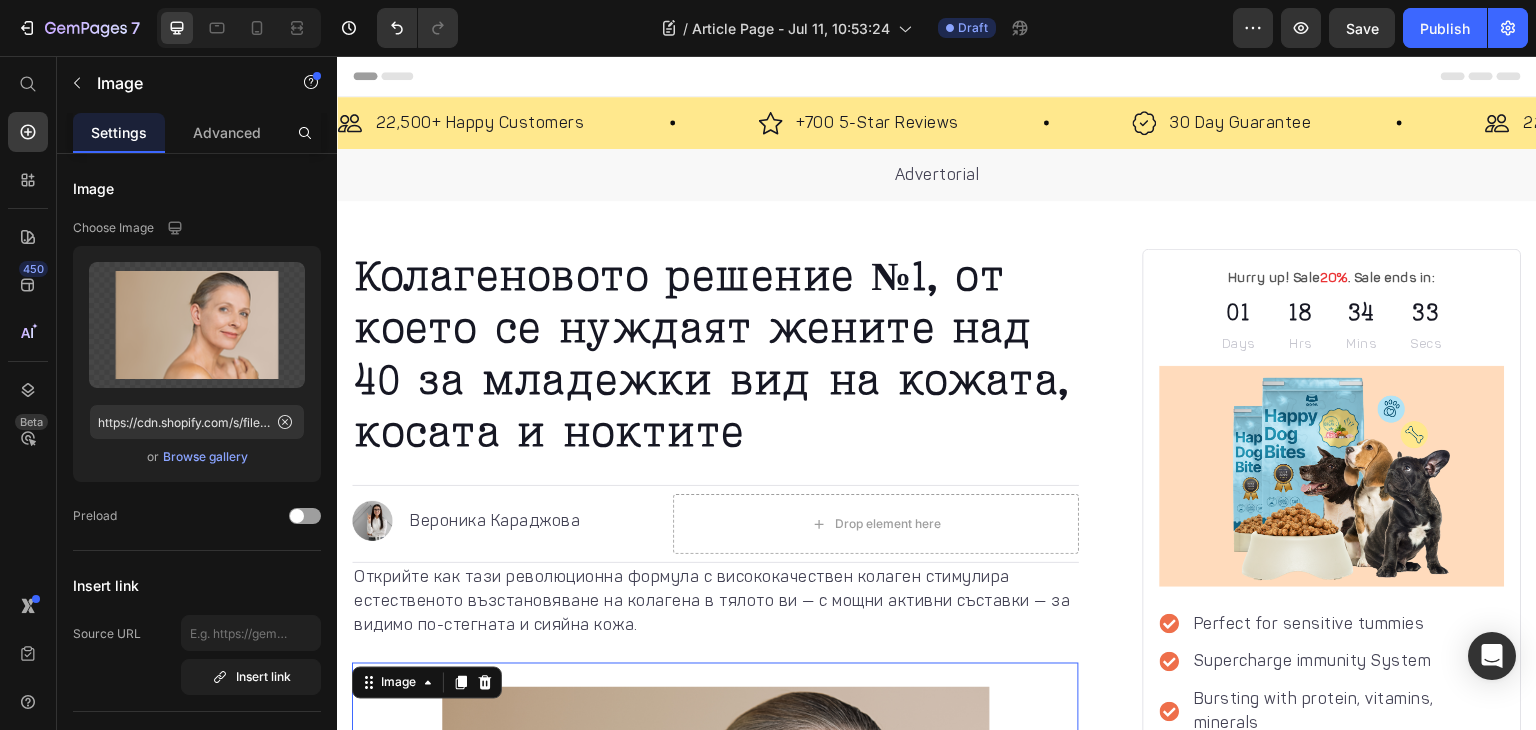 scroll, scrollTop: 0, scrollLeft: 0, axis: both 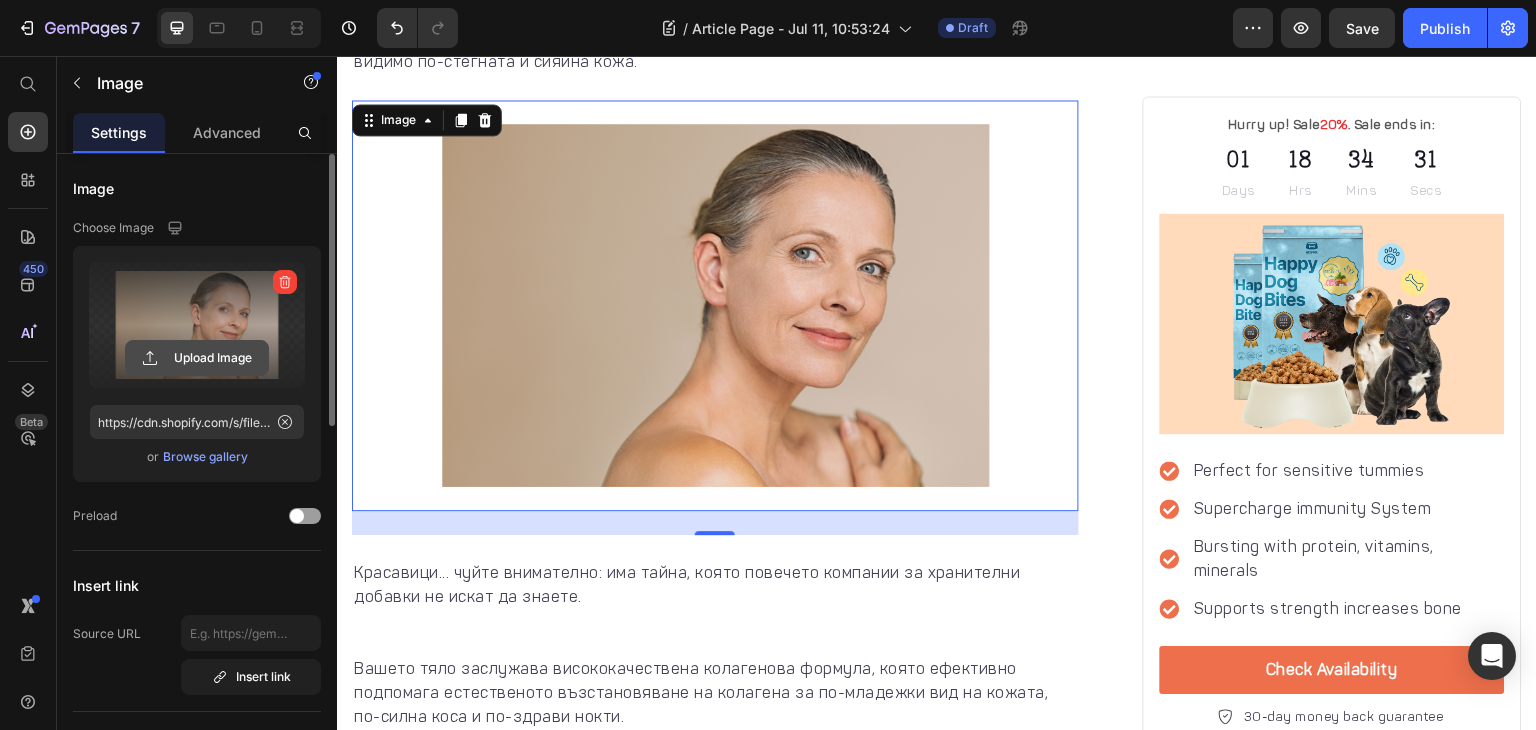 click 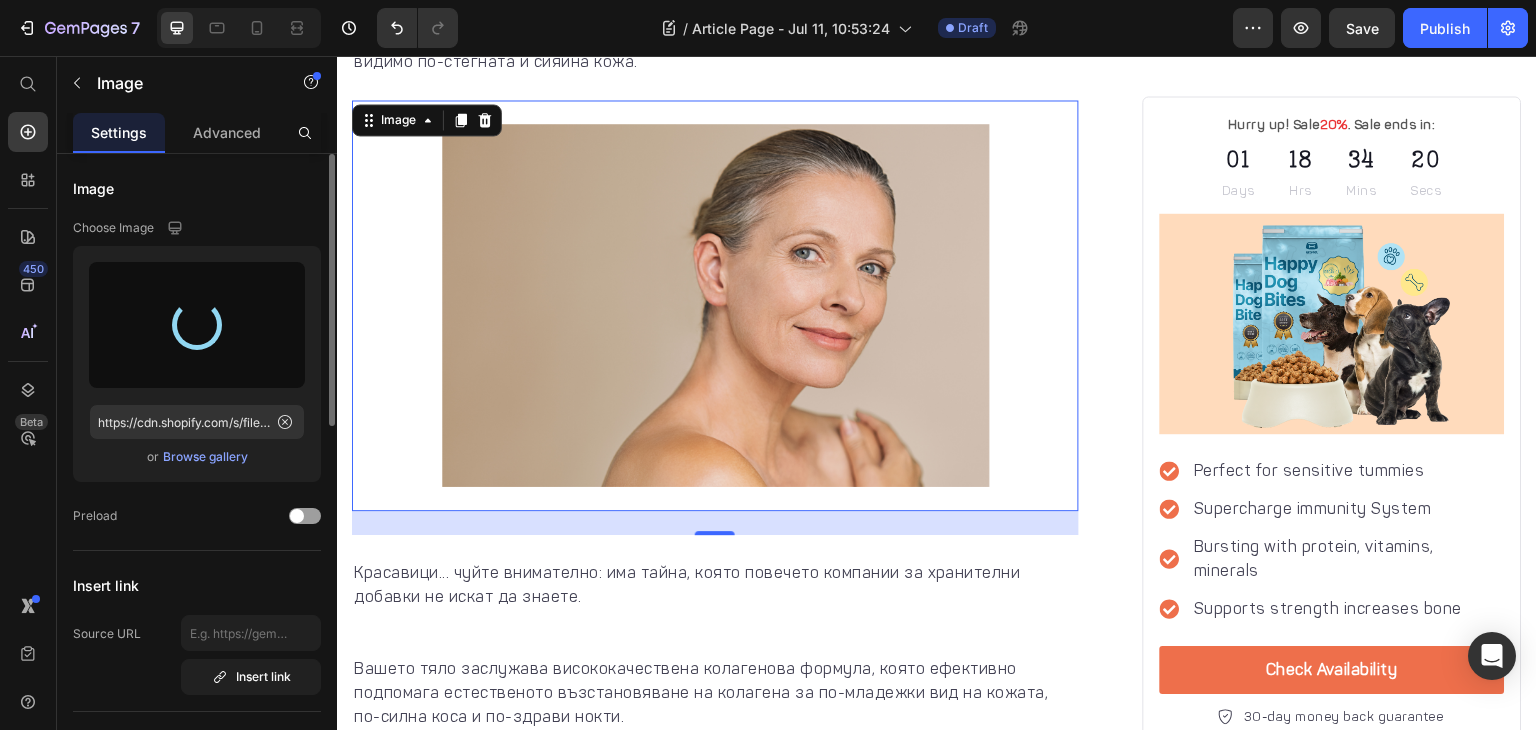 type on "https://cdn.shopify.com/s/files/1/0910/8661/8952/files/gempages_573942165277770521-dfd0bbc9-2c31-4d61-a20d-e8c9d4608aae.png" 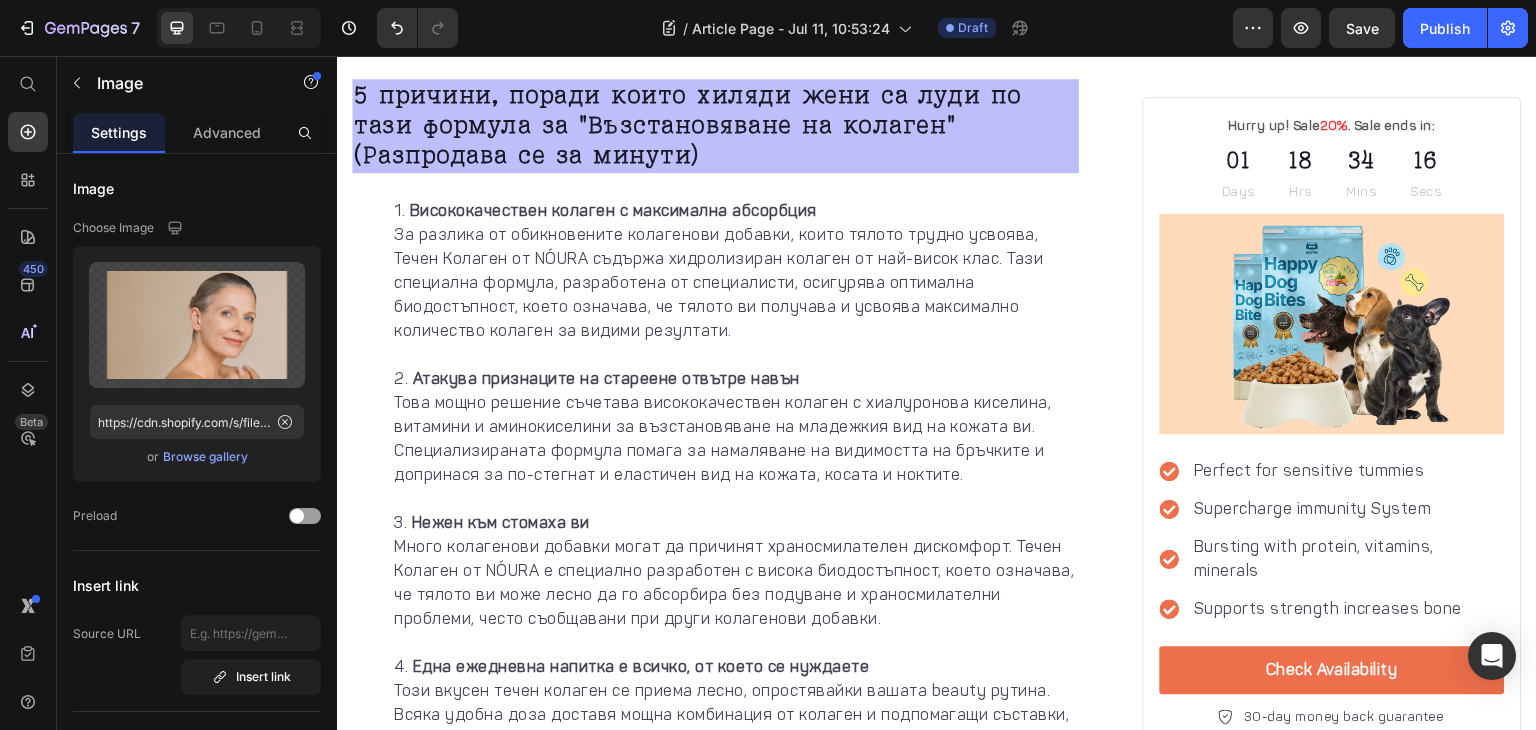 scroll, scrollTop: 1435, scrollLeft: 0, axis: vertical 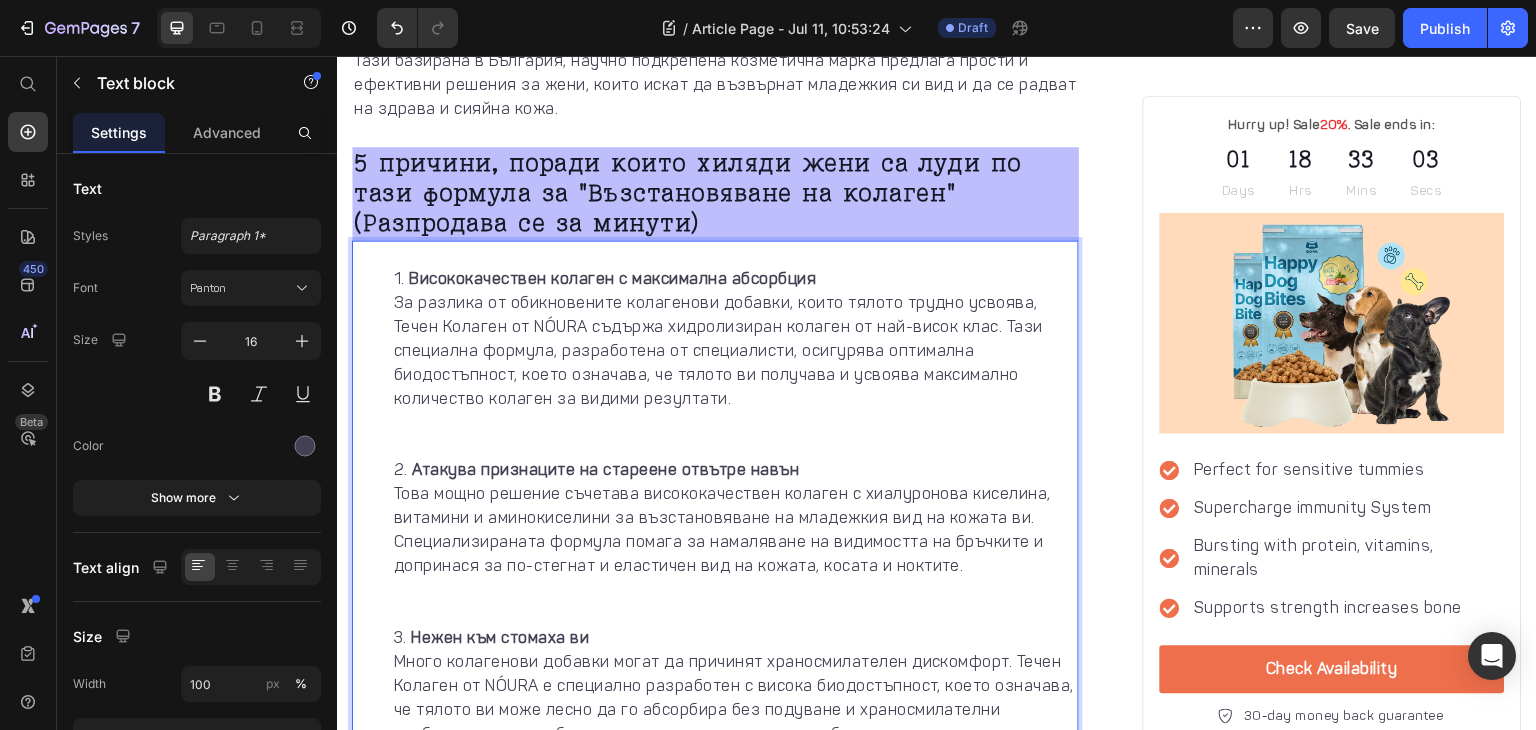click on "Висококачествен колаген с максимална абсорбция За разлика от обикновените колагенови добавки, които тялото трудно усвоява, Течен Колаген от NÓURA съдържа хидролизиран колаген от най-висок клас. Тази специална формула, разработена от специалисти, осигурява оптимална биодостъпност, което означава, че тялото ви получава и усвоява максимално количество колаген за видими резултати." at bounding box center (735, 363) 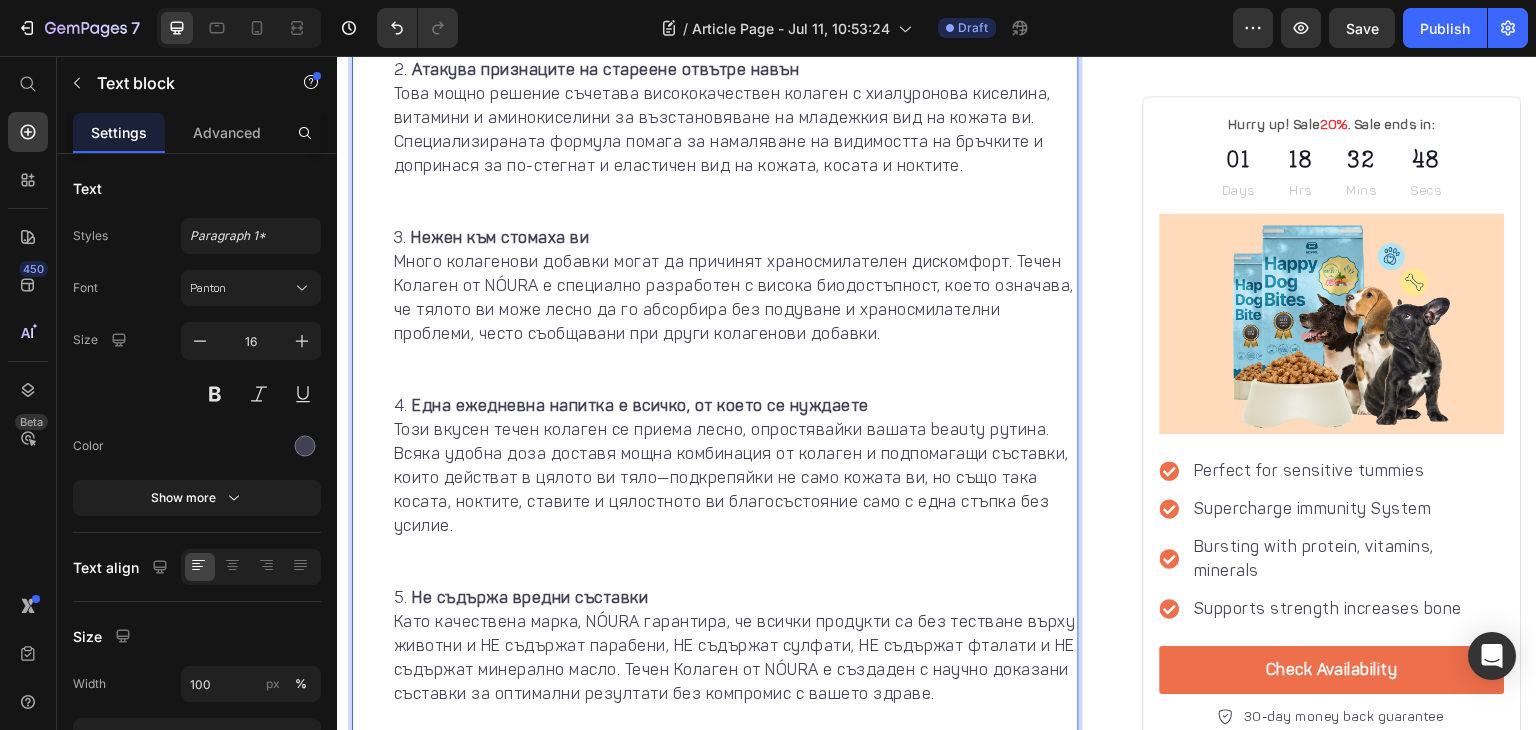 scroll, scrollTop: 1838, scrollLeft: 0, axis: vertical 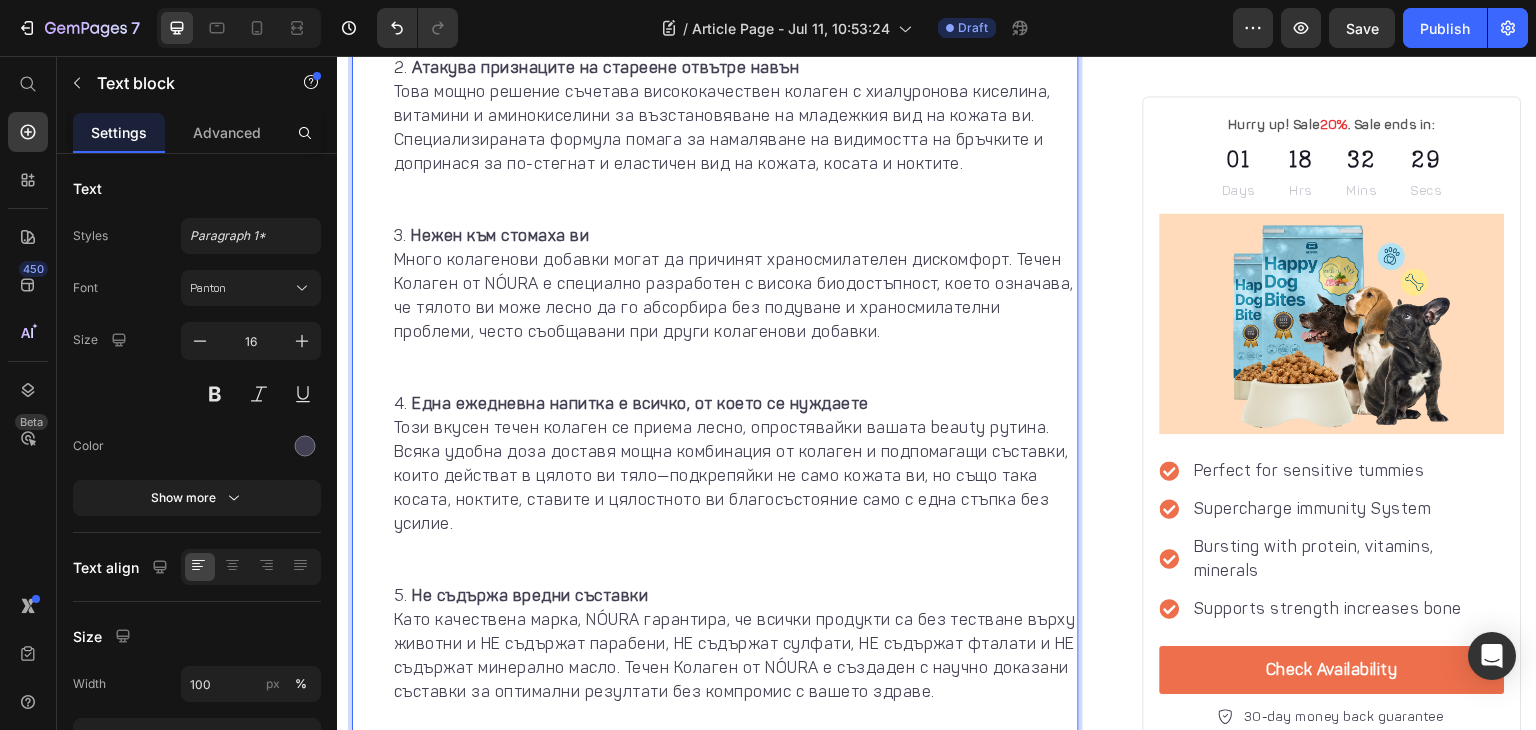 click on "Атакува признаците на стареене отвътре навън Това мощно решение съчетава висококачествен колаген с хиалуронова киселина, витамини и аминокиселини за възстановяване на младежкия вид на кожата ви. Специализираната формула помага за намаляване на видимостта на бръчките и допринася за по-стегнат и еластичен вид на кожата, косата и ноктите." at bounding box center [735, 140] 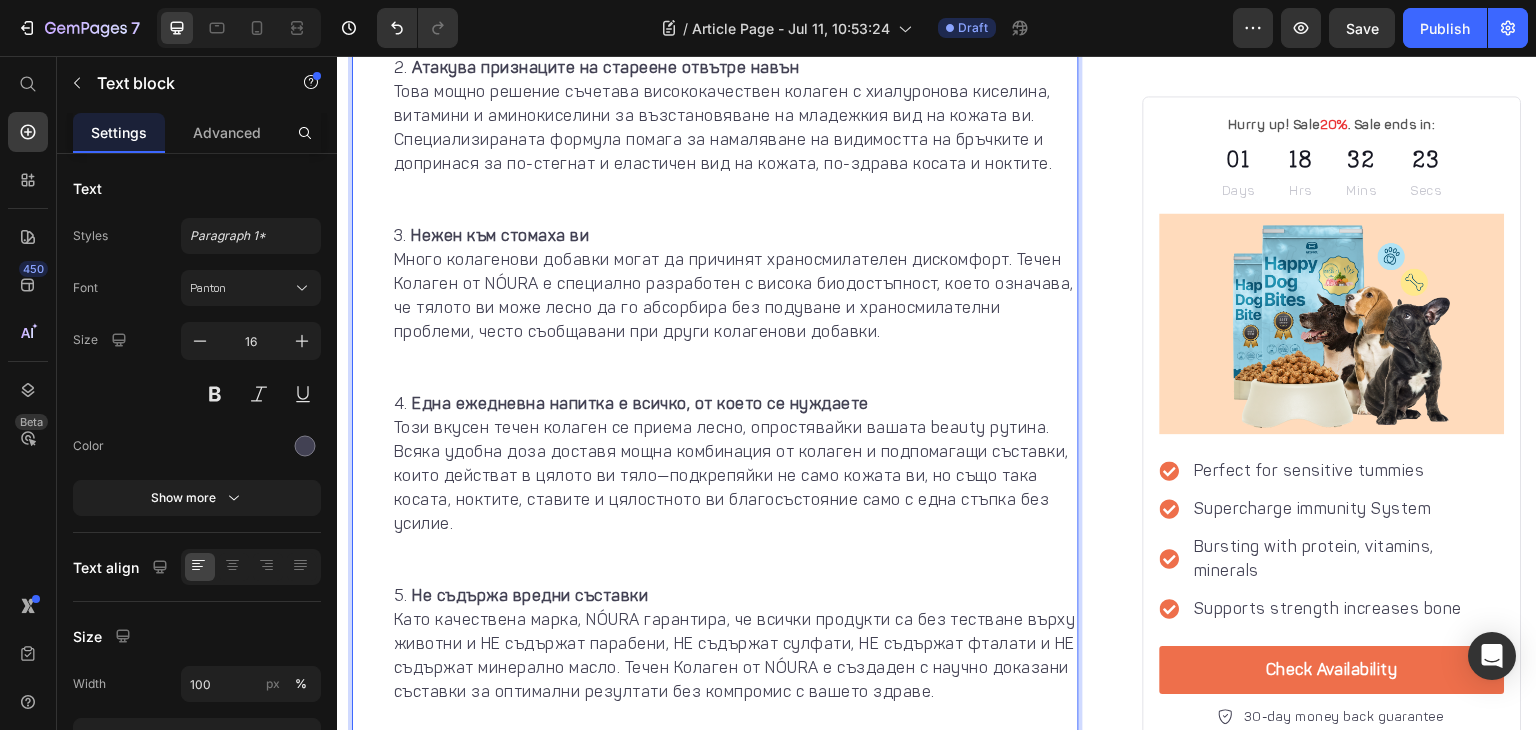 click on "Атакува признаците на стареене отвътре навън Това мощно решение съчетава висококачествен колаген с хиалуронова киселина, витамини и аминокиселини за възстановяване на младежкия вид на кожата ви. Специализираната формула помага за намаляване на видимостта на бръчките и допринася за по-стегнат и еластичен вид на кожата, по-здрава косата и ноктите." at bounding box center (735, 140) 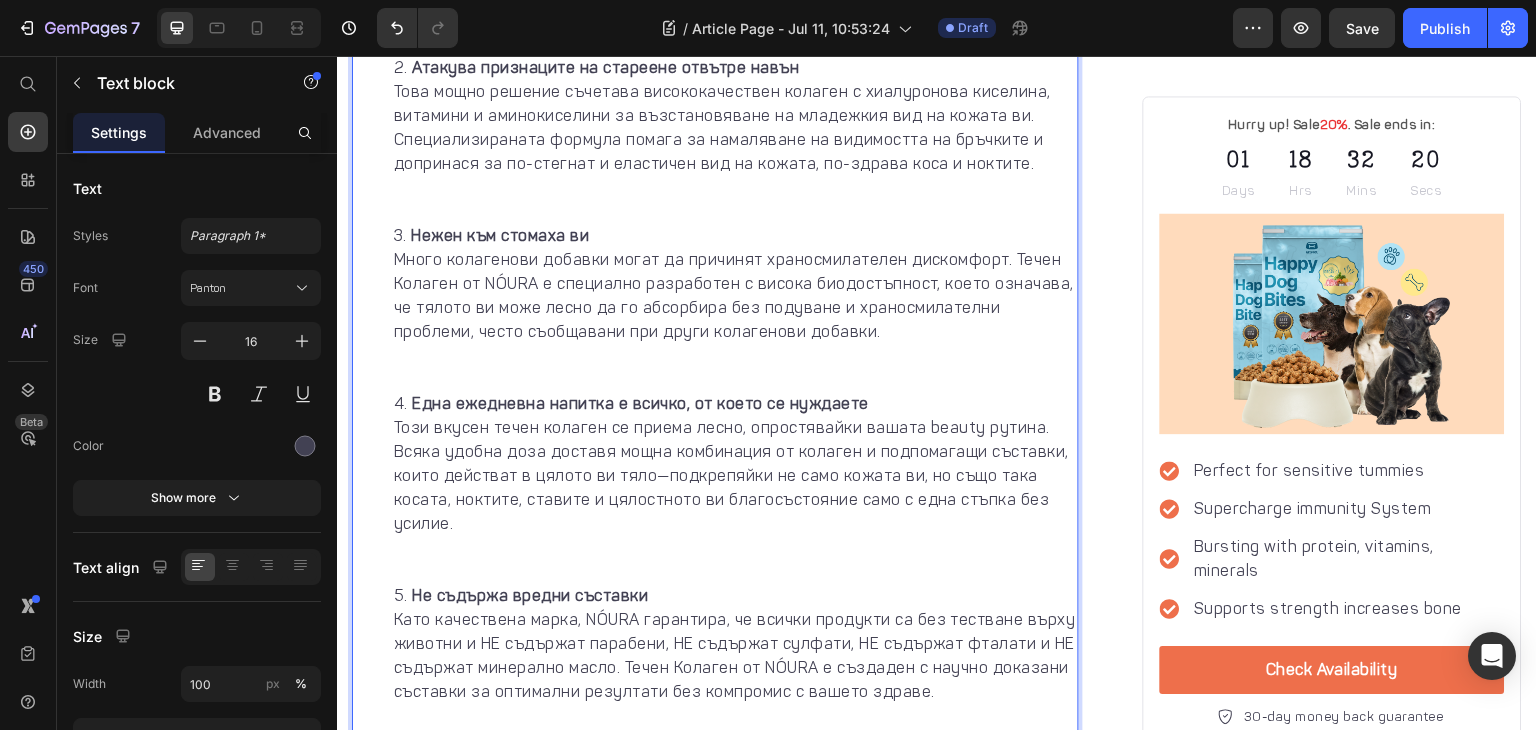 click on "Атакува признаците на стареене отвътре навън Това мощно решение съчетава висококачествен колаген с хиалуронова киселина, витамини и аминокиселини за възстановяване на младежкия вид на кожата ви. Специализираната формула помага за намаляване на видимостта на бръчките и допринася за по-стегнат и еластичен вид на кожата, по-здрава коса и ноктите." at bounding box center [735, 140] 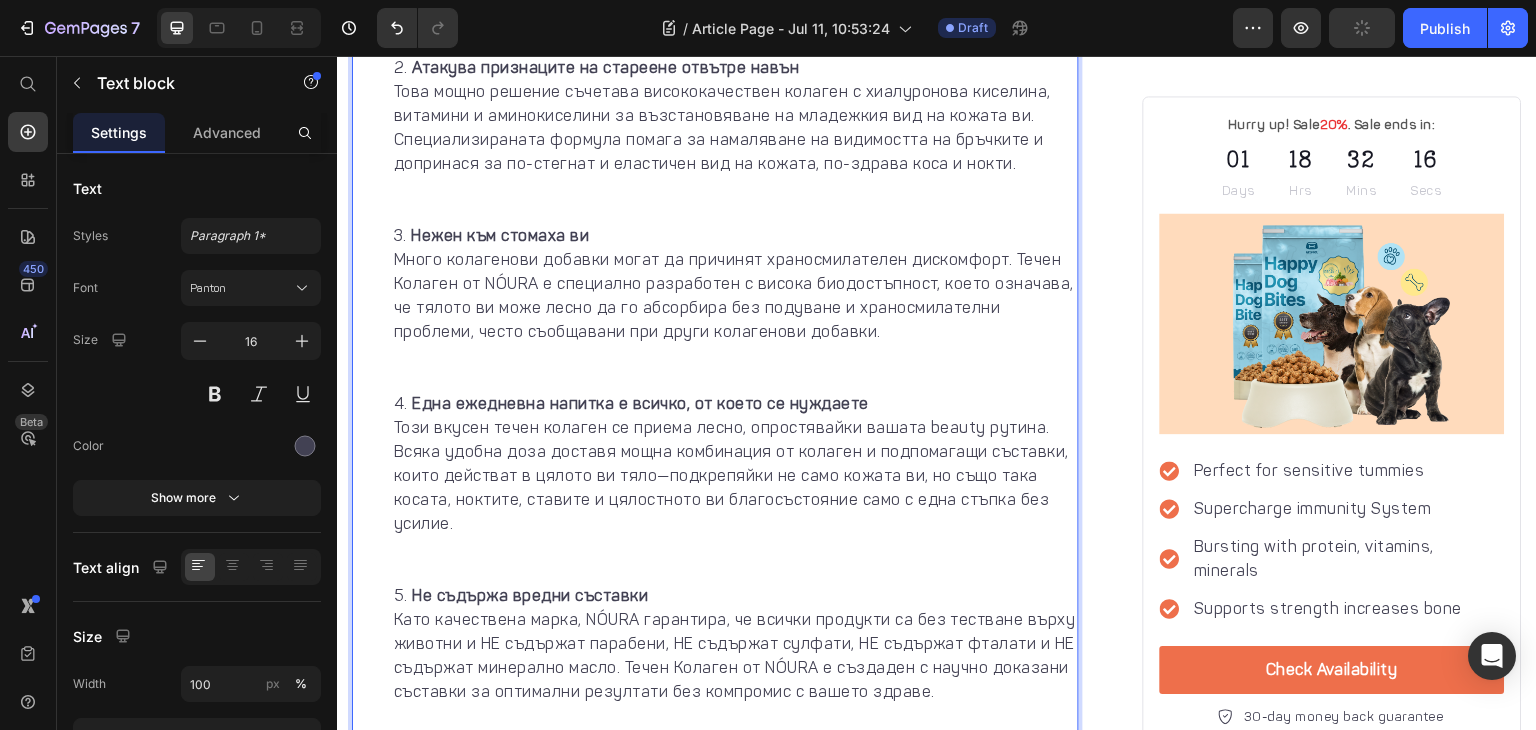 click on "Нежен към стомаха ви Много колагенови добавки могат да причинят храносмилателен дискомфорт. Течен Колаген от NÓURA е специално разработен с висока биодостъпност, което означава, че тялото ви може лесно да го абсорбира без подуване и храносмилателни проблеми, често съобщавани при други колагенови добавки." at bounding box center [735, 308] 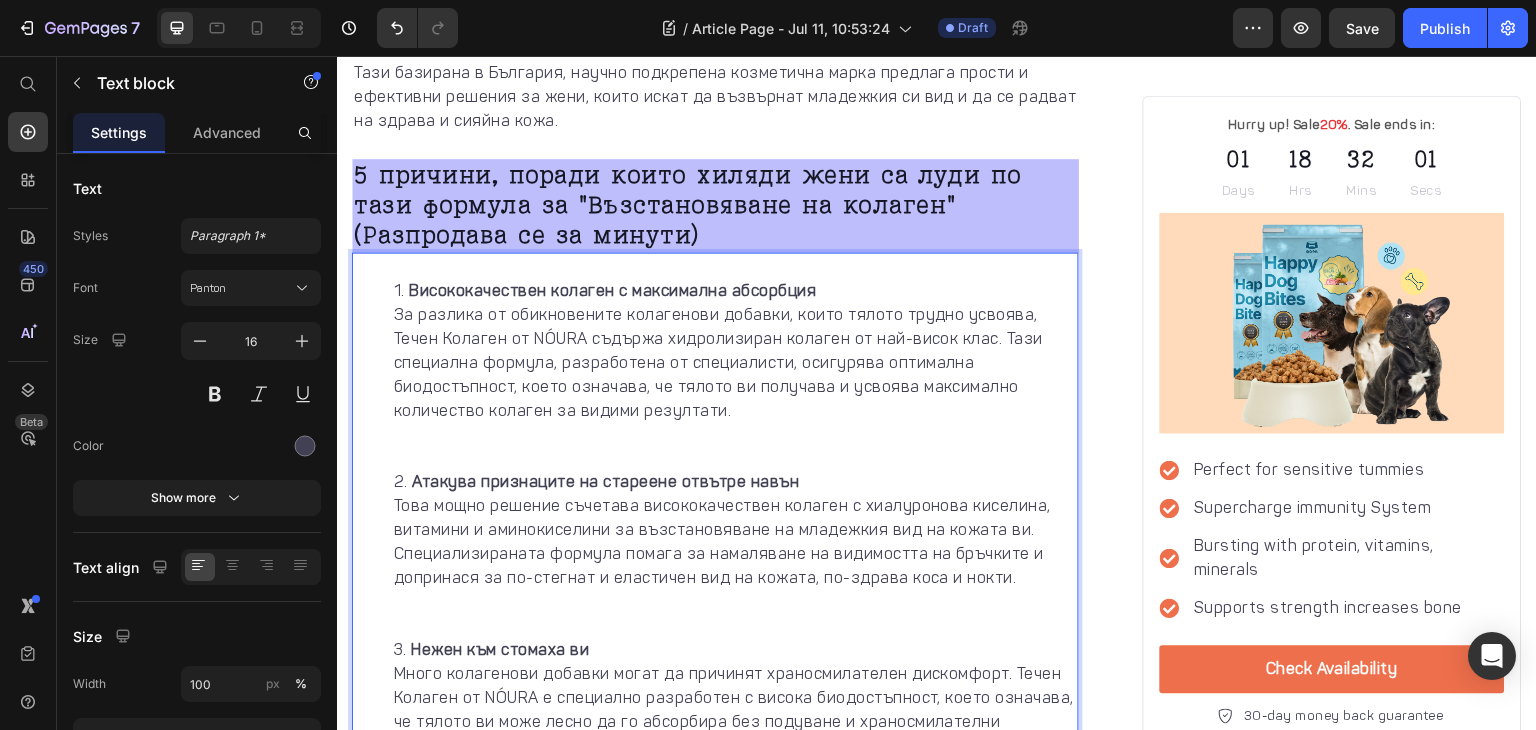 scroll, scrollTop: 1422, scrollLeft: 0, axis: vertical 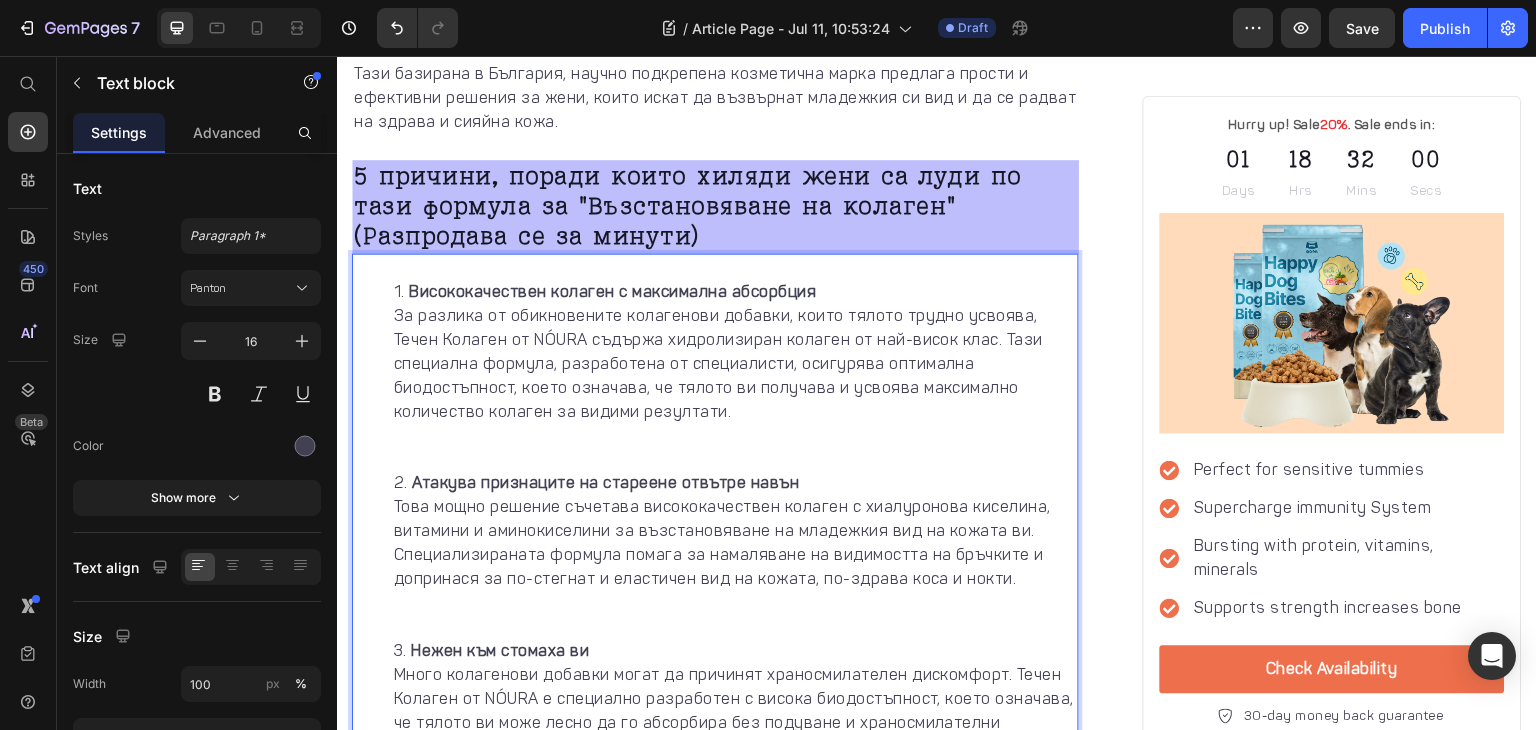 click on "Висококачествен колаген с максимална абсорбция За разлика от обикновените колагенови добавки, които тялото трудно усвоява, Течен Колаген от NÓURA съдържа хидролизиран колаген от най-висок клас. Тази специална формула, разработена от специалисти, осигурява оптимална биодостъпност, което означава, че тялото ви получава и усвоява максимално количество колаген за видими резултати." at bounding box center [735, 376] 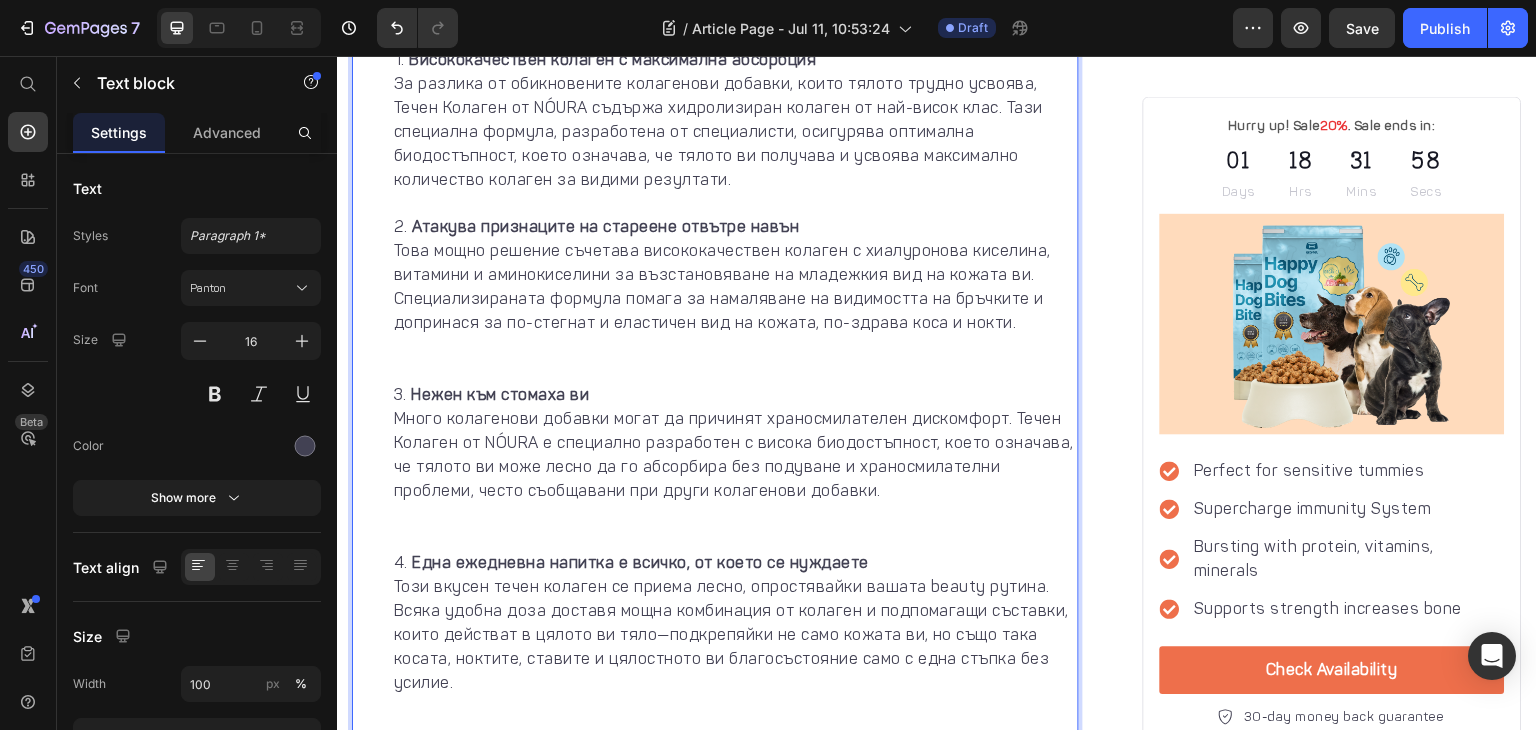 scroll, scrollTop: 1654, scrollLeft: 0, axis: vertical 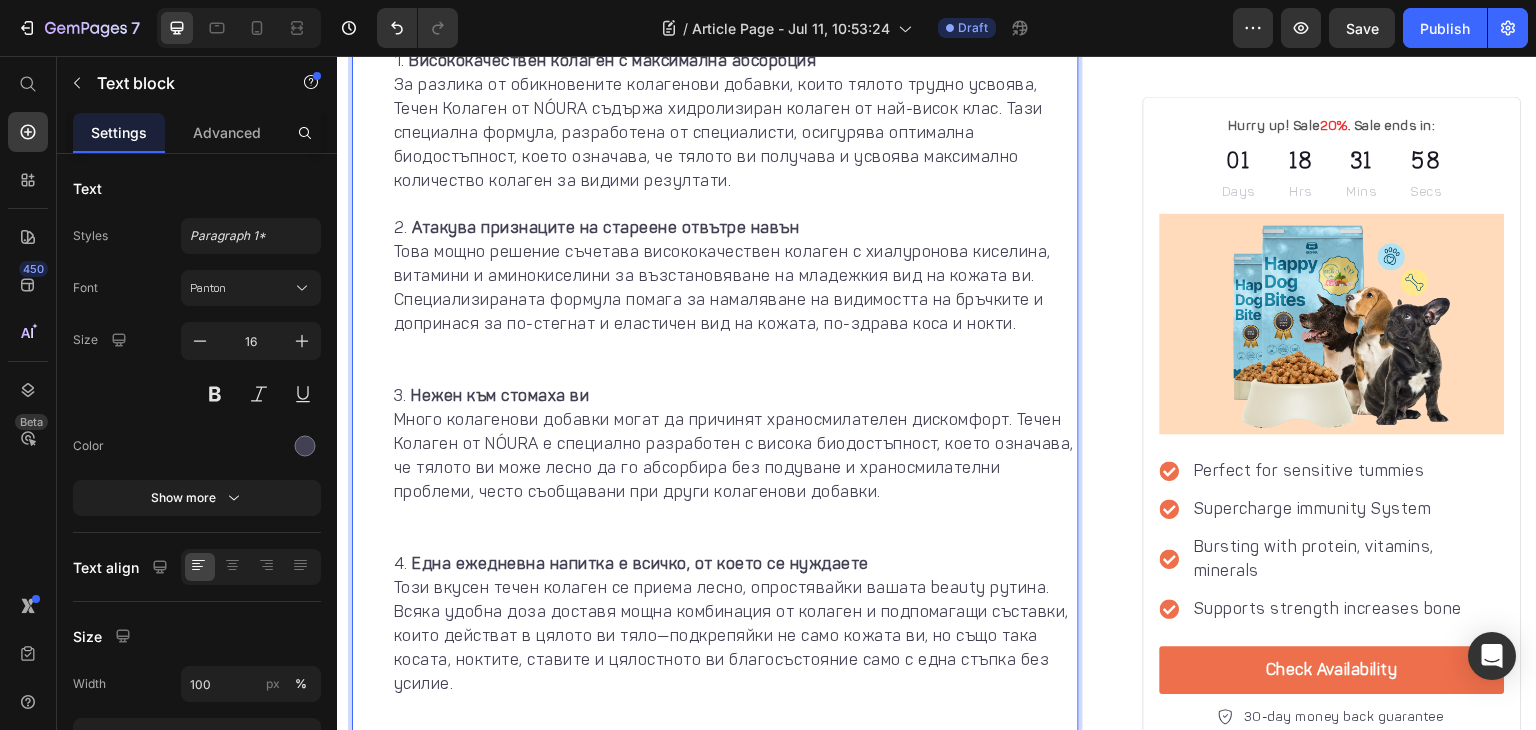 click on "Атакува признаците на стареене отвътре навън Това мощно решение съчетава висококачествен колаген с хиалуронова киселина, витамини и аминокиселини за възстановяване на младежкия вид на кожата ви. Специализираната формула помага за намаляване на видимостта на бръчките и допринася за по-стегнат и еластичен вид на кожата, по-здрава коса и нокти." at bounding box center (735, 300) 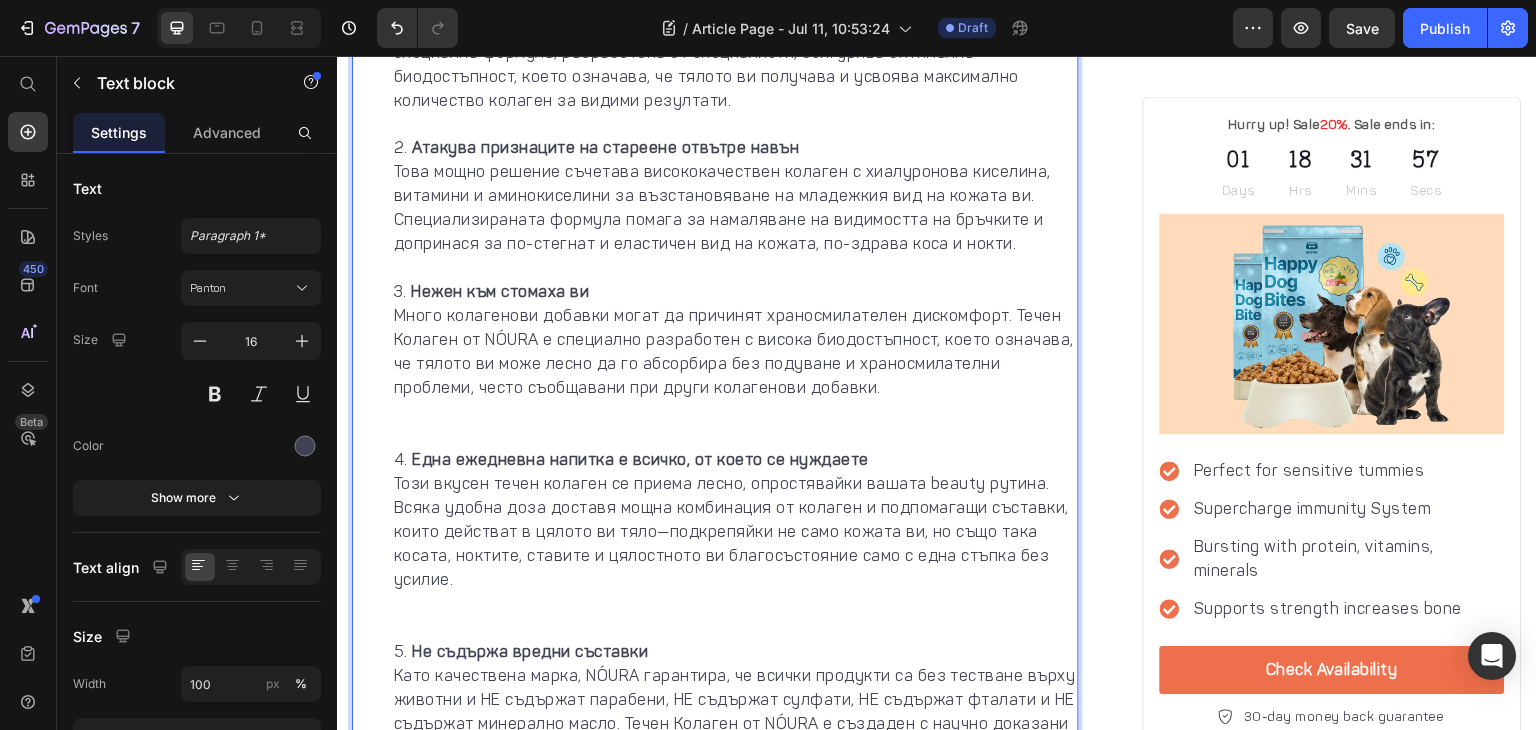 scroll, scrollTop: 1735, scrollLeft: 0, axis: vertical 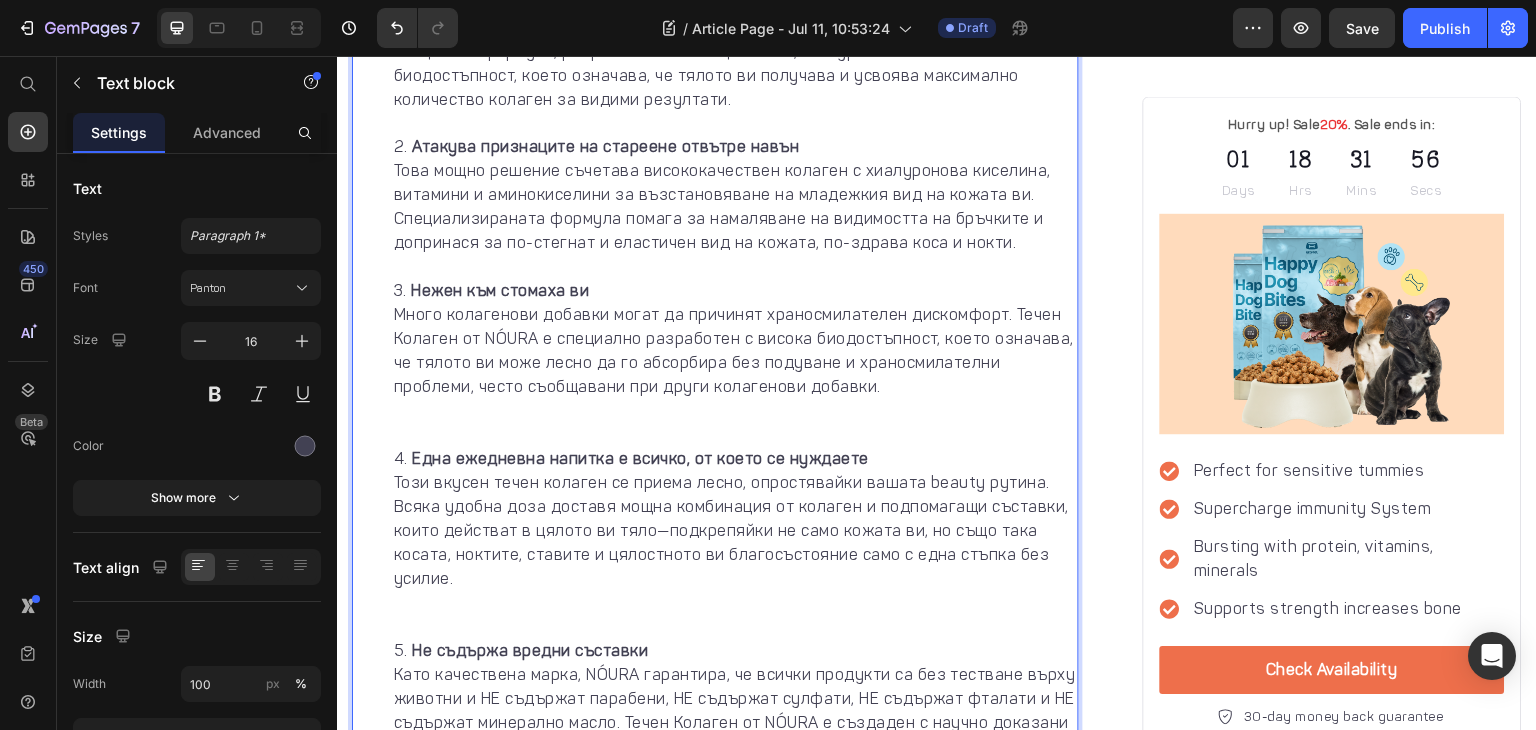 click on "Нежен към стомаха ви Много колагенови добавки могат да причинят храносмилателен дискомфорт. Течен Колаген от NÓURA е специално разработен с висока биодостъпност, което означава, че тялото ви може лесно да го абсорбира без подуване и храносмилателни проблеми, често съобщавани при други колагенови добавки." at bounding box center (735, 363) 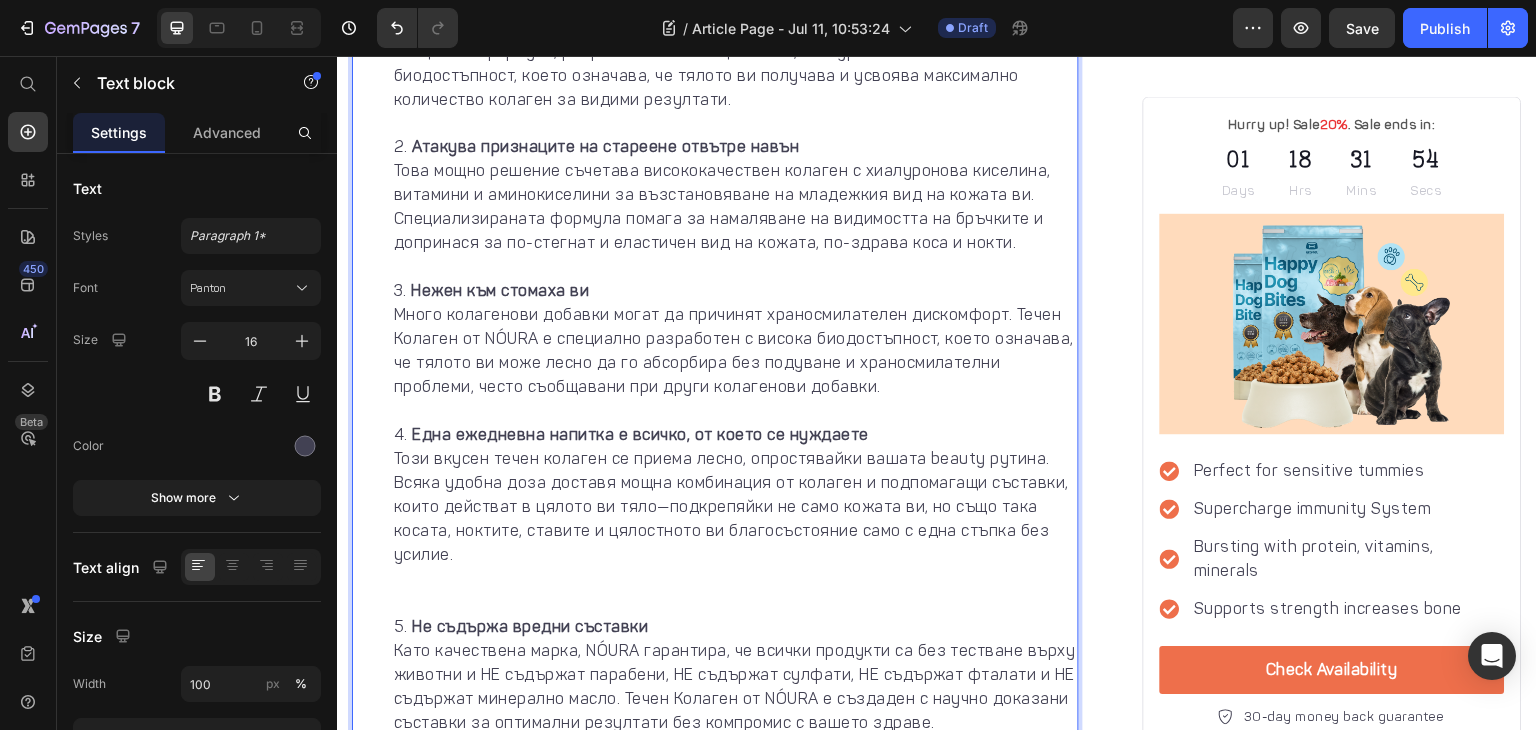 click on "Една ежедневна напитка е всичко, от което се нуждаете Този вкусен течен колаген се приема лесно, опростявайки вашата beauty рутина. Всяка удобна доза доставя мощна комбинация от колаген и подпомагащи съставки, които действат в цялото ви тяло—подкрепяйки не само кожата ви, но също така косата, ноктите, ставите и цялостното ви благосъстояние само с една стъпка без усилие." at bounding box center (735, 519) 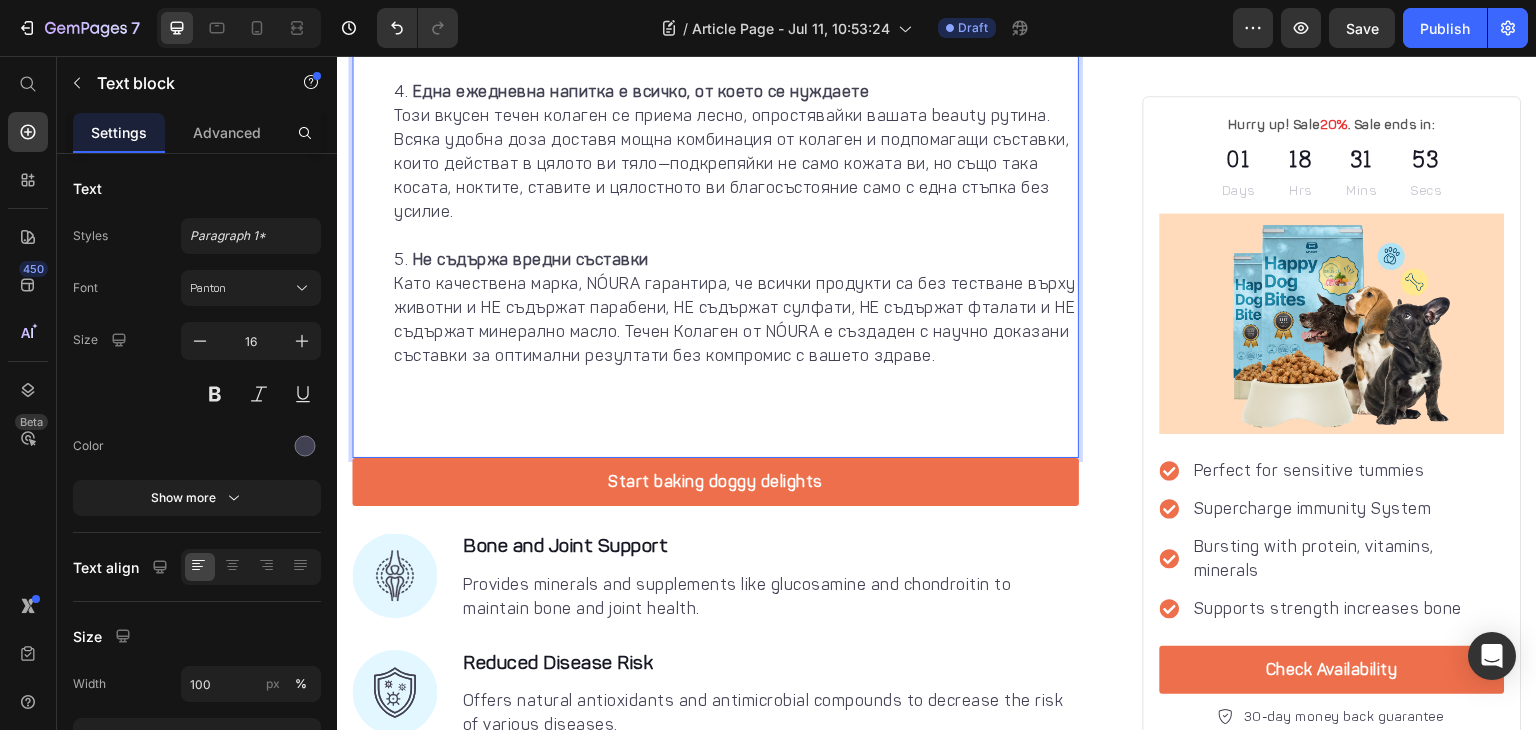 scroll, scrollTop: 2104, scrollLeft: 0, axis: vertical 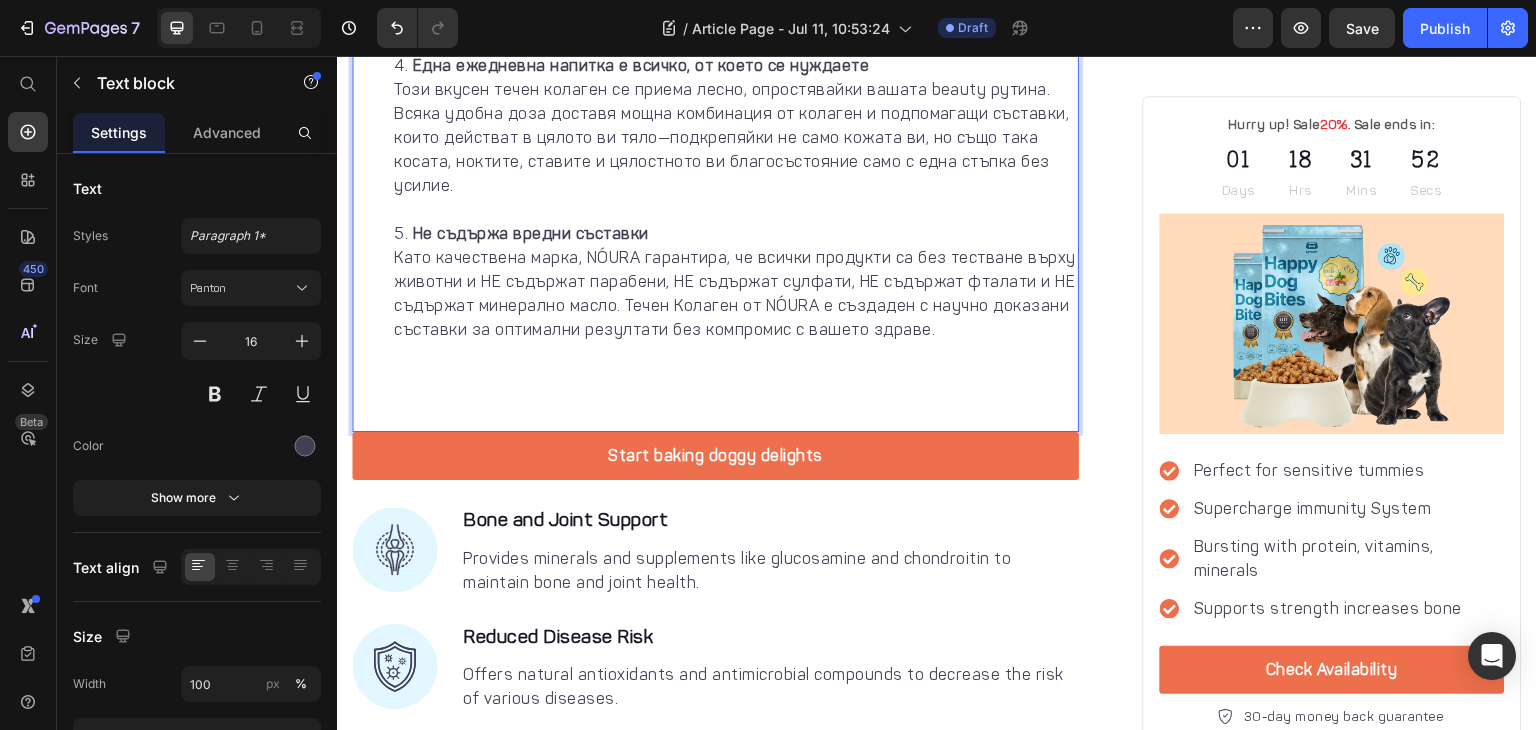 click on "Висококачествен колаген с максимална абсорбция За разлика от обикновените колагенови добавки, които тялото трудно усвоява, Течен Колаген от NÓURA съдържа хидролизиран колаген от най-висок клас. Тази специална формула, разработена от специалисти, осигурява оптимална биодостъпност, което означава, че тялото ви получава и усвоява максимално количество колаген за видими резултати. Атакува признаците на стареене отвътре навън Нежен към стомаха ви Една ежедневна напитка е всичко, от което се нуждаете Не съдържа вредни съставки" at bounding box center [715, -6] 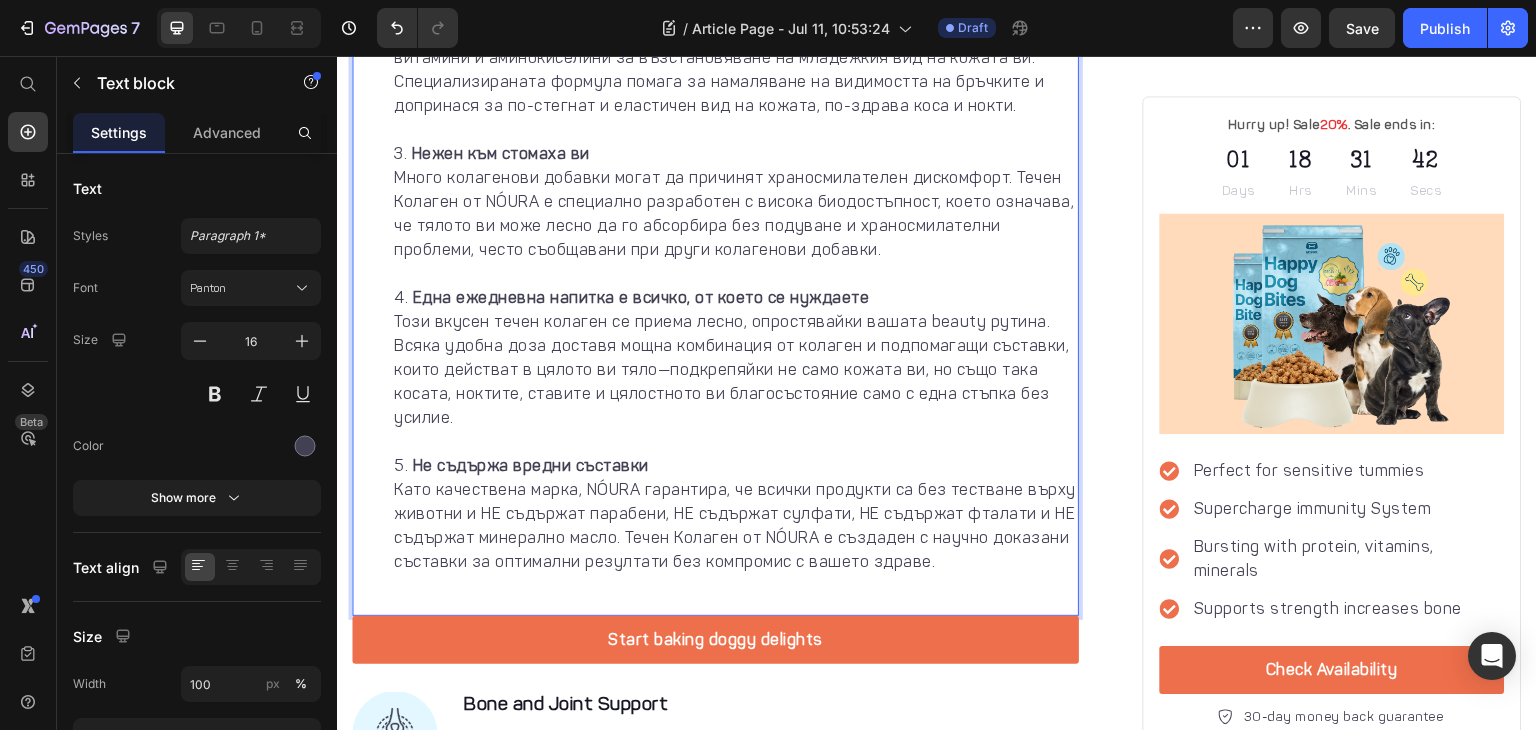 scroll, scrollTop: 1899, scrollLeft: 0, axis: vertical 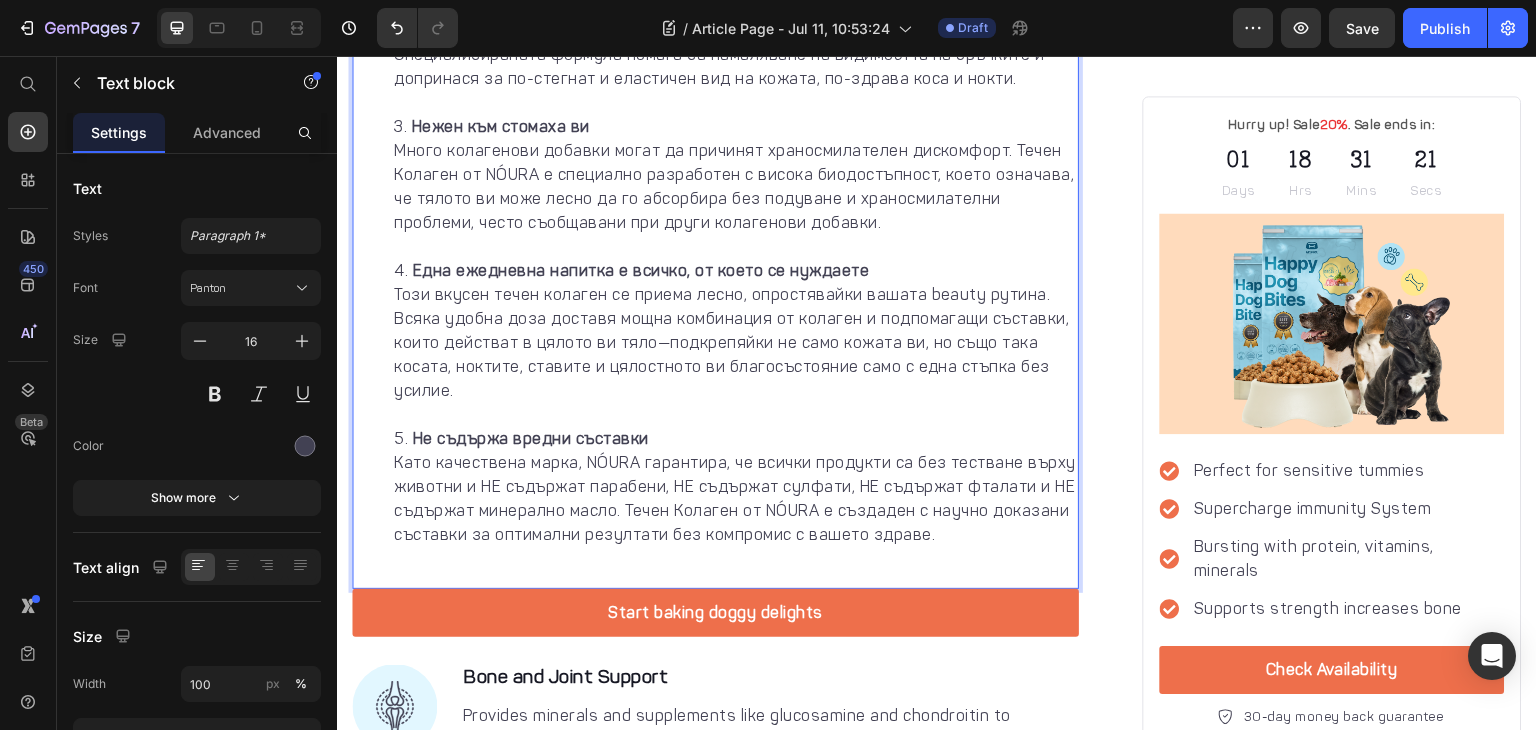 click on "Една ежедневна напитка е всичко, от което се нуждаете Този вкусен течен колаген се приема лесно, опростявайки вашата beauty рутина. Всяка удобна доза доставя мощна комбинация от колаген и подпомагащи съставки, които действат в цялото ви тяло—подкрепяйки не само кожата ви, но също така косата, ноктите, ставите и цялостното ви благосъстояние само с една стъпка без усилие." at bounding box center [735, 343] 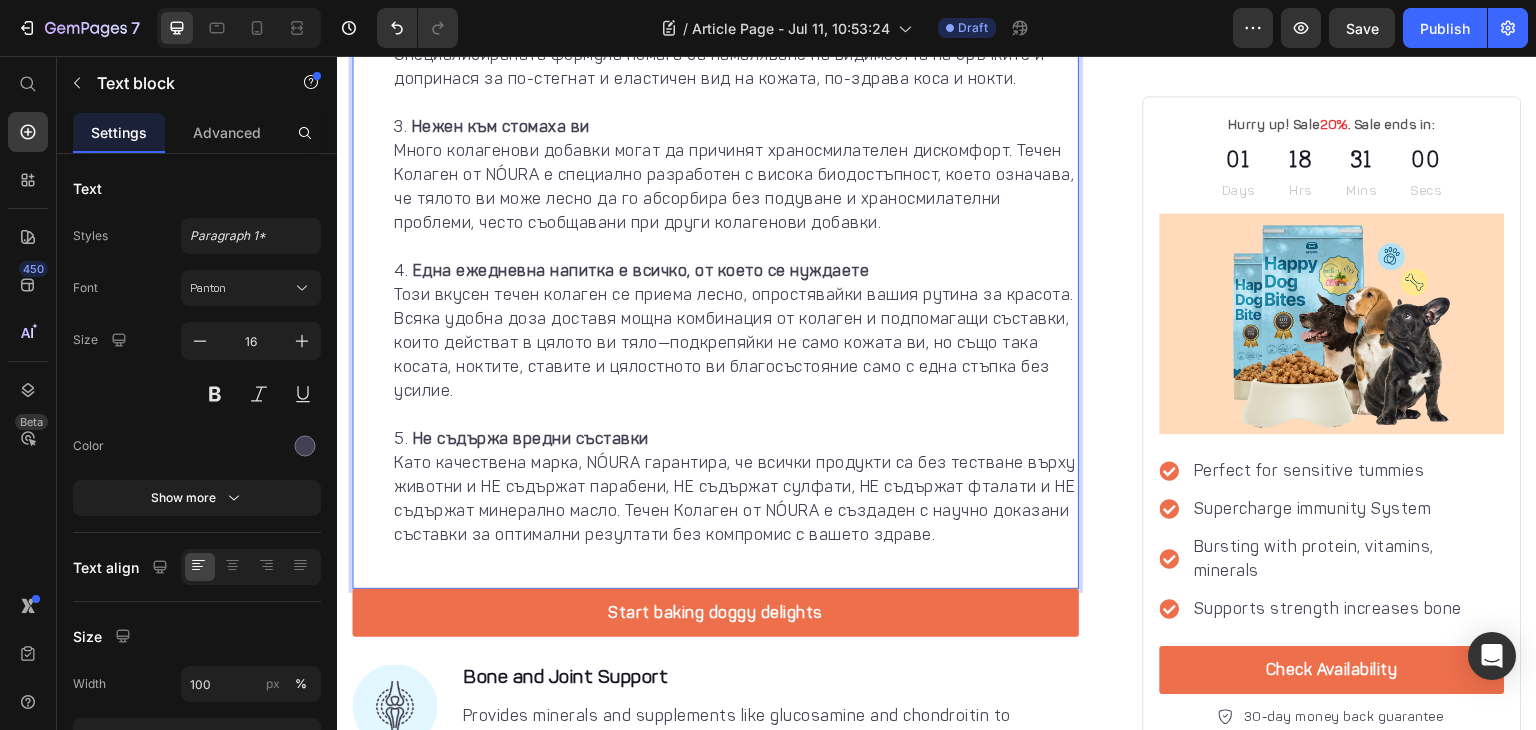 click on "Една ежедневна напитка е всичко, от което се нуждаете Този вкусен течен колаген се приема лесно, опростявайки вашия рутина за красота. Всяка удобна доза доставя мощна комбинация от колаген и подпомагащи съставки, които действат в цялото ви тяло—подкрепяйки не само кожата ви, но също така косата, ноктите, ставите и цялостното ви благосъстояние само с една стъпка без усилие." at bounding box center (735, 343) 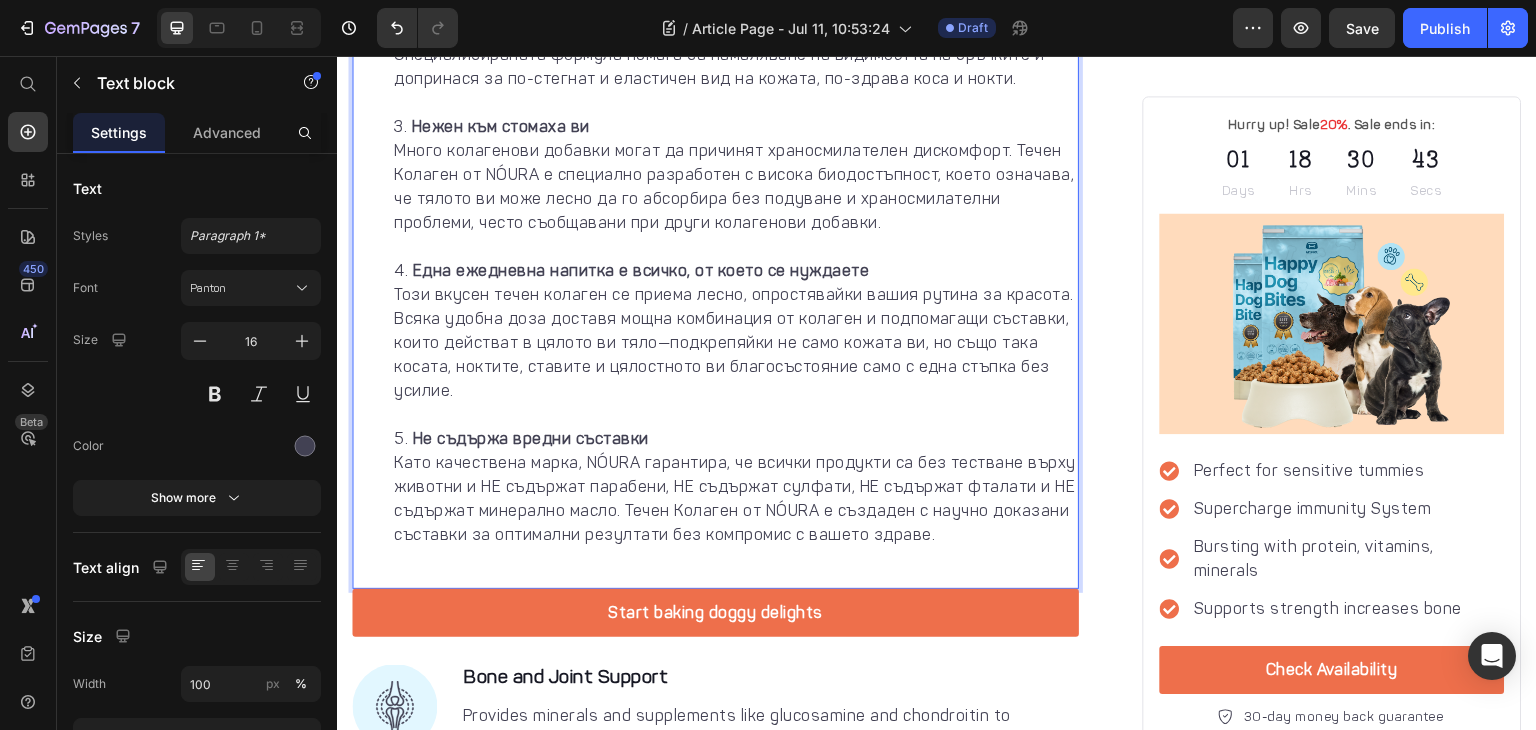 click on "Една ежедневна напитка е всичко, от което се нуждаете Този вкусен течен колаген се приема лесно, опростявайки вашия рутина за красота. Всяка удобна доза доставя мощна комбинация от колаген и подпомагащи съставки, които действат в цялото ви тяло—подкрепяйки не само кожата ви, но също така косата, ноктите, ставите и цялостното ви благосъстояние само с една стъпка без усилие." at bounding box center [735, 343] 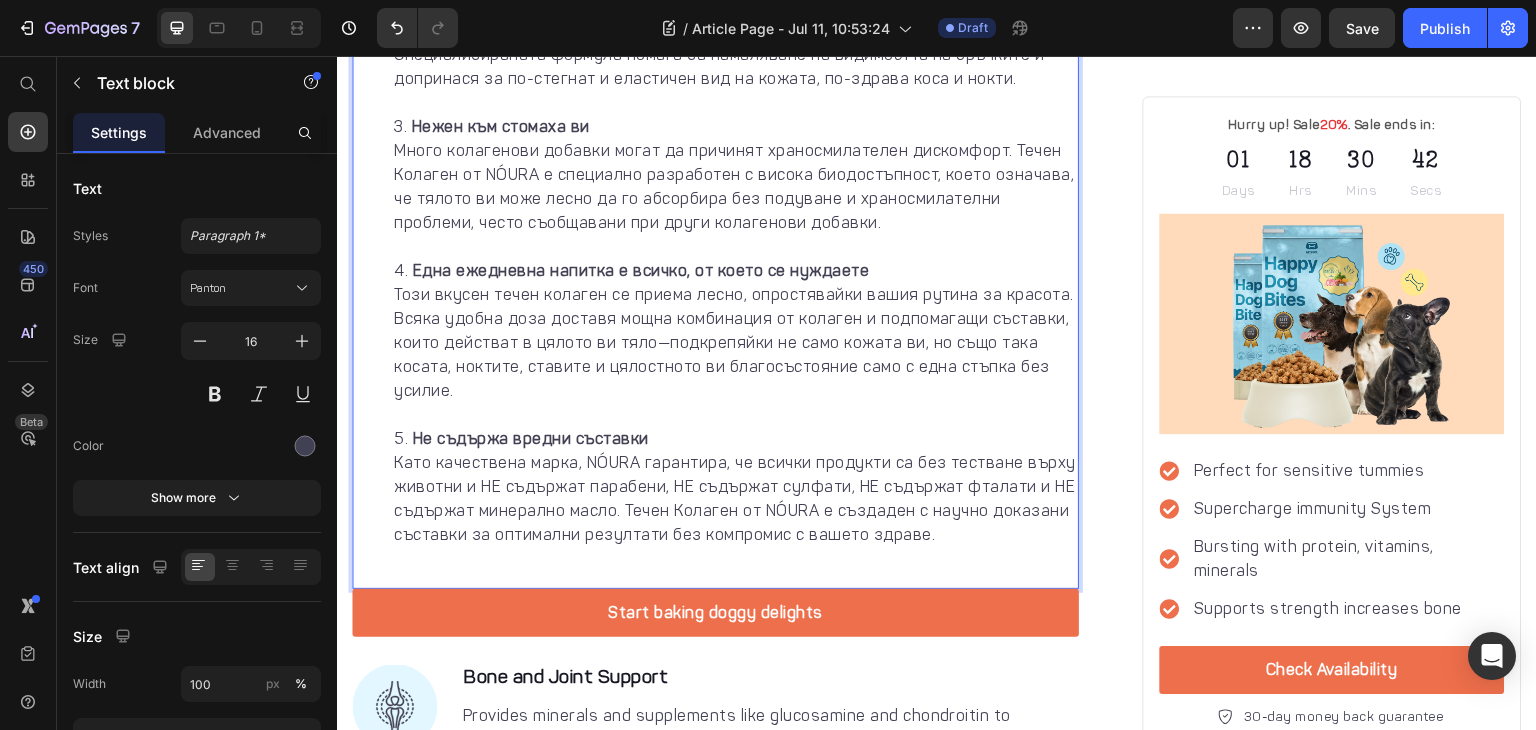 click on "Една ежедневна напитка е всичко, от което се нуждаете Този вкусен течен колаген се приема лесно, опростявайки вашия рутина за красота. Всяка удобна доза доставя мощна комбинация от колаген и подпомагащи съставки, които действат в цялото ви тяло—подкрепяйки не само кожата ви, но също така косата, ноктите, ставите и цялостното ви благосъстояние само с една стъпка без усилие." at bounding box center (735, 343) 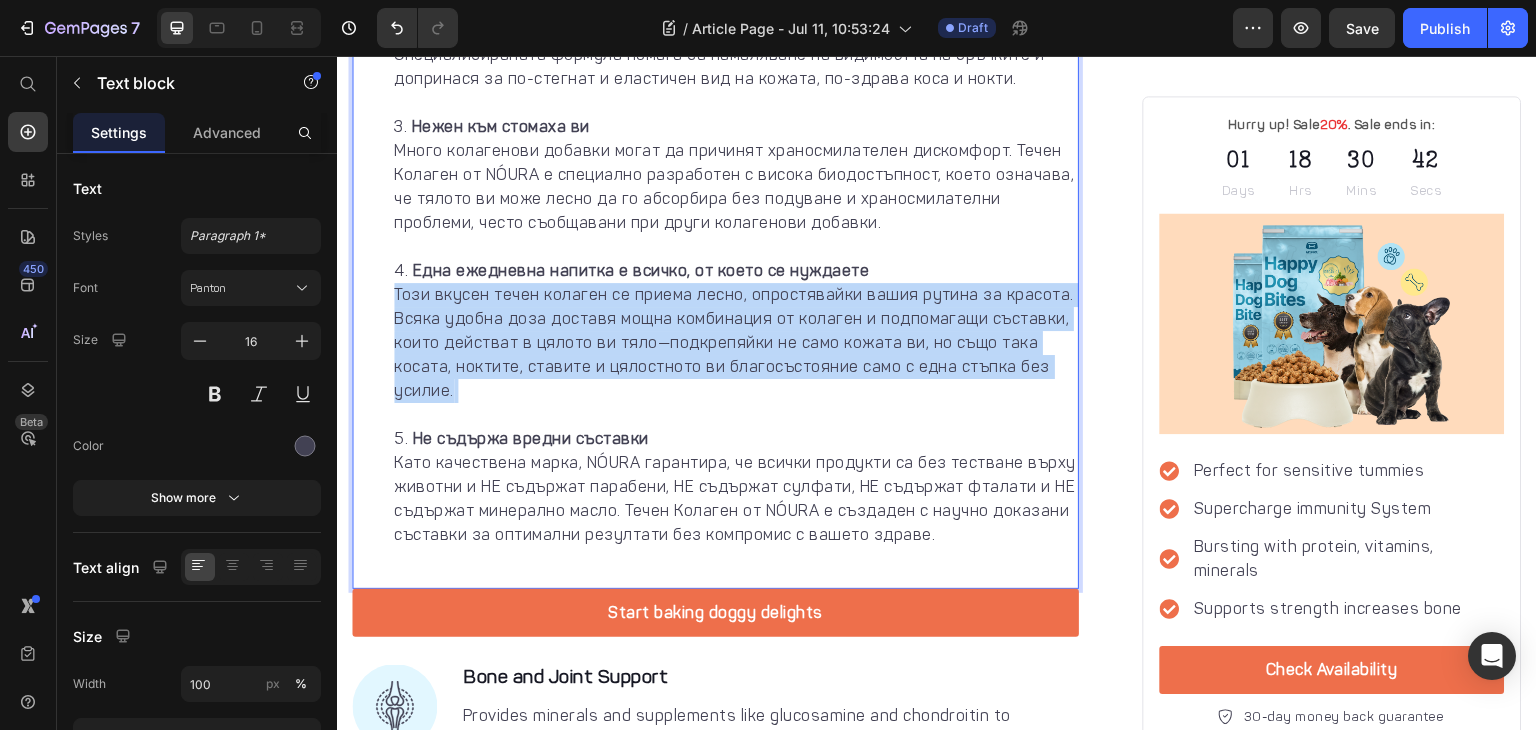 click on "Една ежедневна напитка е всичко, от което се нуждаете Този вкусен течен колаген се приема лесно, опростявайки вашия рутина за красота. Всяка удобна доза доставя мощна комбинация от колаген и подпомагащи съставки, които действат в цялото ви тяло—подкрепяйки не само кожата ви, но също така косата, ноктите, ставите и цялостното ви благосъстояние само с една стъпка без усилие." at bounding box center (735, 343) 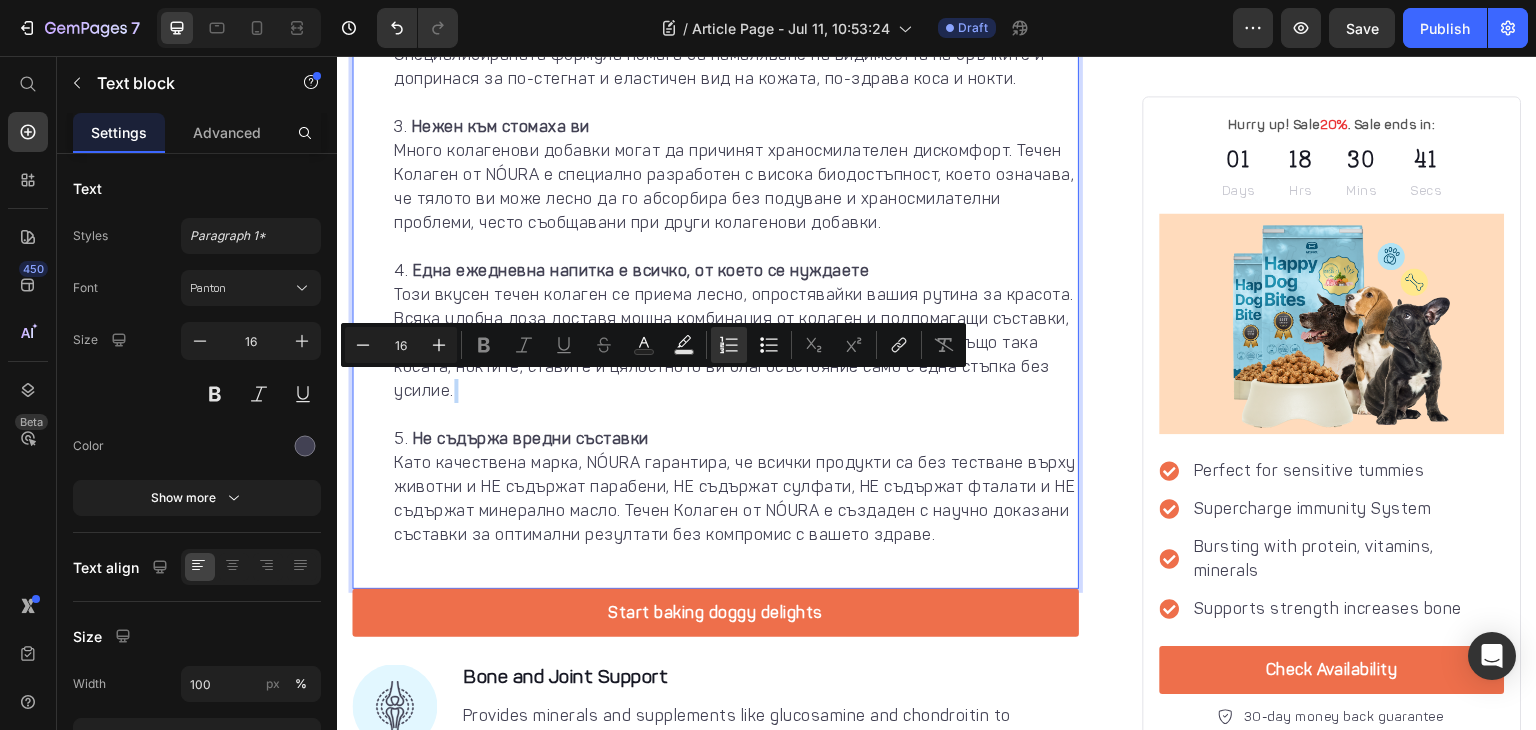 click on "Една ежедневна напитка е всичко, от което се нуждаете Този вкусен течен колаген се приема лесно, опростявайки вашия рутина за красота. Всяка удобна доза доставя мощна комбинация от колаген и подпомагащи съставки, които действат в цялото ви тяло—подкрепяйки не само кожата ви, но също така косата, ноктите, ставите и цялостното ви благосъстояние само с една стъпка без усилие." at bounding box center [735, 343] 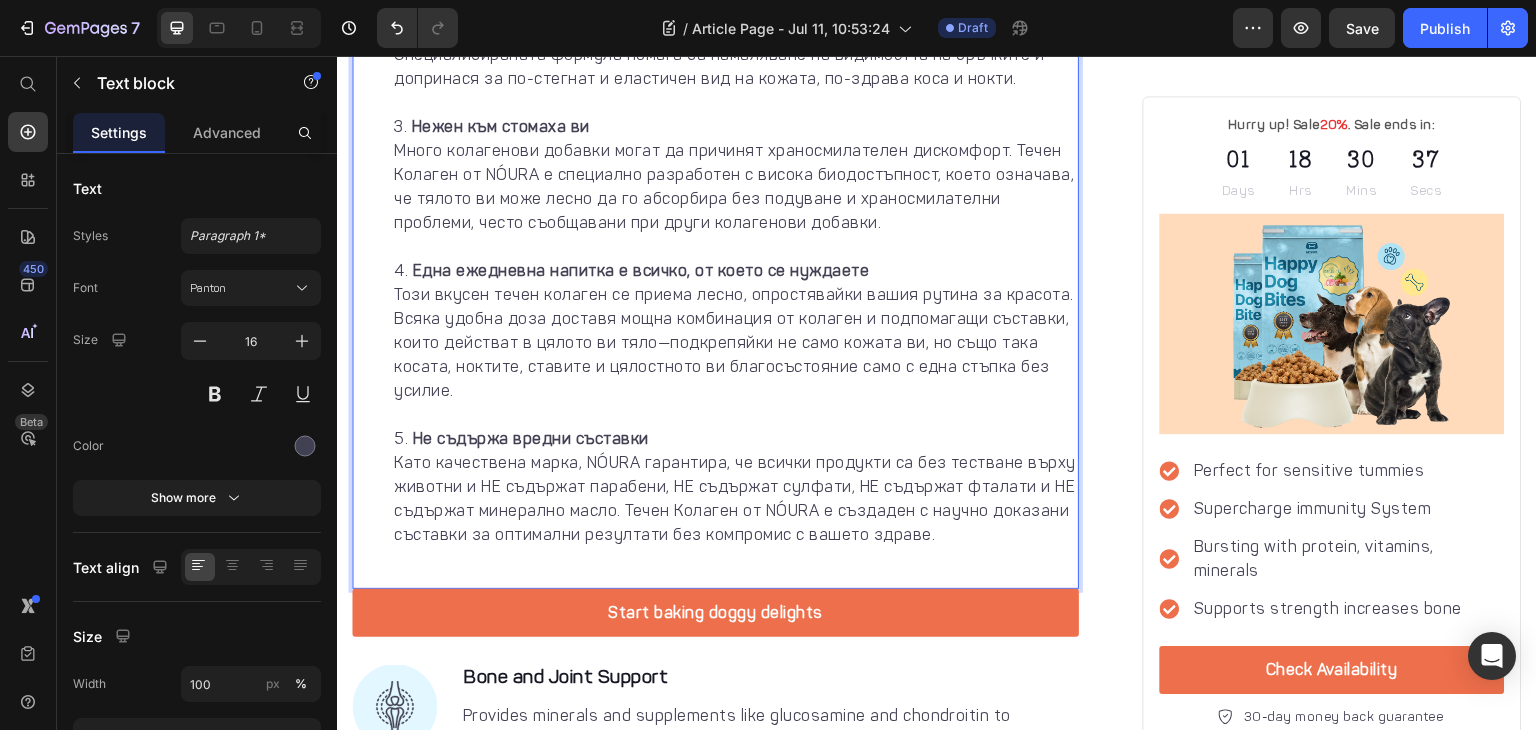 click on "Една ежедневна напитка е всичко, от което се нуждаете Този вкусен течен колаген се приема лесно, опростявайки вашия рутина за красота. Всяка удобна доза доставя мощна комбинация от колаген и подпомагащи съставки, които действат в цялото ви тяло—подкрепяйки не само кожата ви, но също така косата, ноктите, ставите и цялостното ви благосъстояние само с една стъпка без усилие." at bounding box center [735, 343] 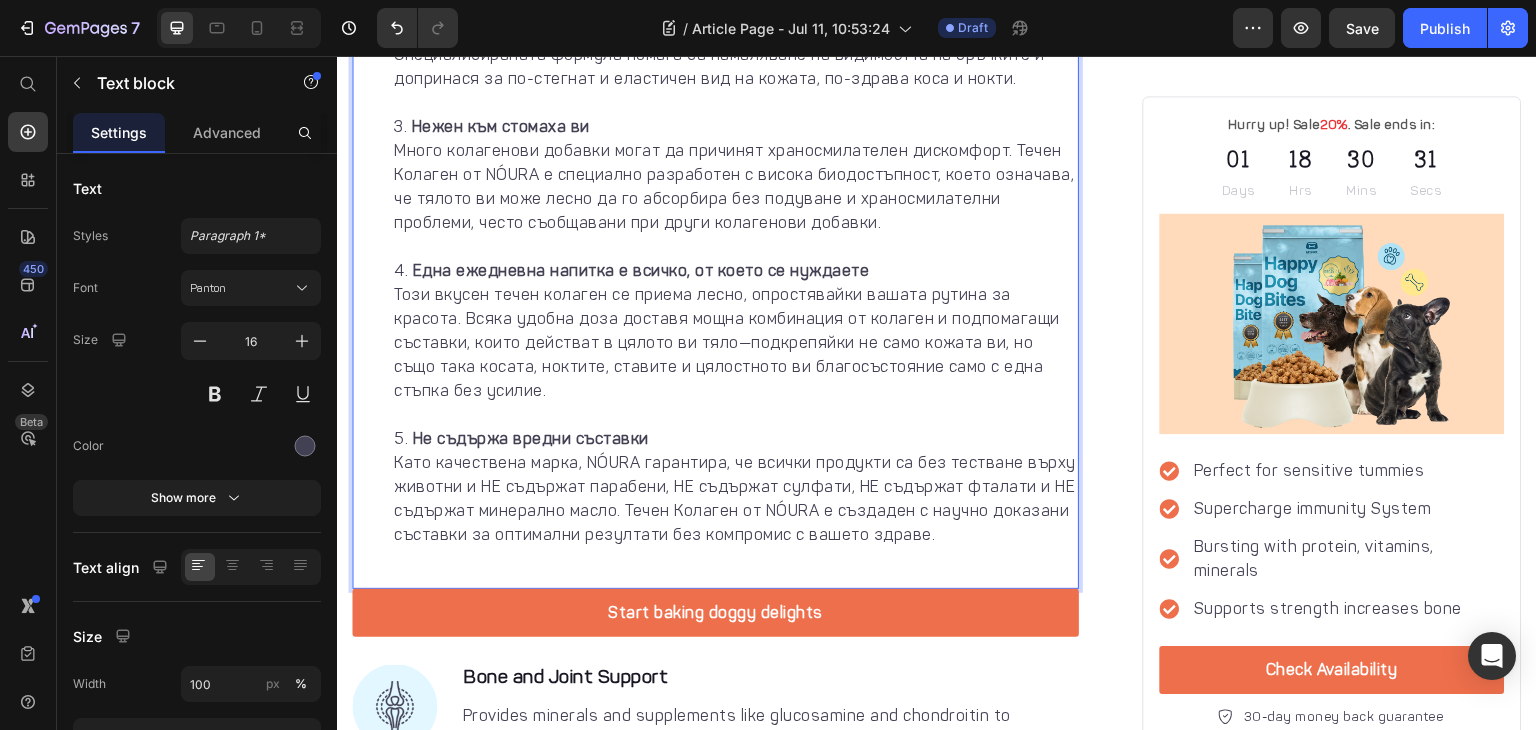 click on "Една ежедневна напитка е всичко, от което се нуждаете Този вкусен течен колаген се приема лесно, опростявайки вашата рутина за красота. Всяка удобна доза доставя мощна комбинация от колаген и подпомагащи съставки, които действат в цялото ви тяло—подкрепяйки не само кожата ви, но също така косата, ноктите, ставите и цялостното ви благосъстояние само с една стъпка без усилие." at bounding box center (735, 343) 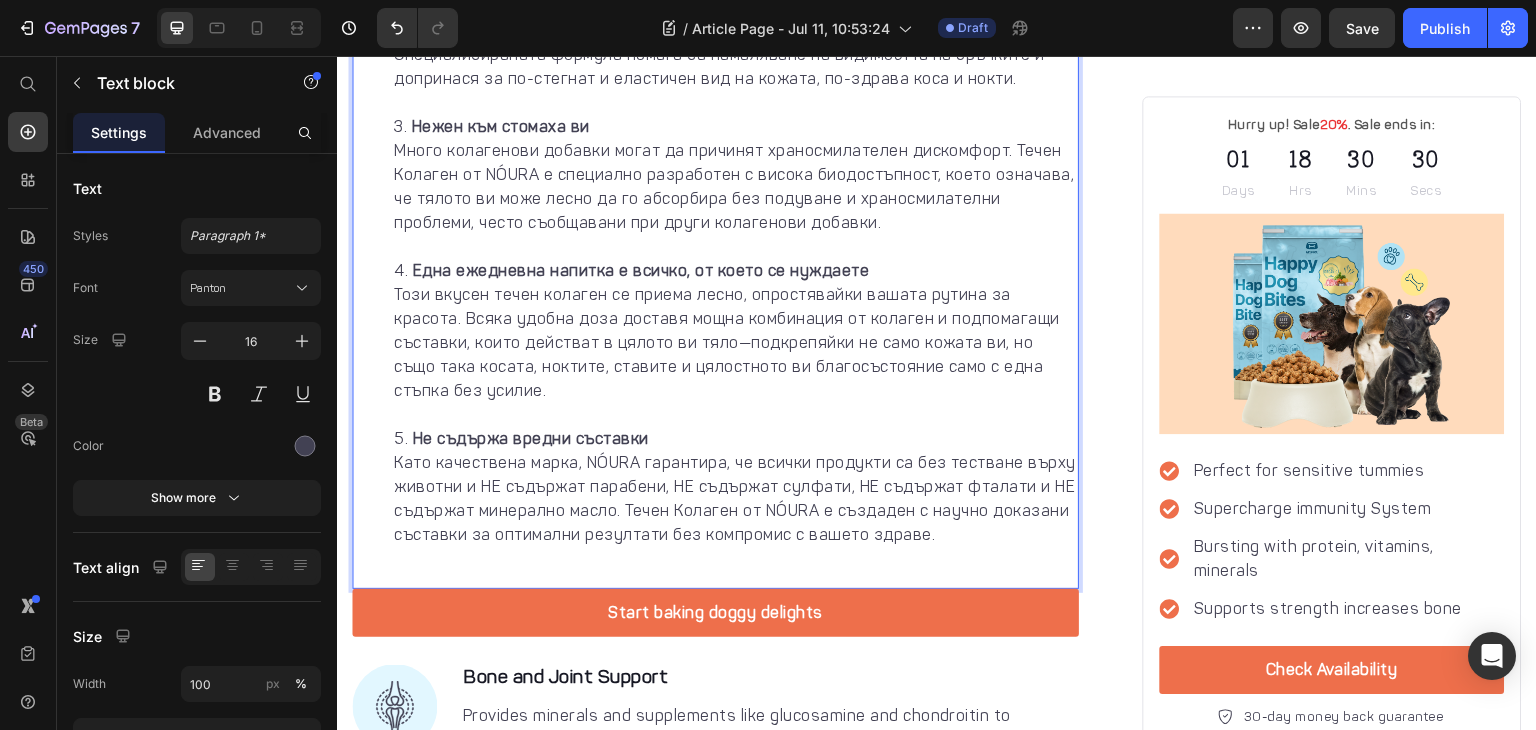 click on "Една ежедневна напитка е всичко, от което се нуждаете Този вкусен течен колаген се приема лесно, опростявайки вашата рутина за красота. Всяка удобна доза доставя мощна комбинация от колаген и подпомагащи съставки, които действат в цялото ви тяло—подкрепяйки не само кожата ви, но също така косата, ноктите, ставите и цялостното ви благосъстояние само с една стъпка без усилие." at bounding box center [735, 343] 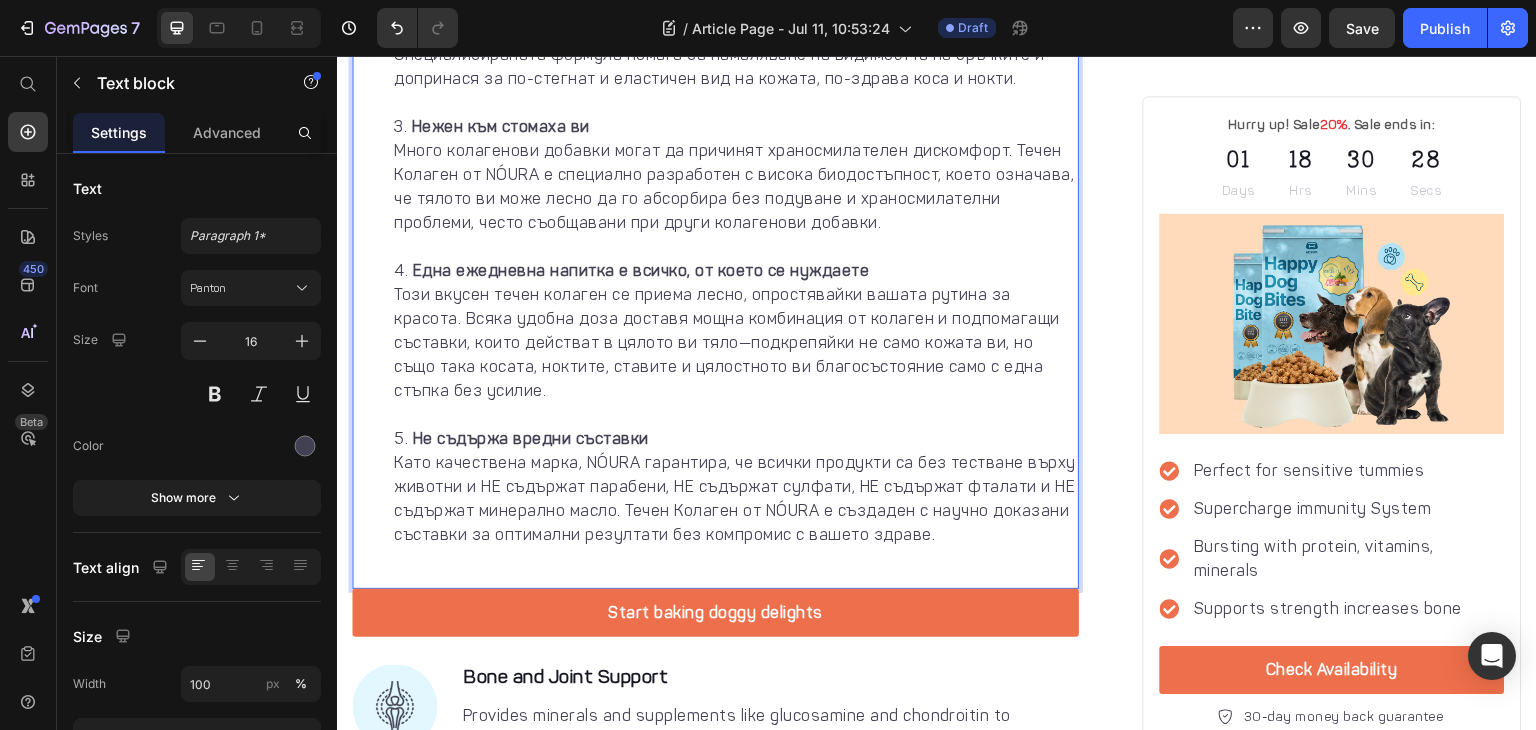 click on "Една ежедневна напитка е всичко, от което се нуждаете Този вкусен течен колаген се приема лесно, опростявайки вашата рутина за красота. Всяка удобна доза доставя мощна комбинация от колаген и подпомагащи съставки, които действат в цялото ви тяло—подкрепяйки не само кожата ви, но също така косата, ноктите, ставите и цялостното ви благосъстояние само с една стъпка без усилие." at bounding box center (735, 343) 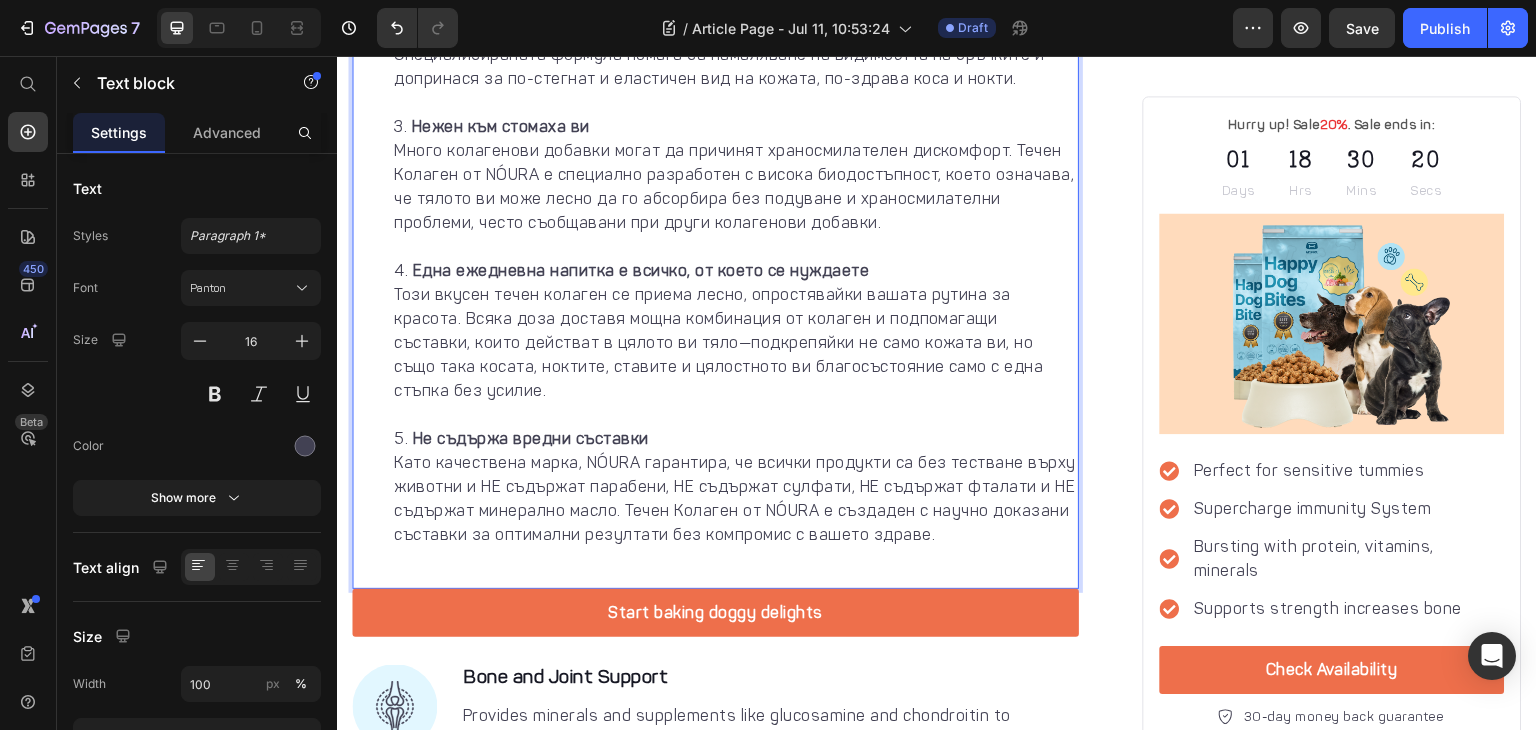 click on "Една ежедневна напитка е всичко, от което се нуждаете Този вкусен течен колаген се приема лесно, опростявайки вашата рутина за красота. Всяка доза доставя мощна комбинация от колаген и подпомагащи съставки, които действат в цялото ви тяло—подкрепяйки не само кожата ви, но също така косата, ноктите, ставите и цялостното ви благосъстояние само с една стъпка без усилие." at bounding box center (735, 343) 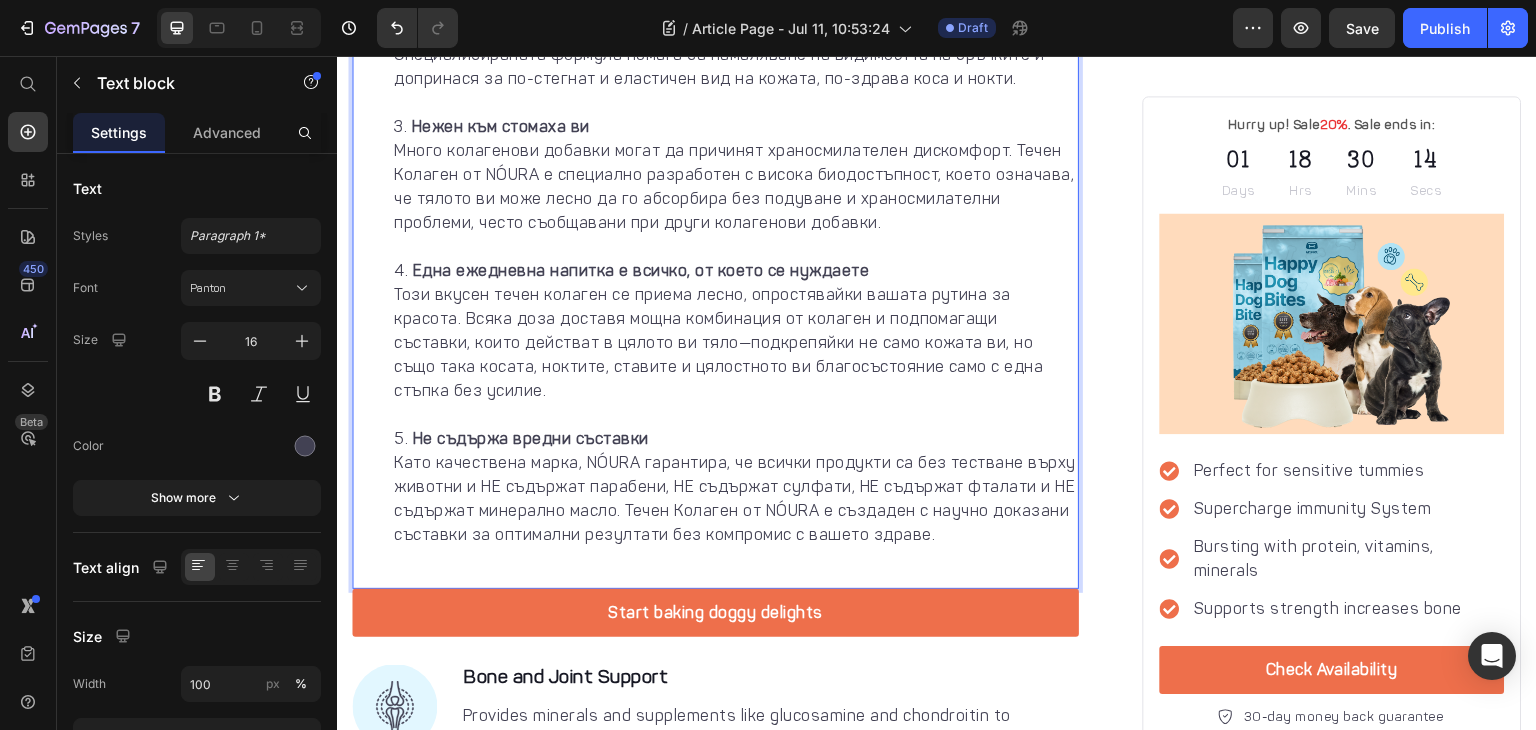 click on "Една ежедневна напитка е всичко, от което се нуждаете Този вкусен течен колаген се приема лесно, опростявайки вашата рутина за красота. Всяка доза доставя мощна комбинация от колаген и подпомагащи съставки, които действат в цялото ви тяло—подкрепяйки не само кожата ви, но също така косата, ноктите, ставите и цялостното ви благосъстояние само с една стъпка без усилие." at bounding box center [735, 343] 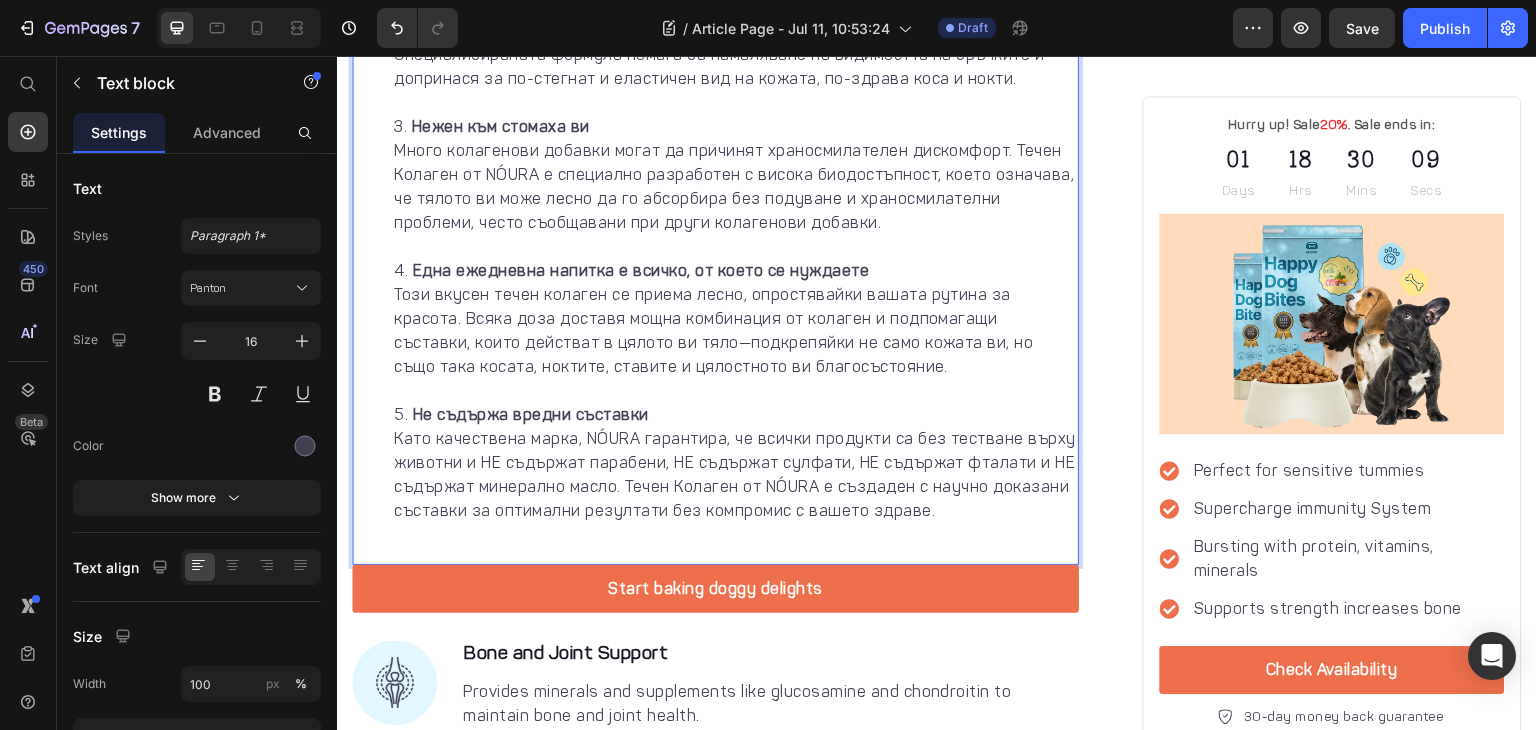click on "Не съдържа вредни съставки Като качествена марка, NÓURA гарантира, че всички продукти са без тестване върху животни и НЕ съдържат парабени, НЕ съдържат сулфати, НЕ съдържат фталати и НЕ съдържат минерално масло. Течен Колаген от NÓURA е създаден с научно доказани съставки за оптимални резултати без компромис с вашето здраве." at bounding box center (735, 463) 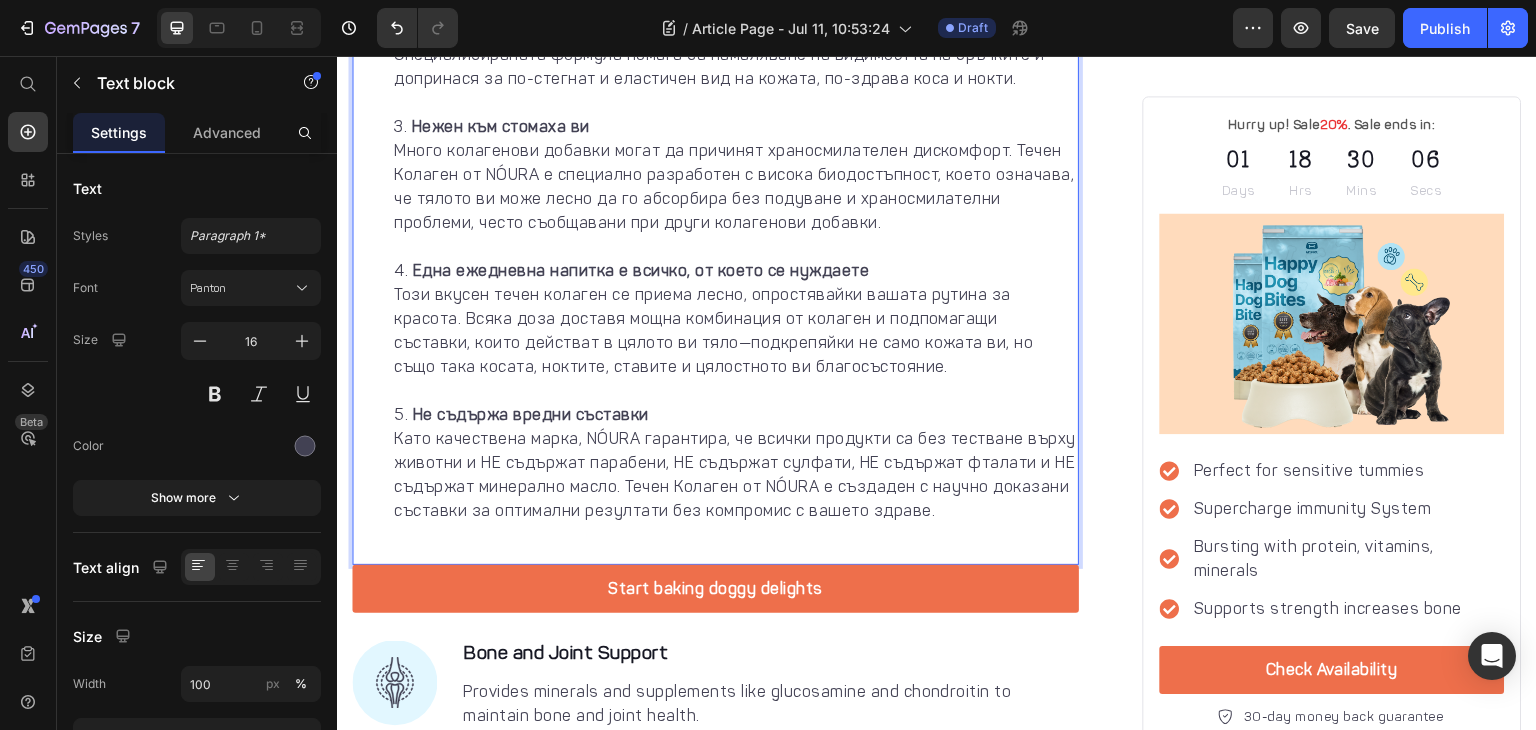 click on "Не съдържа вредни съставки Като качествена марка, NÓURA гарантира, че всички продукти са без тестване върху животни и НЕ съдържат парабени, НЕ съдържат сулфати, НЕ съдържат фталати и НЕ съдържат минерално масло. Течен Колаген от NÓURA е създаден с научно доказани съставки за оптимални резултати без компромис с вашето здраве." at bounding box center [735, 463] 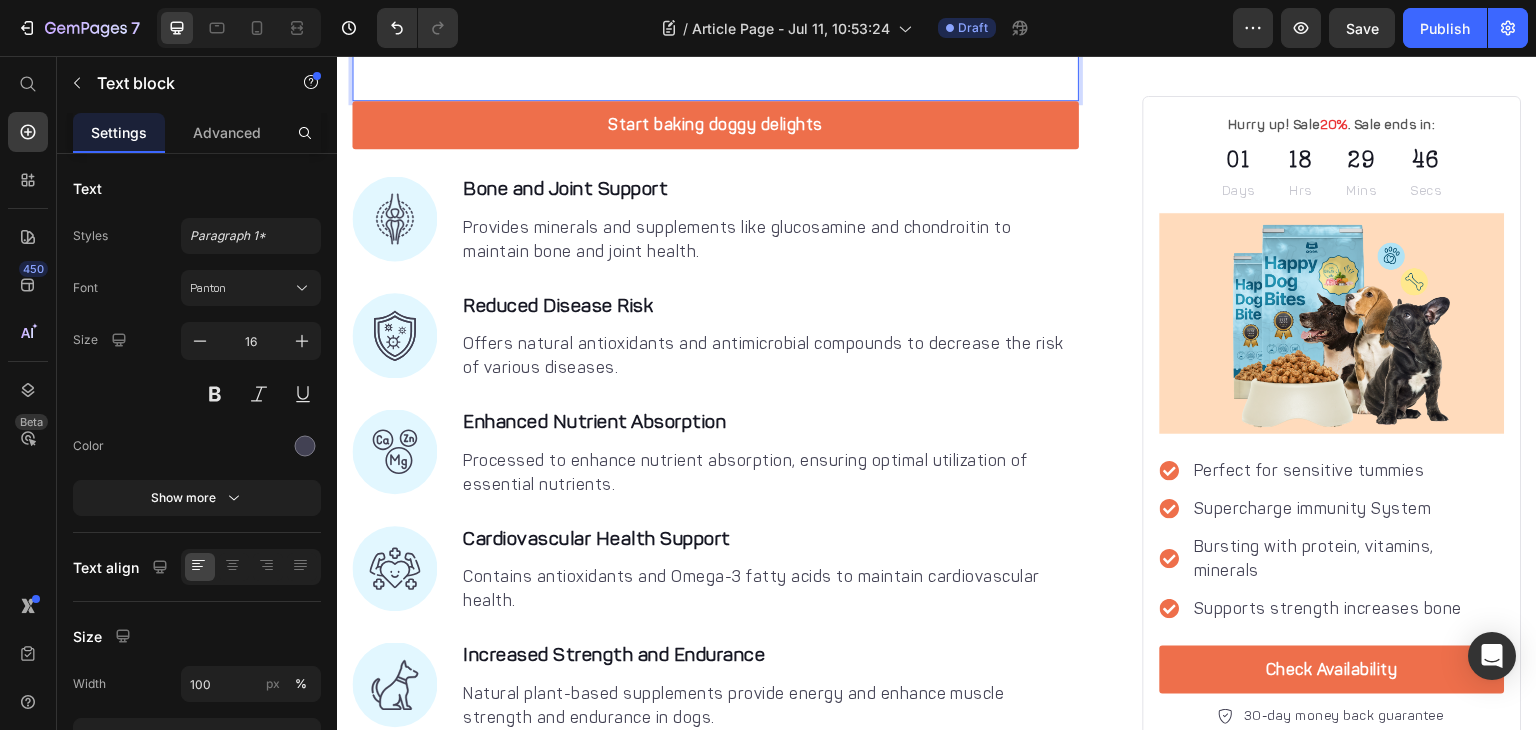 scroll, scrollTop: 2360, scrollLeft: 0, axis: vertical 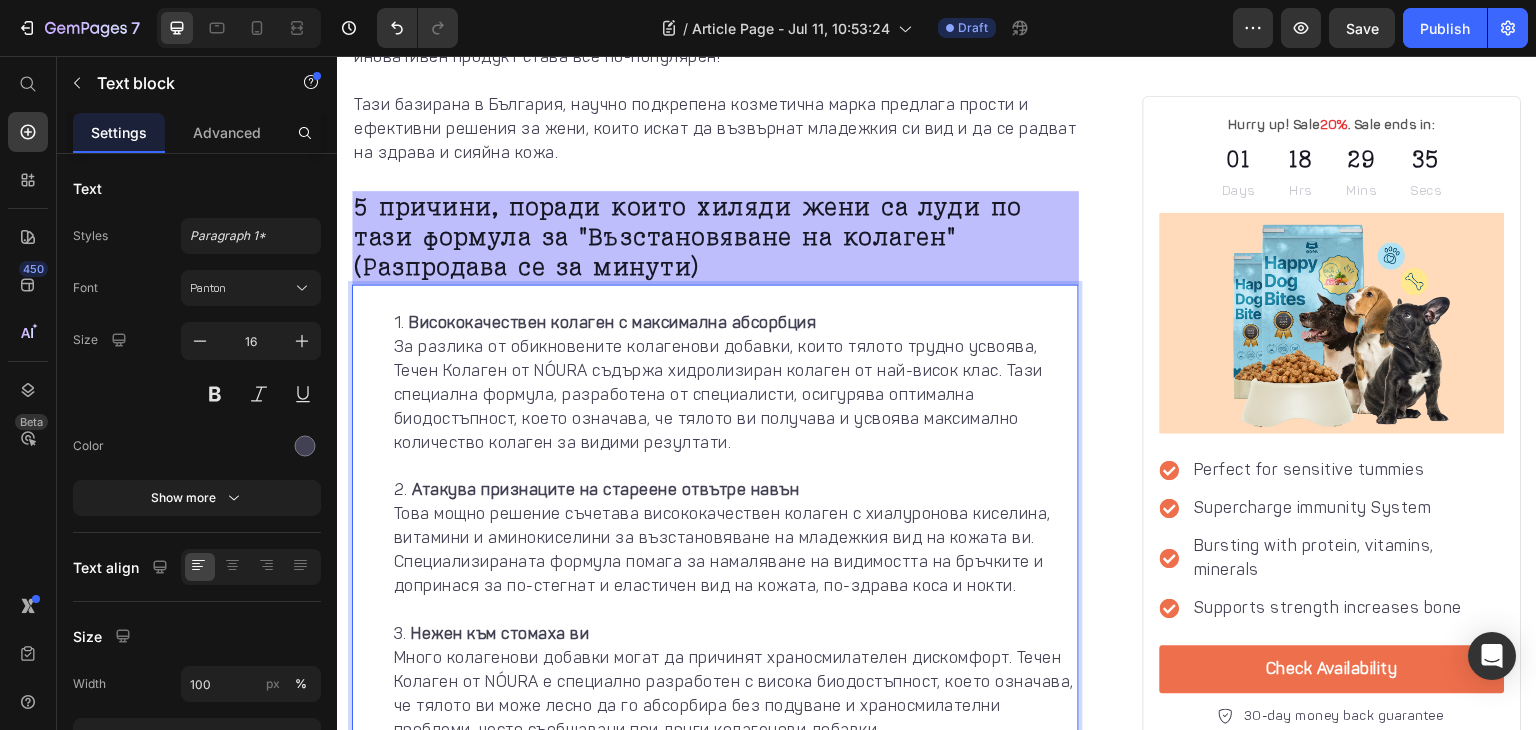 click on "Висококачествен колаген с максимална абсорбция За разлика от обикновените колагенови добавки, които тялото трудно усвоява, Течен Колаген от NÓURA съдържа хидролизиран колаген от най-висок клас. Тази специална формула, разработена от специалисти, осигурява оптимална биодостъпност, което означава, че тялото ви получава и усвоява максимално количество колаген за видими резултати. Атакува признаците на стареене отвътре навън Нежен към стомаха ви Една ежедневна напитка е всичко, от което се нуждаете Не съдържа вредни съставки" at bounding box center (715, 671) 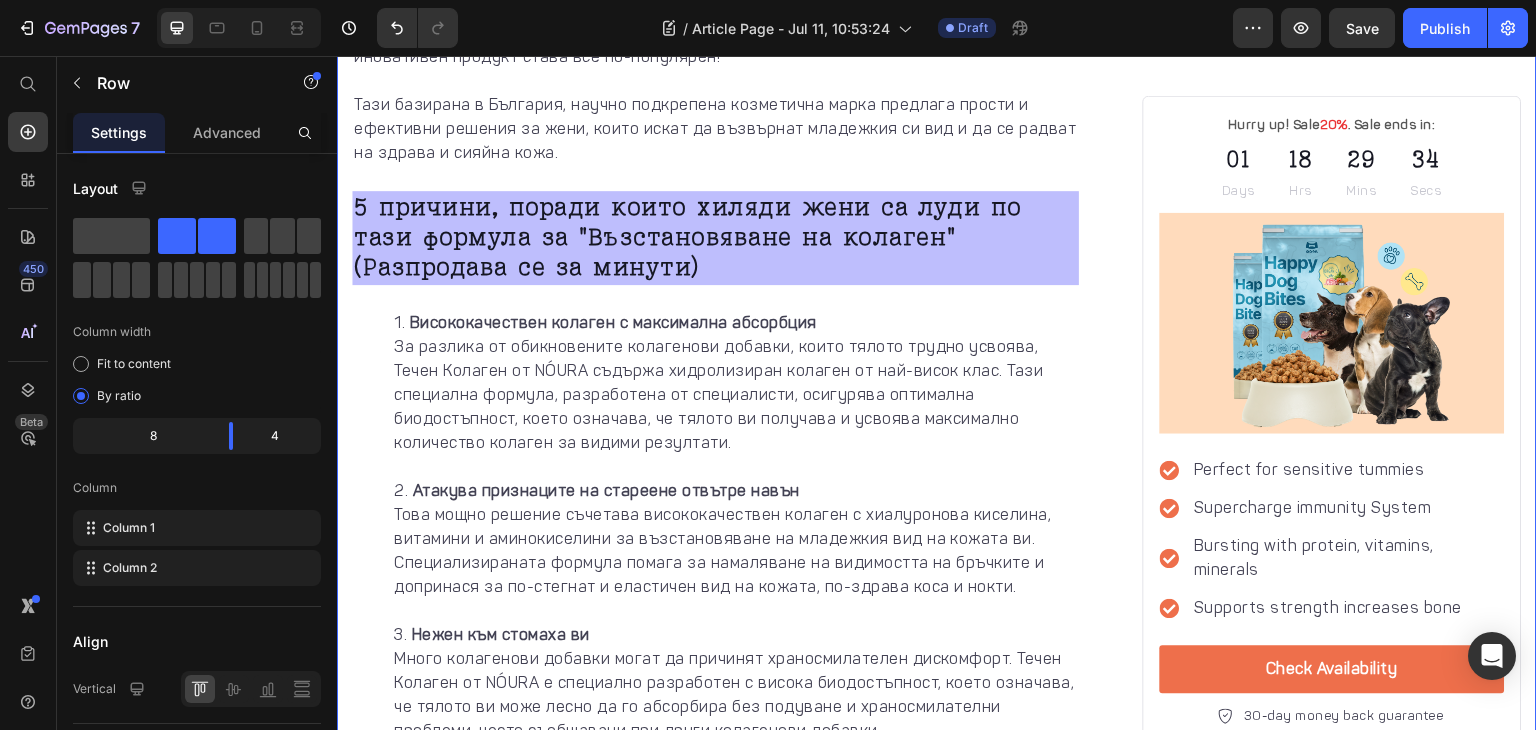 click on "Висококачествен колаген с максимална абсорбция За разлика от обикновените колагенови добавки, които тялото трудно усвоява, Течен Колаген от NÓURA съдържа хидролизиран колаген от най-висок клас. Тази специална формула, разработена от специалисти, осигурява оптимална биодостъпност, което означава, че тялото ви получава и усвоява максимално количество колаген за видими резултати." at bounding box center (735, 395) 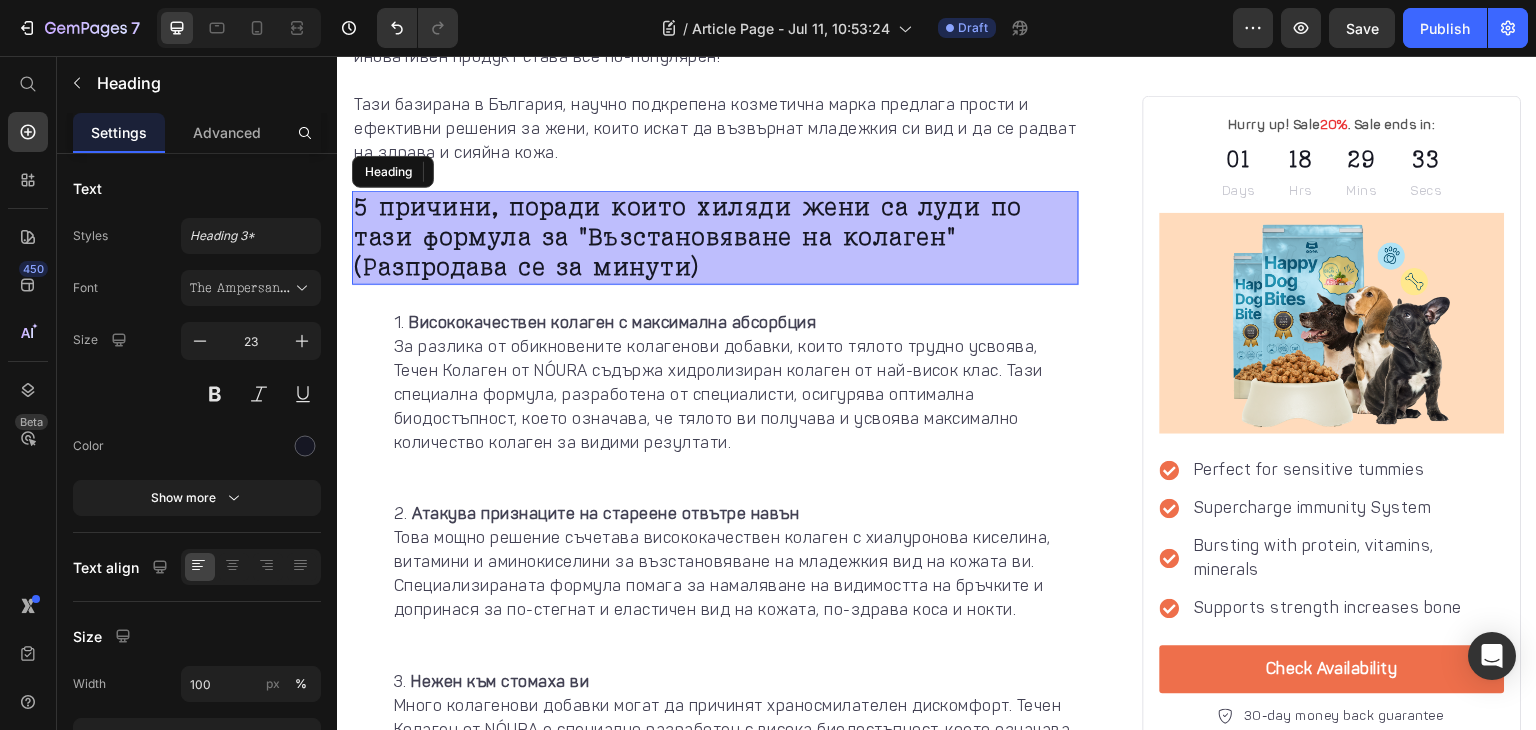 drag, startPoint x: 556, startPoint y: 197, endPoint x: 568, endPoint y: 553, distance: 356.20218 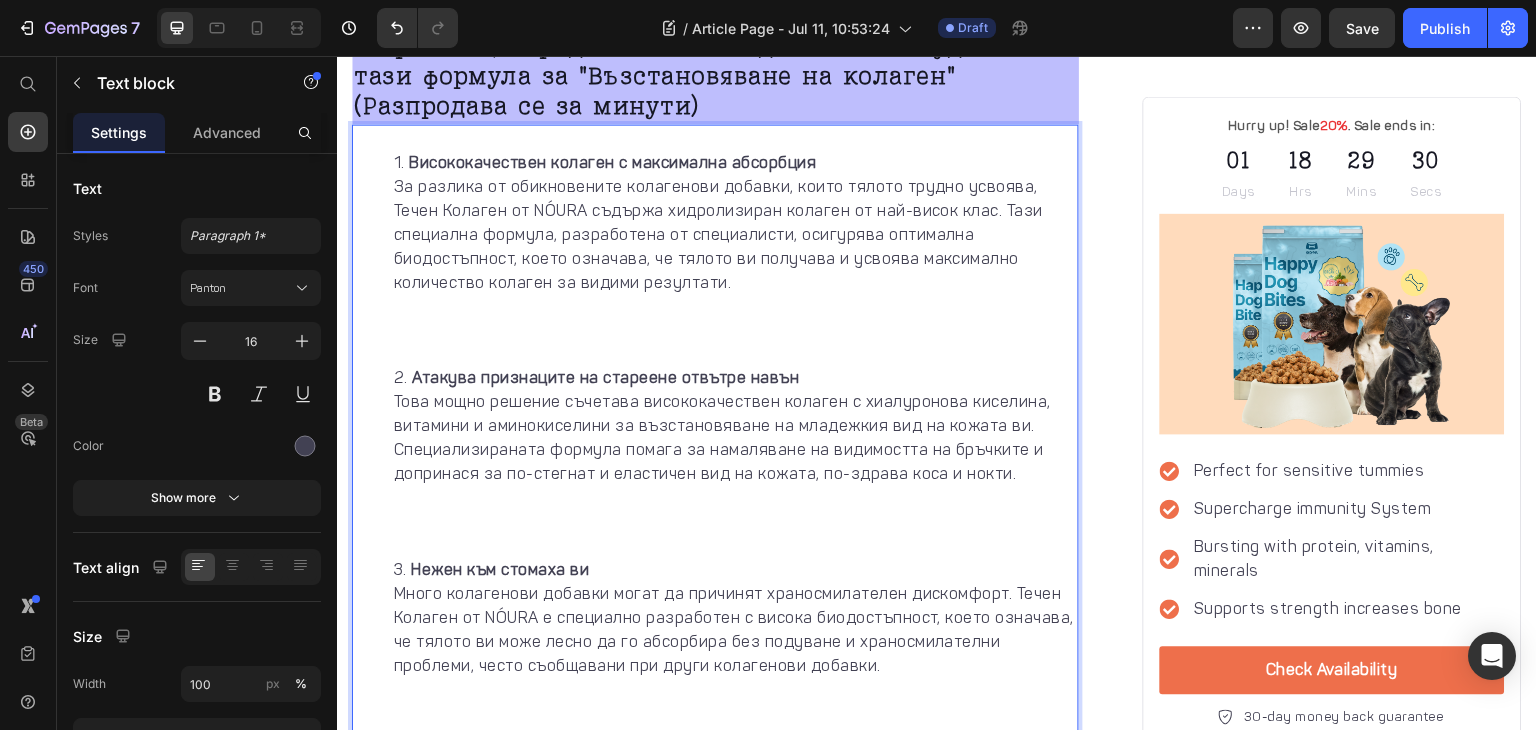 scroll, scrollTop: 1560, scrollLeft: 0, axis: vertical 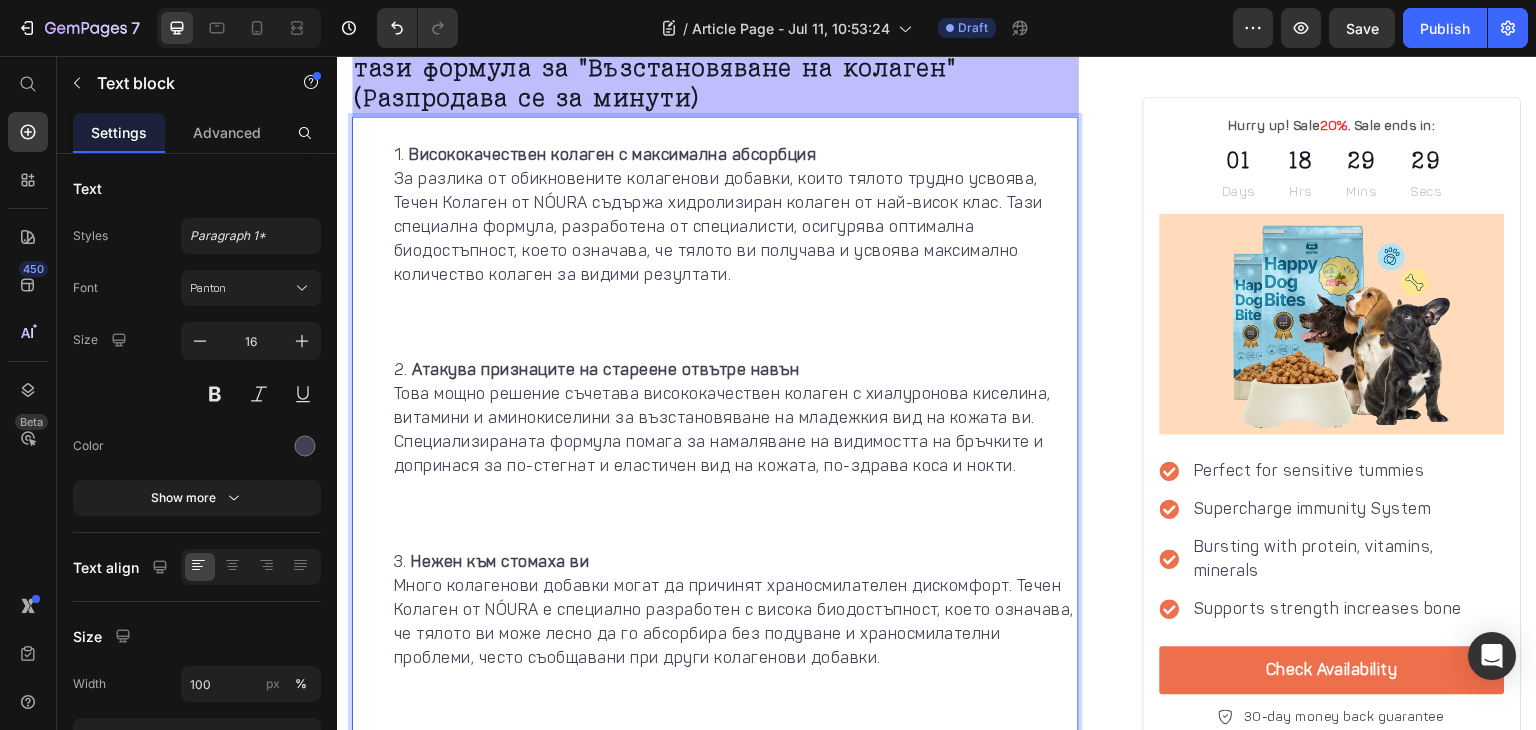 click on "Висококачествен колаген с максимална абсорбция За разлика от обикновените колагенови добавки, които тялото трудно усвоява, Течен Колаген от NÓURA съдържа хидролизиран колаген от най-висок клас. Тази специална формула, разработена от специалисти, осигурява оптимална биодостъпност, което означава, че тялото ви получава и усвоява максимално количество колаген за видими резултати." at bounding box center [735, 250] 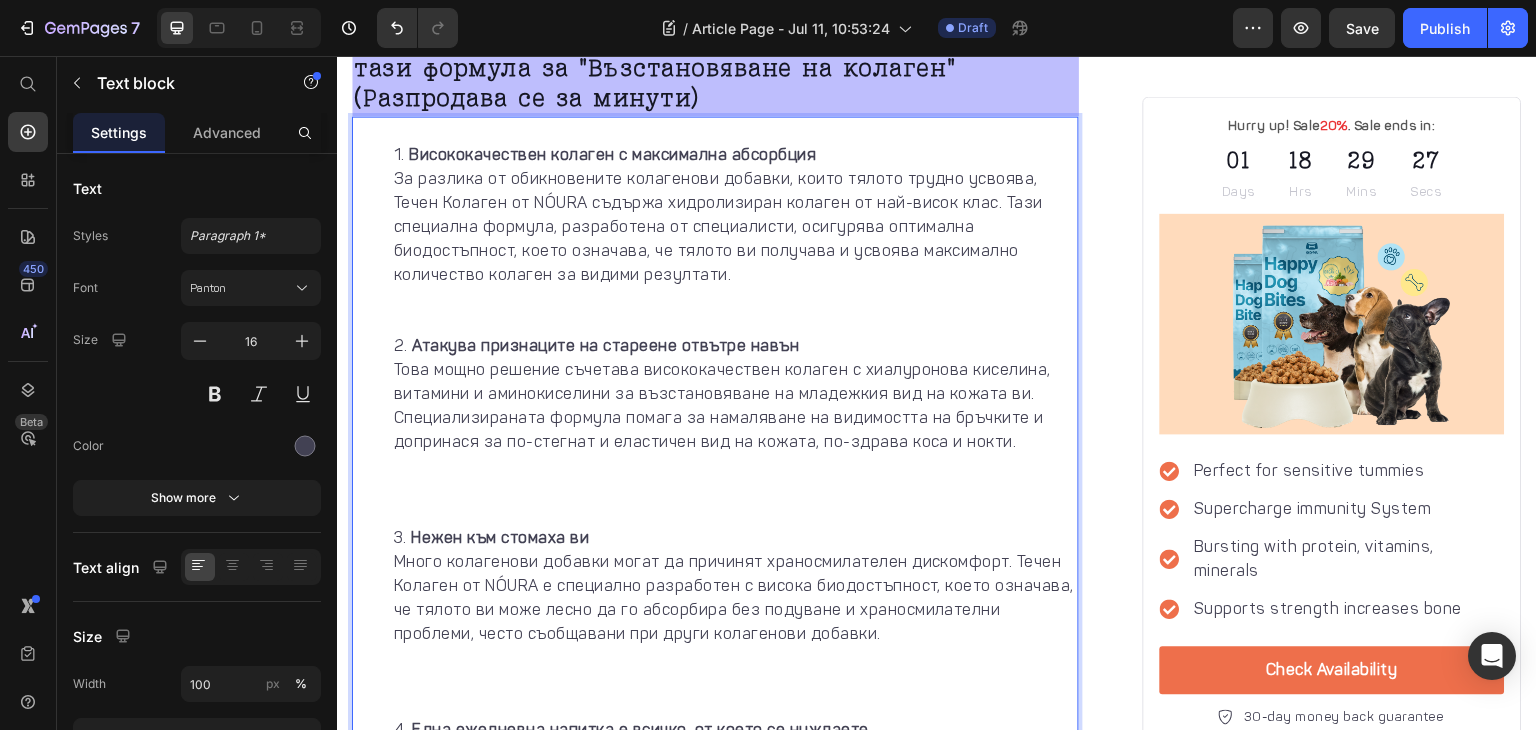 click on "Висококачествен колаген с максимална абсорбция За разлика от обикновените колагенови добавки, които тялото трудно усвоява, Течен Колаген от NÓURA съдържа хидролизиран колаген от най-висок клас. Тази специална формула, разработена от специалисти, осигурява оптимална биодостъпност, което означава, че тялото ви получава и усвоява максимално количество колаген за видими резултати." at bounding box center (735, 238) 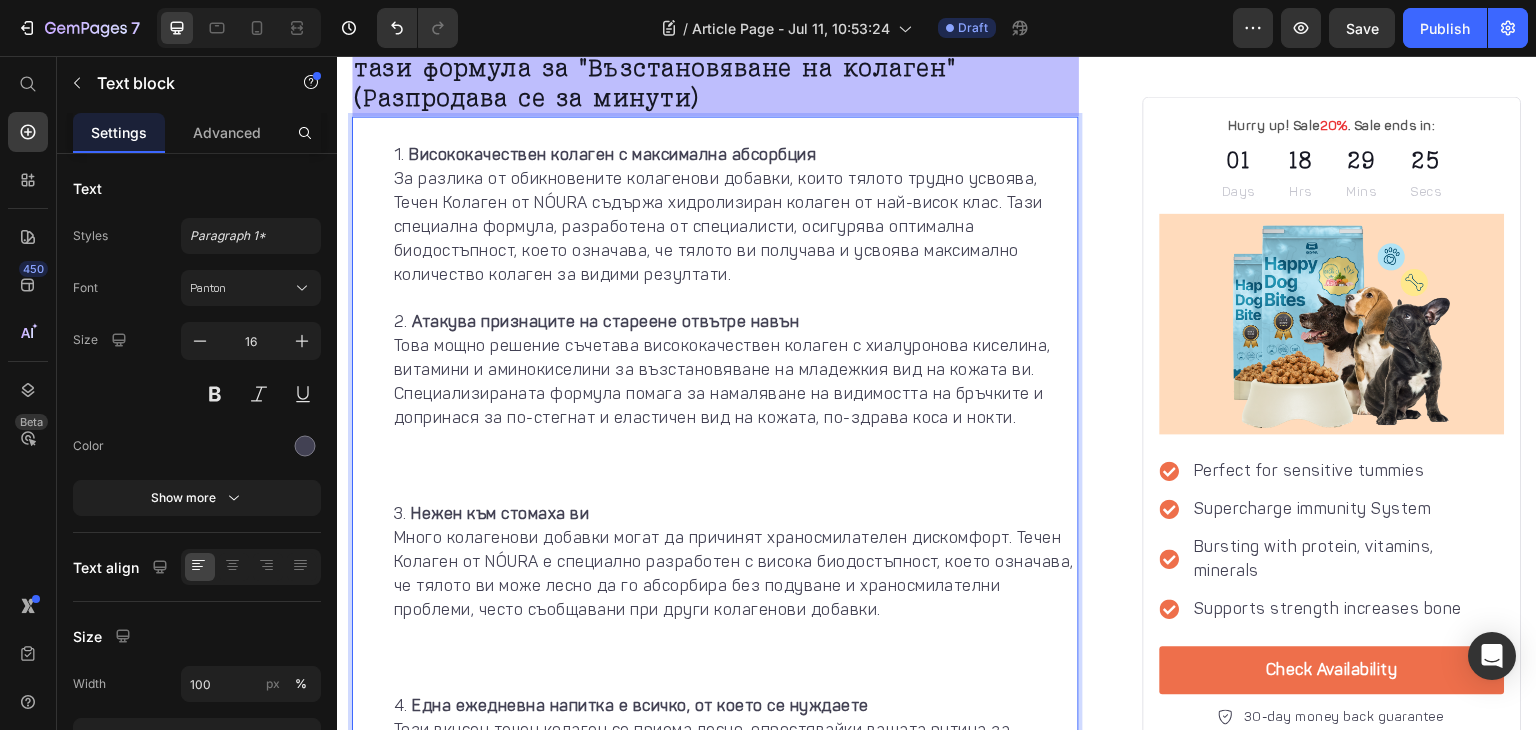click on "Атакува признаците на стареене отвътре навън Това мощно решение съчетава висококачествен колаген с хиалуронова киселина, витамини и аминокиселини за възстановяване на младежкия вид на кожата ви. Специализираната формула помага за намаляване на видимостта на бръчките и допринася за по-стегнат и еластичен вид на кожата, по-здрава коса и нокти." at bounding box center (735, 406) 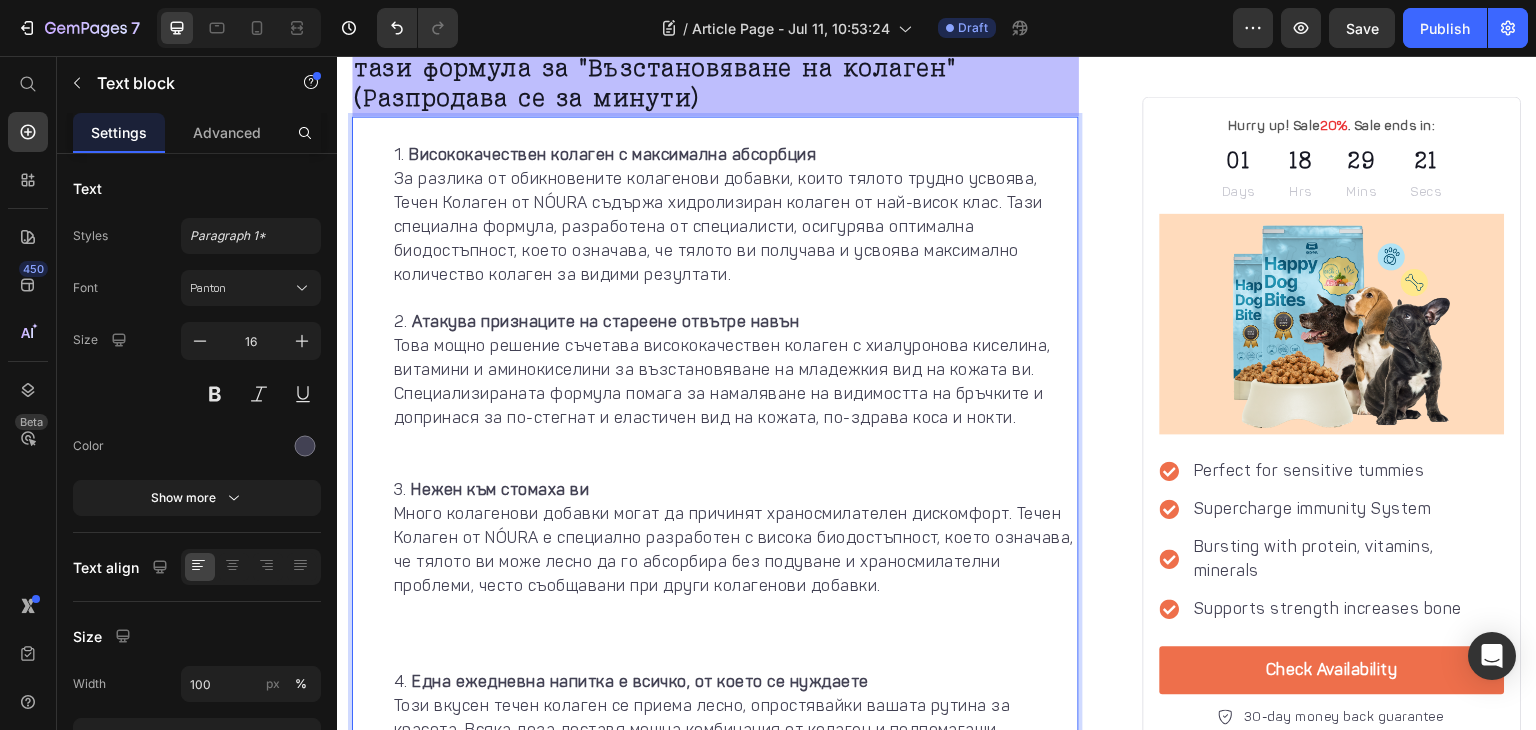 click on "Атакува признаците на стареене отвътре навън Това мощно решение съчетава висококачествен колаген с хиалуронова киселина, витамини и аминокиселини за възстановяване на младежкия вид на кожата ви. Специализираната формула помага за намаляване на видимостта на бръчките и допринася за по-стегнат и еластичен вид на кожата, по-здрава коса и нокти. ⁠⁠⁠⁠⁠⁠⁠" at bounding box center [735, 394] 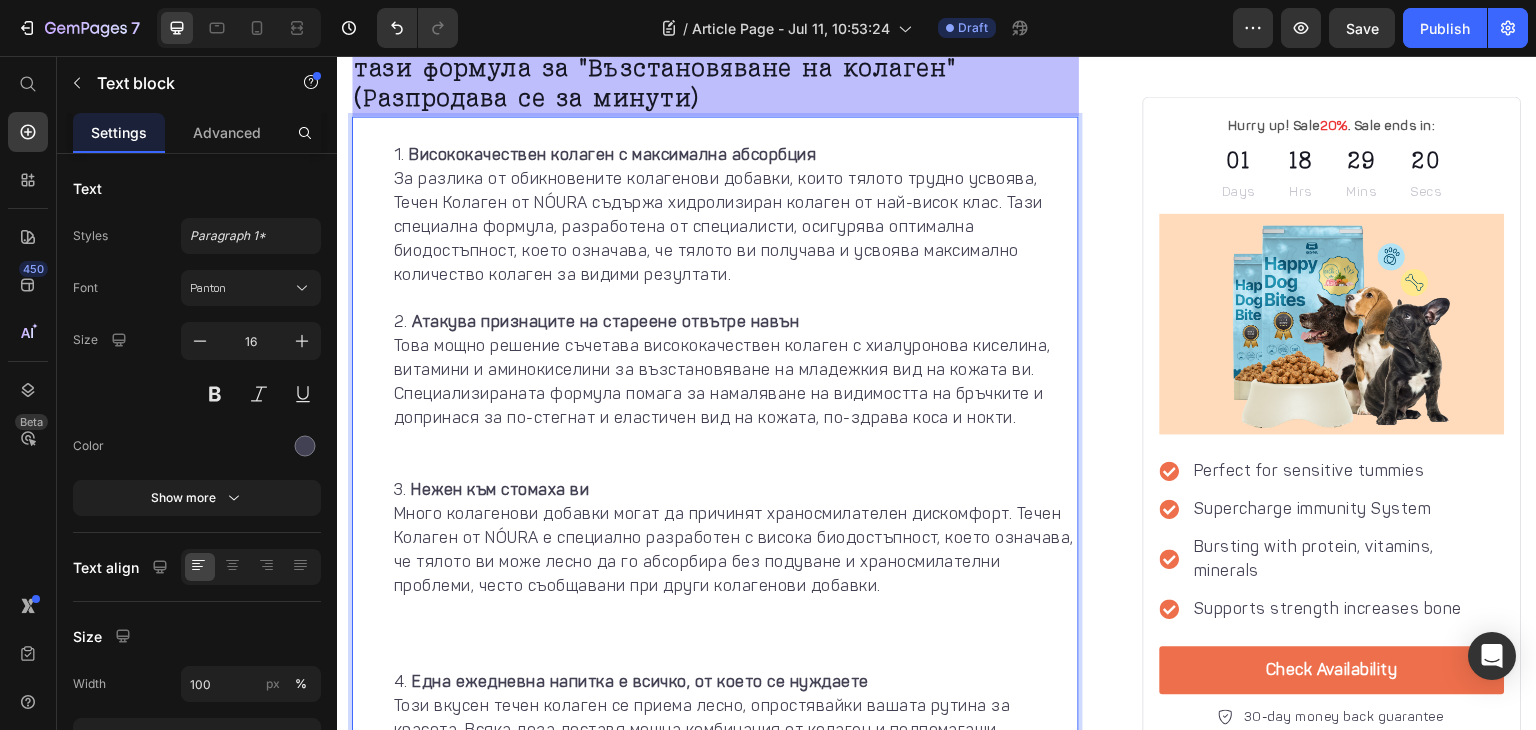 click on "Атакува признаците на стареене отвътре навън Това мощно решение съчетава висококачествен колаген с хиалуронова киселина, витамини и аминокиселини за възстановяване на младежкия вид на кожата ви. Специализираната формула помага за намаляване на видимостта на бръчките и допринася за по-стегнат и еластичен вид на кожата, по-здрава коса и нокти. ⁠⁠⁠⁠⁠⁠⁠" at bounding box center (735, 394) 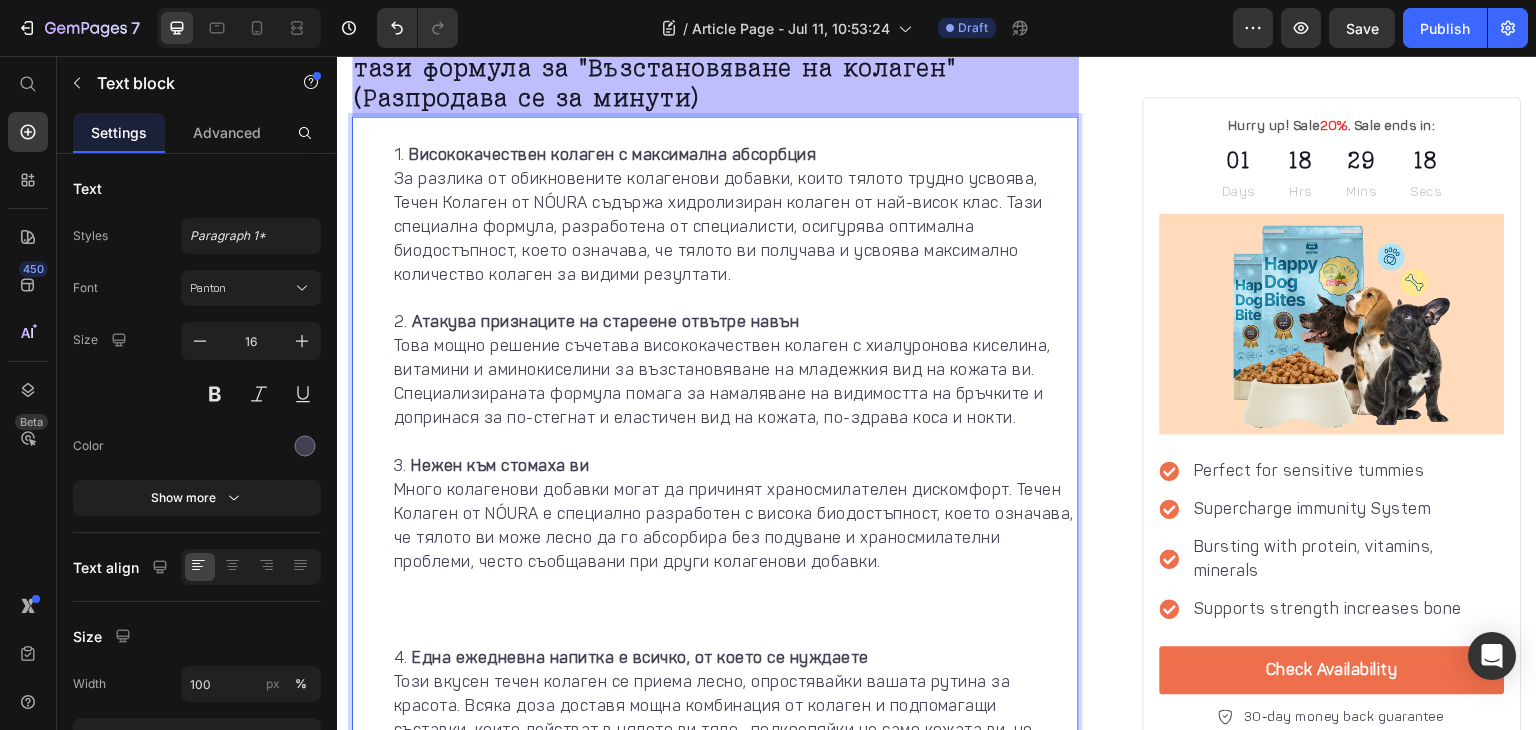 click on "Нежен към стомаха ви Много колагенови добавки могат да причинят храносмилателен дискомфорт. Течен Колаген от NÓURA е специално разработен с висока биодостъпност, което означава, че тялото ви може лесно да го абсорбира без подуване и храносмилателни проблеми, често съобщавани при други колагенови добавки." at bounding box center (735, 550) 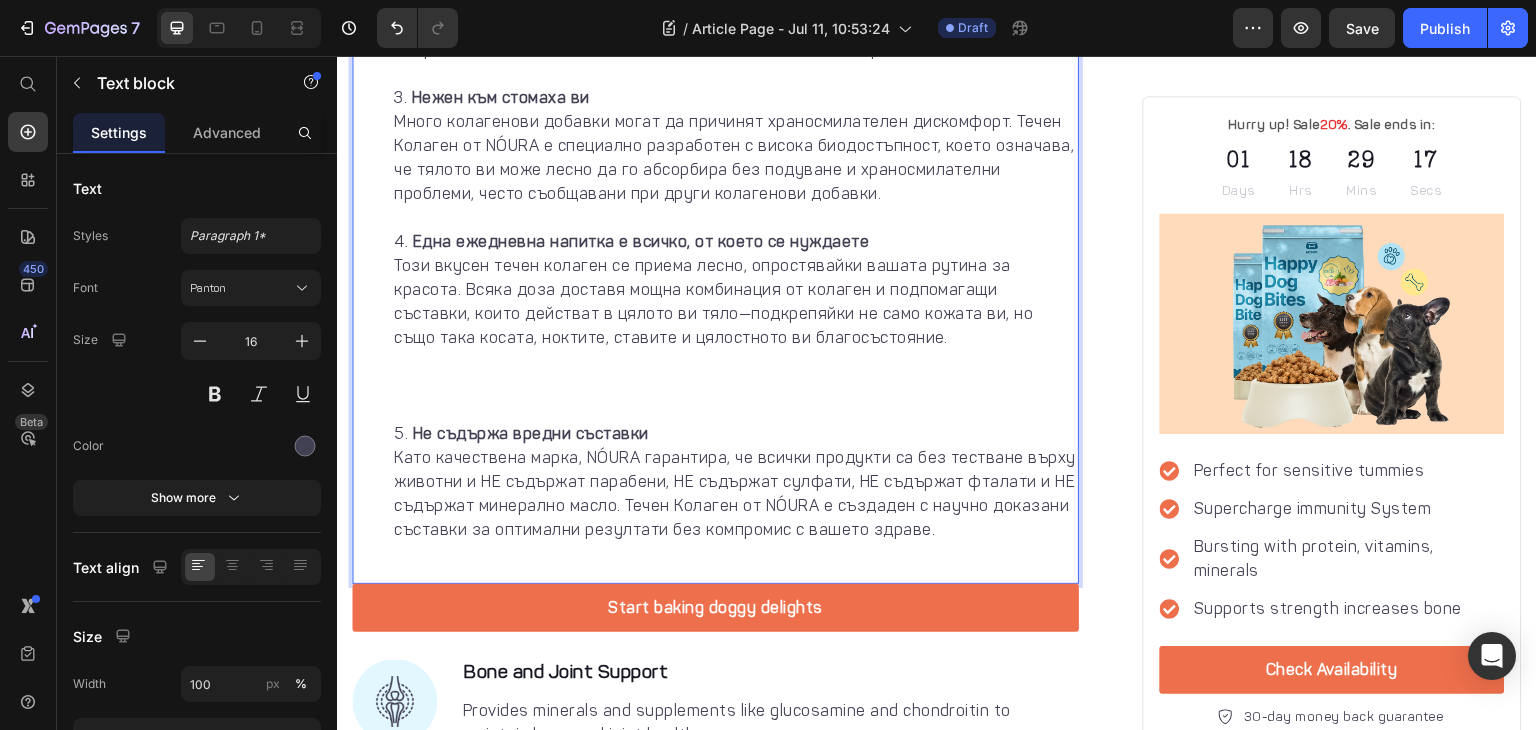scroll, scrollTop: 1936, scrollLeft: 0, axis: vertical 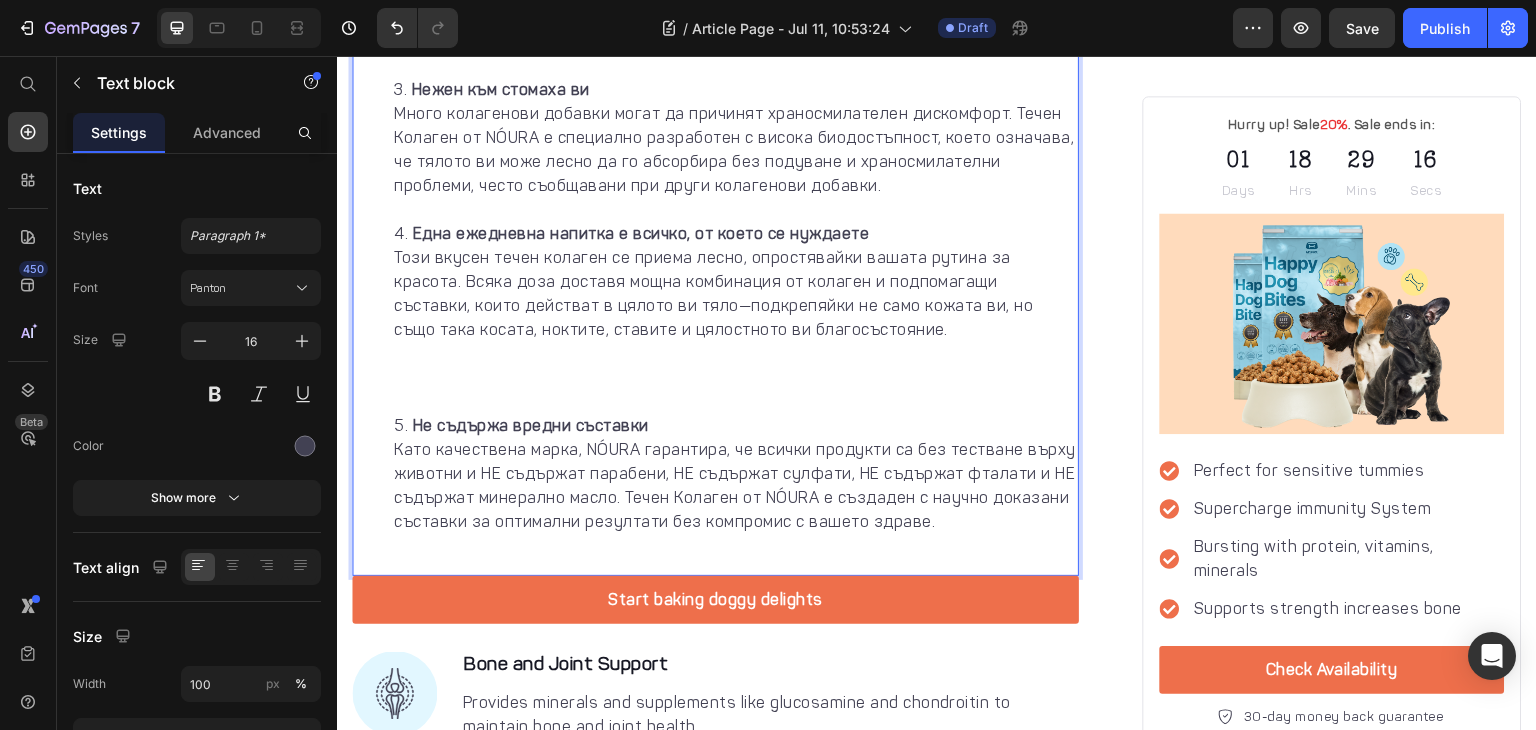 click on "Една ежедневна напитка е всичко, от което се нуждаете Този вкусен течен колаген се приема лесно, опростявайки вашата рутина за красота. Всяка доза доставя мощна комбинация от колаген и подпомагащи съставки, които действат в цялото ви тяло—подкрепяйки не само кожата ви, но също така косата, ноктите, ставите и цялостното ви благосъстояние." at bounding box center (735, 318) 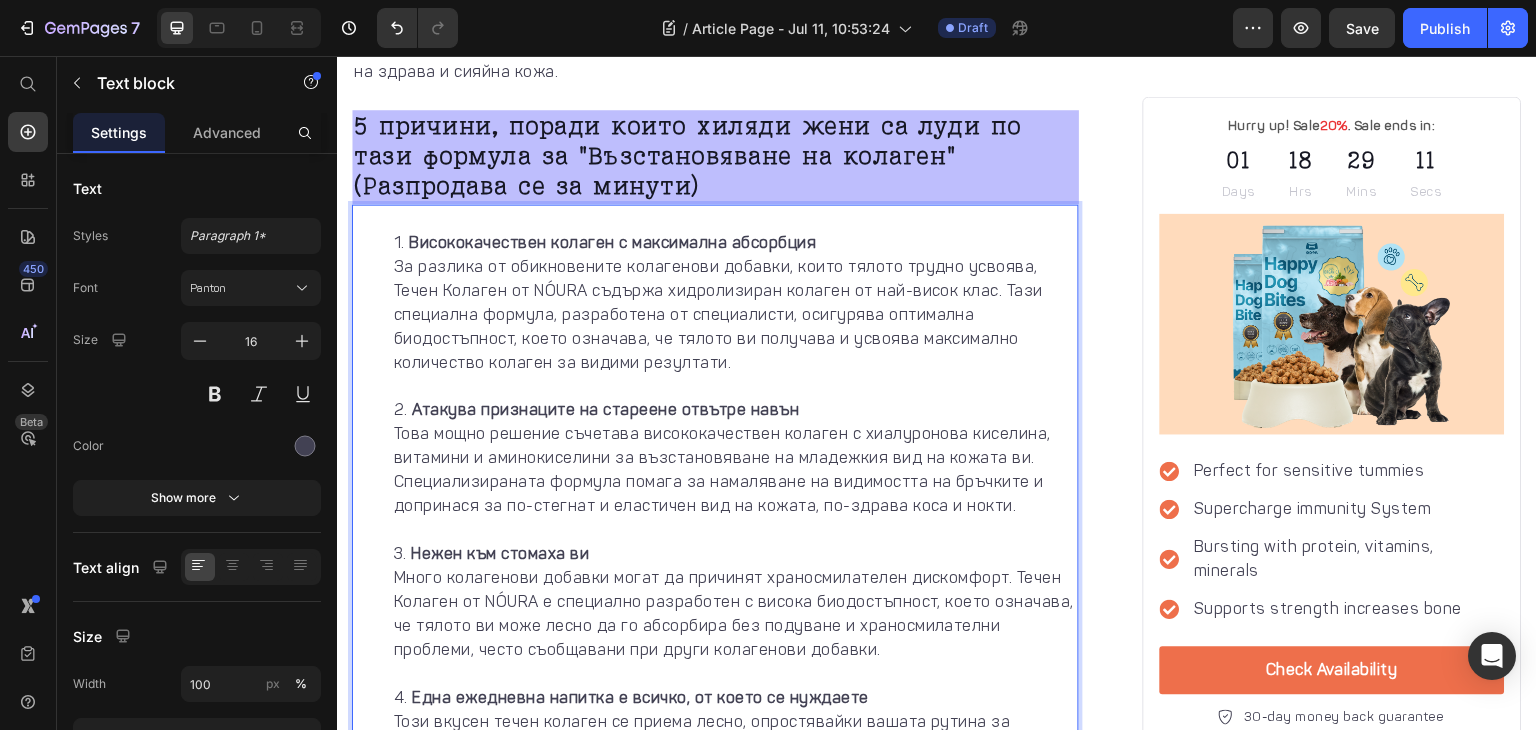 scroll, scrollTop: 1444, scrollLeft: 0, axis: vertical 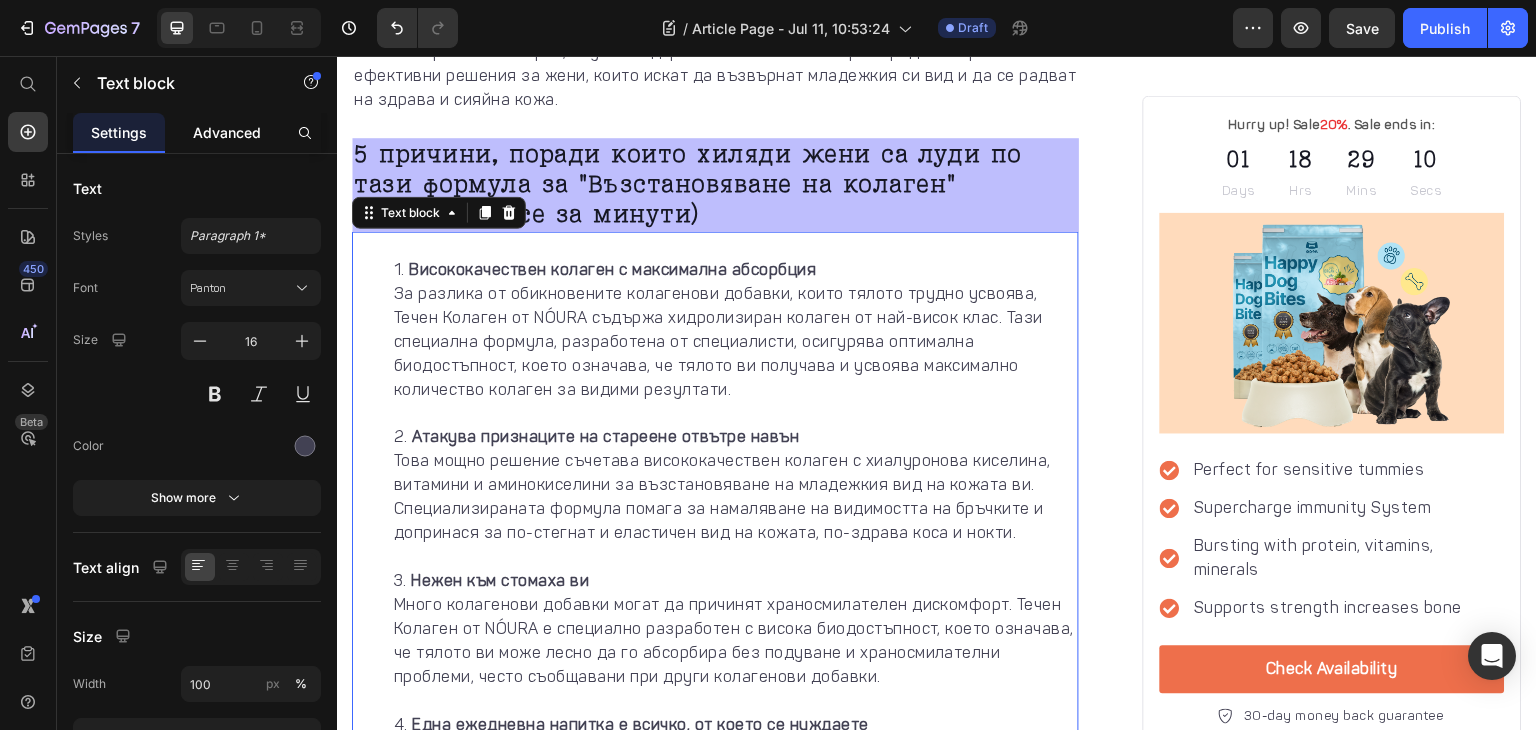 click on "Advanced" at bounding box center [227, 132] 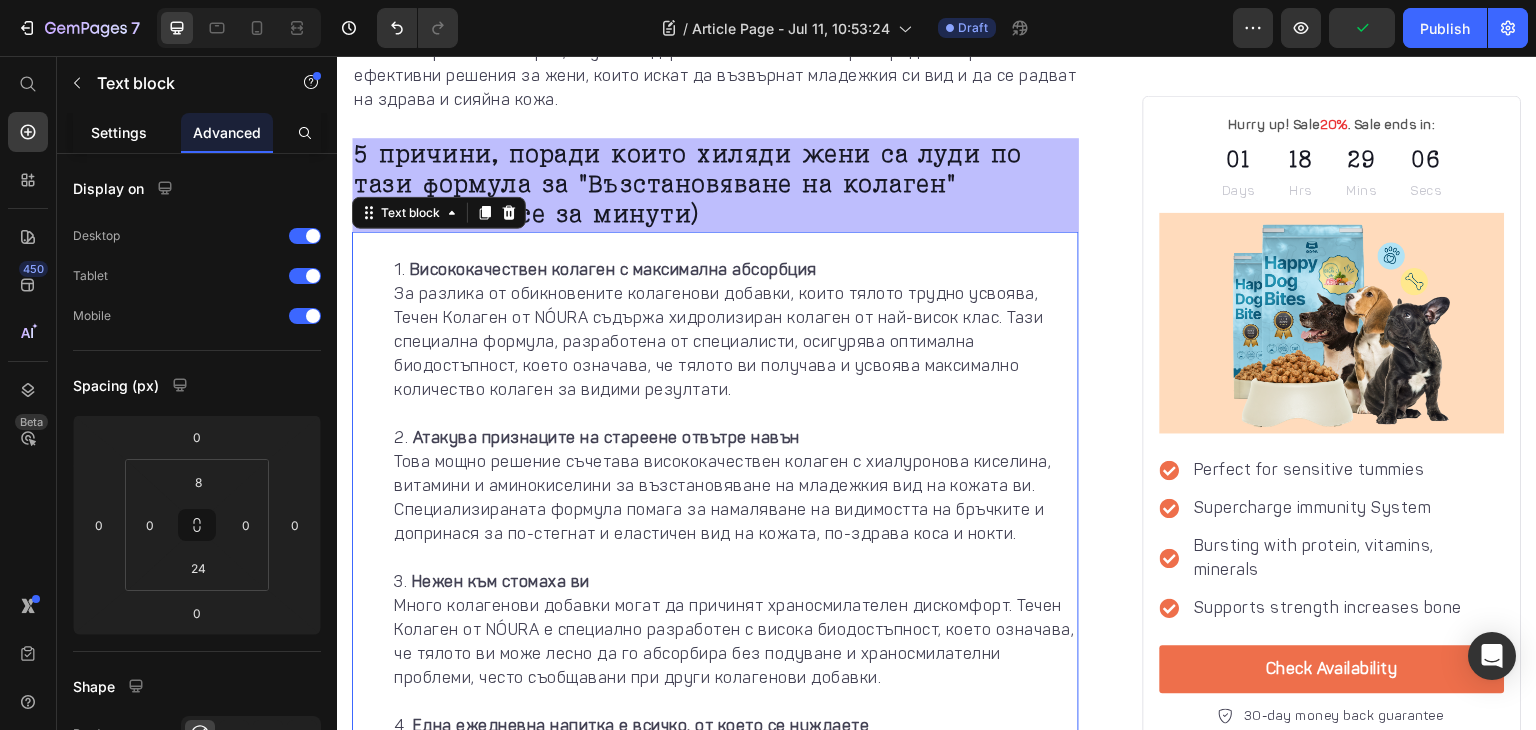 click on "Settings" at bounding box center (119, 132) 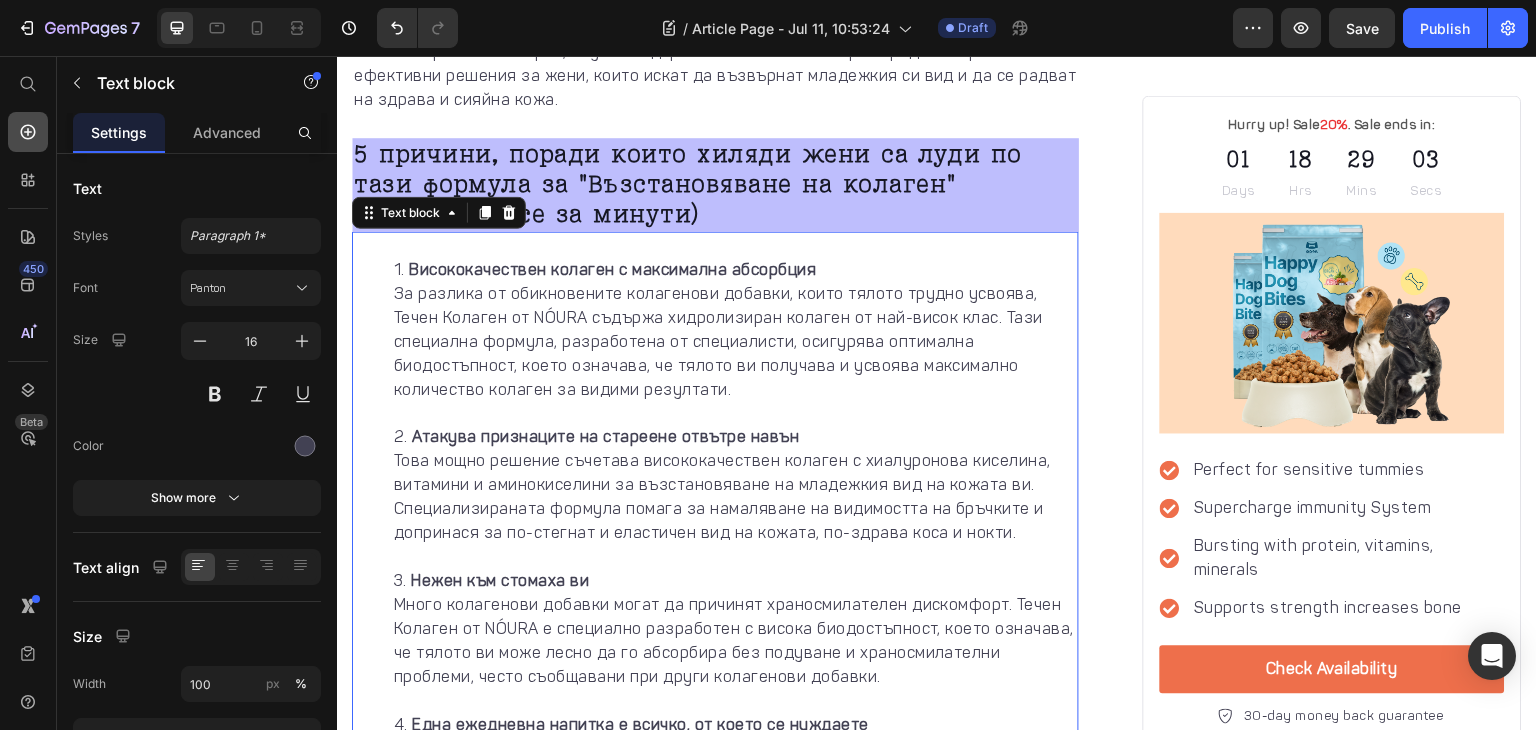 click 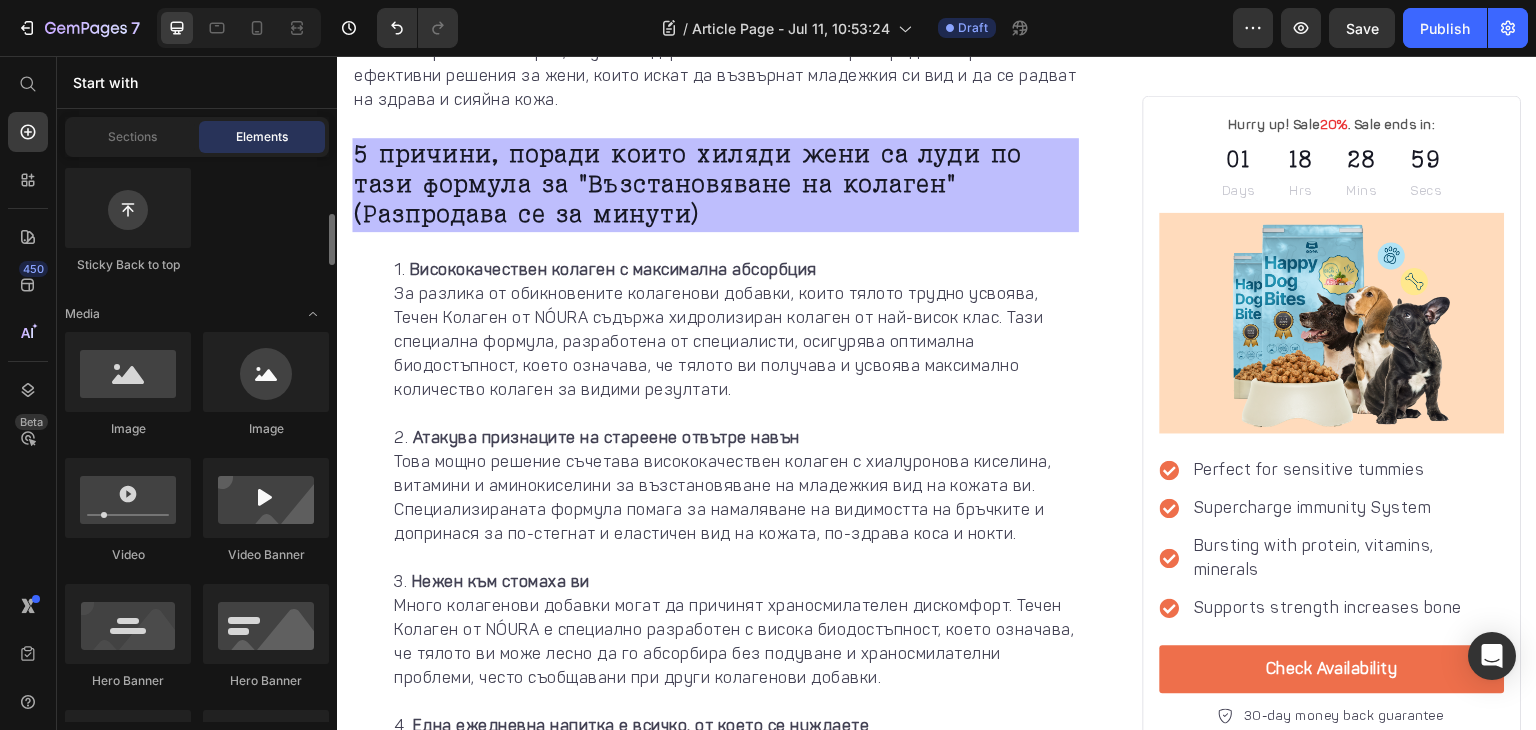 scroll, scrollTop: 614, scrollLeft: 0, axis: vertical 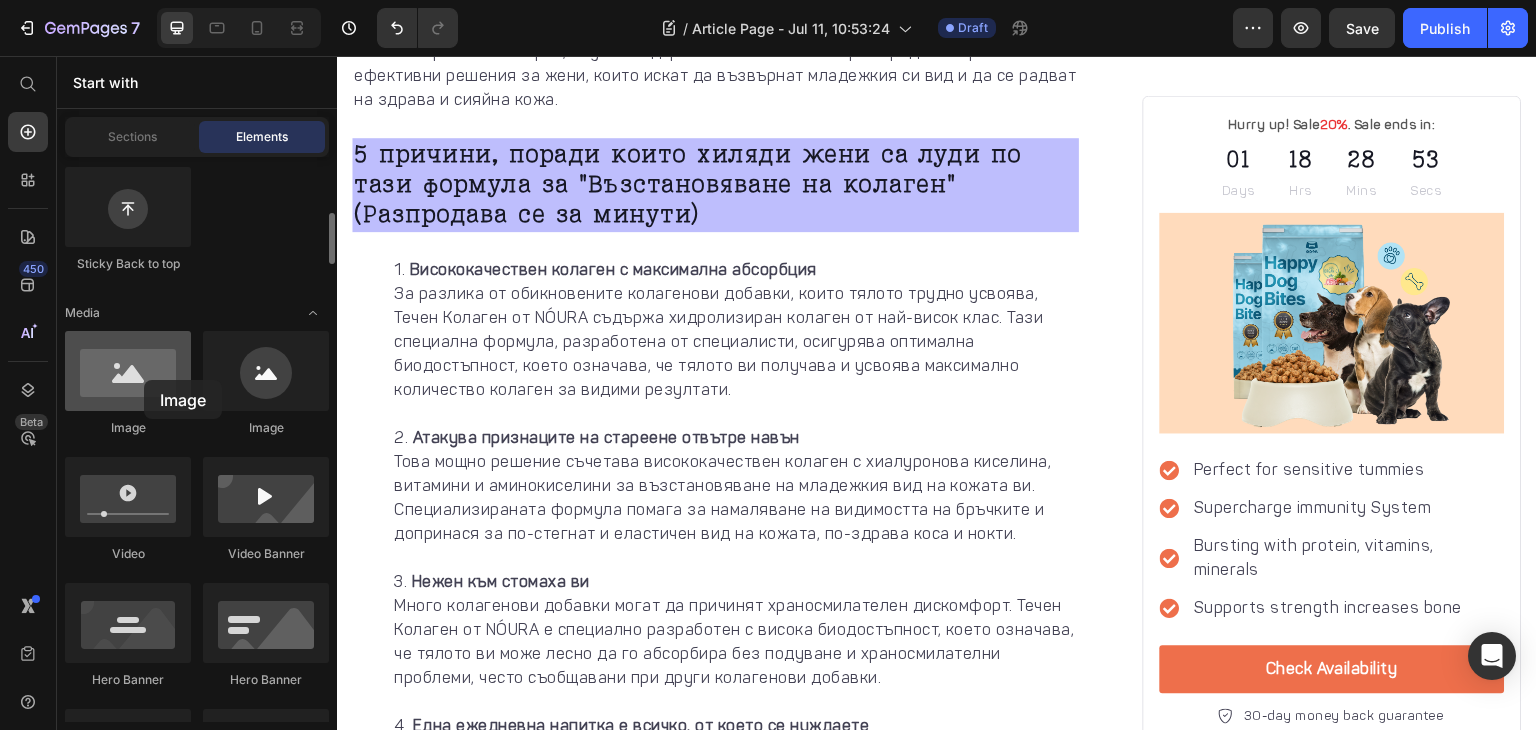 drag, startPoint x: 136, startPoint y: 389, endPoint x: 144, endPoint y: 380, distance: 12.0415945 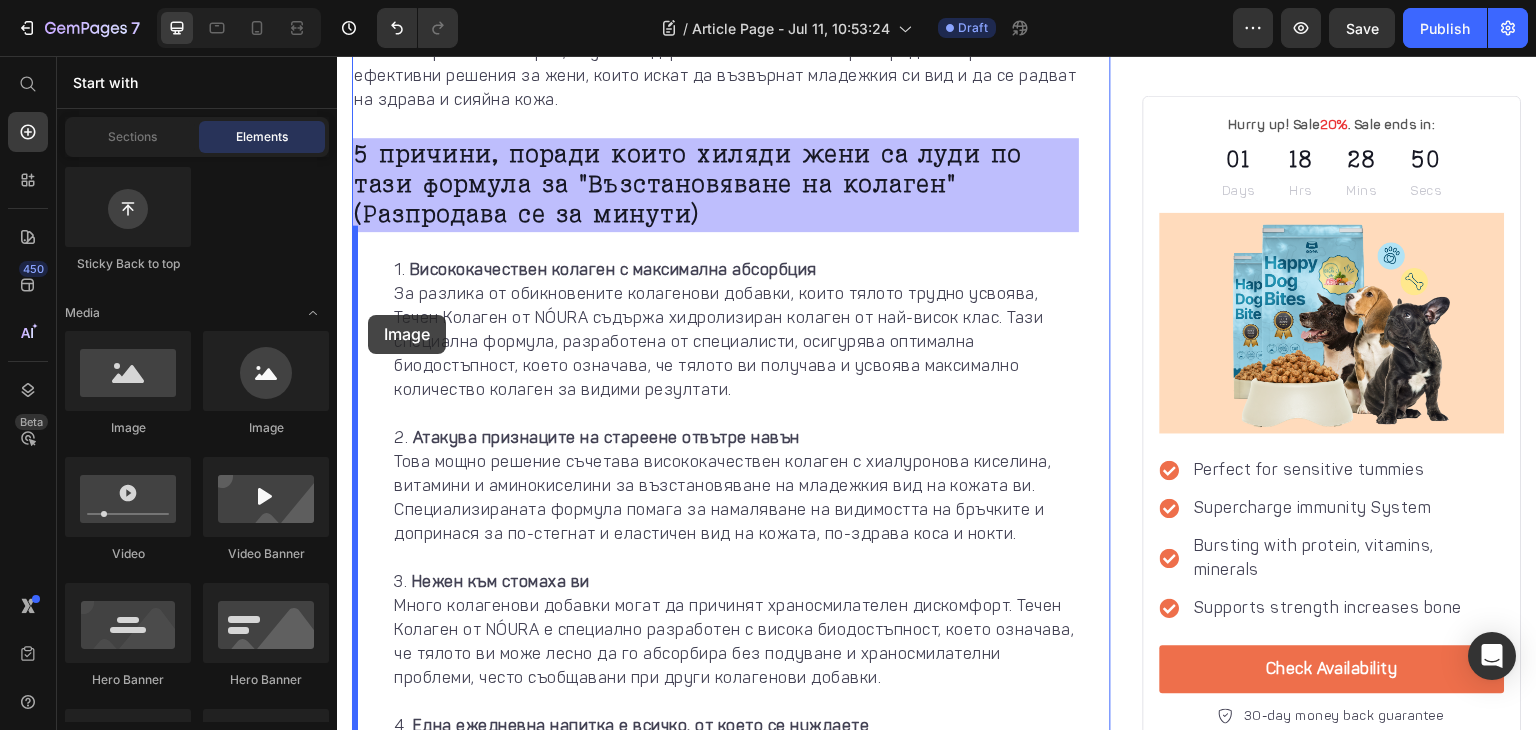drag, startPoint x: 596, startPoint y: 441, endPoint x: 368, endPoint y: 315, distance: 260.4995 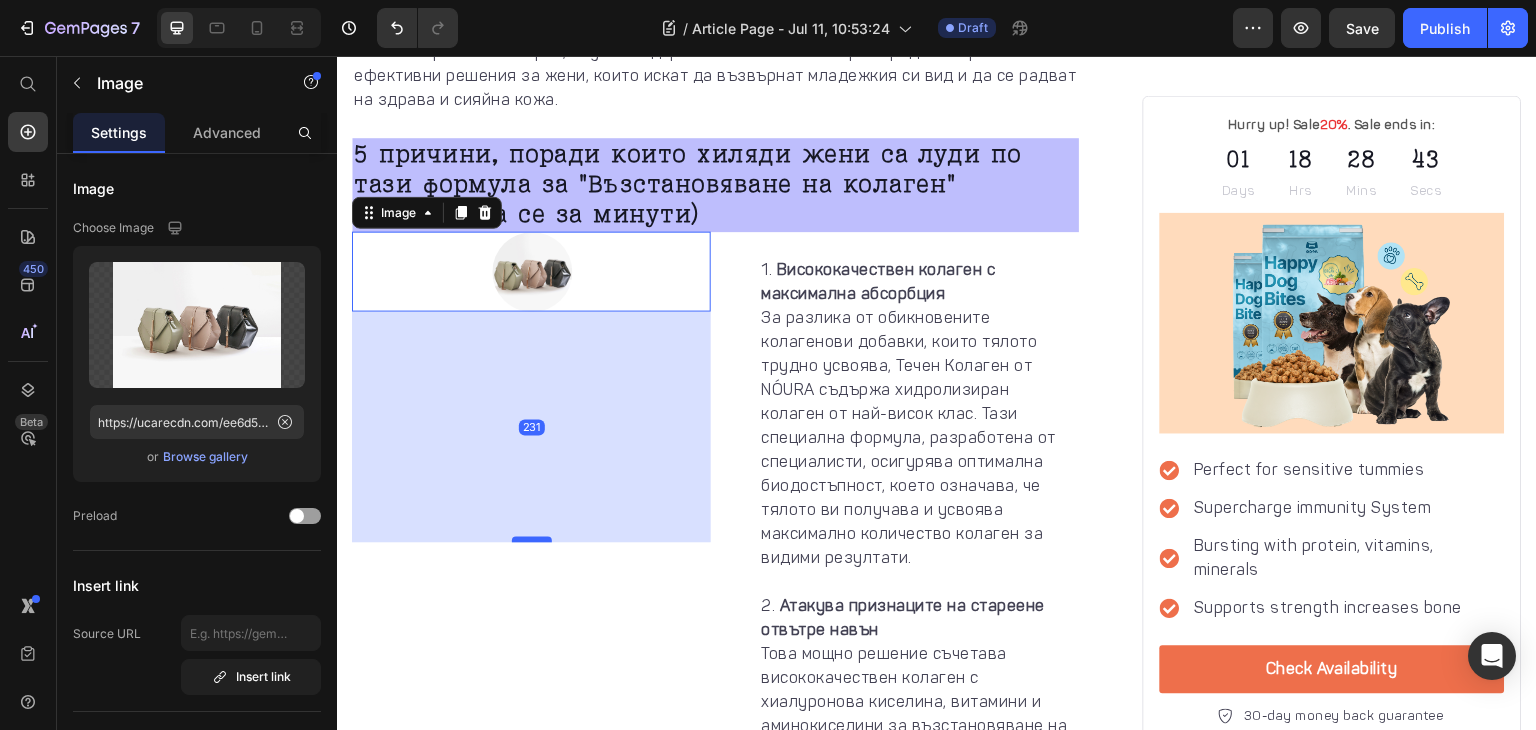 drag, startPoint x: 532, startPoint y: 303, endPoint x: 546, endPoint y: 534, distance: 231.42386 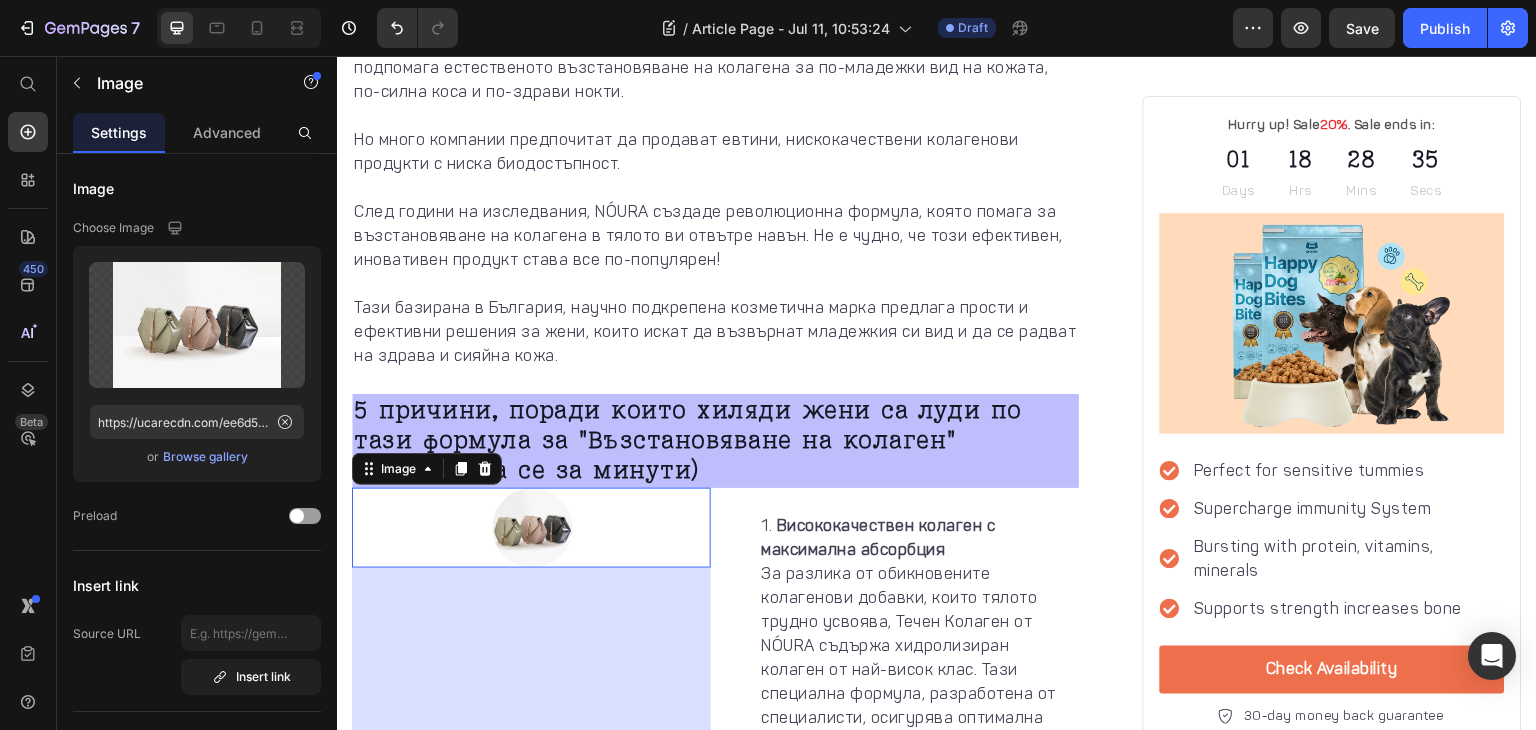 click on "231" at bounding box center (531, 683) 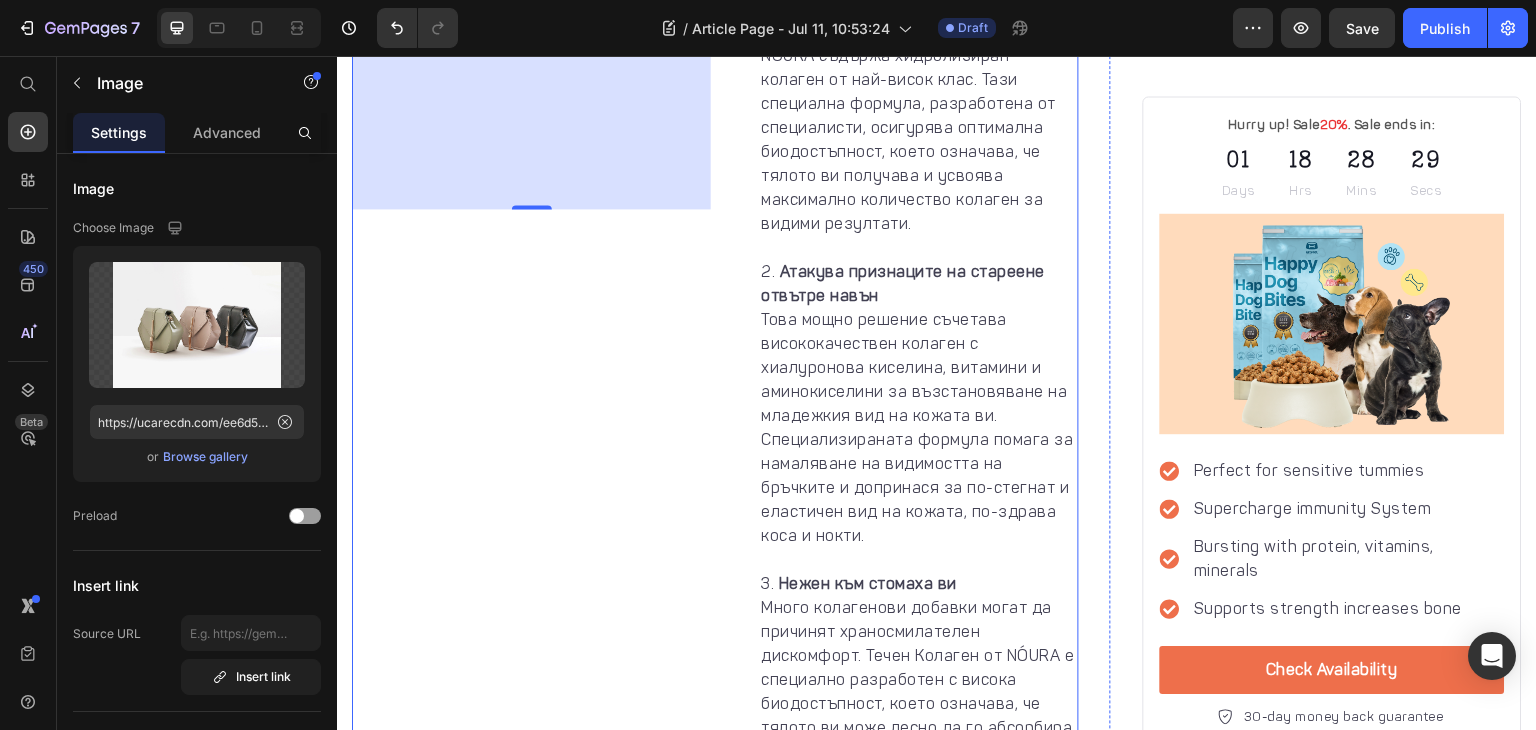 scroll, scrollTop: 1779, scrollLeft: 0, axis: vertical 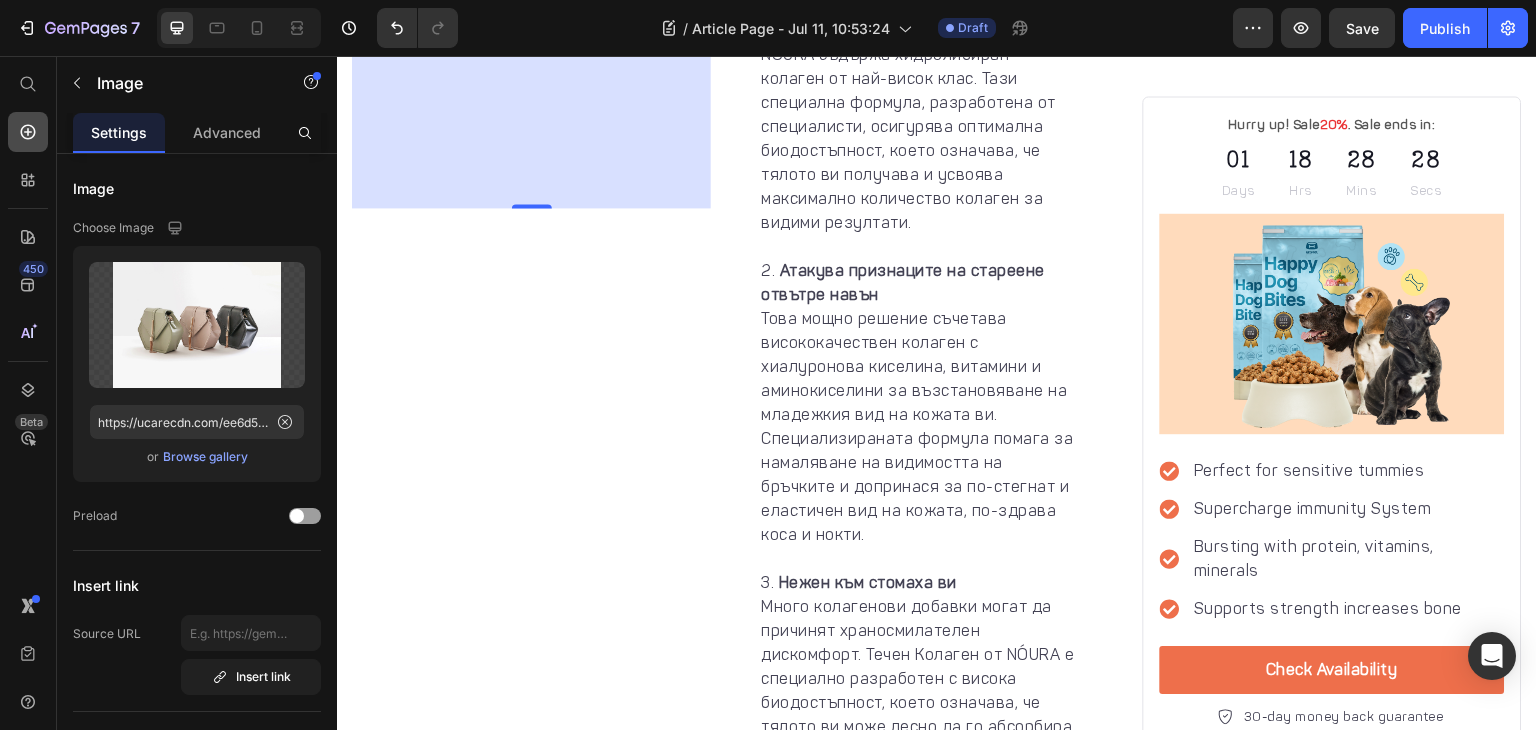 click 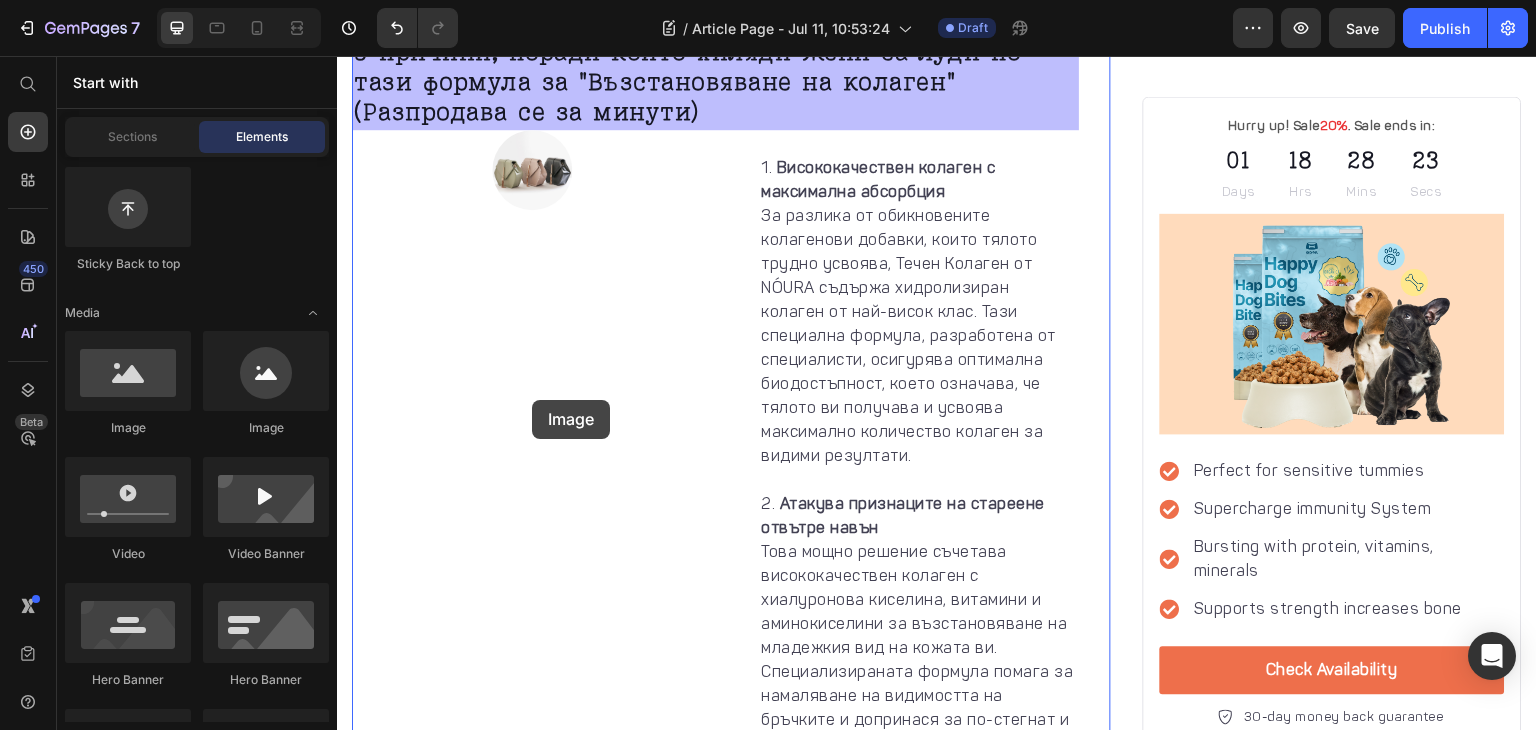 scroll, scrollTop: 1476, scrollLeft: 0, axis: vertical 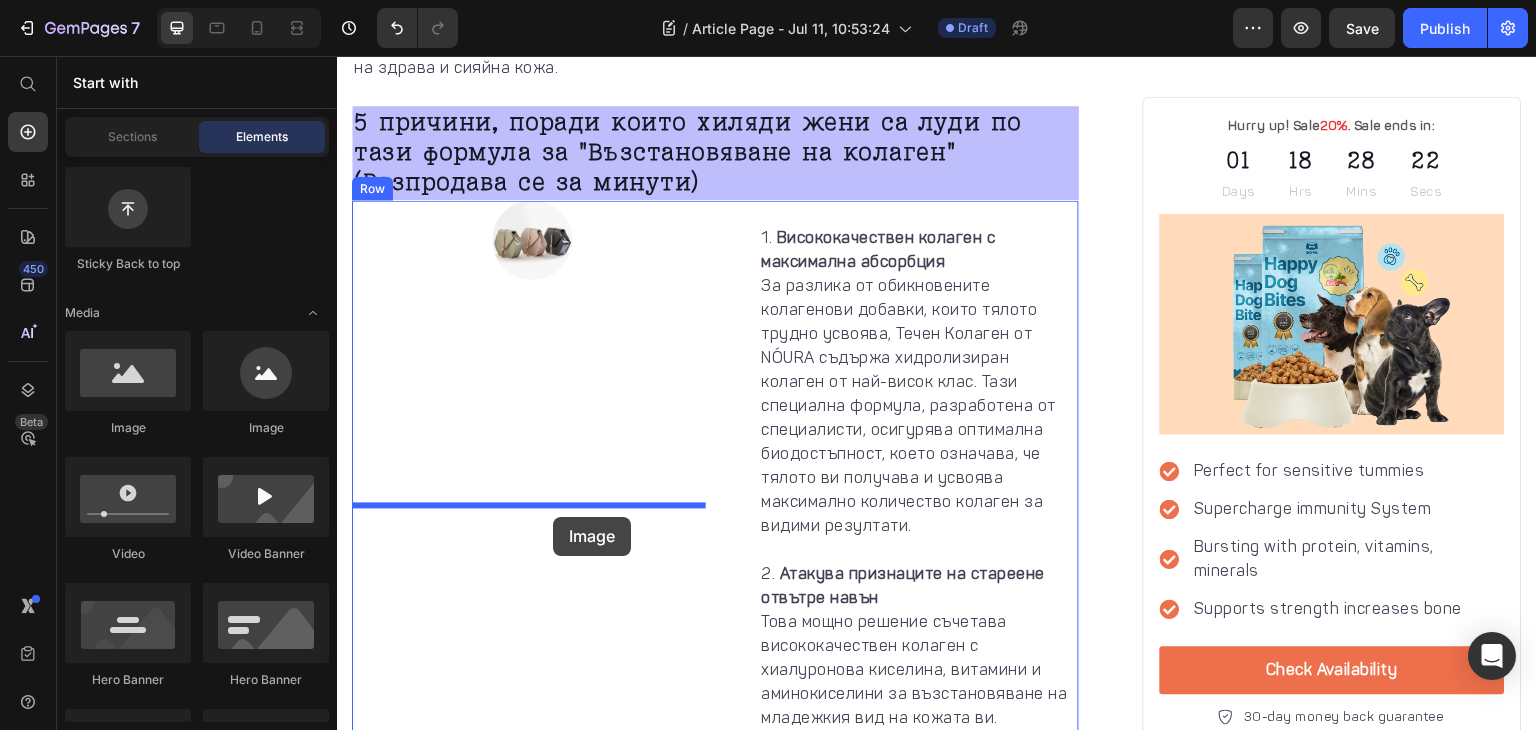 drag, startPoint x: 603, startPoint y: 451, endPoint x: 553, endPoint y: 517, distance: 82.800964 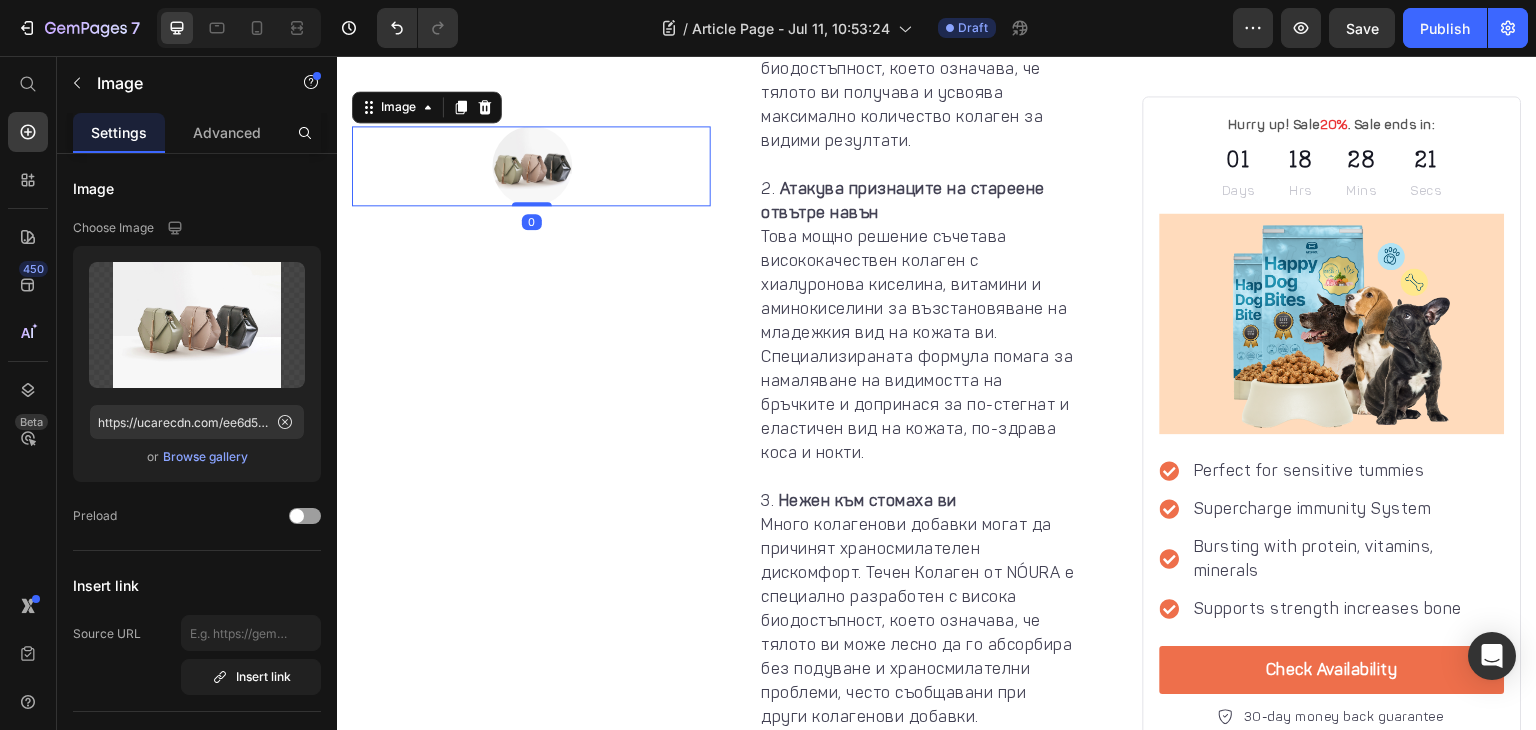 scroll, scrollTop: 1863, scrollLeft: 0, axis: vertical 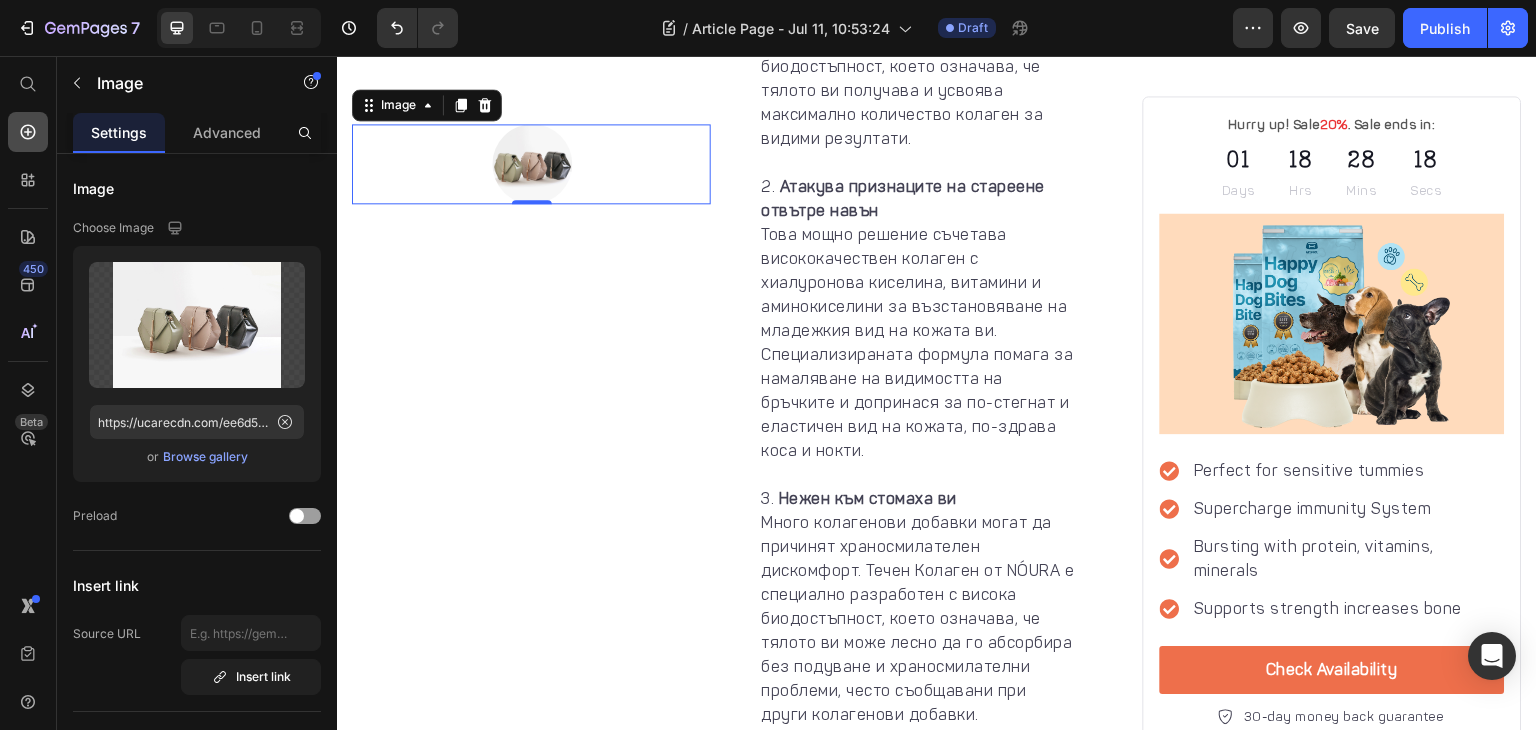 click 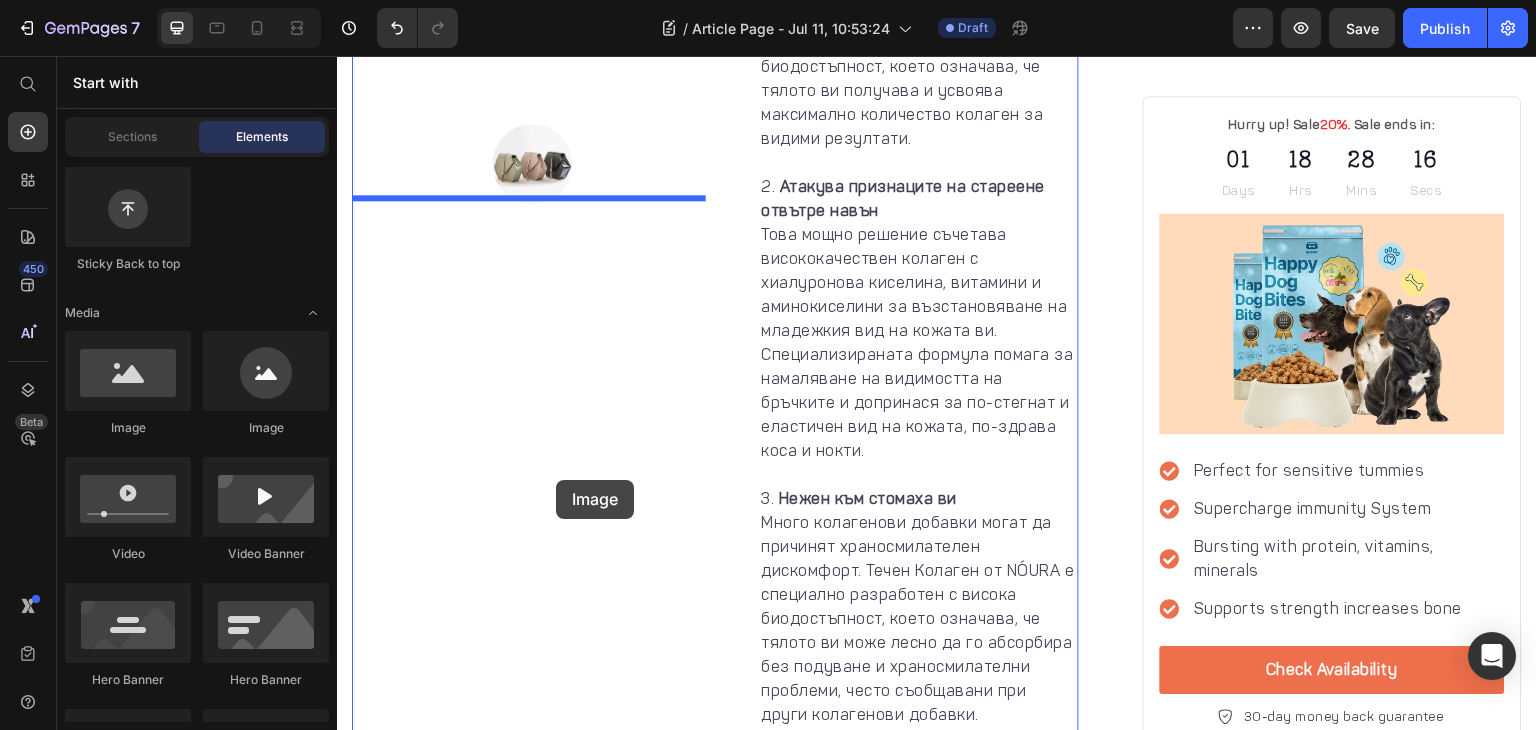 drag, startPoint x: 619, startPoint y: 449, endPoint x: 556, endPoint y: 480, distance: 70.21396 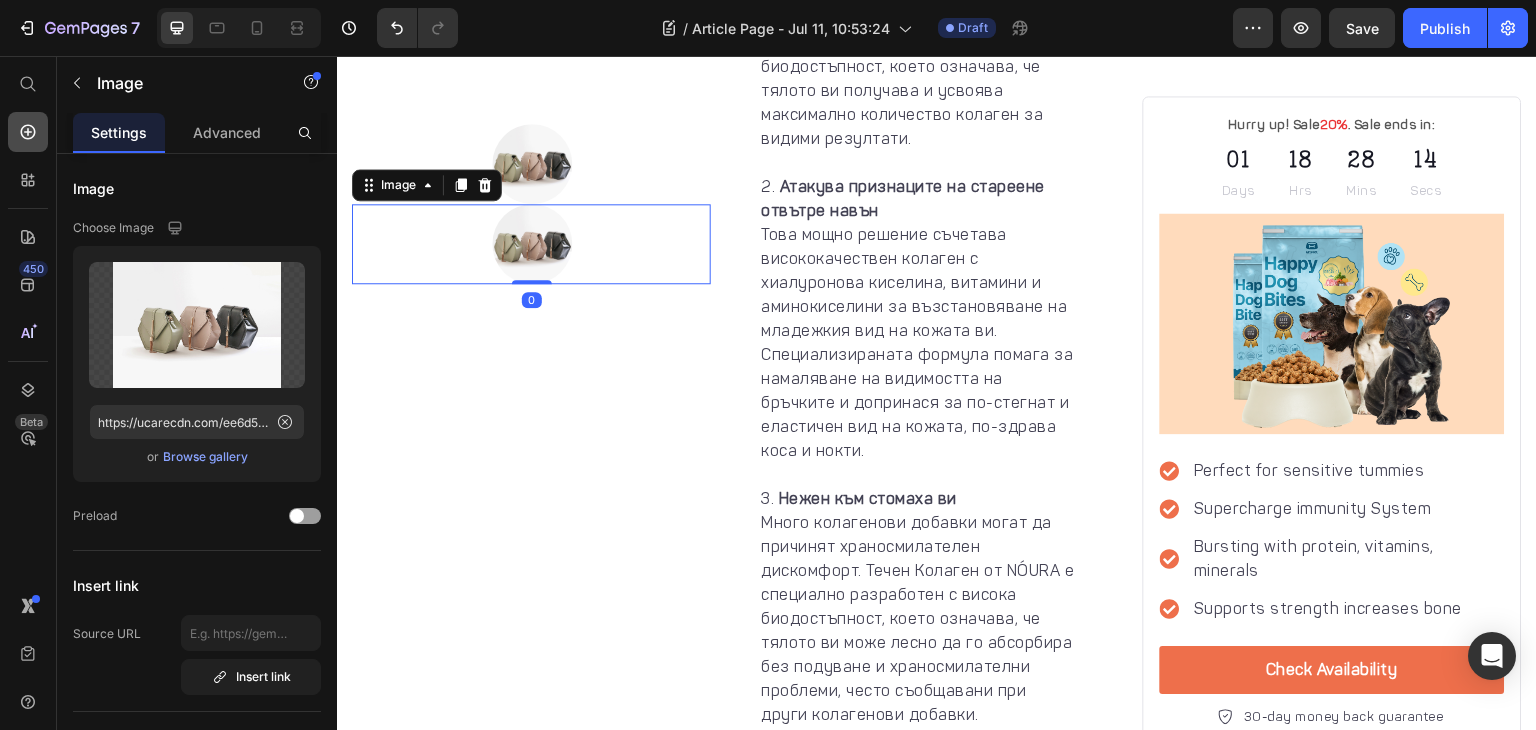 click 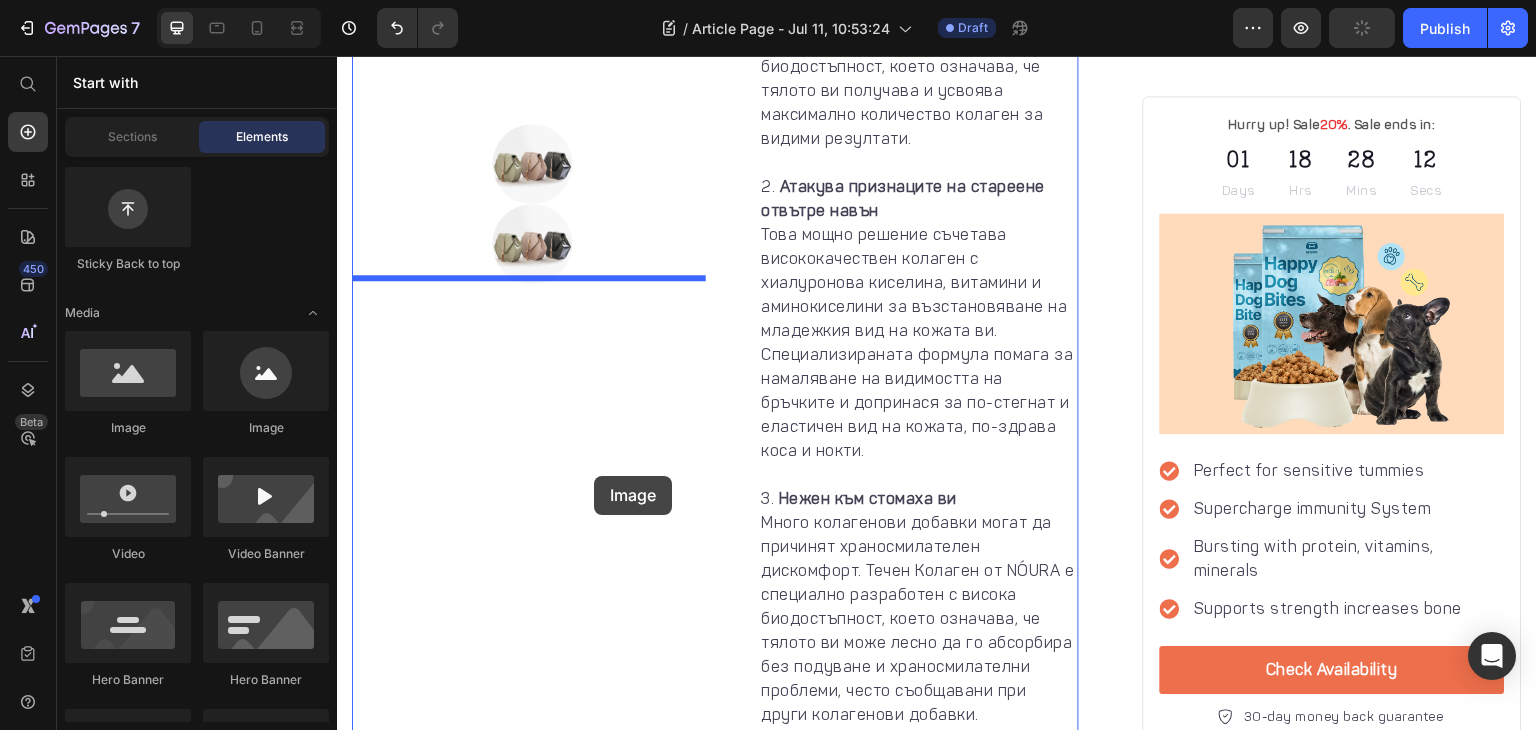 drag, startPoint x: 615, startPoint y: 449, endPoint x: 673, endPoint y: 457, distance: 58.549126 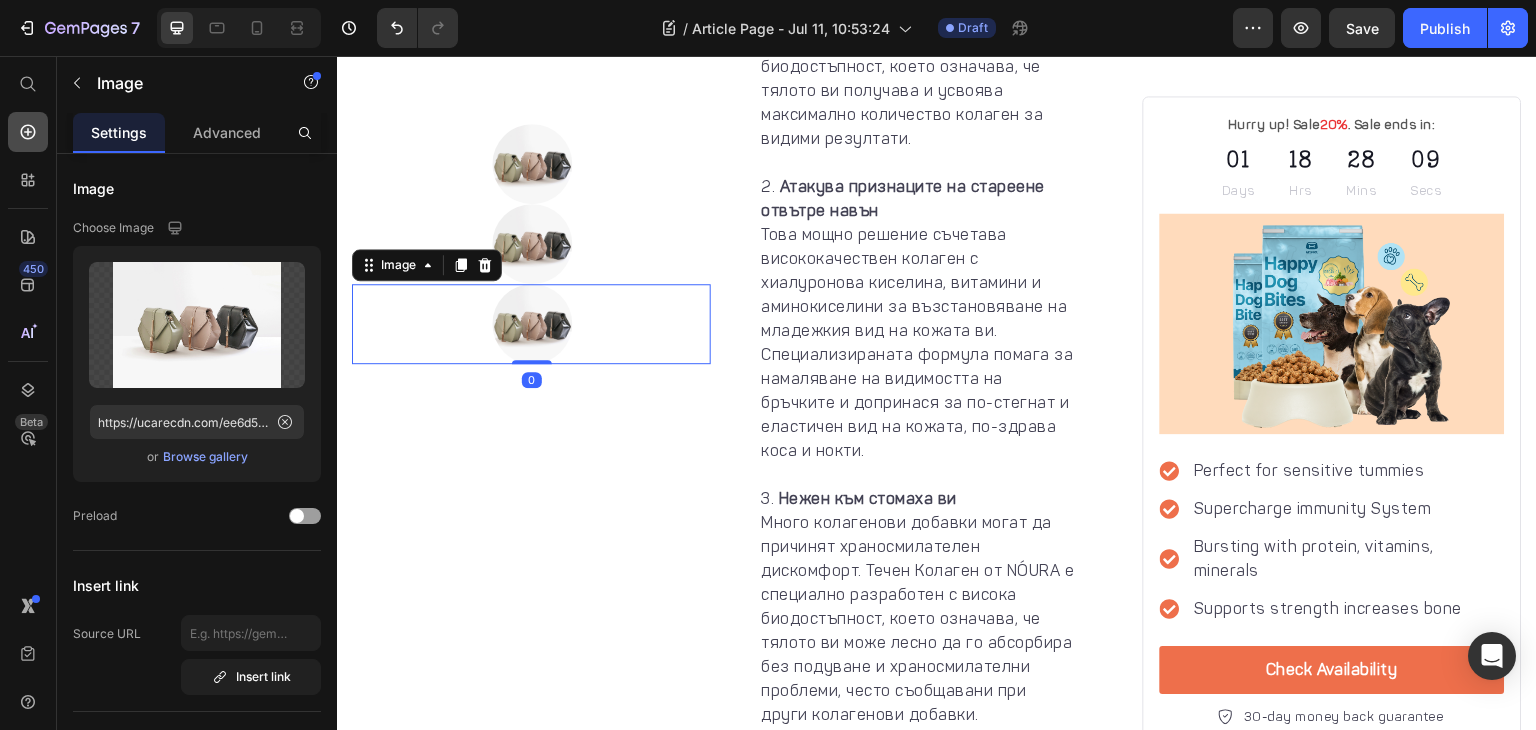 click 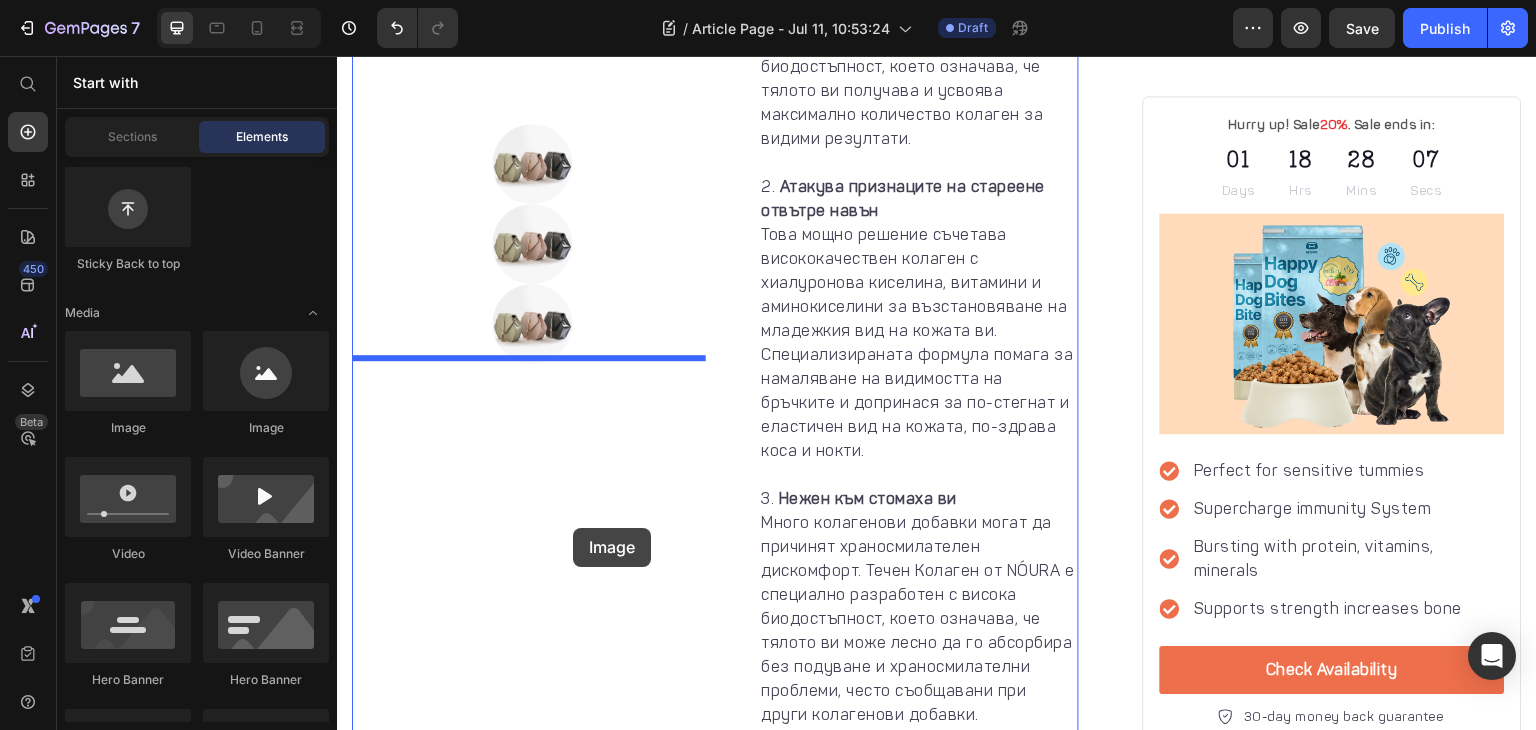 drag, startPoint x: 607, startPoint y: 448, endPoint x: 573, endPoint y: 528, distance: 86.925255 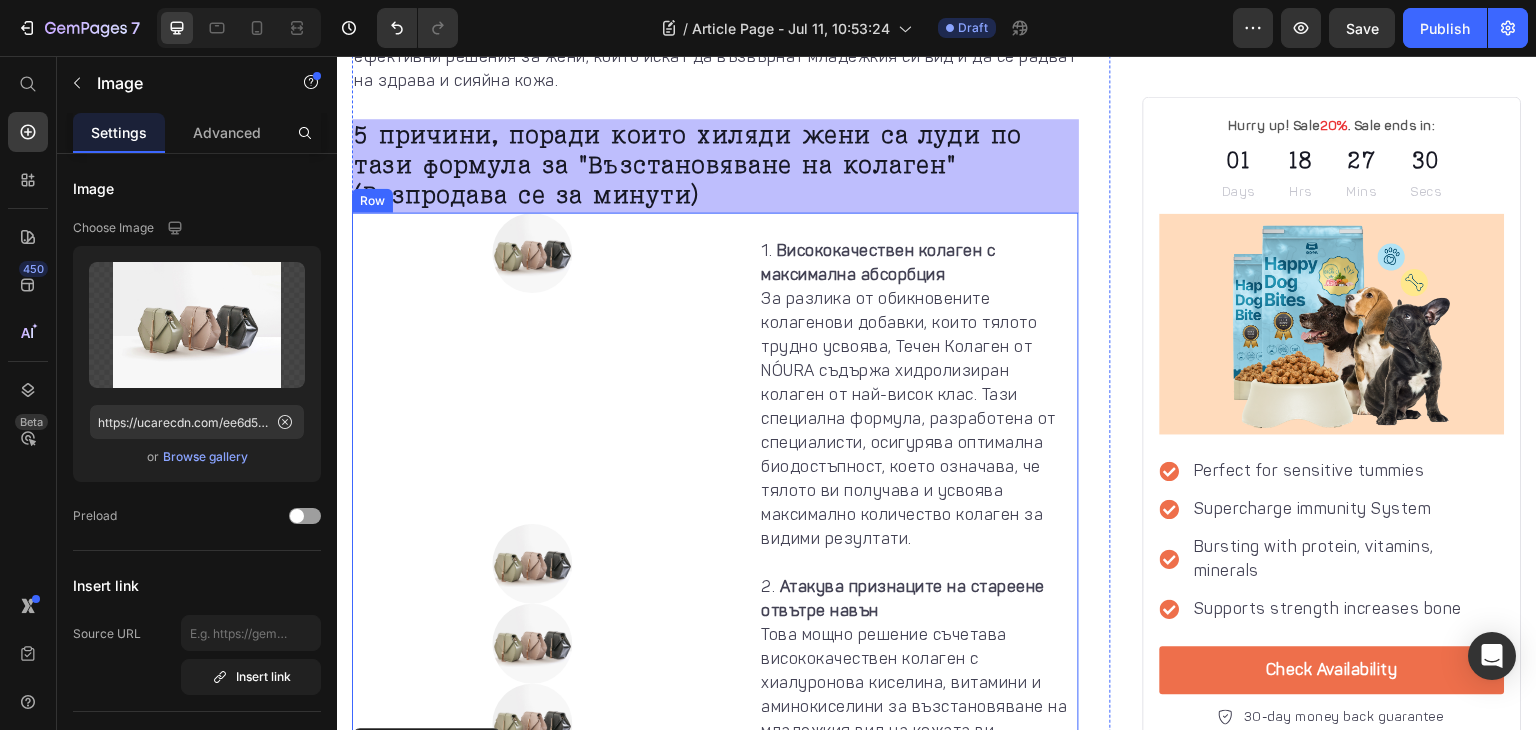 scroll, scrollTop: 1467, scrollLeft: 0, axis: vertical 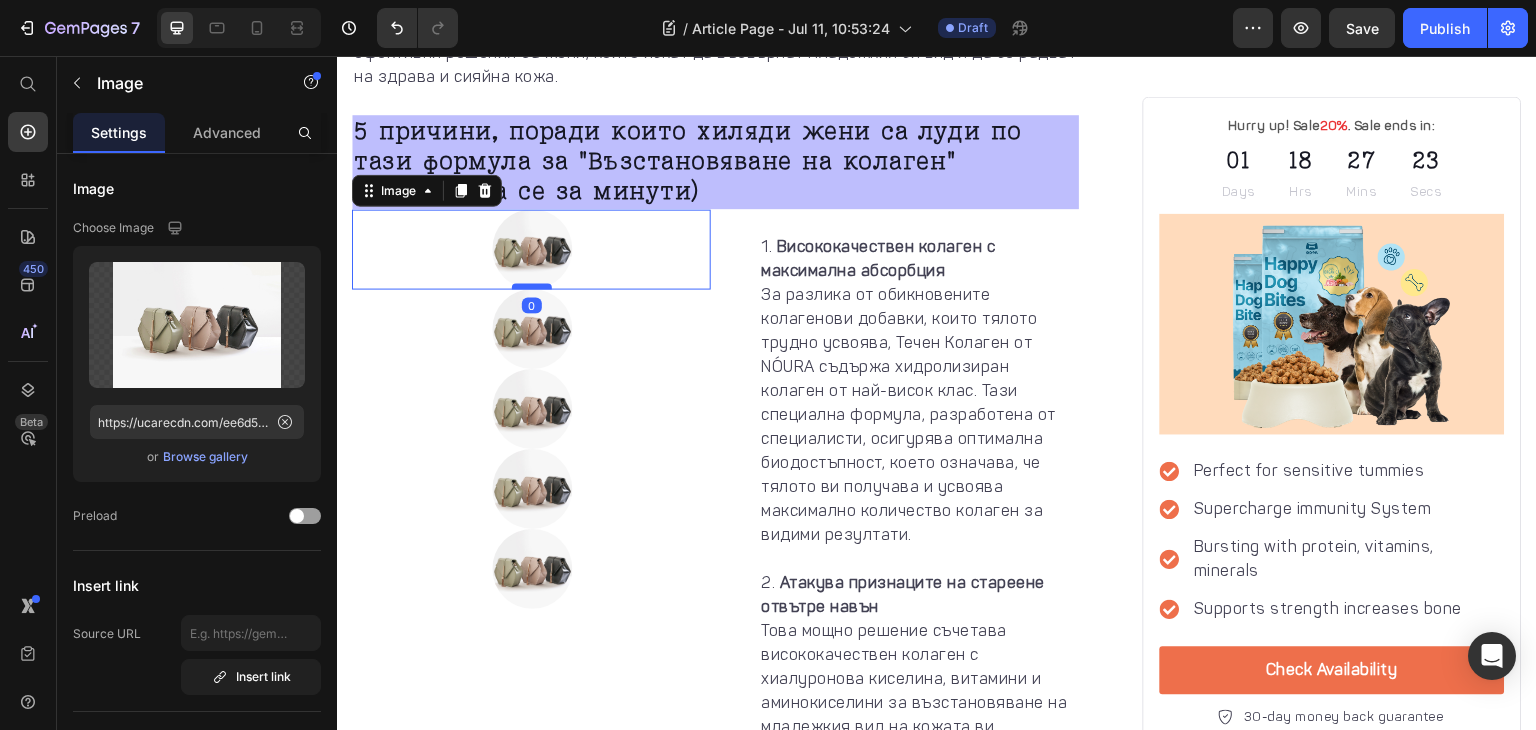 drag, startPoint x: 532, startPoint y: 510, endPoint x: 532, endPoint y: 277, distance: 233 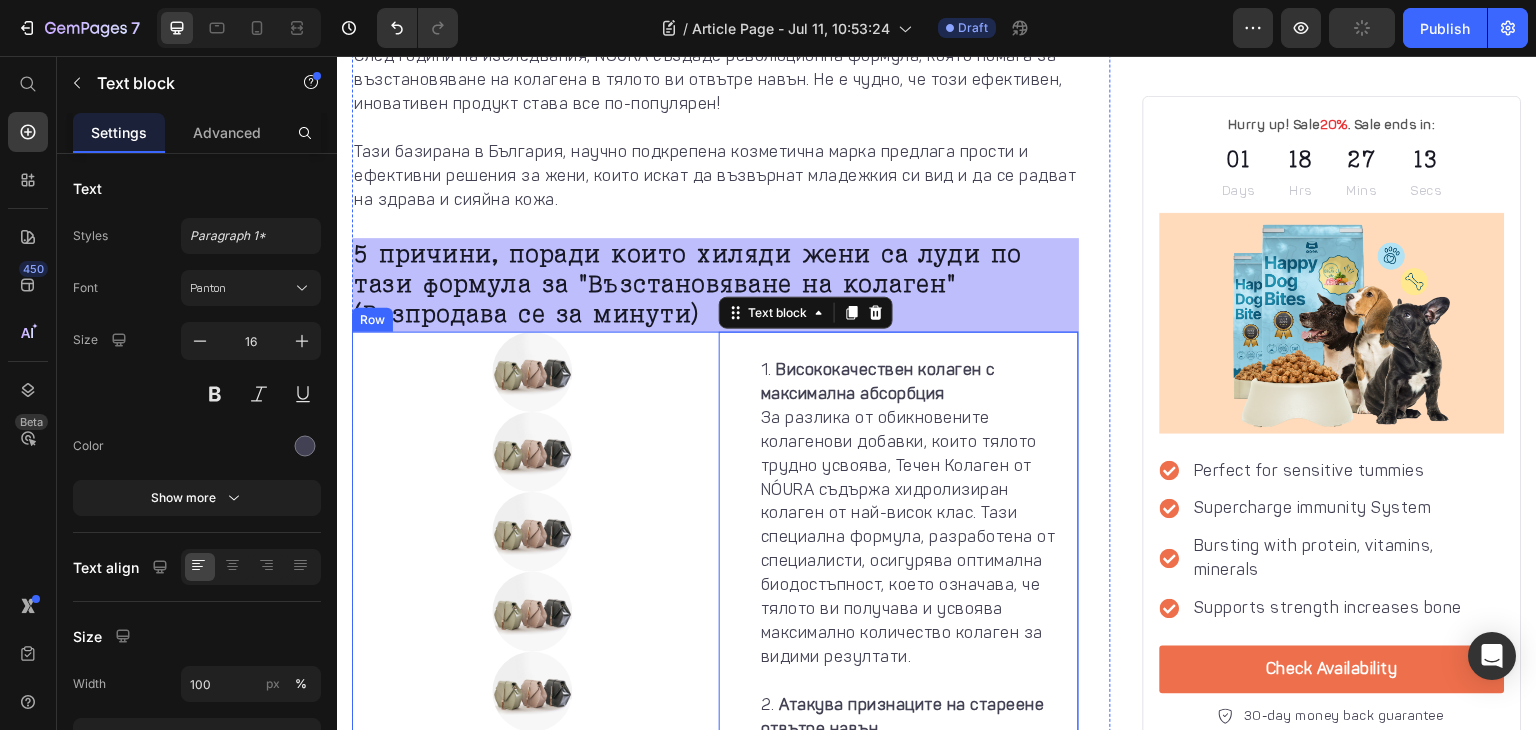 scroll, scrollTop: 1342, scrollLeft: 0, axis: vertical 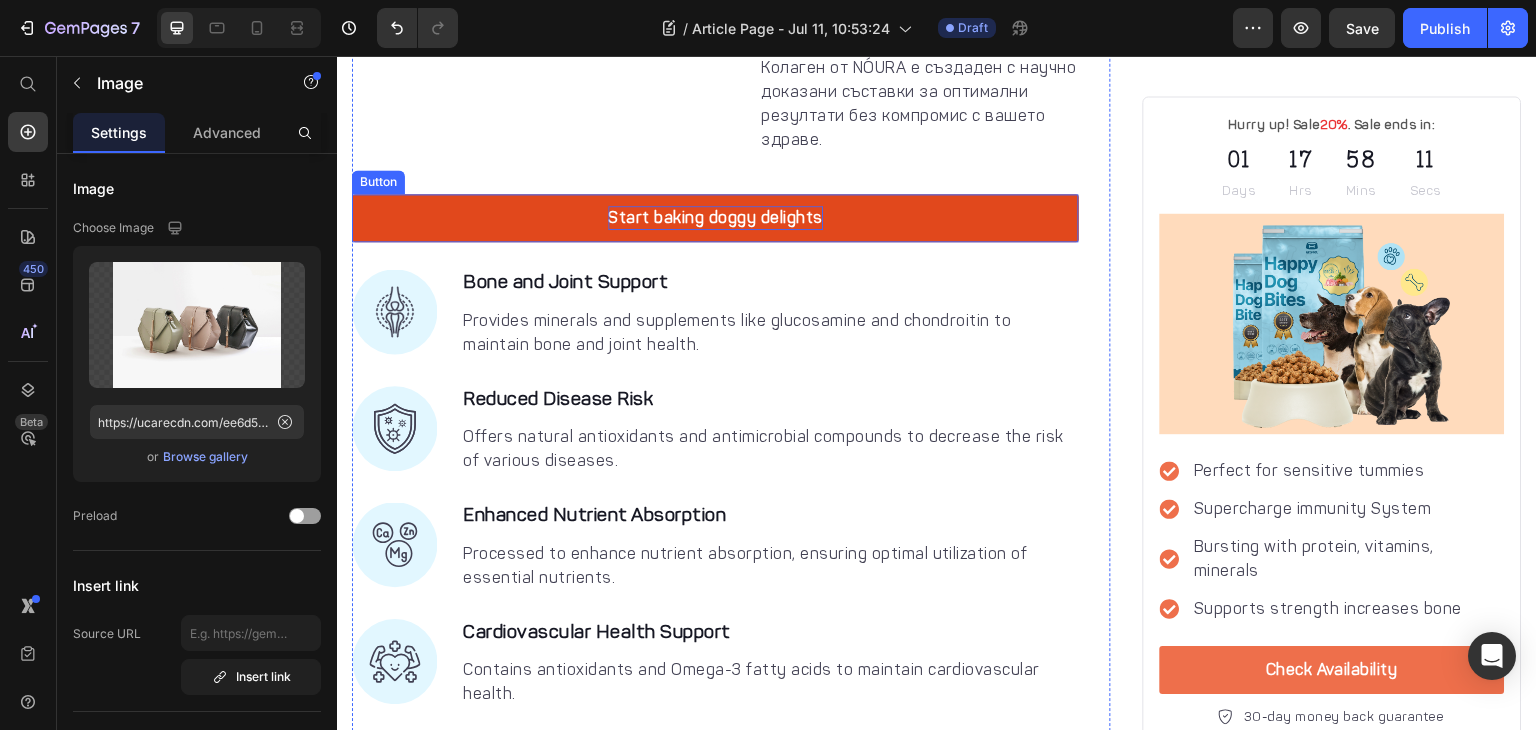 click on "Start baking doggy delights" at bounding box center [715, 218] 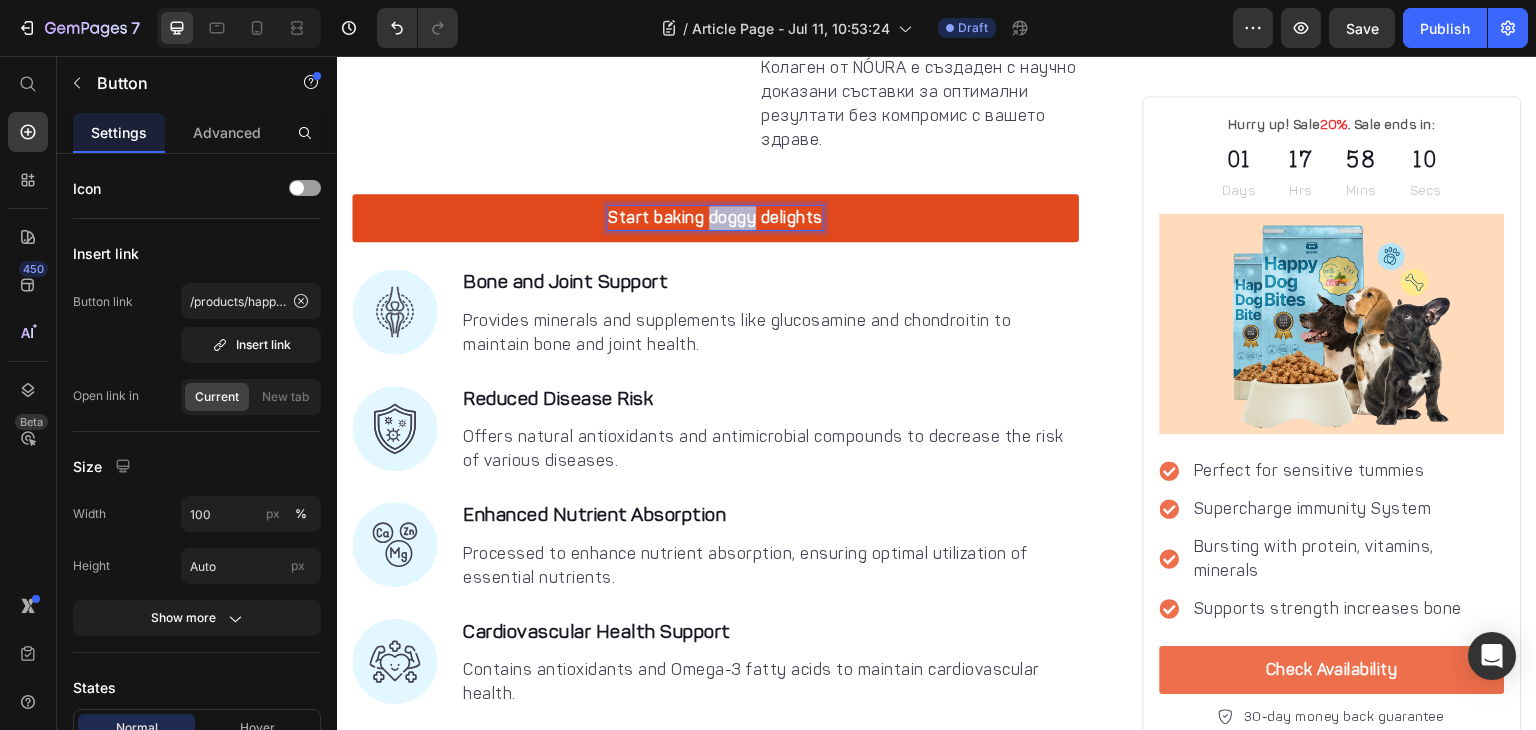 click on "Start baking doggy delights" at bounding box center [715, 218] 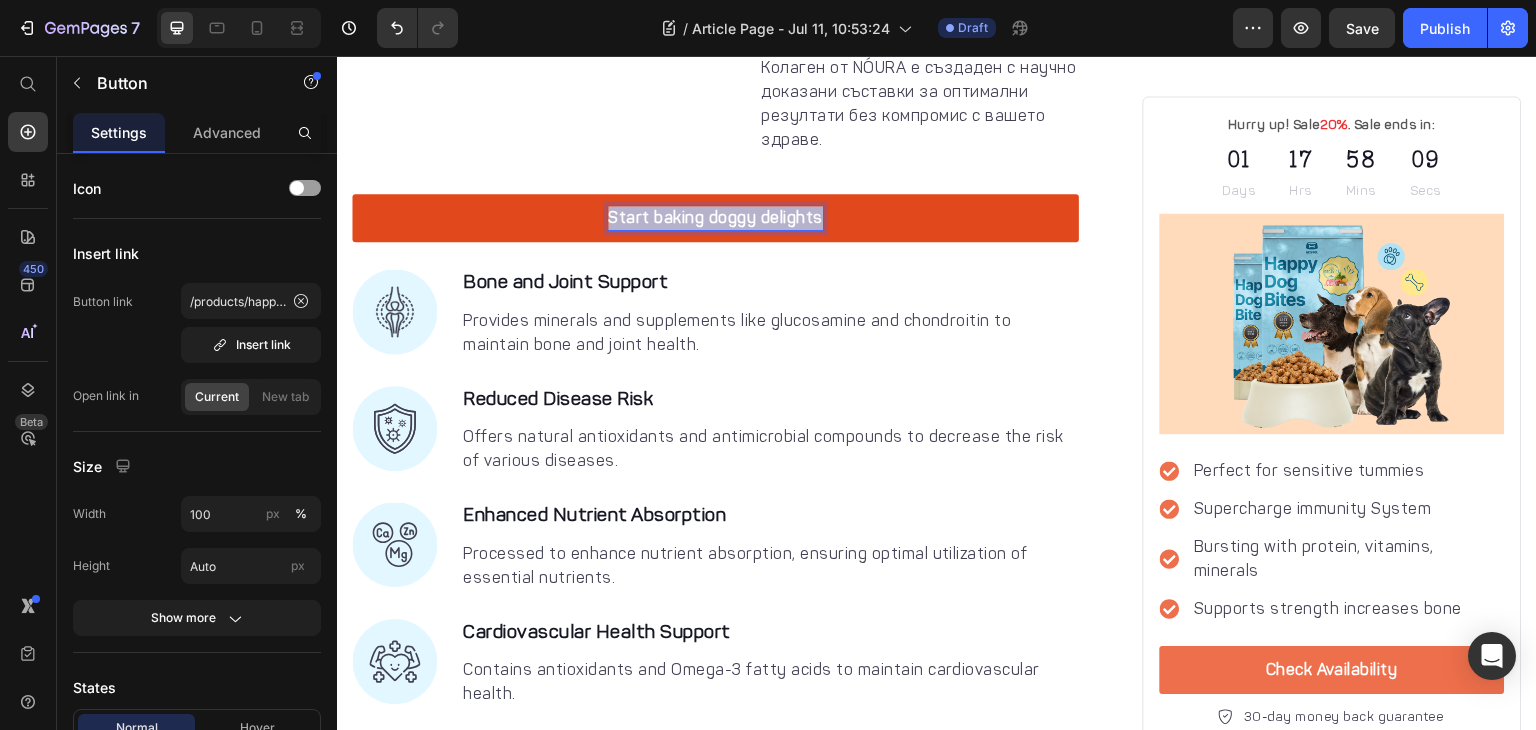 click on "Start baking doggy delights" at bounding box center [715, 218] 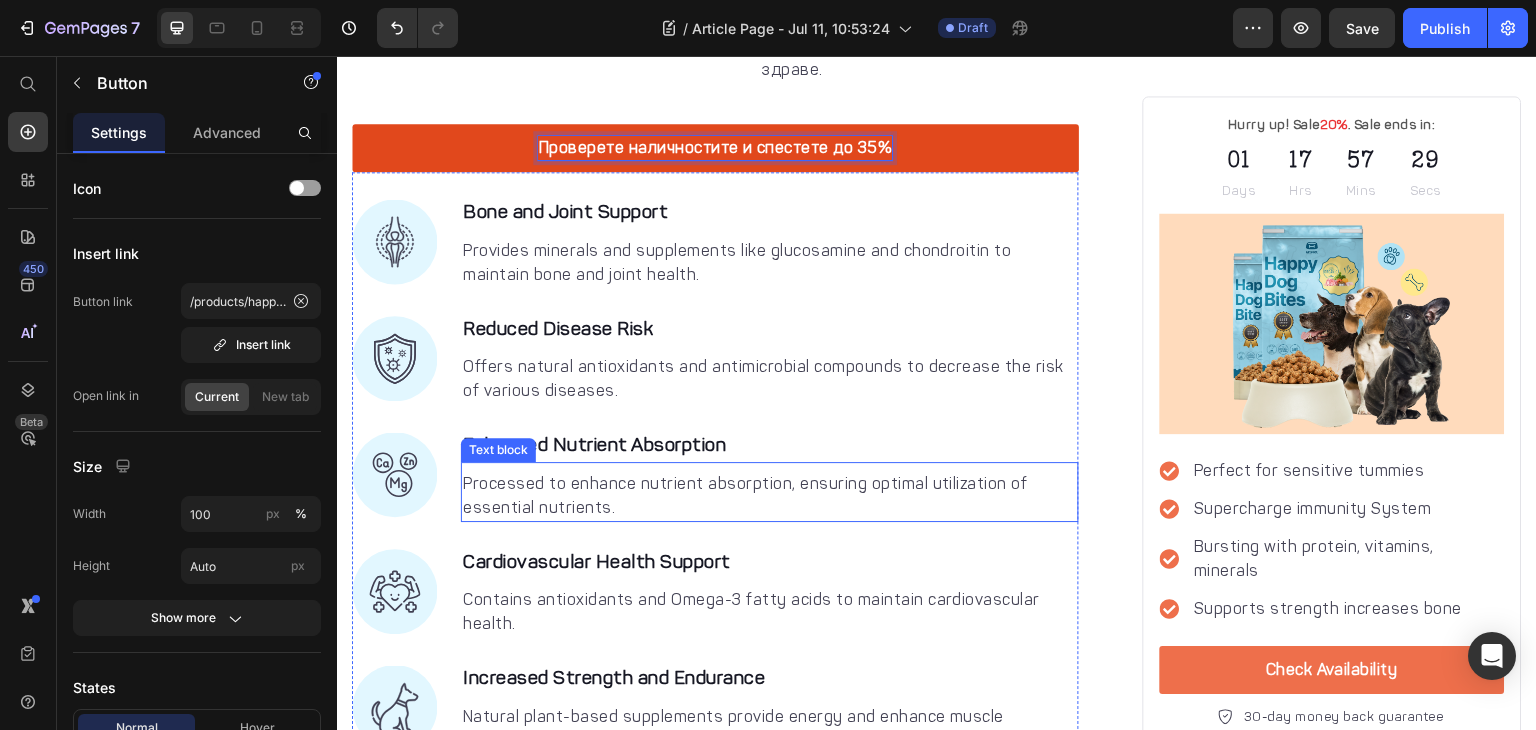 scroll, scrollTop: 3062, scrollLeft: 0, axis: vertical 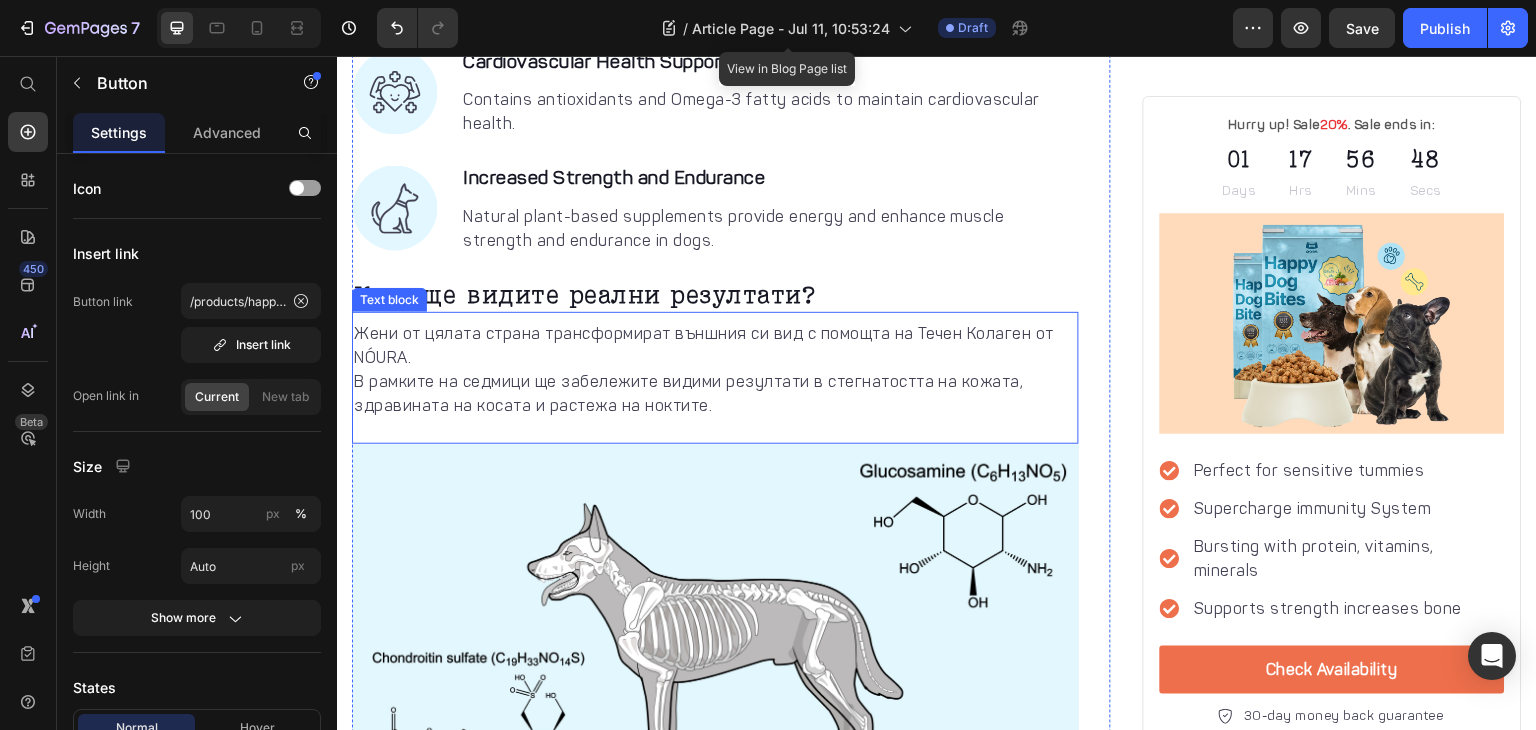 click on "Жени от цялата страна трансформират външния си вид с помощта на Течен Колаген от NÓURA." at bounding box center [715, 346] 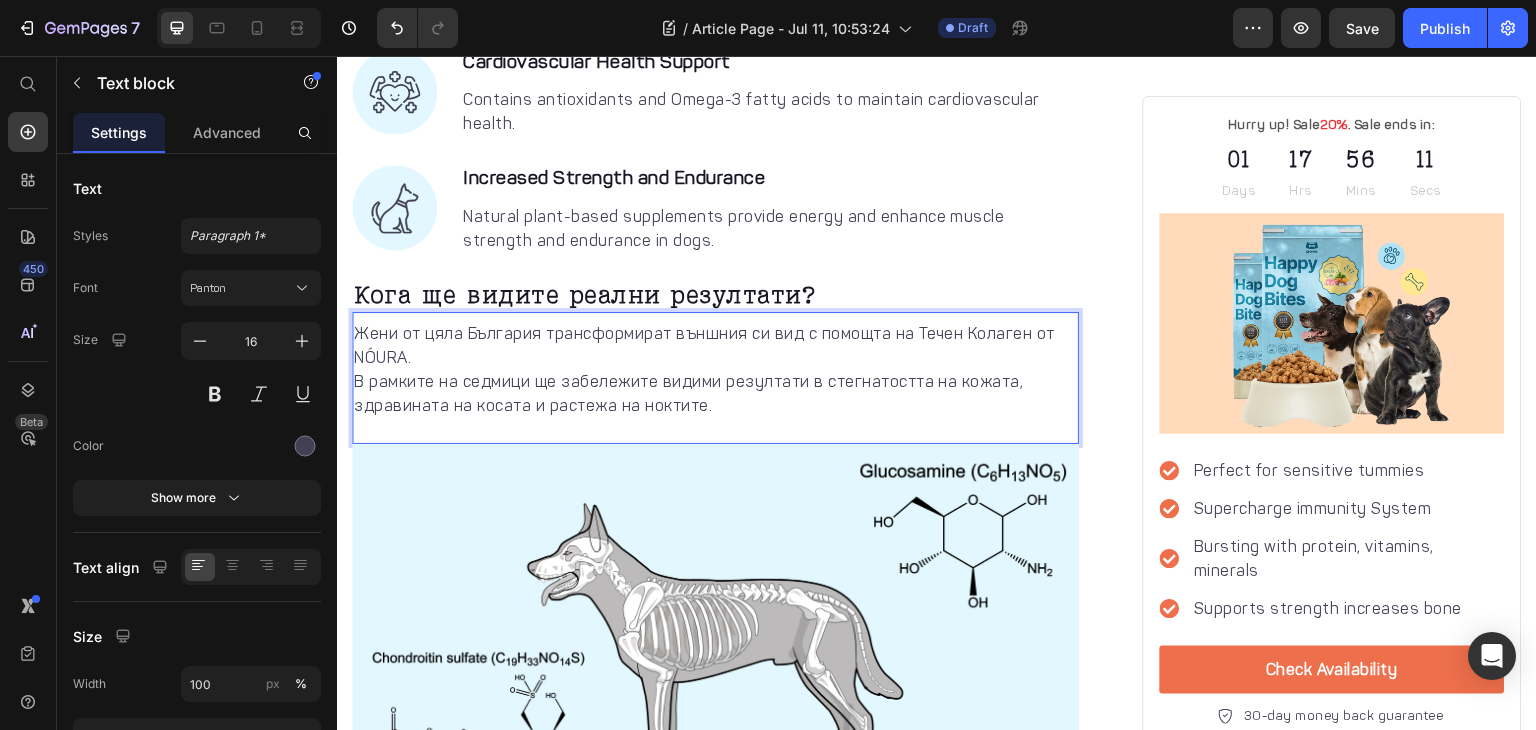 click on "В рамките на седмици ще забележите видими резултати в стегнатостта на кожата, здравината на косата и растежа на ноктите." at bounding box center [715, 394] 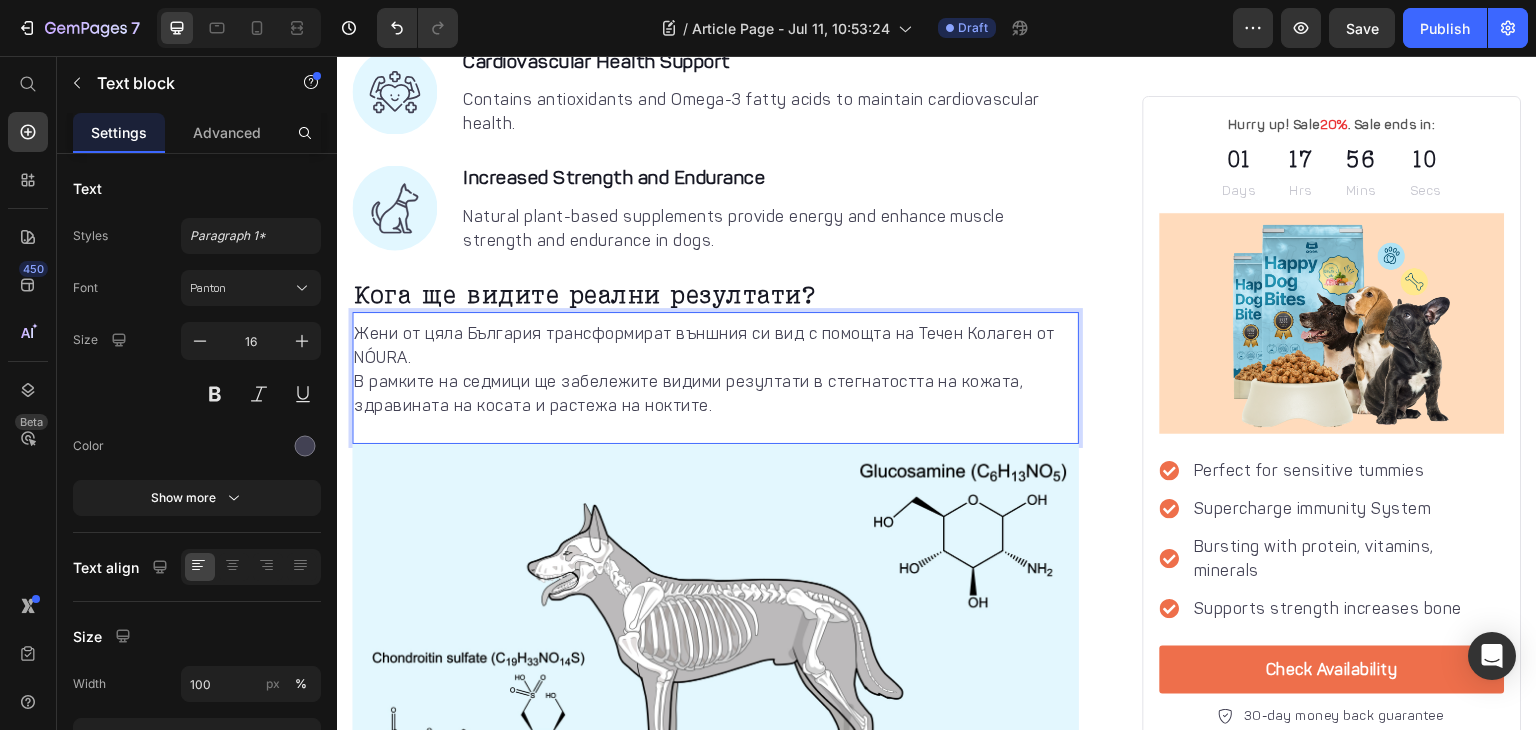click on "В рамките на седмици ще забележите видими резултати в стегнатостта на кожата, здравината на косата и растежа на ноктите." at bounding box center [715, 394] 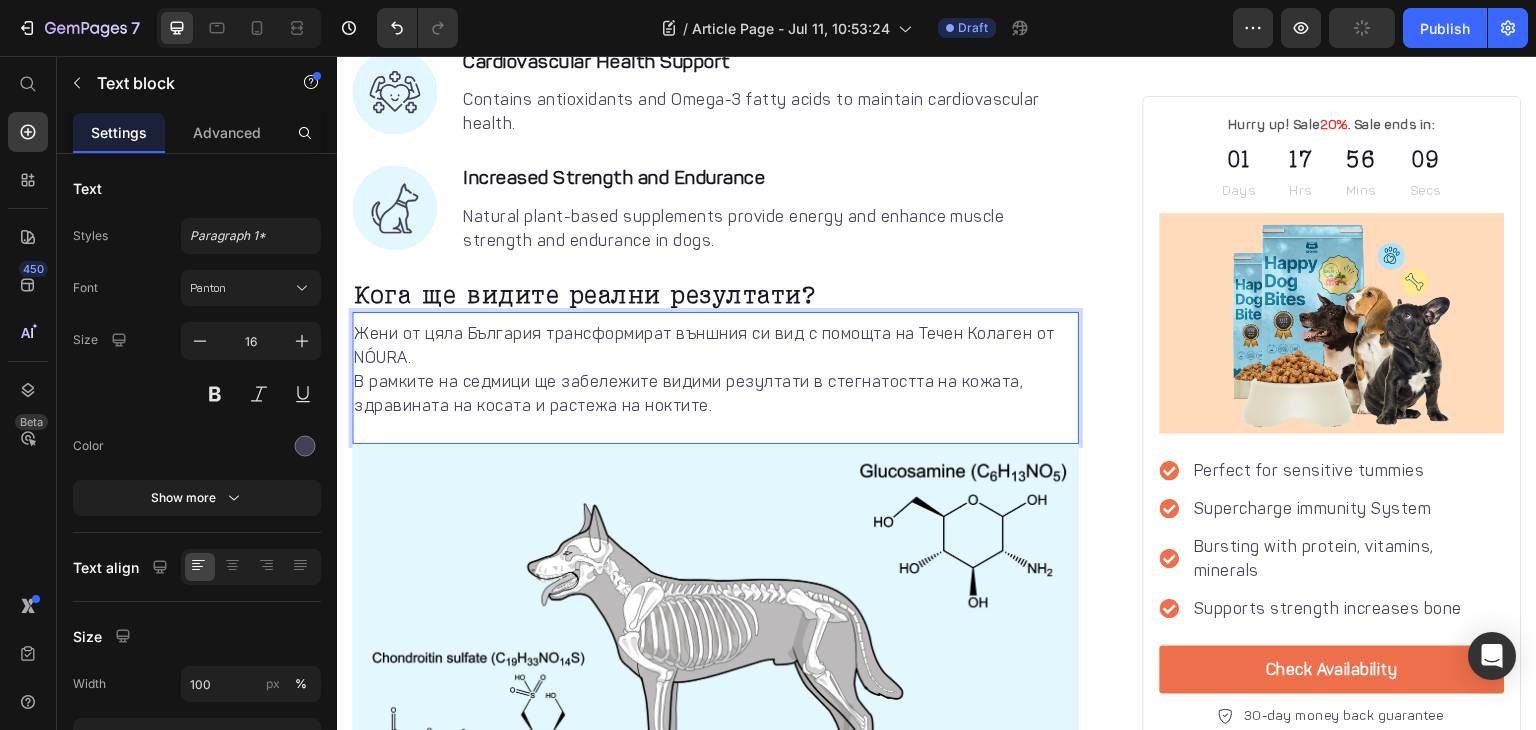 click on "В рамките на седмици ще забележите видими резултати в стегнатостта на кожата, здравината на косата и растежа на ноктите." at bounding box center (715, 394) 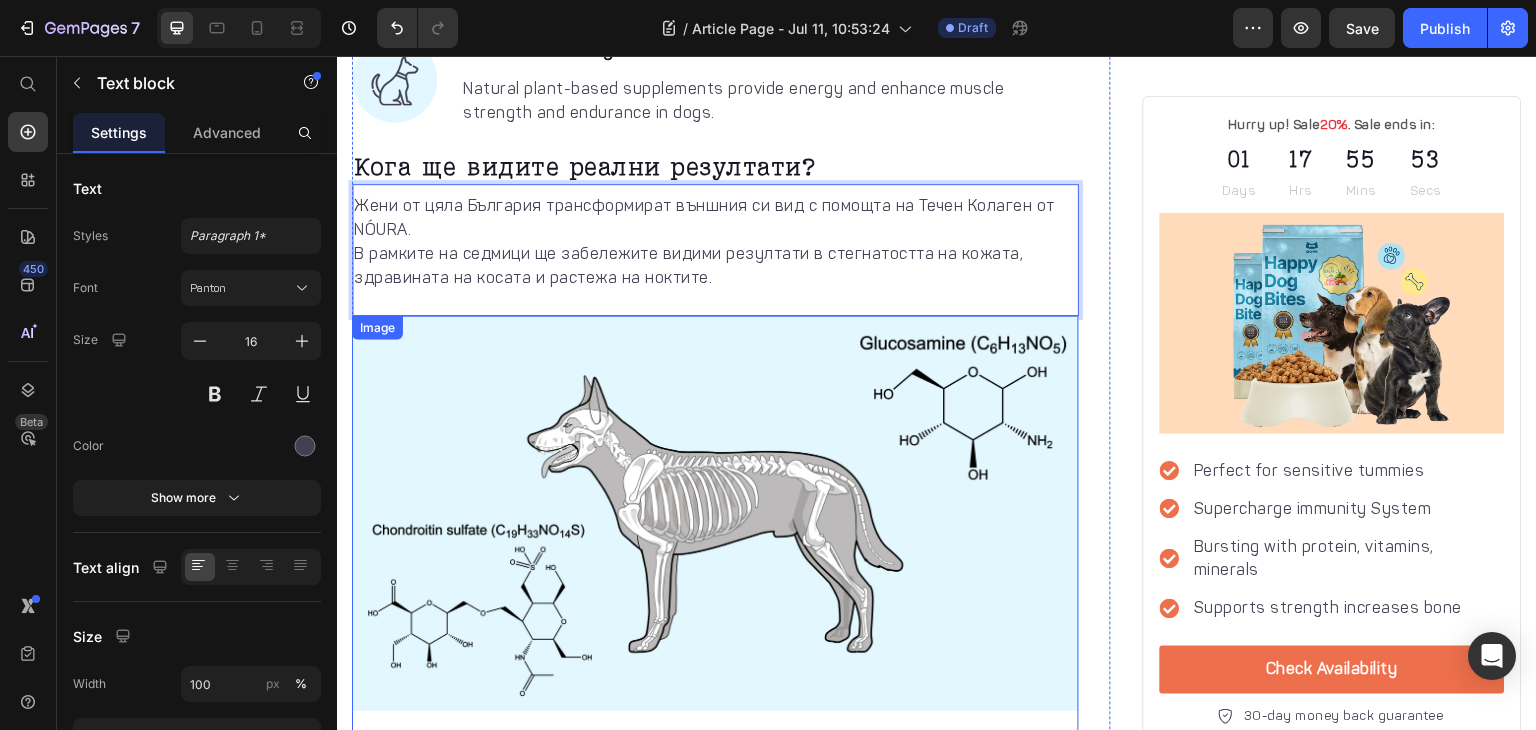 scroll, scrollTop: 3488, scrollLeft: 0, axis: vertical 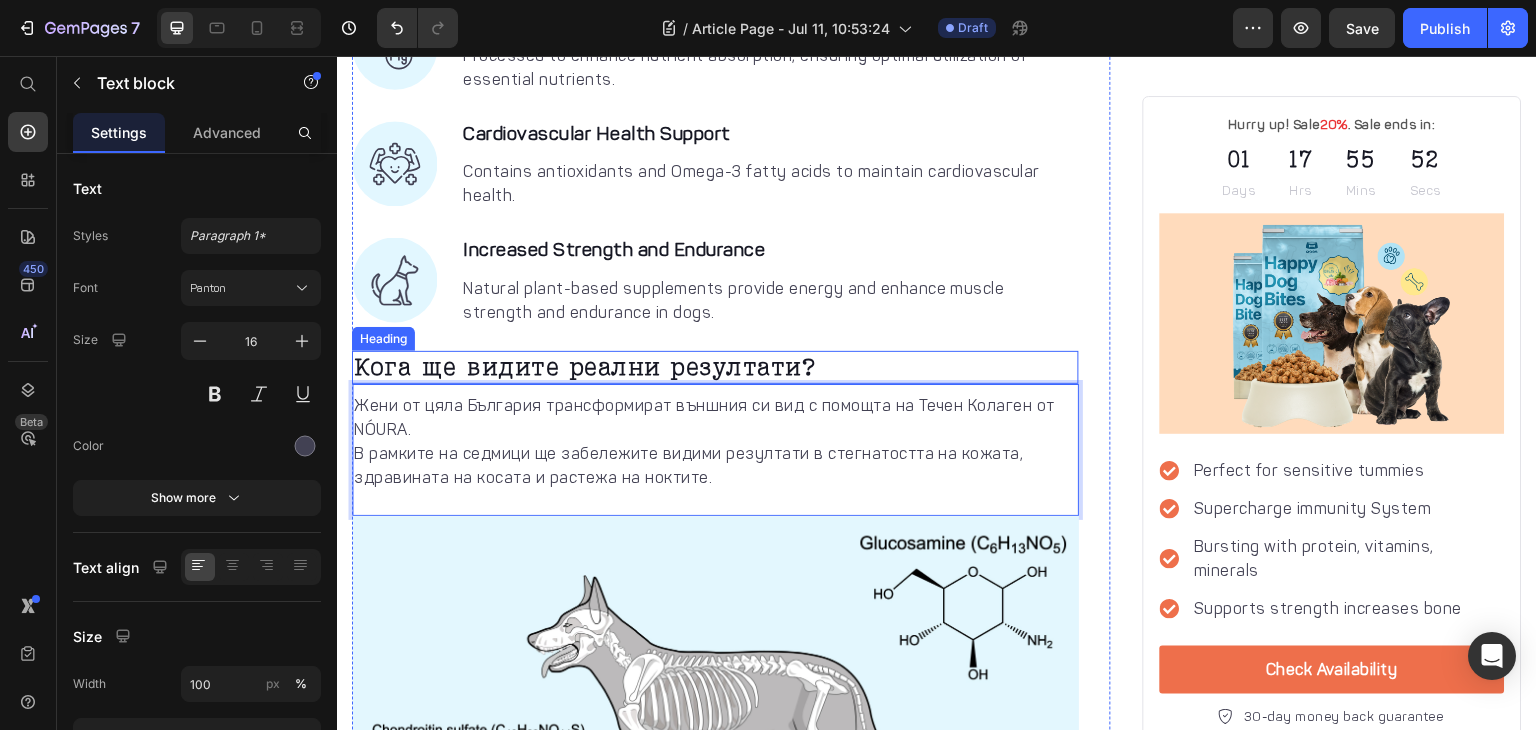 click on "Кога ще видите реални резултати?" at bounding box center (715, 368) 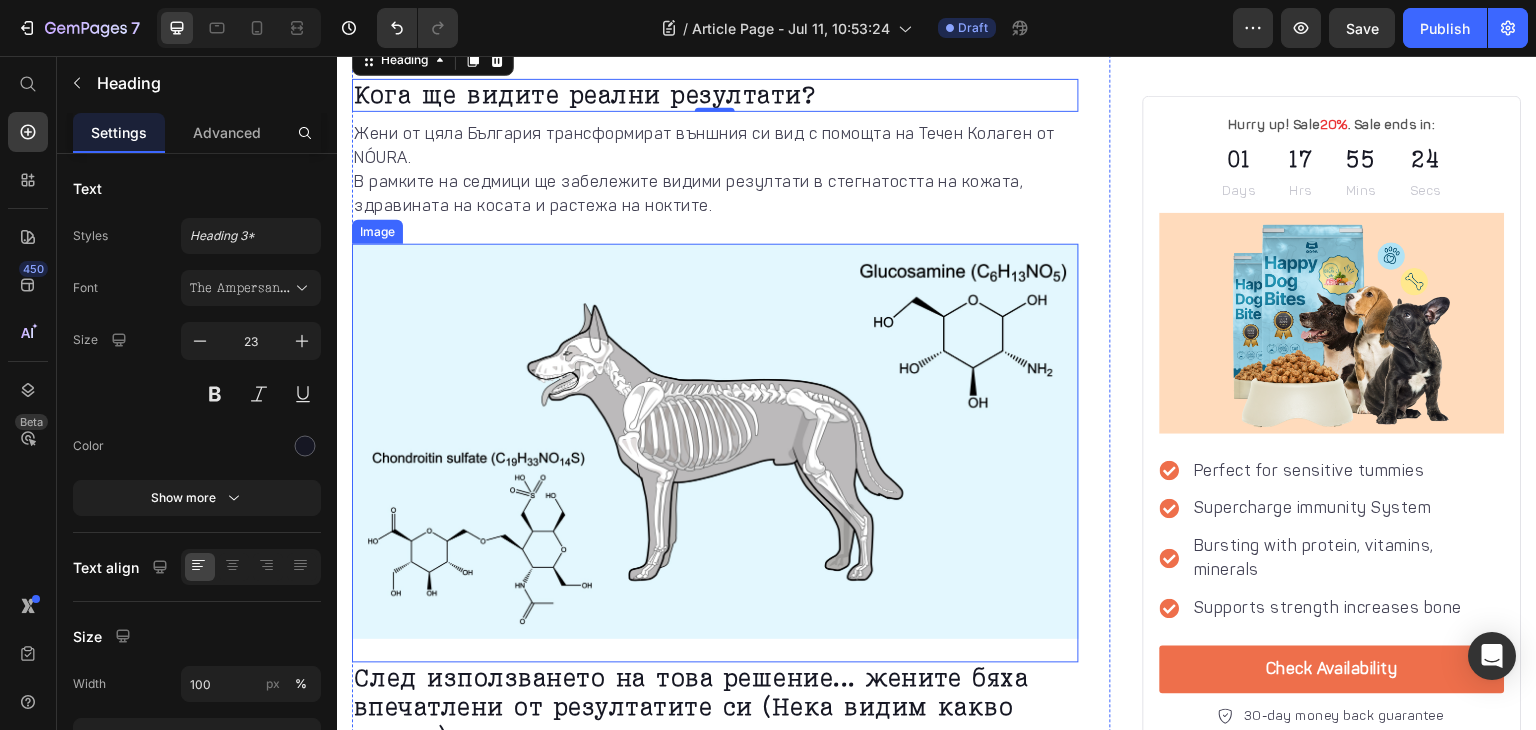 scroll, scrollTop: 3556, scrollLeft: 0, axis: vertical 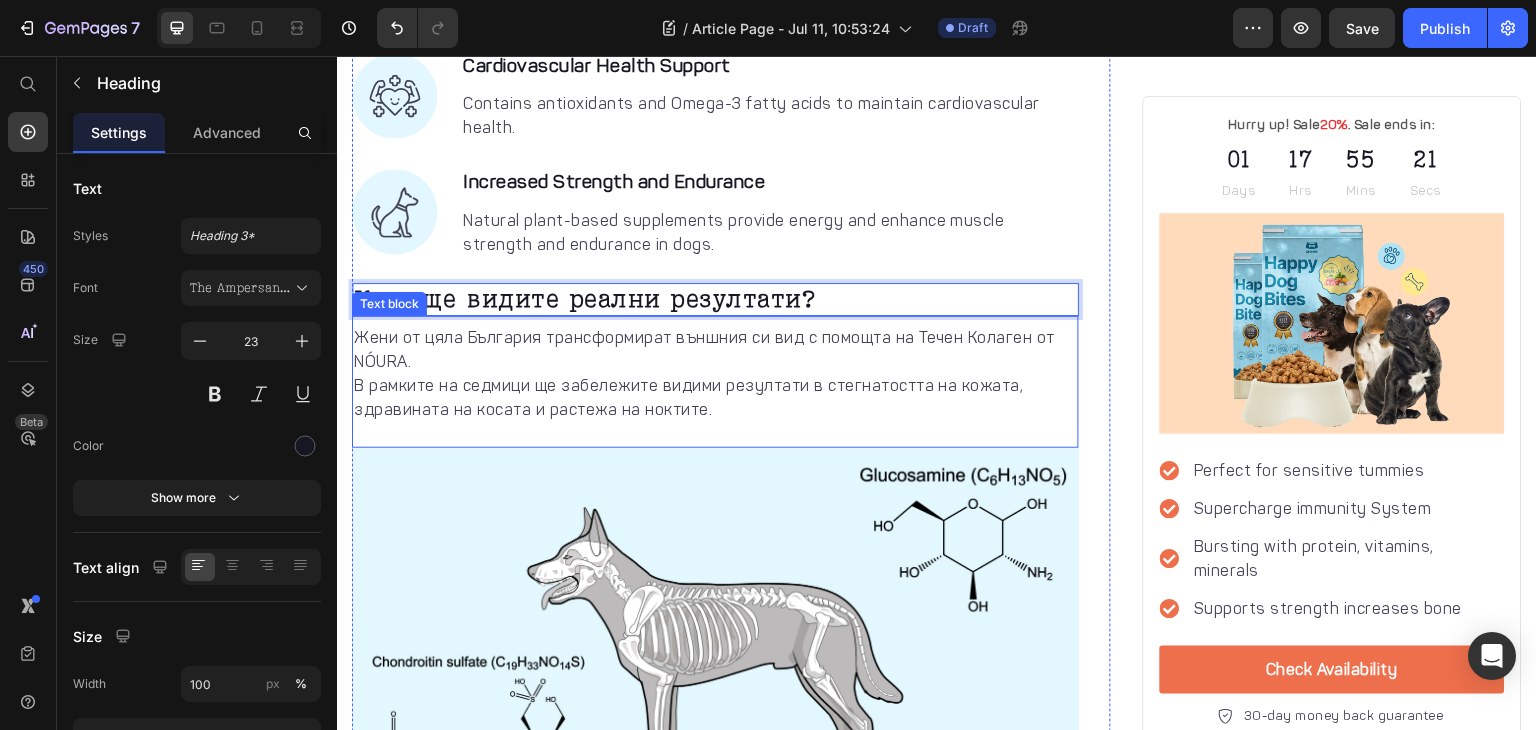 click on "В рамките на седмици ще забележите видими резултати в стегнатостта на кожата, здравината на косата и растежа на ноктите." at bounding box center (715, 398) 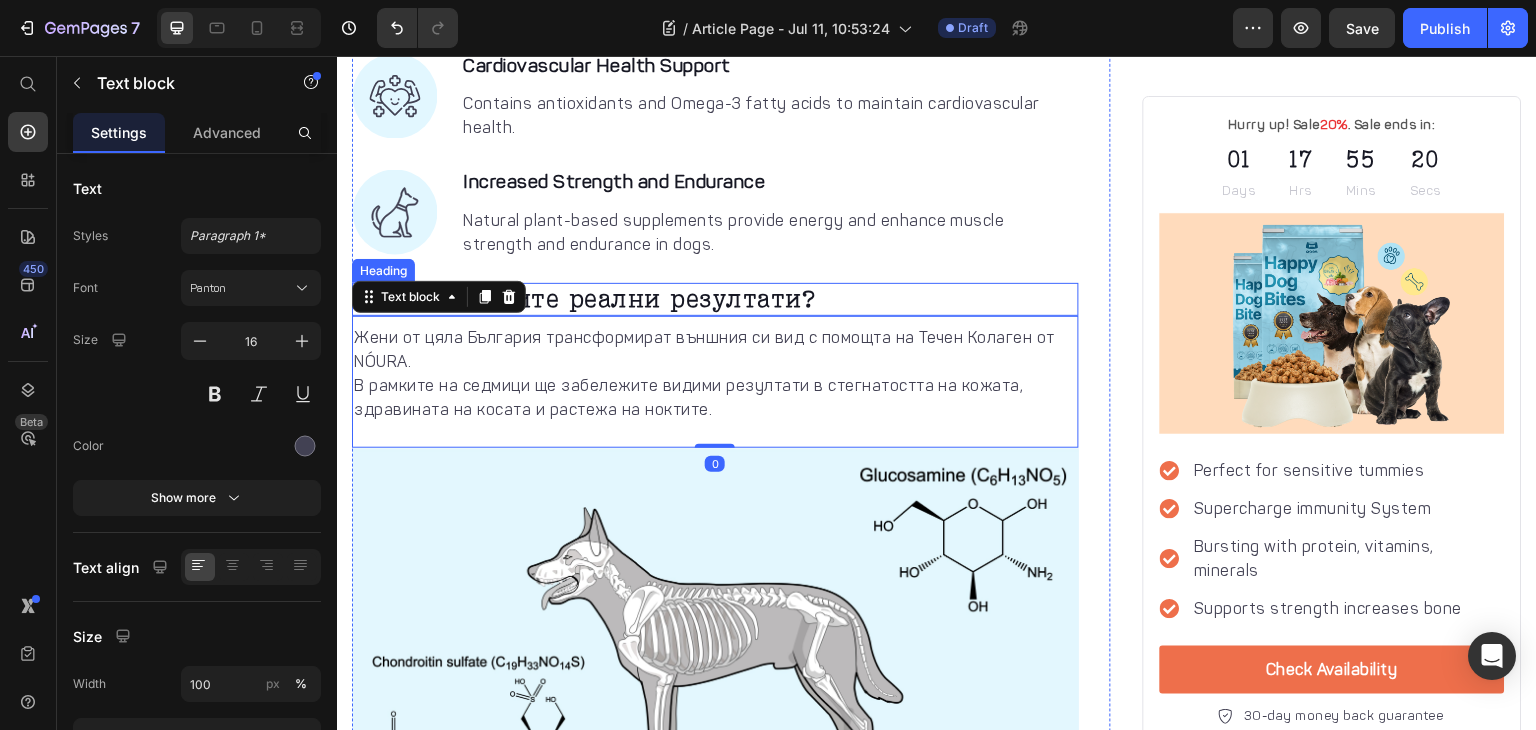click on "Кога ще видите реални резултати?" at bounding box center (715, 300) 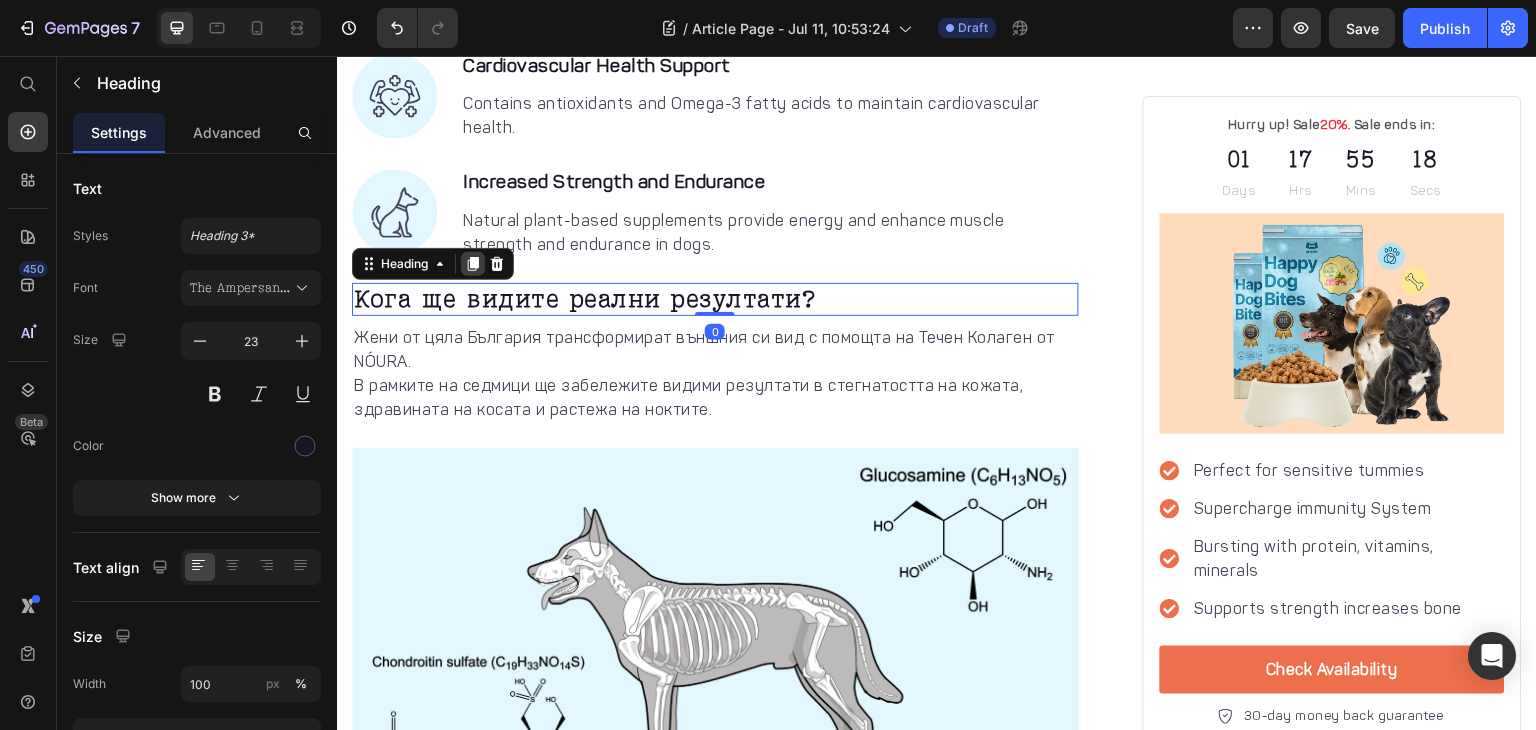 click 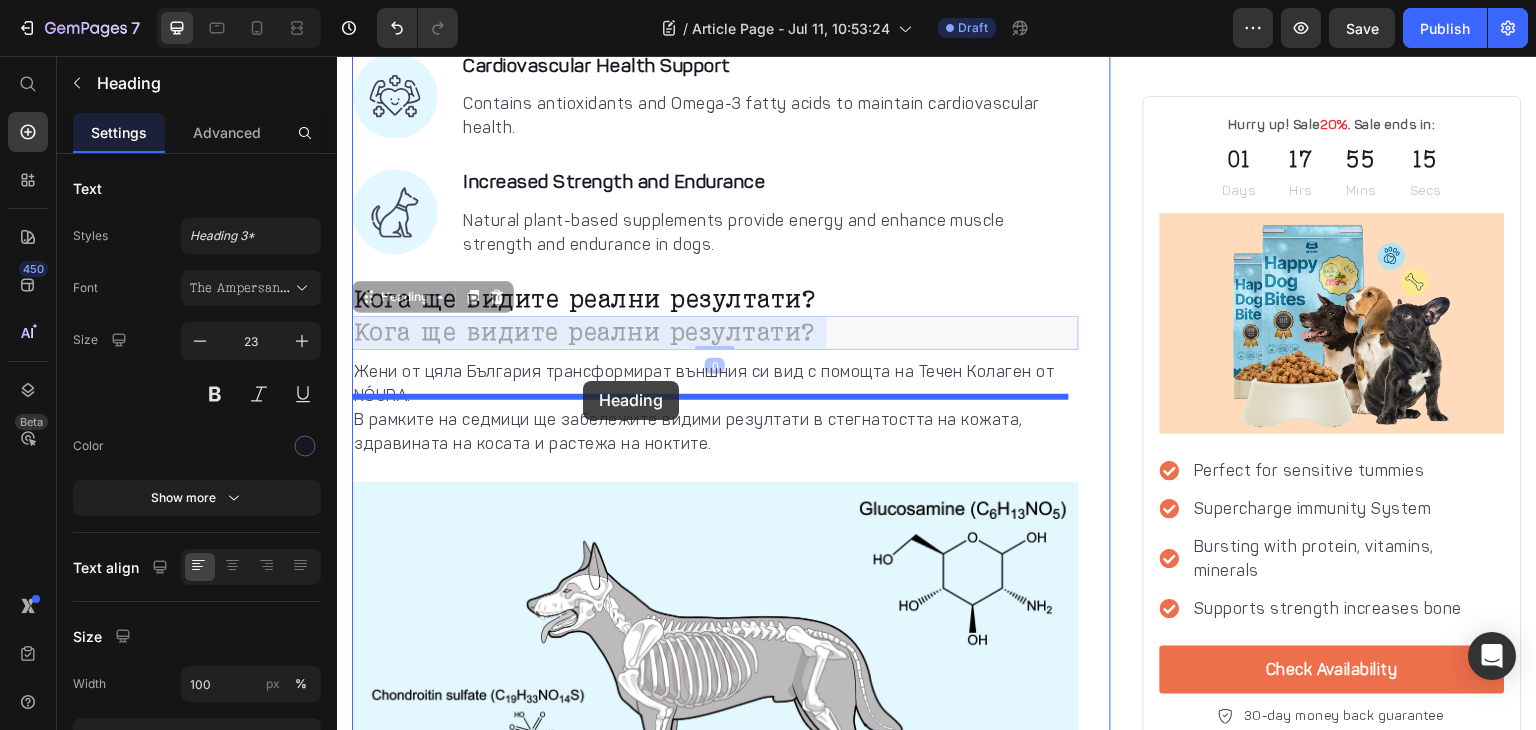 drag, startPoint x: 618, startPoint y: 243, endPoint x: 583, endPoint y: 381, distance: 142.36923 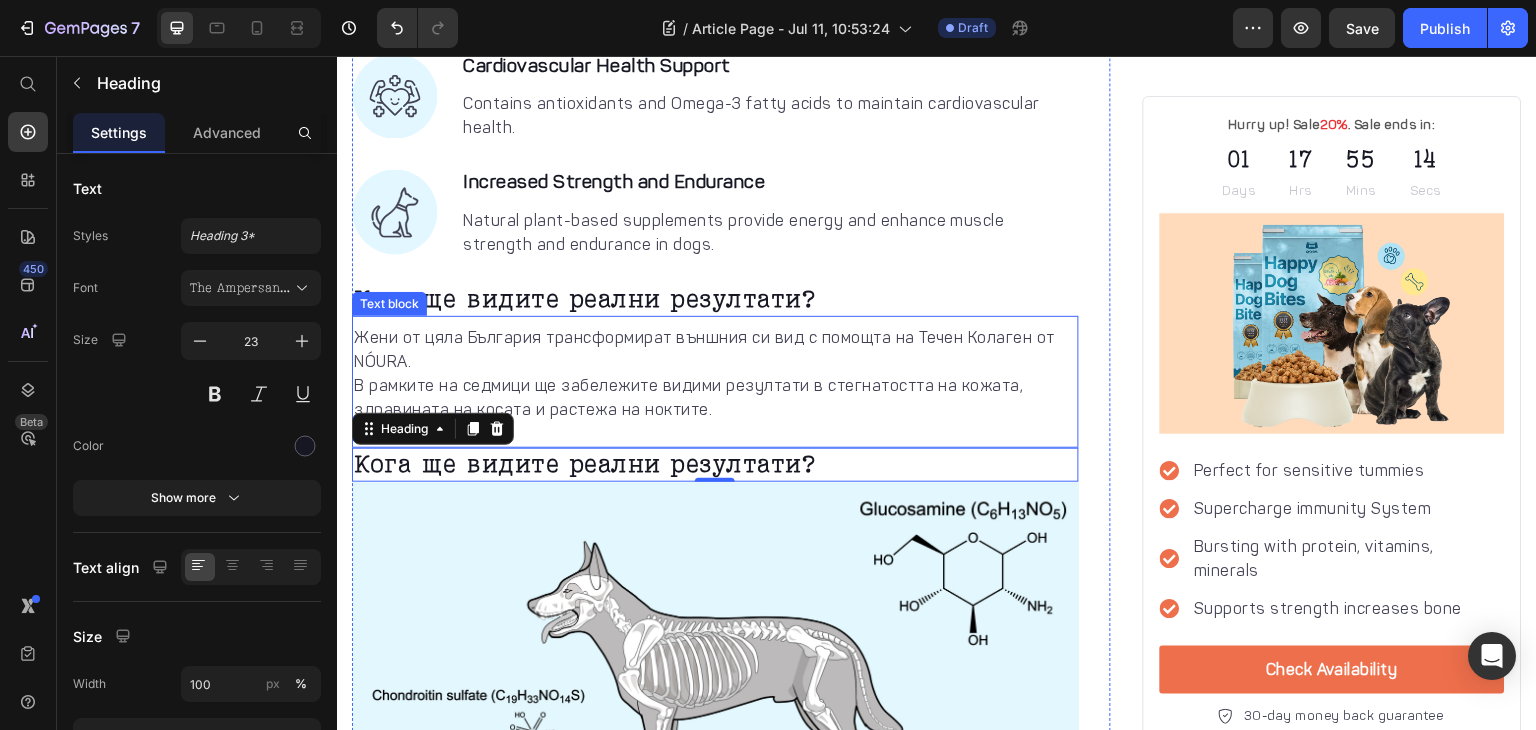 click on "В рамките на седмици ще забележите видими резултати в стегнатостта на кожата, здравината на косата и растежа на ноктите." at bounding box center [715, 398] 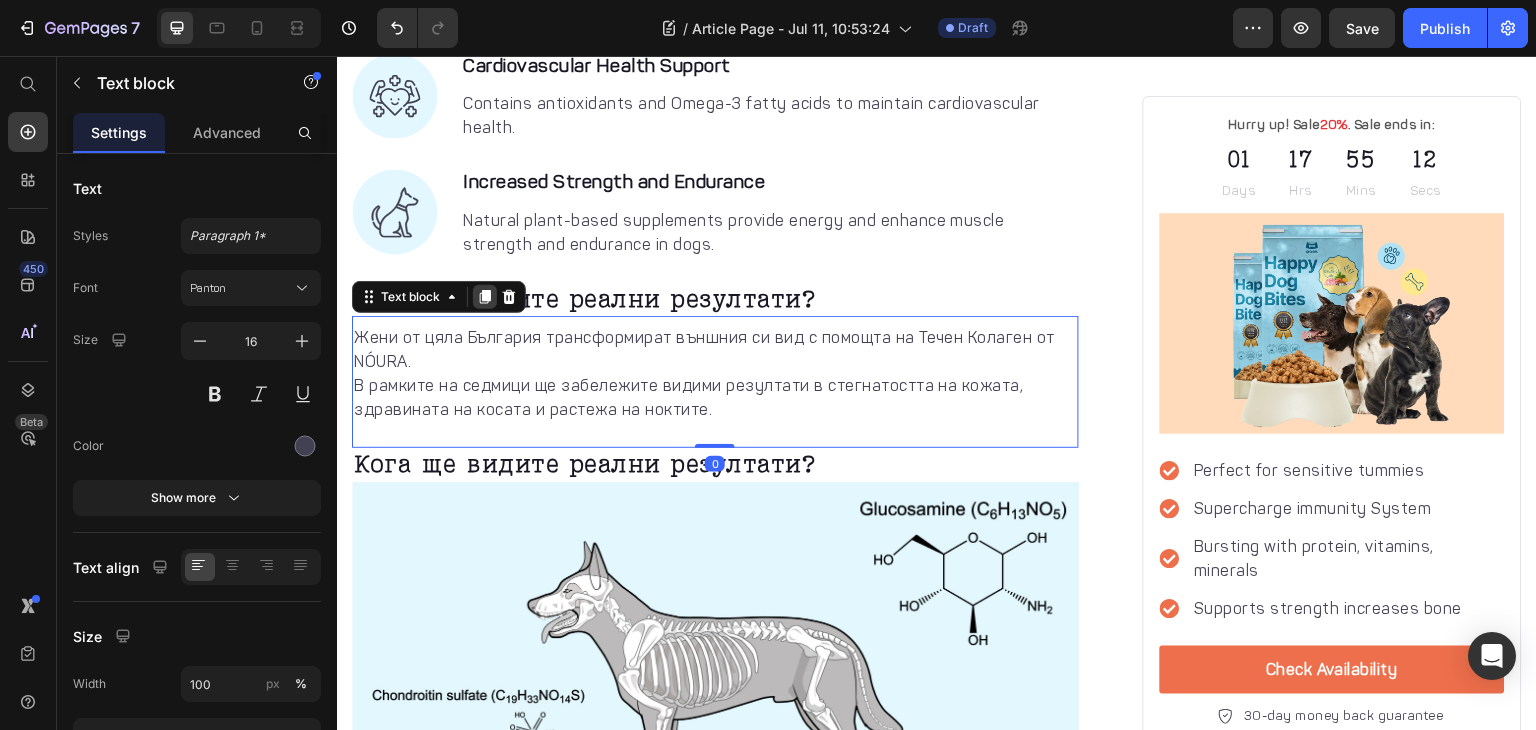 click 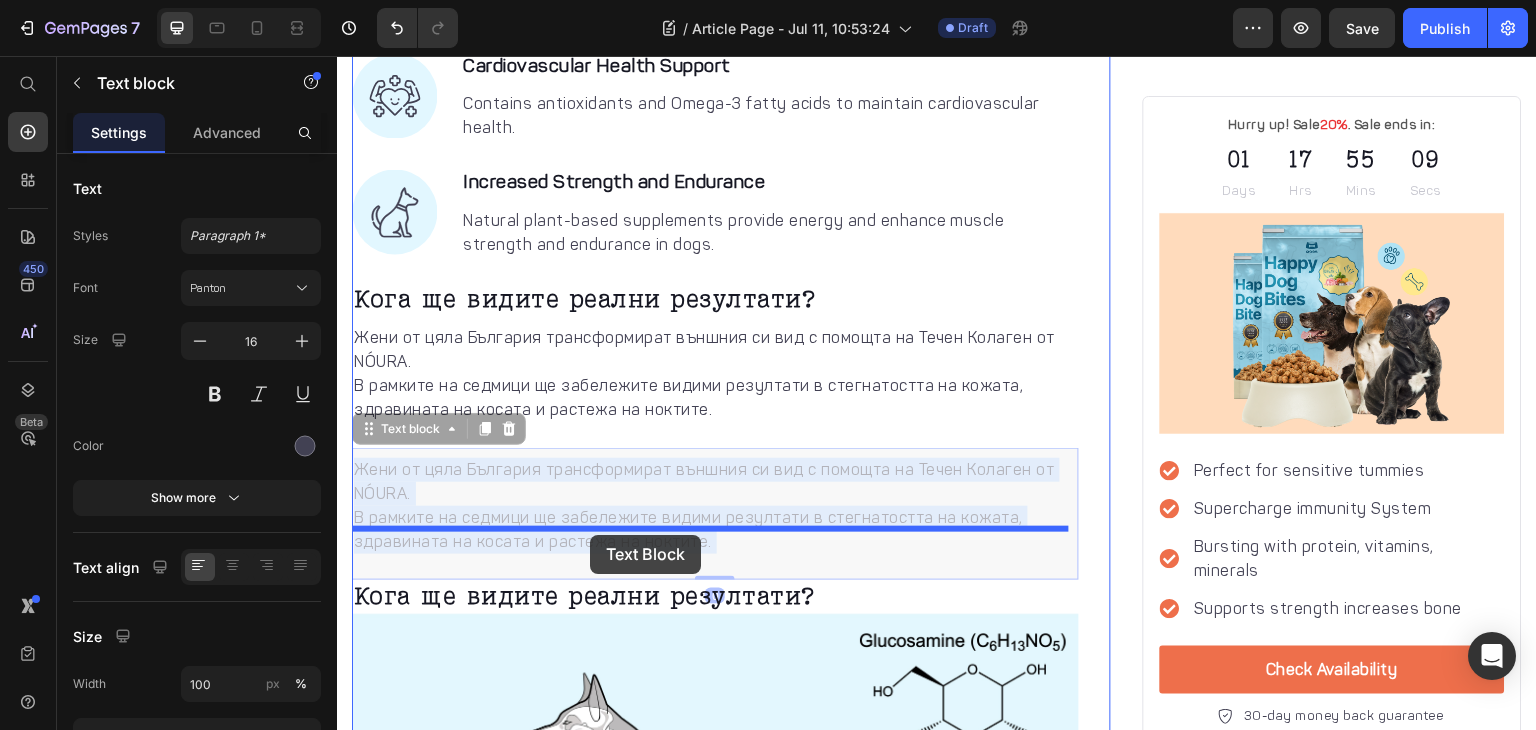 drag, startPoint x: 628, startPoint y: 399, endPoint x: 590, endPoint y: 534, distance: 140.24622 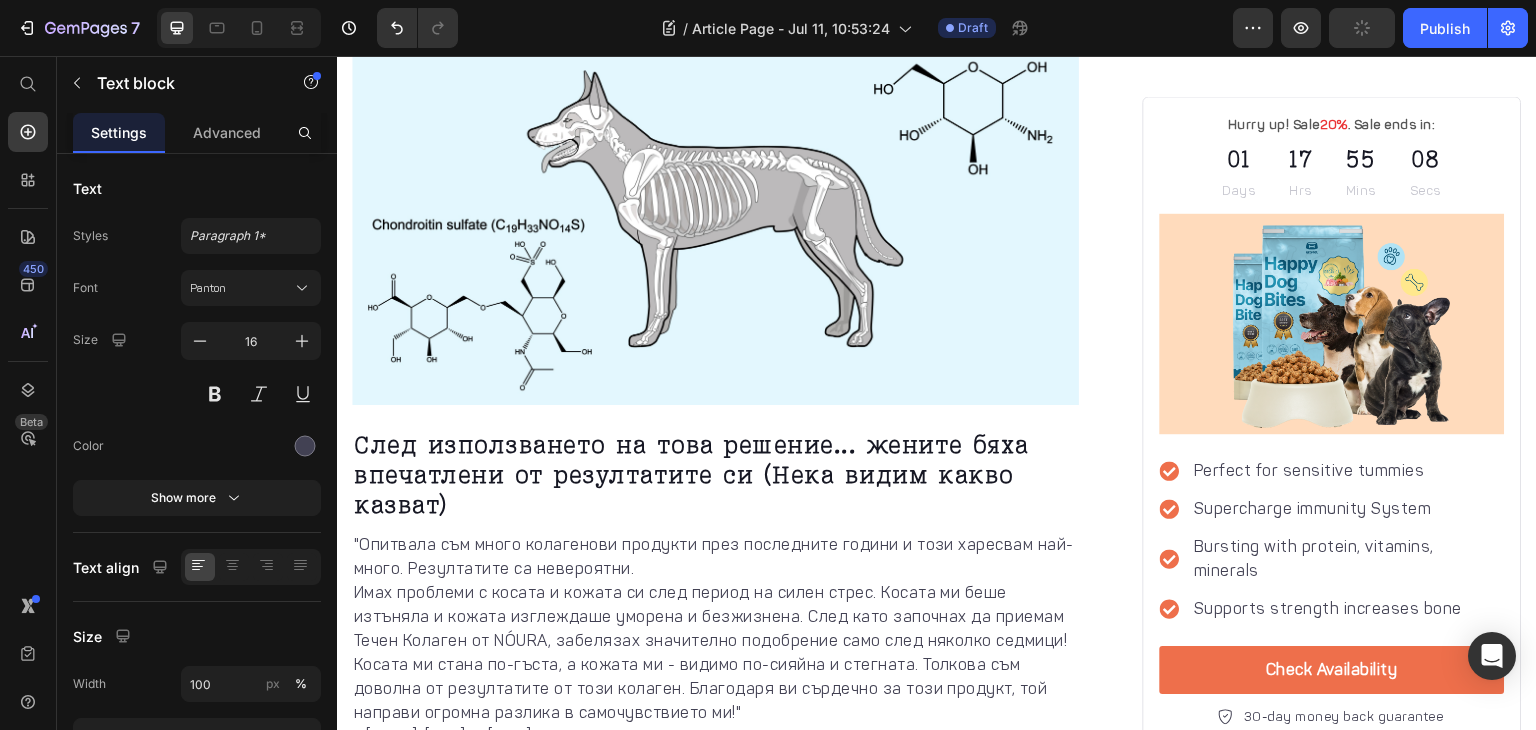 scroll, scrollTop: 4160, scrollLeft: 0, axis: vertical 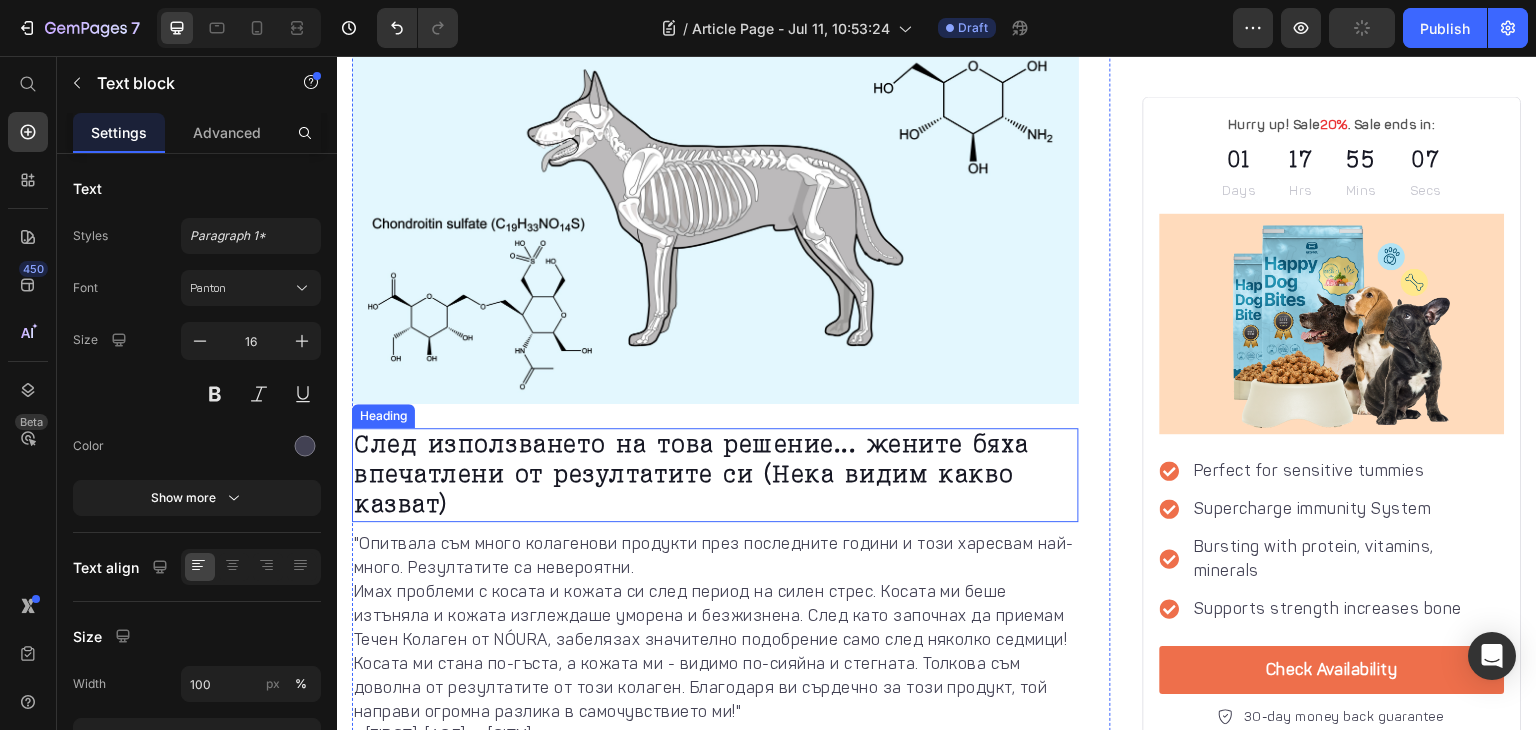 click on "След използването на това решение... жените бяха впечатлени от резултатите си (Нека видим какво казват)" at bounding box center (715, 475) 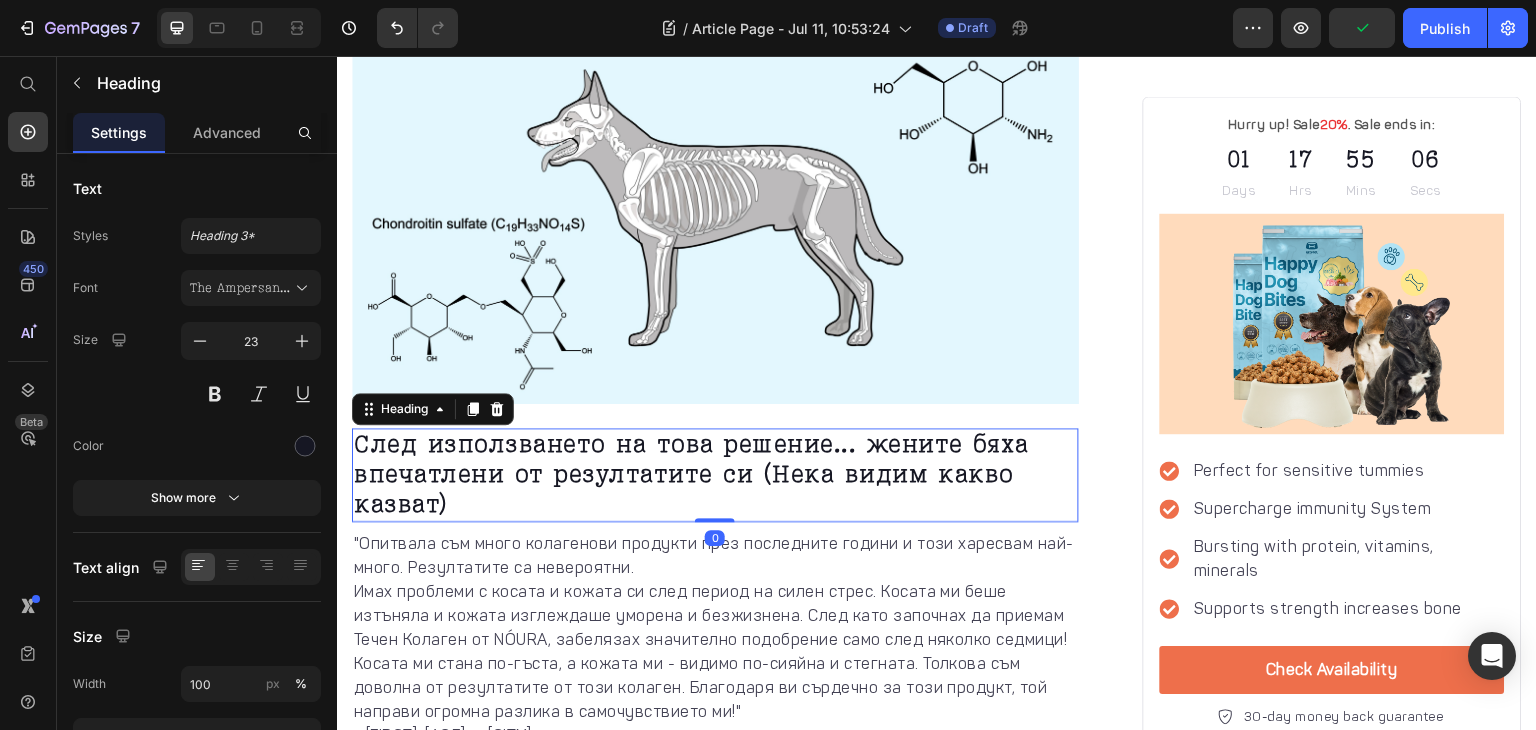 click on "След използването на това решение... жените бяха впечатлени от резултатите си (Нека видим какво казват)" at bounding box center [715, 475] 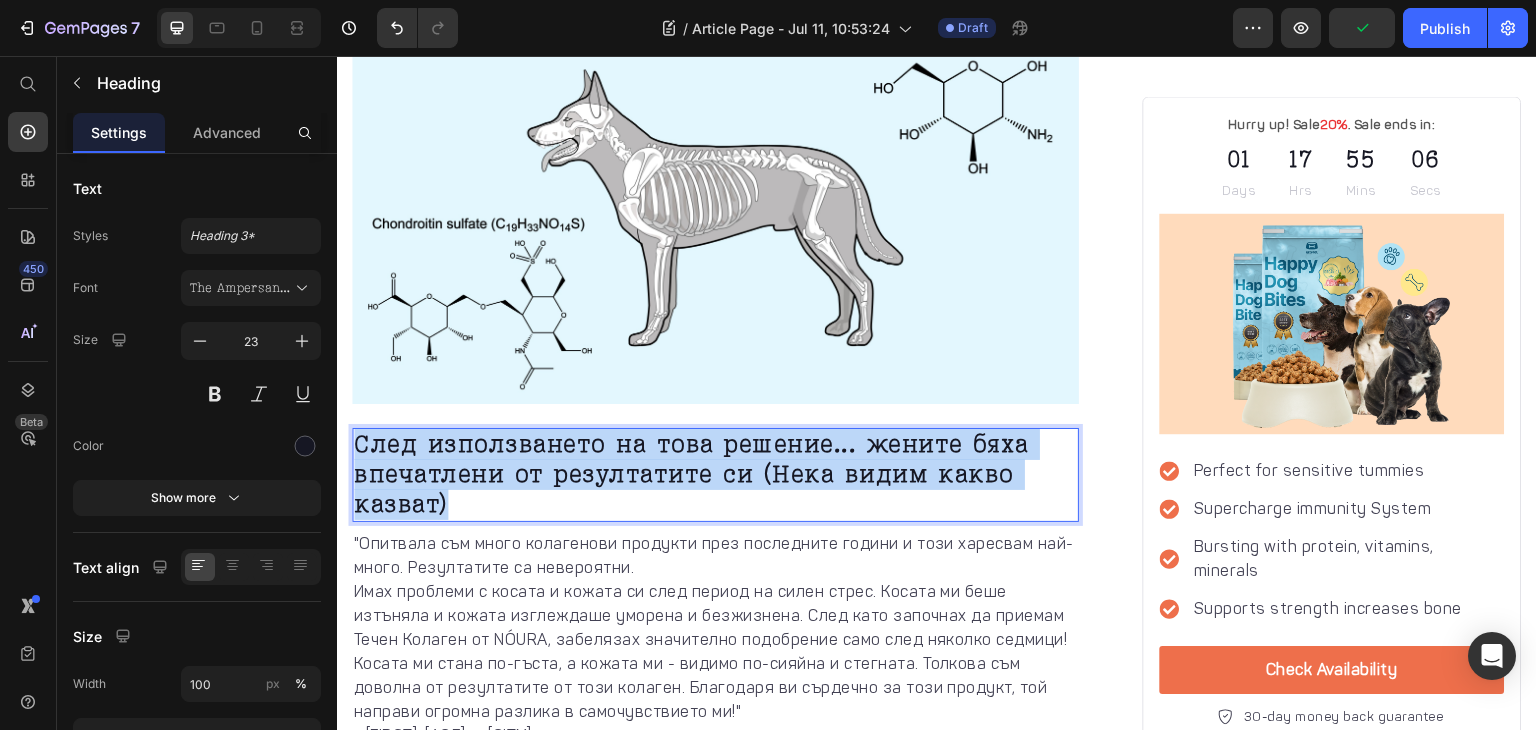 click on "След използването на това решение... жените бяха впечатлени от резултатите си (Нека видим какво казват)" at bounding box center [715, 475] 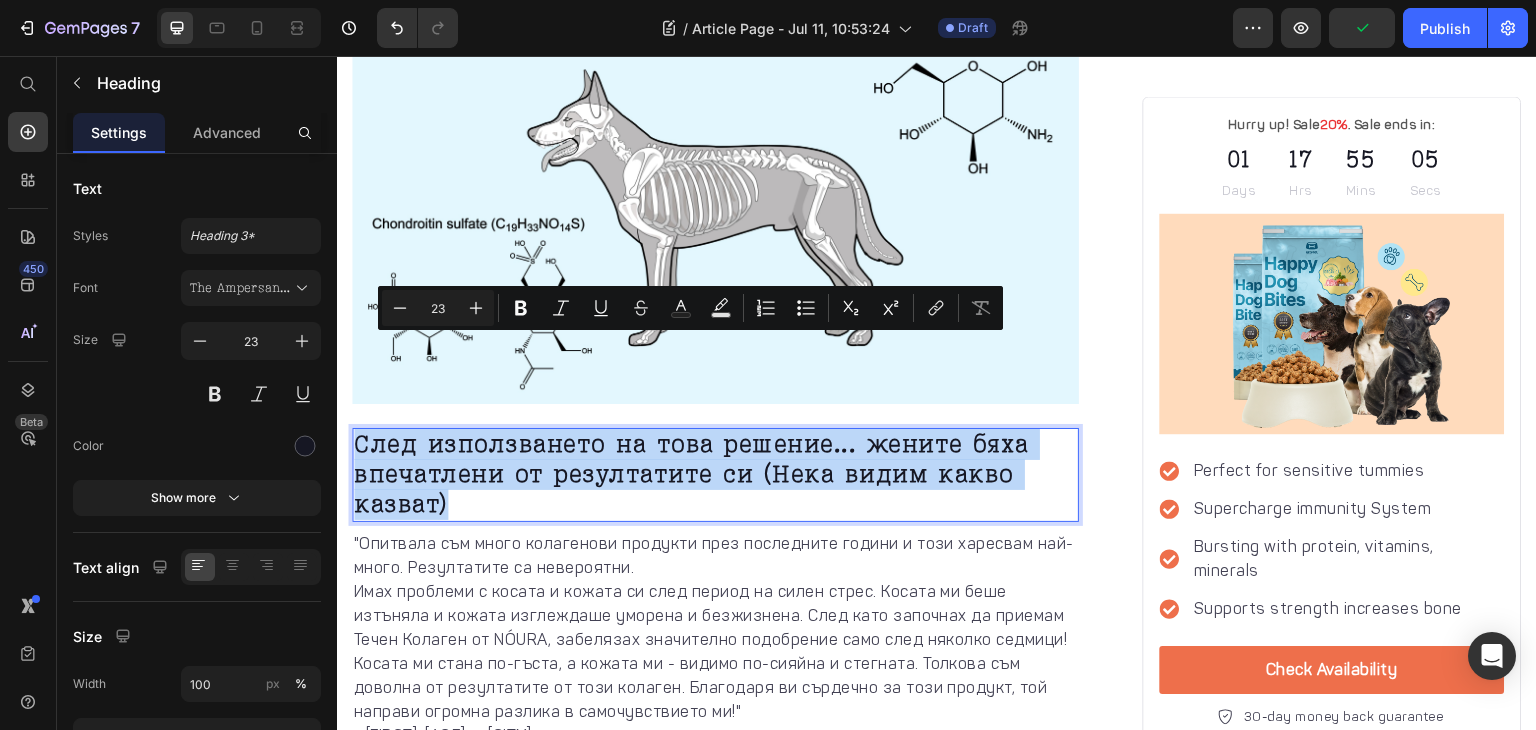 copy on "След използването на това решение... жените бяха впечатлени от резултатите си (Нека видим какво казват)" 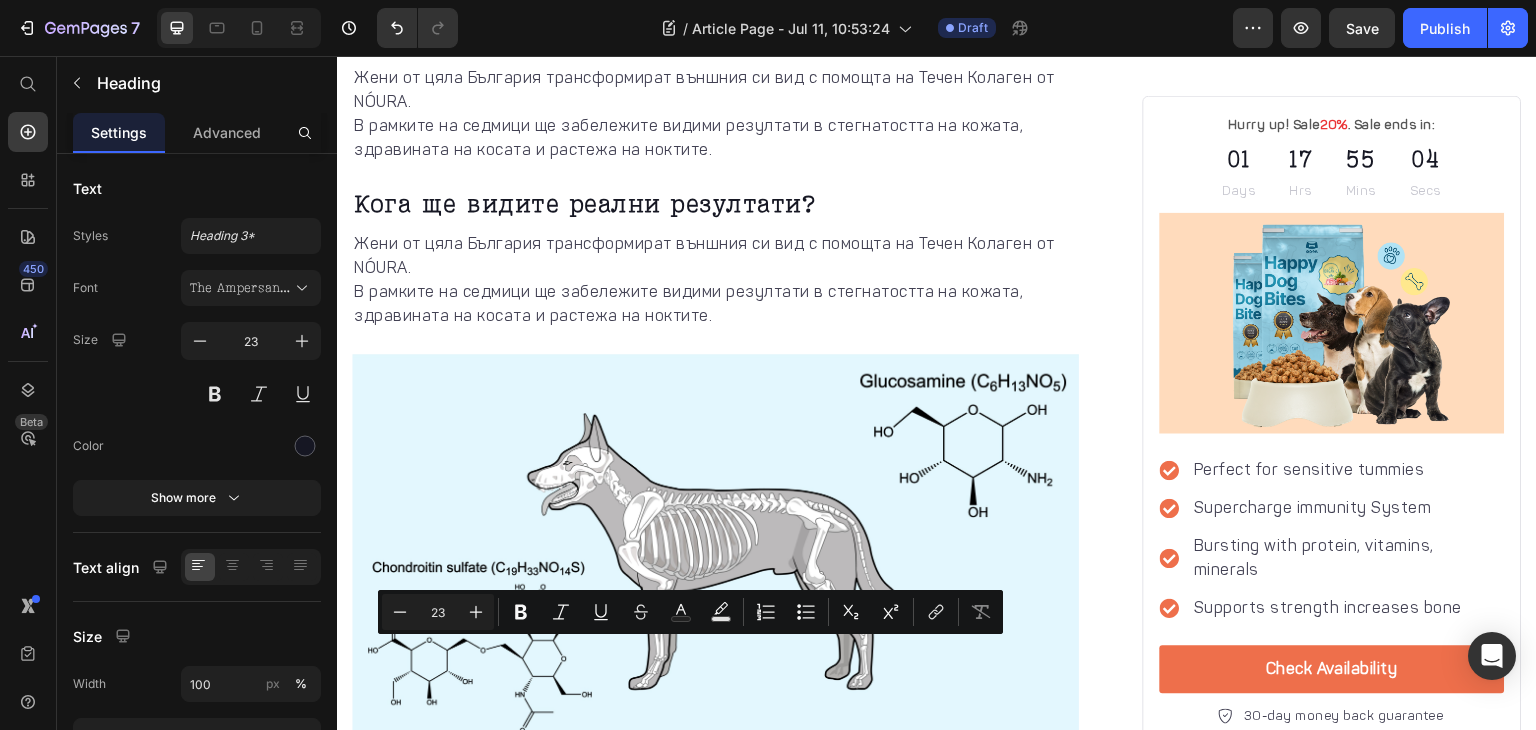 scroll, scrollTop: 3756, scrollLeft: 0, axis: vertical 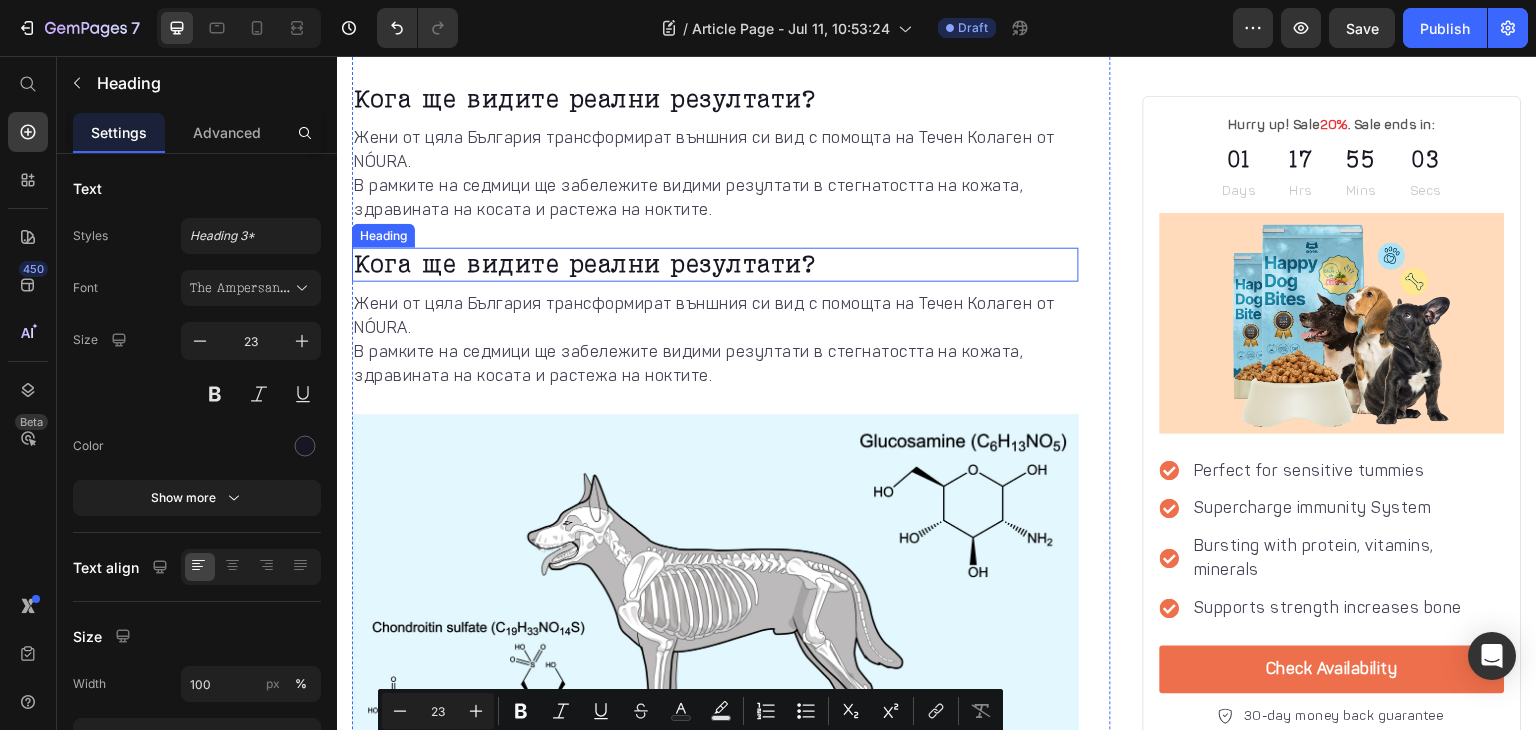 click on "Кога ще видите реални резултати?" at bounding box center [715, 265] 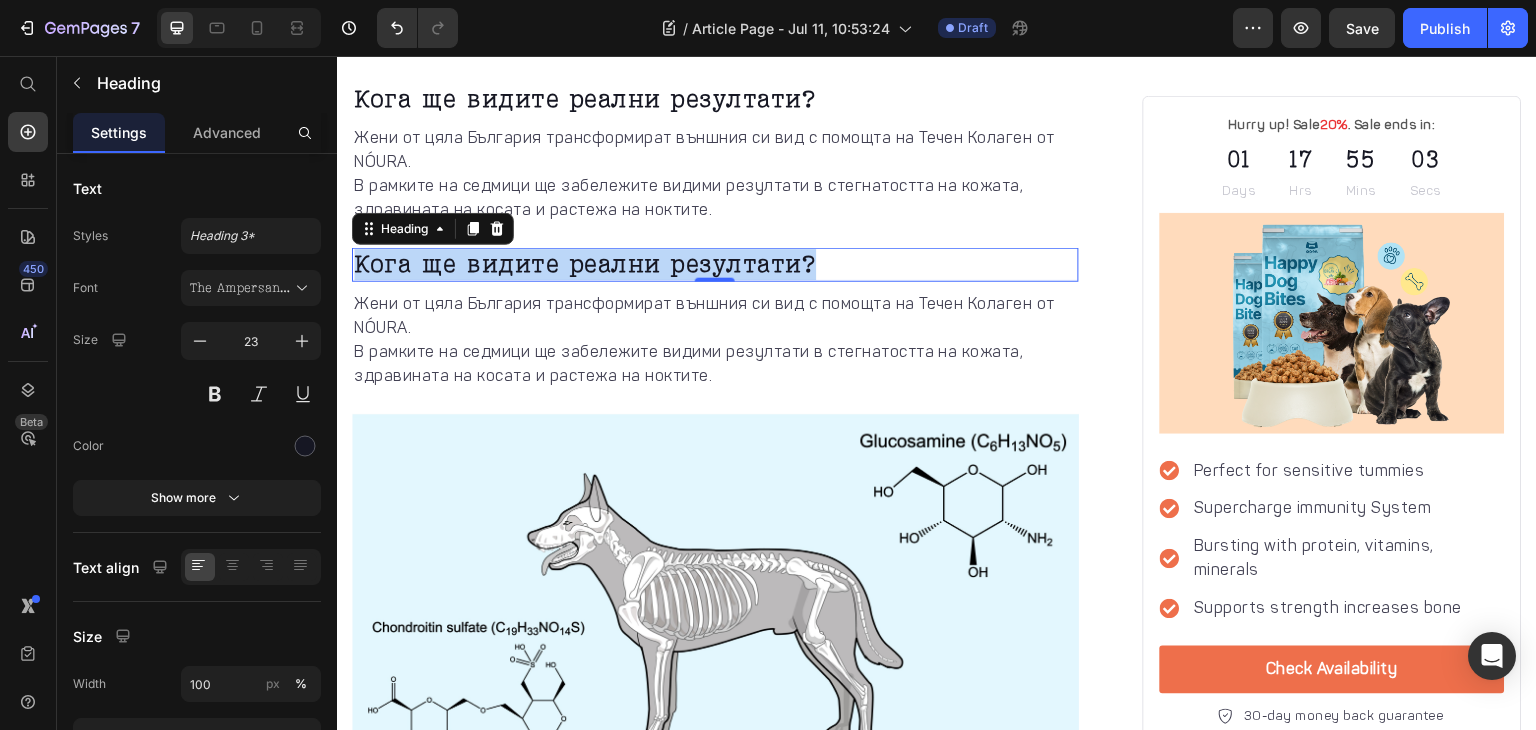 click on "Кога ще видите реални резултати?" at bounding box center (715, 265) 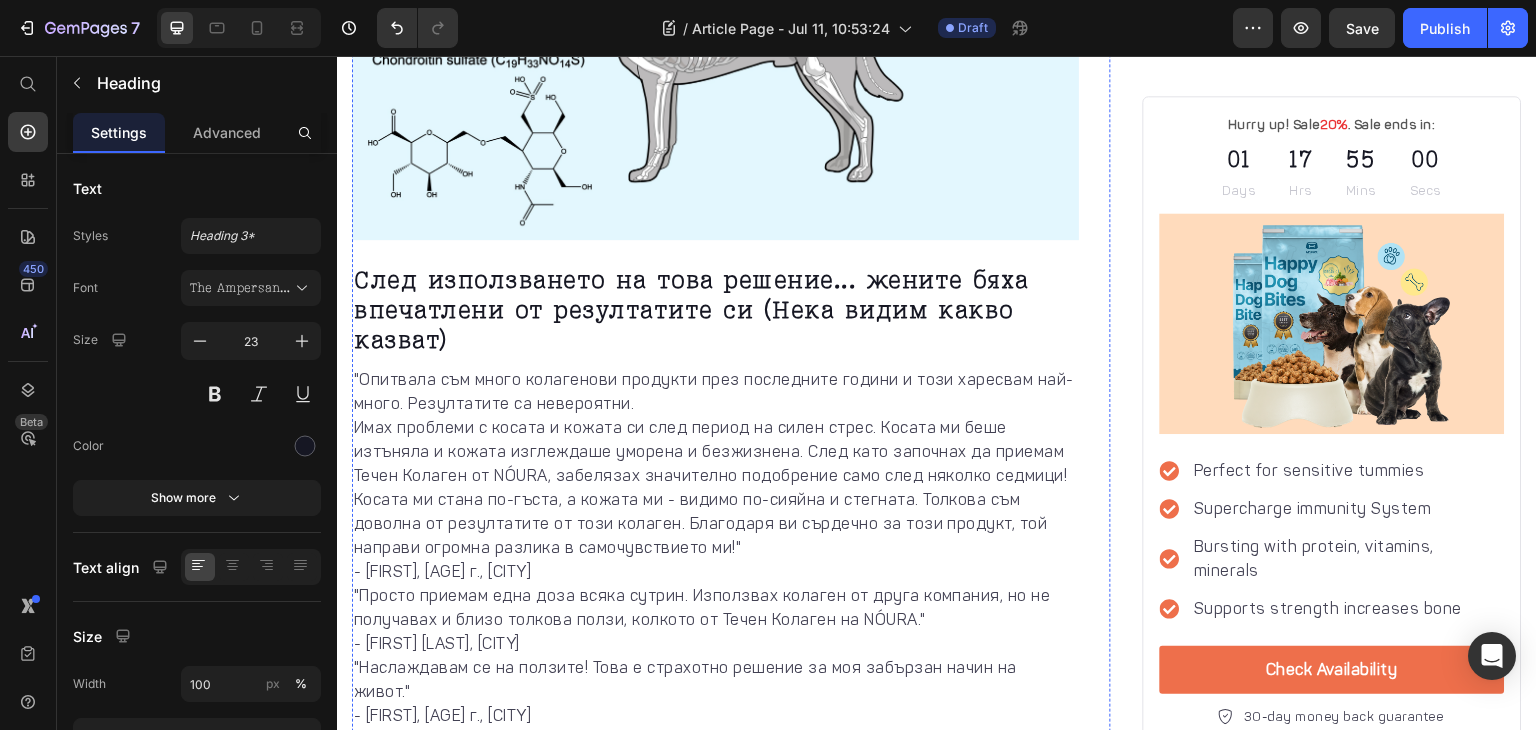 scroll, scrollTop: 4386, scrollLeft: 0, axis: vertical 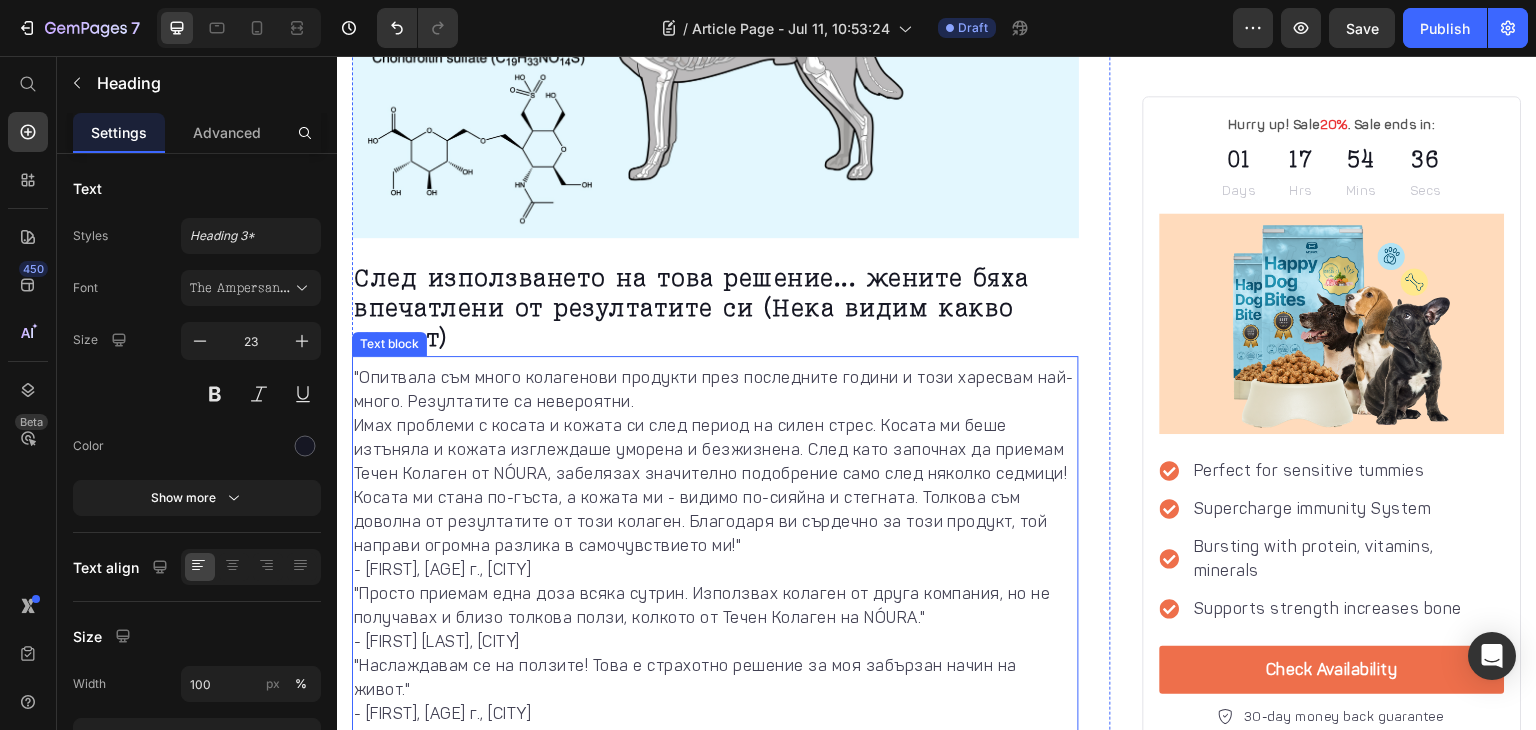 click on "- [FIRST], [AGE] г., [CITY]" at bounding box center (715, 570) 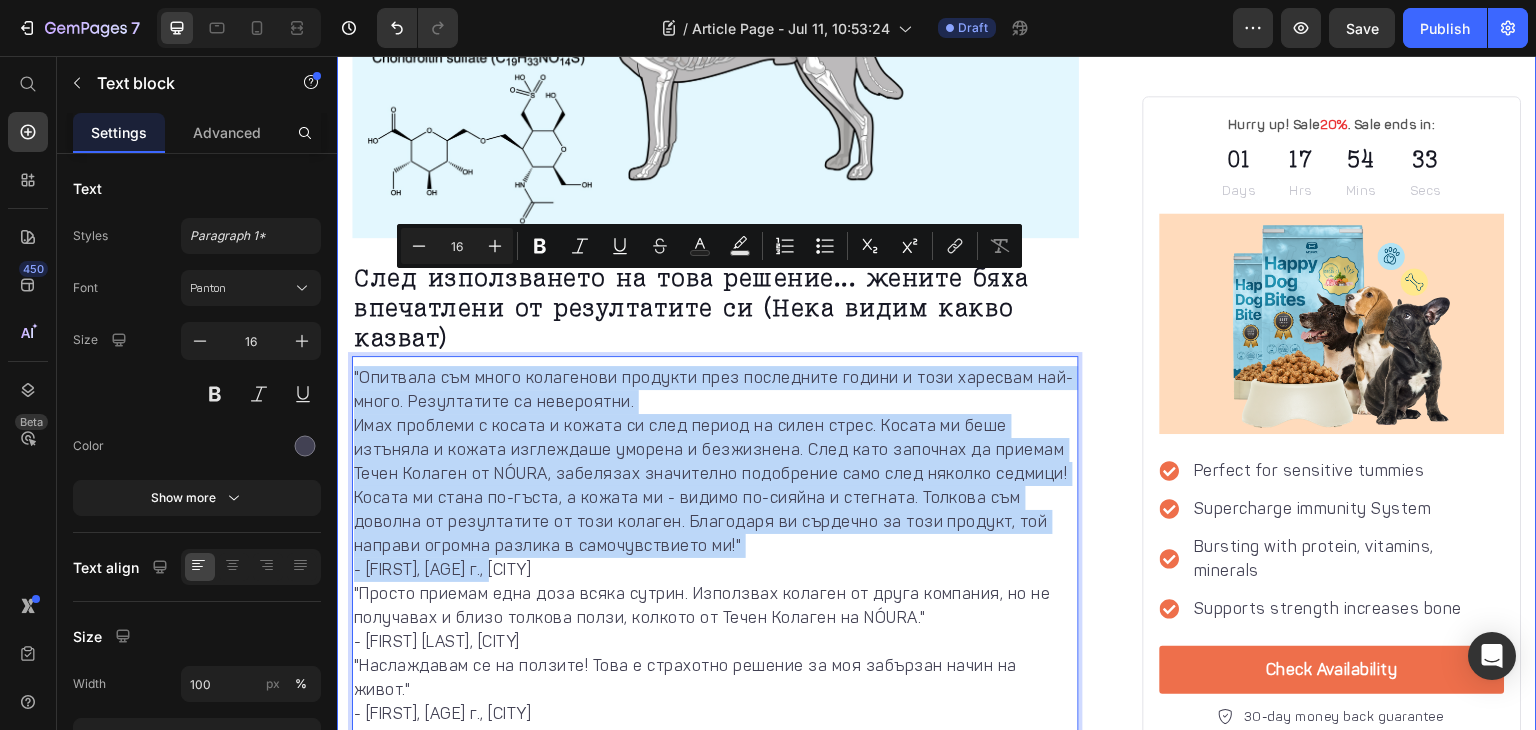 drag, startPoint x: 532, startPoint y: 481, endPoint x: 348, endPoint y: 285, distance: 268.83453 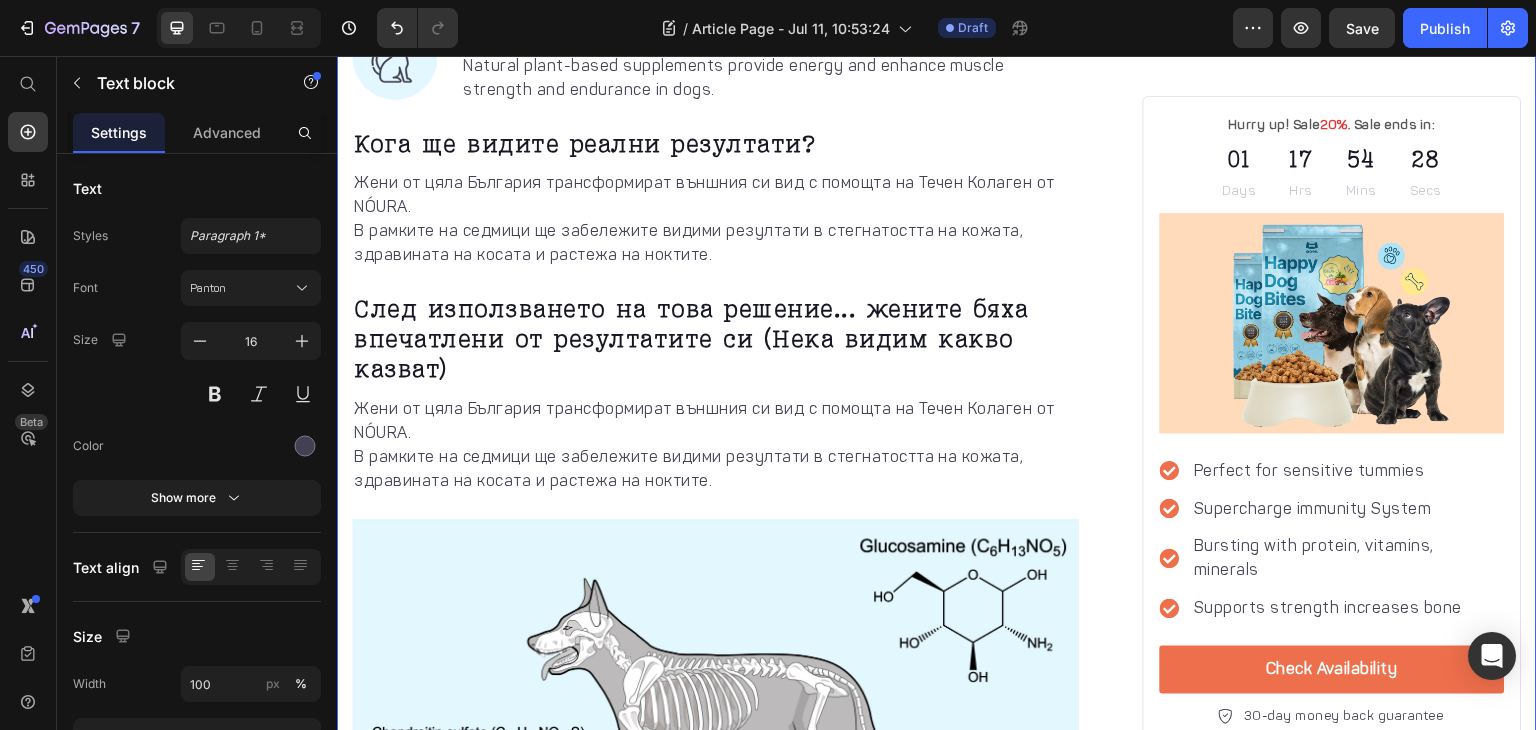 scroll, scrollTop: 3702, scrollLeft: 0, axis: vertical 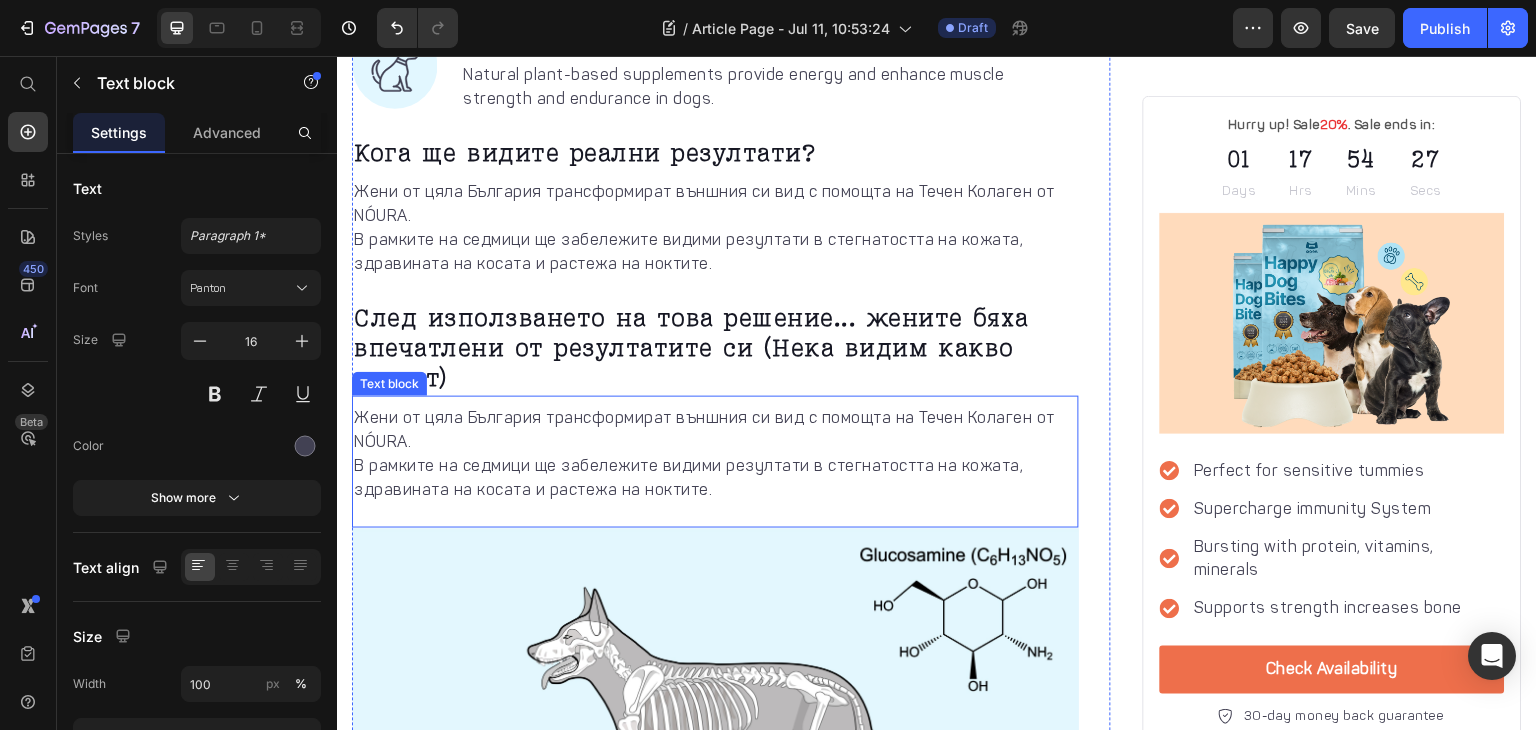 click on "Жени от цяла България трансформират външния си вид с помощта на Течен Колаген от NÓURA." at bounding box center (715, 430) 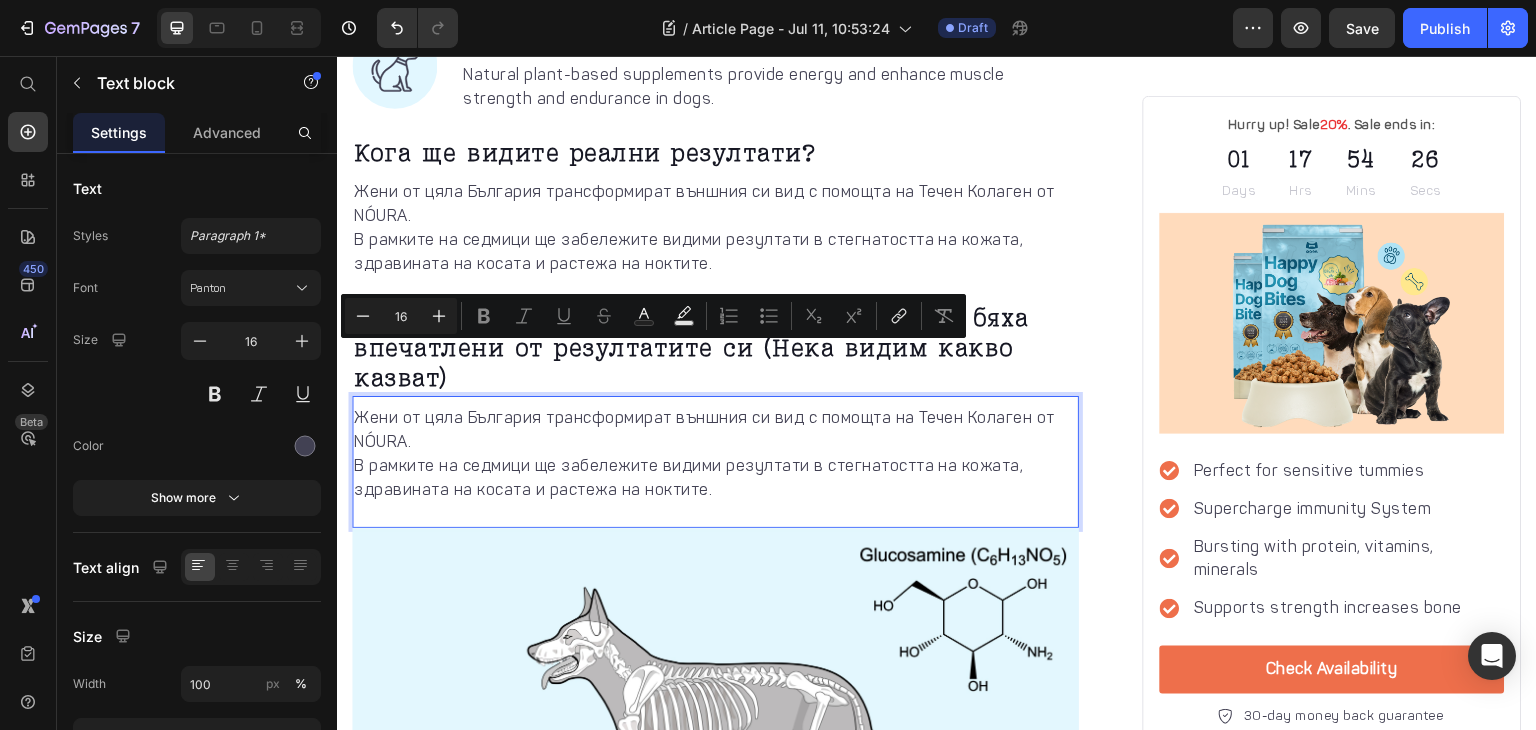 click on "В рамките на седмици ще забележите видими резултати в стегнатостта на кожата, здравината на косата и растежа на ноктите." at bounding box center (715, 478) 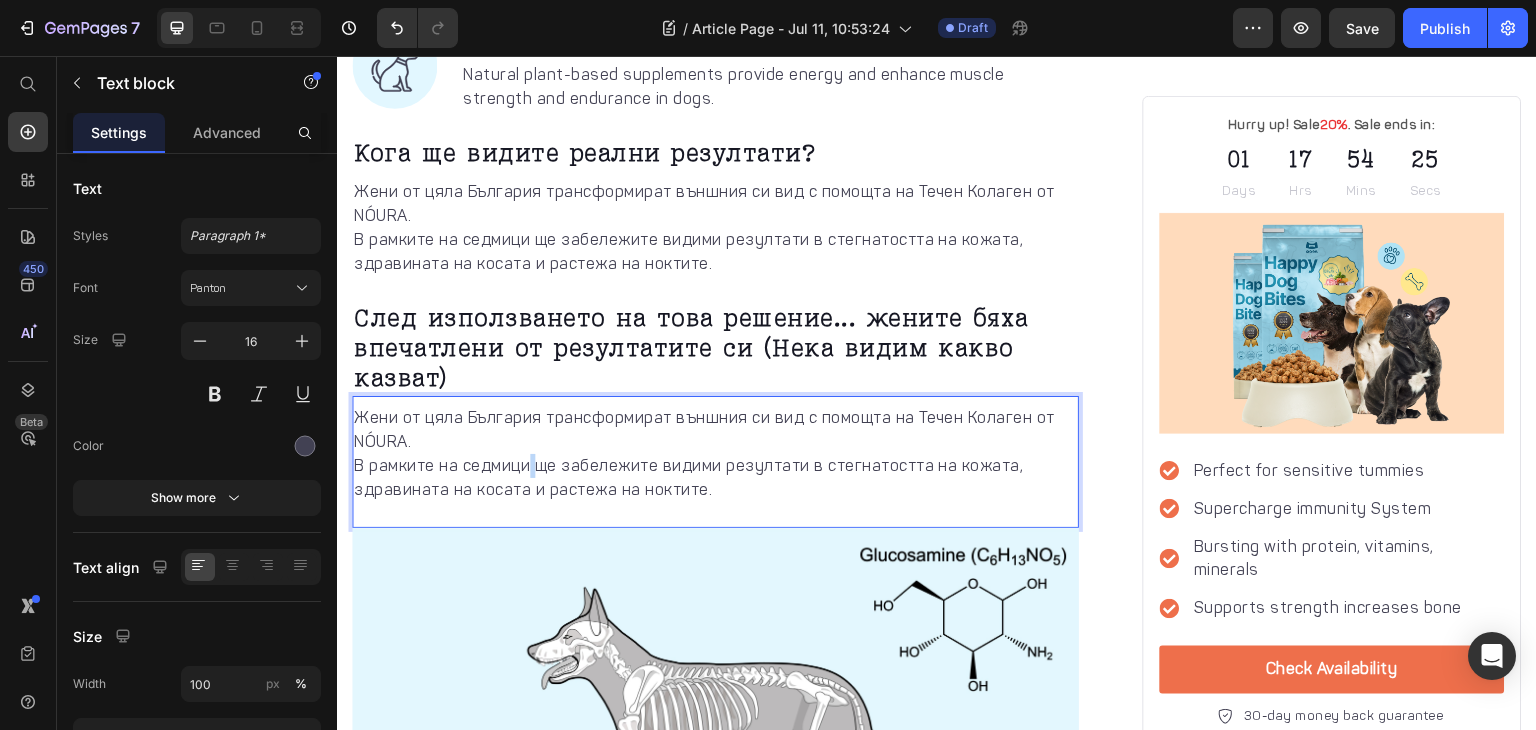 click on "В рамките на седмици ще забележите видими резултати в стегнатостта на кожата, здравината на косата и растежа на ноктите." at bounding box center [715, 478] 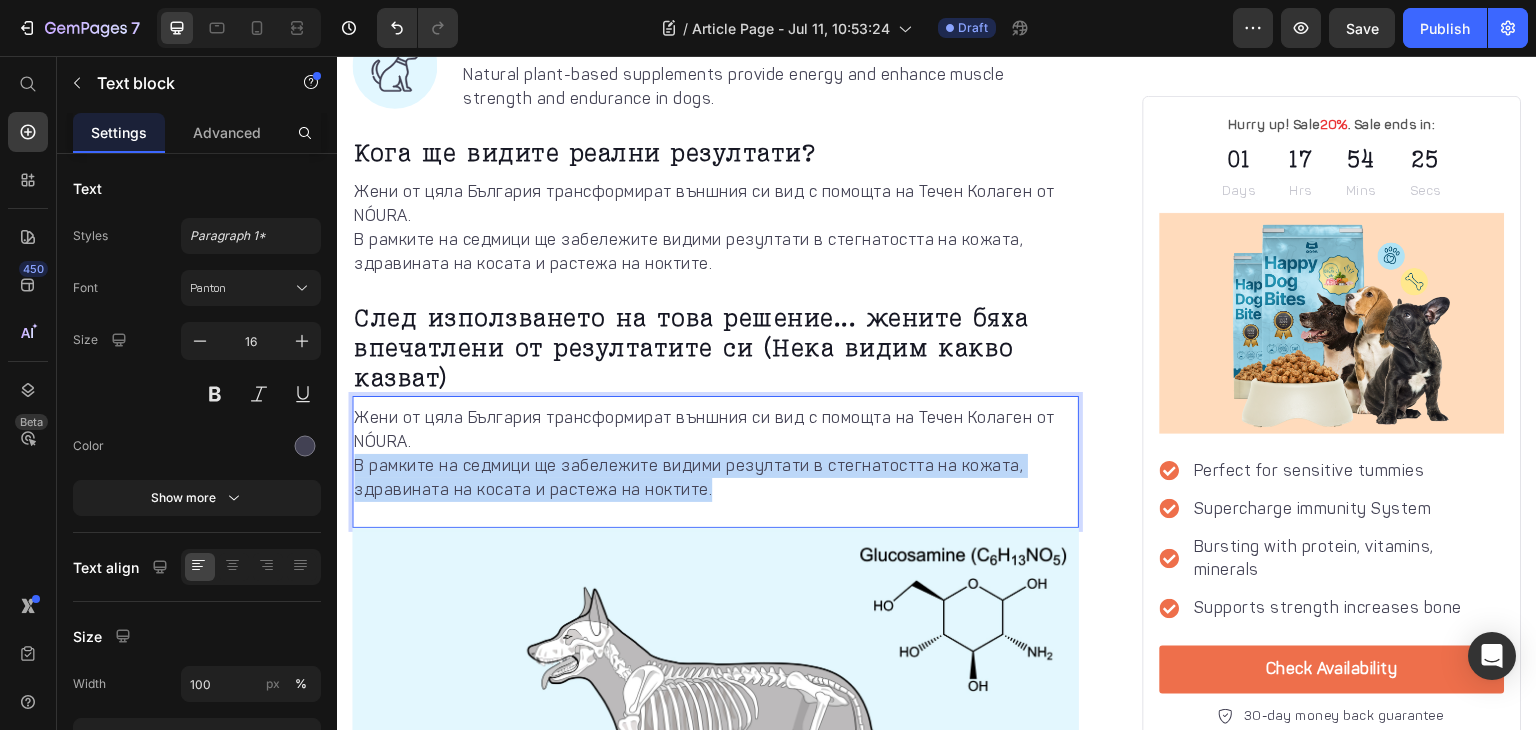 click on "В рамките на седмици ще забележите видими резултати в стегнатостта на кожата, здравината на косата и растежа на ноктите." at bounding box center (715, 478) 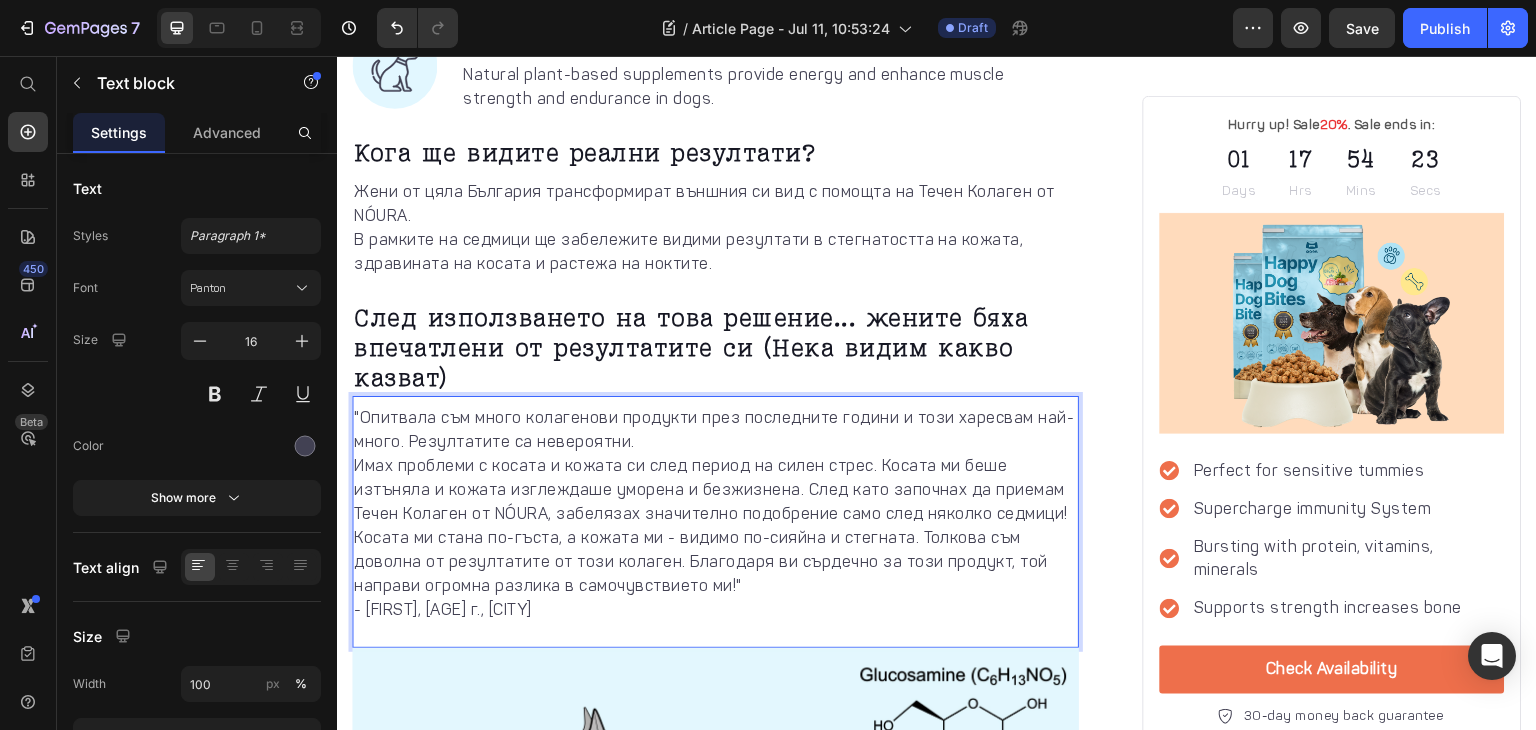 click on ""Опитвала съм много колагенови продукти през последните години и този харесвам най-много. Резултатите са невероятни." at bounding box center (715, 430) 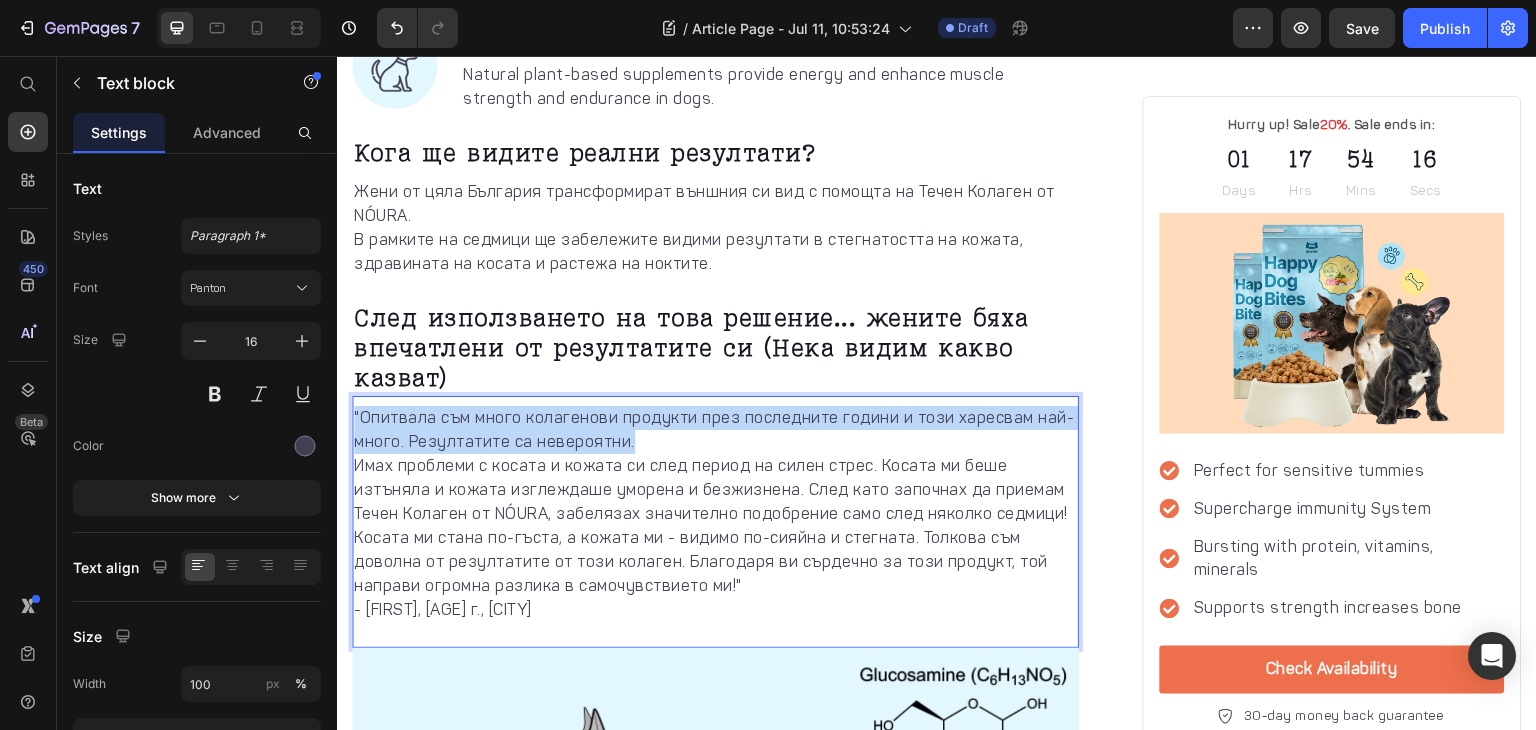drag, startPoint x: 631, startPoint y: 353, endPoint x: 663, endPoint y: 360, distance: 32.75668 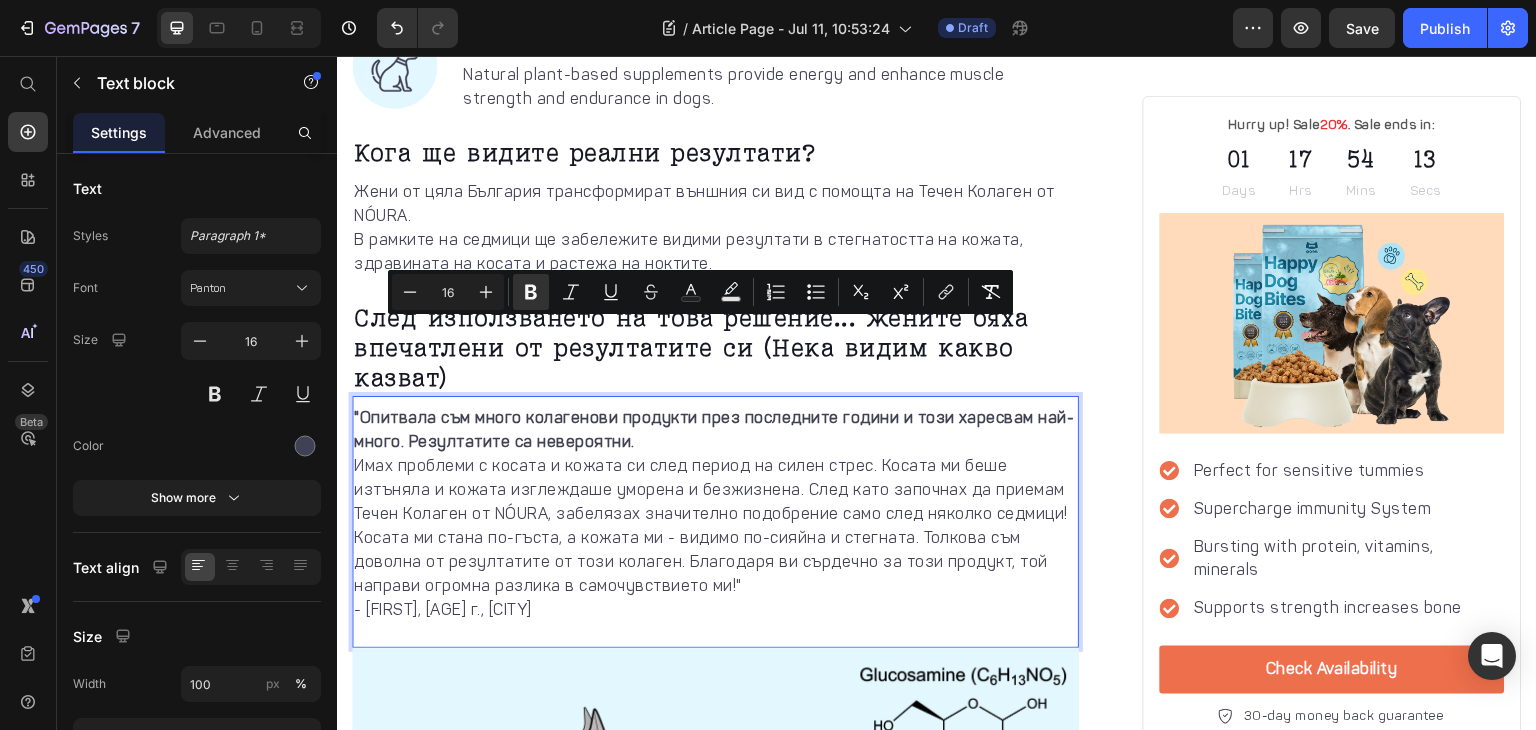 click on ""Опитвала съм много колагенови продукти през последните години и този харесвам най-много. Резултатите са невероятни." at bounding box center [714, 429] 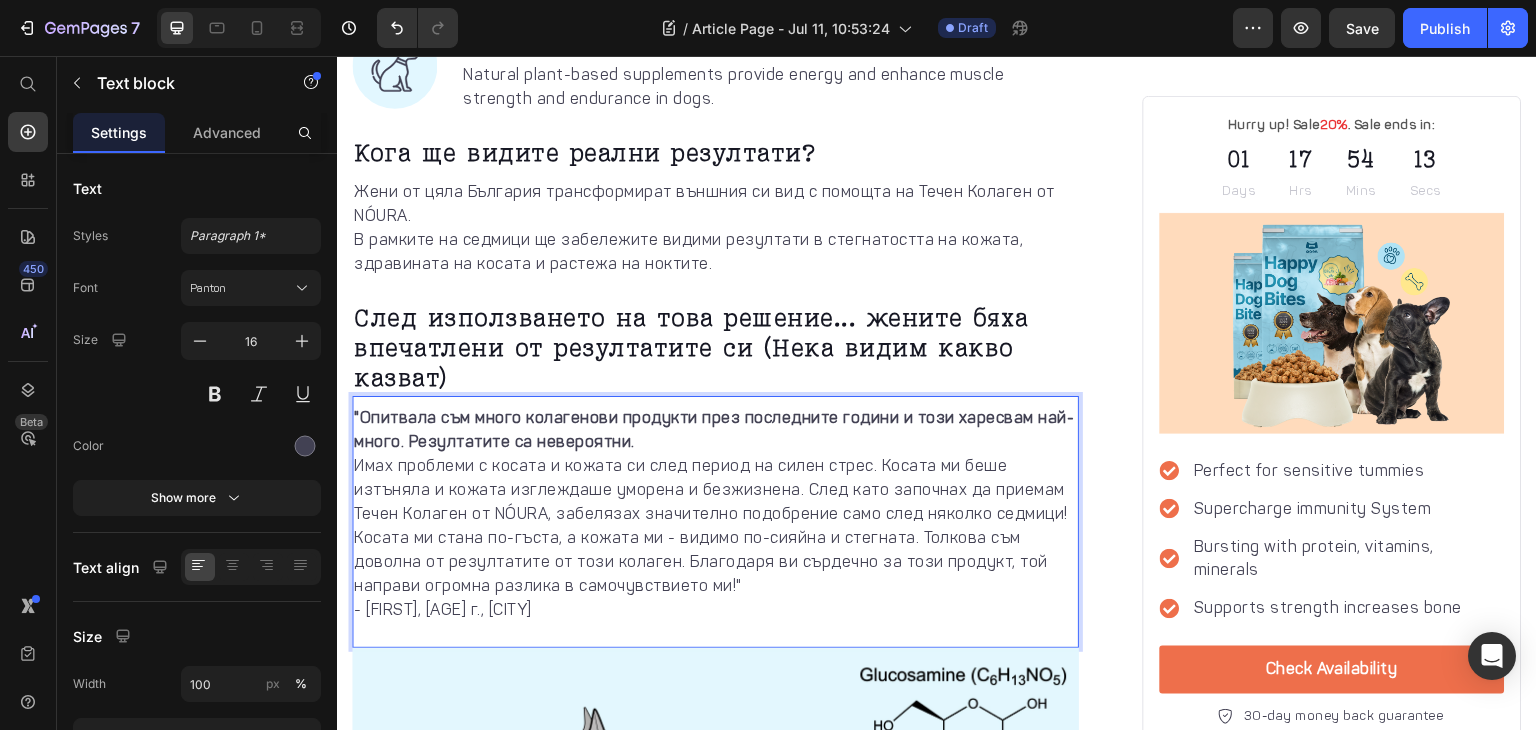 click on ""Опитвала съм много колагенови продукти през последните години и този харесвам най-много. Резултатите са невероятни." at bounding box center [714, 429] 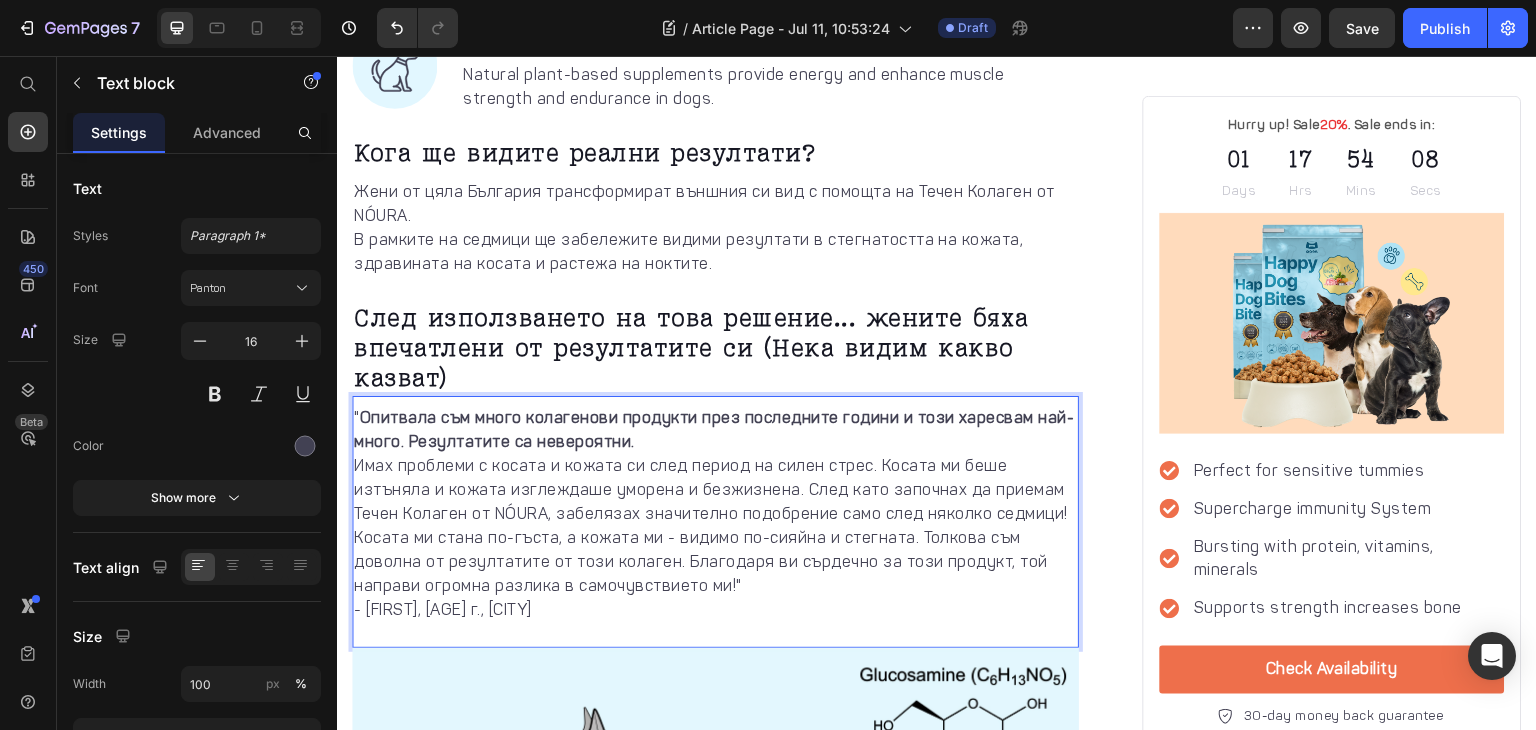 click on "" Опитвала съм много колагенови продукти през последните години и този харесвам най-много. Резултатите са невероятни." at bounding box center (715, 430) 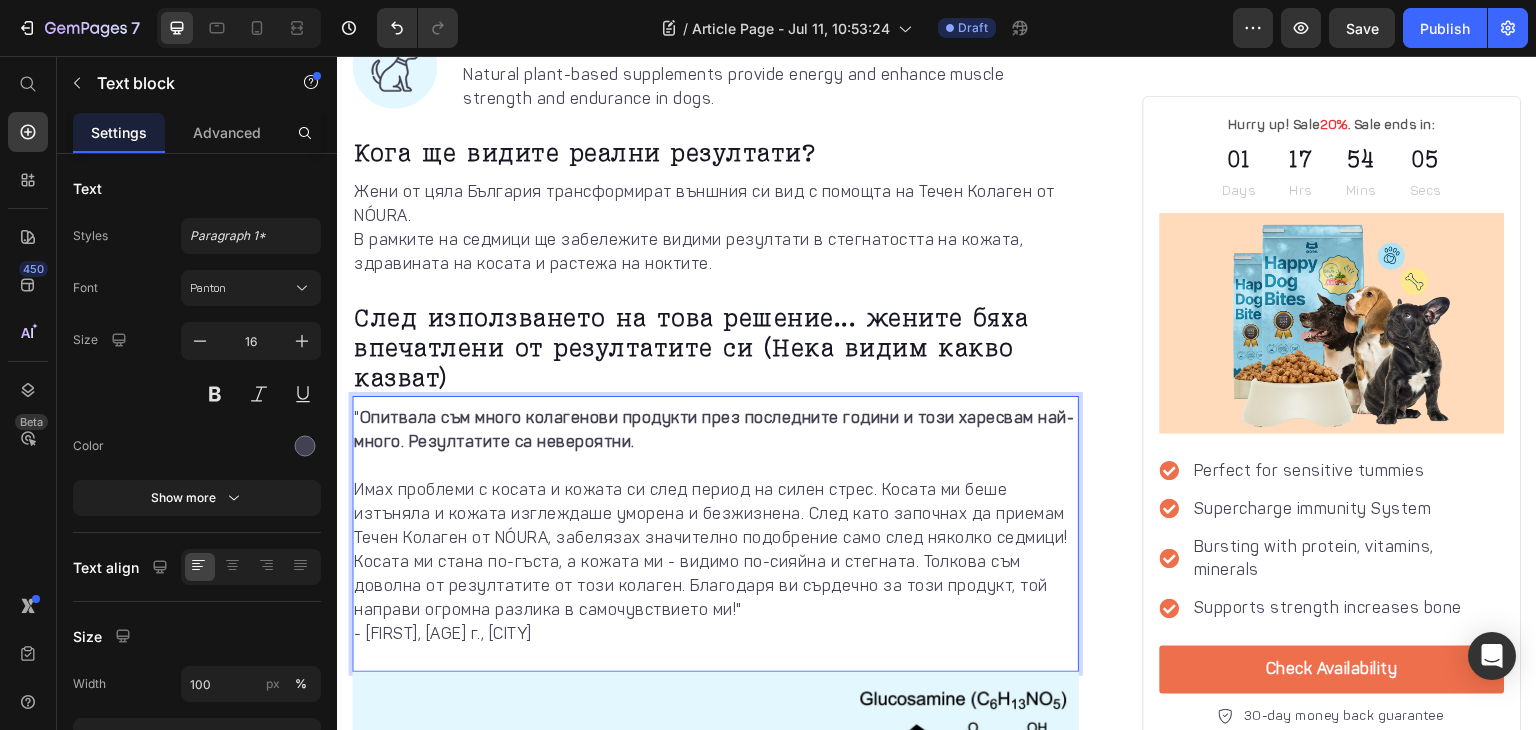 click on "Имах проблеми с косата и кожата си след период на силен стрес. Косата ми беше изтъняла и кожата изглеждаше уморена и безжизнена. След като започнах да приемам Течен Колаген от NÓURA, забелязах значително подобрение само след няколко седмици! Косата ми стана по-гъста, а кожата ми - видимо по-сияйна и стегната. Толкова съм доволна от резултатите от този колаген. Благодаря ви сърдечно за този продукт, той направи огромна разлика в самочувствието ми!"" at bounding box center (715, 550) 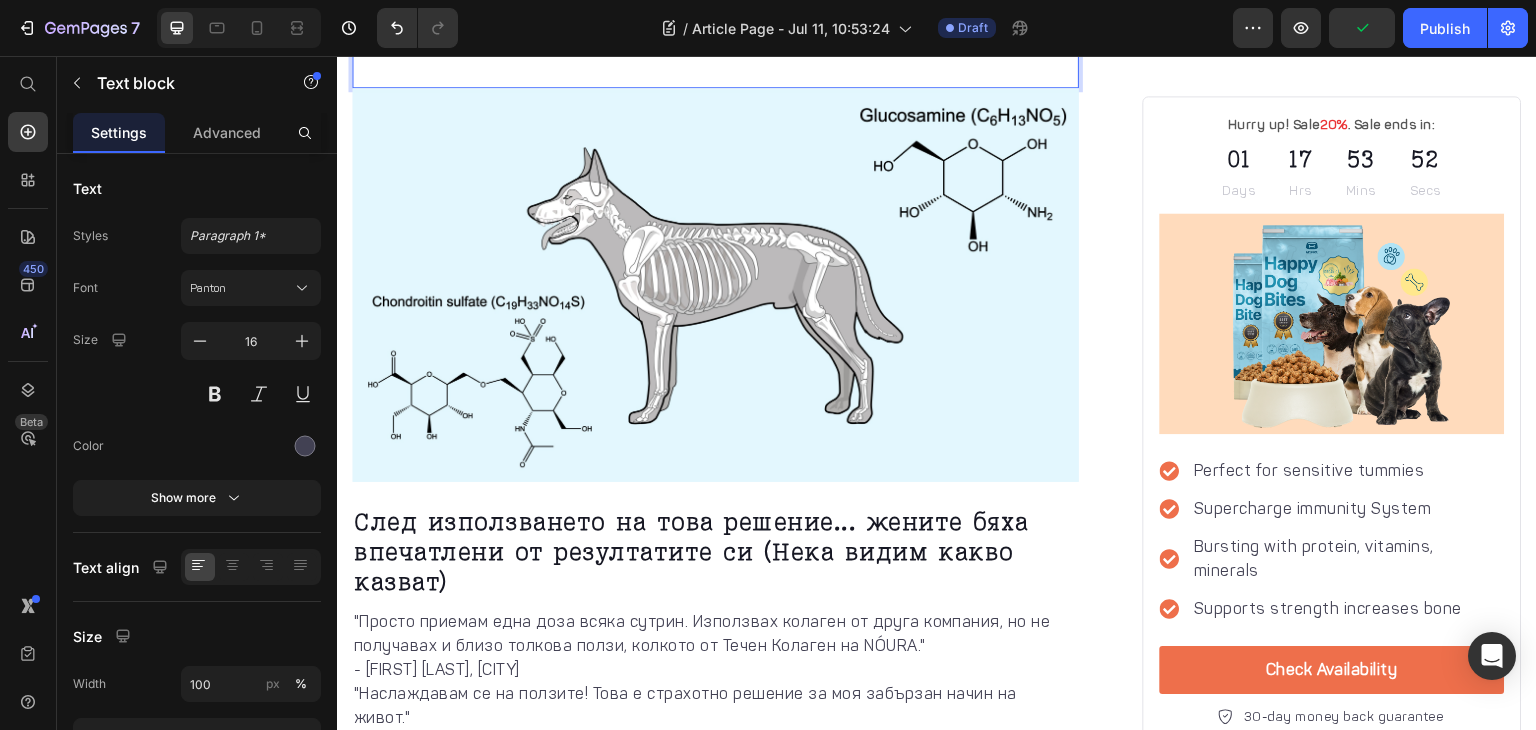 scroll, scrollTop: 4312, scrollLeft: 0, axis: vertical 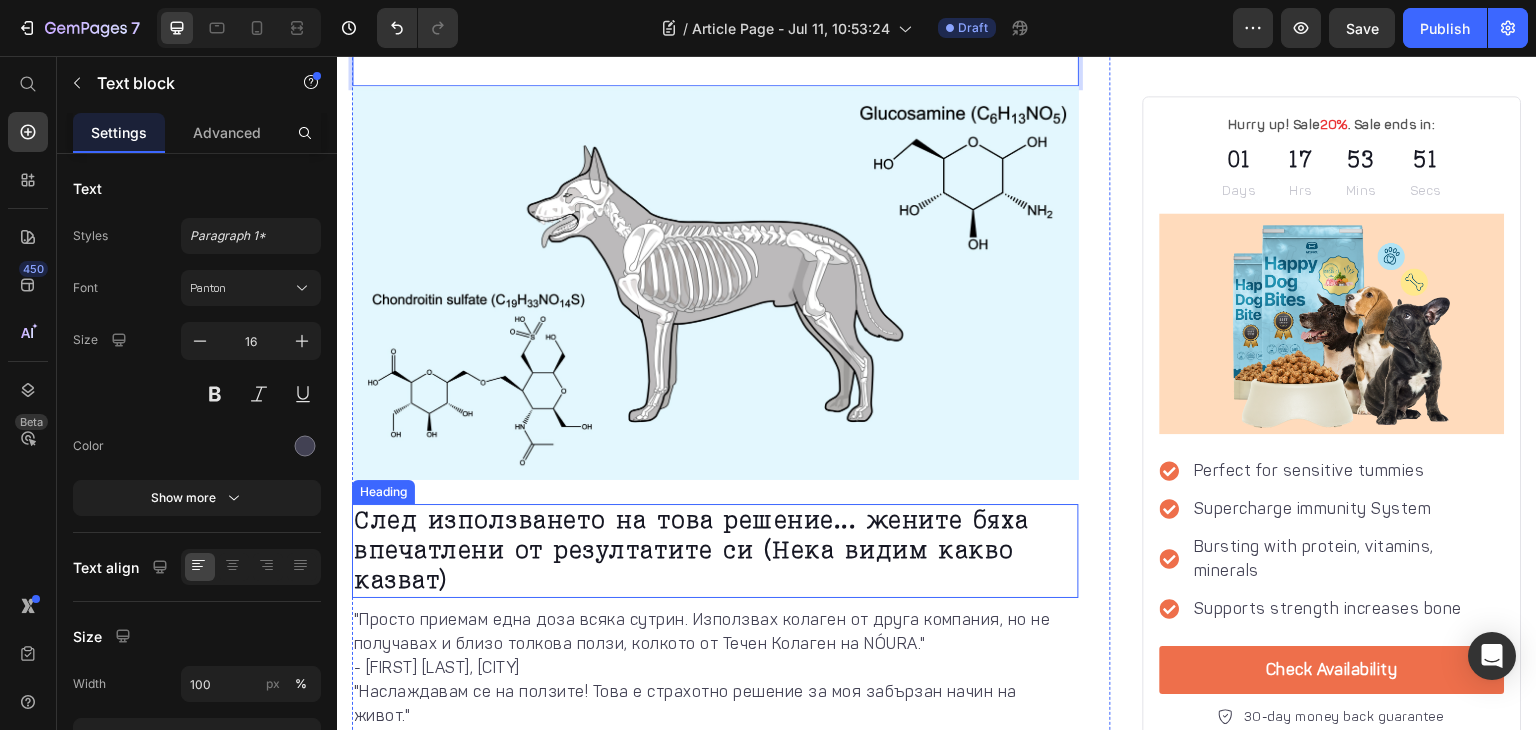 click on "След използването на това решение... жените бяха впечатлени от резултатите си (Нека видим какво казват)" at bounding box center [715, 551] 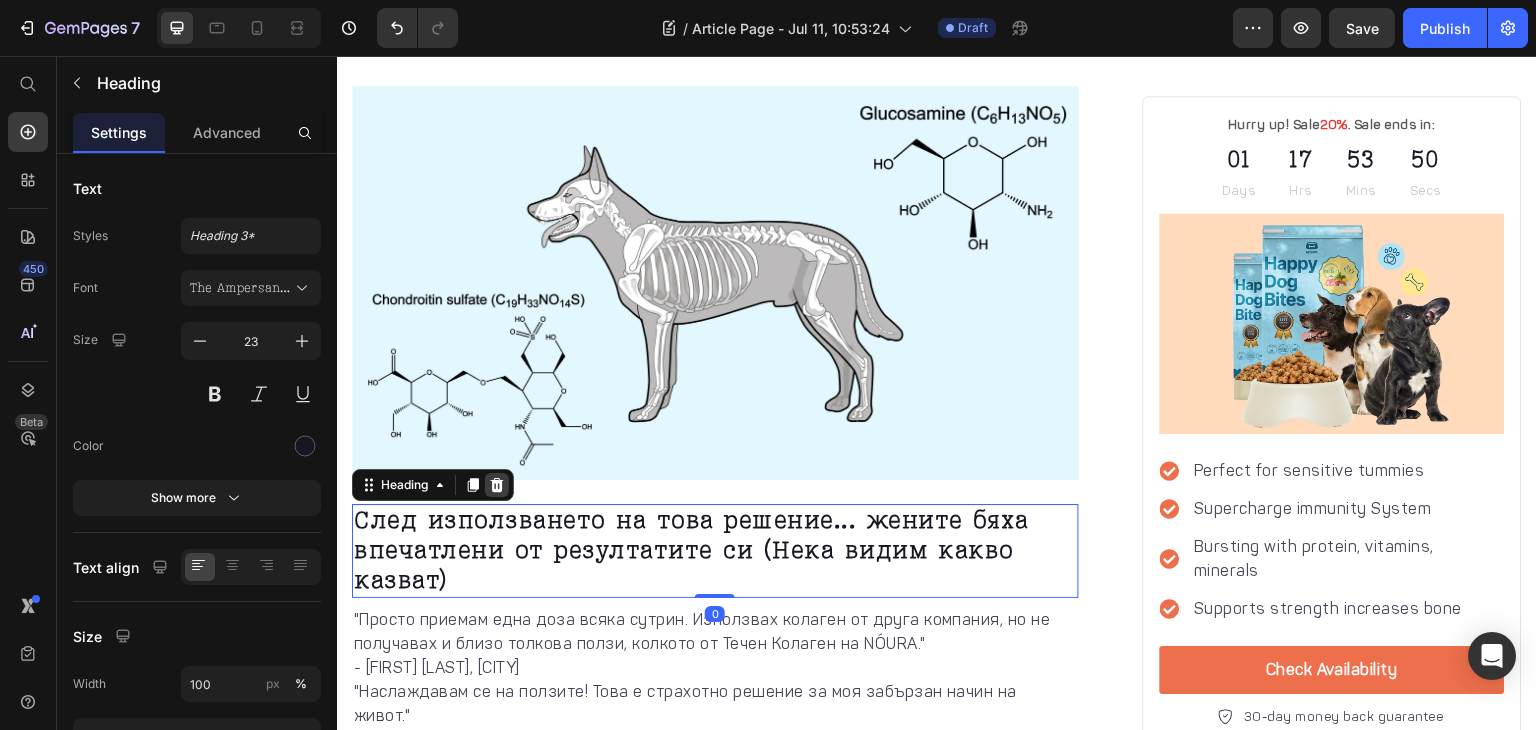 click 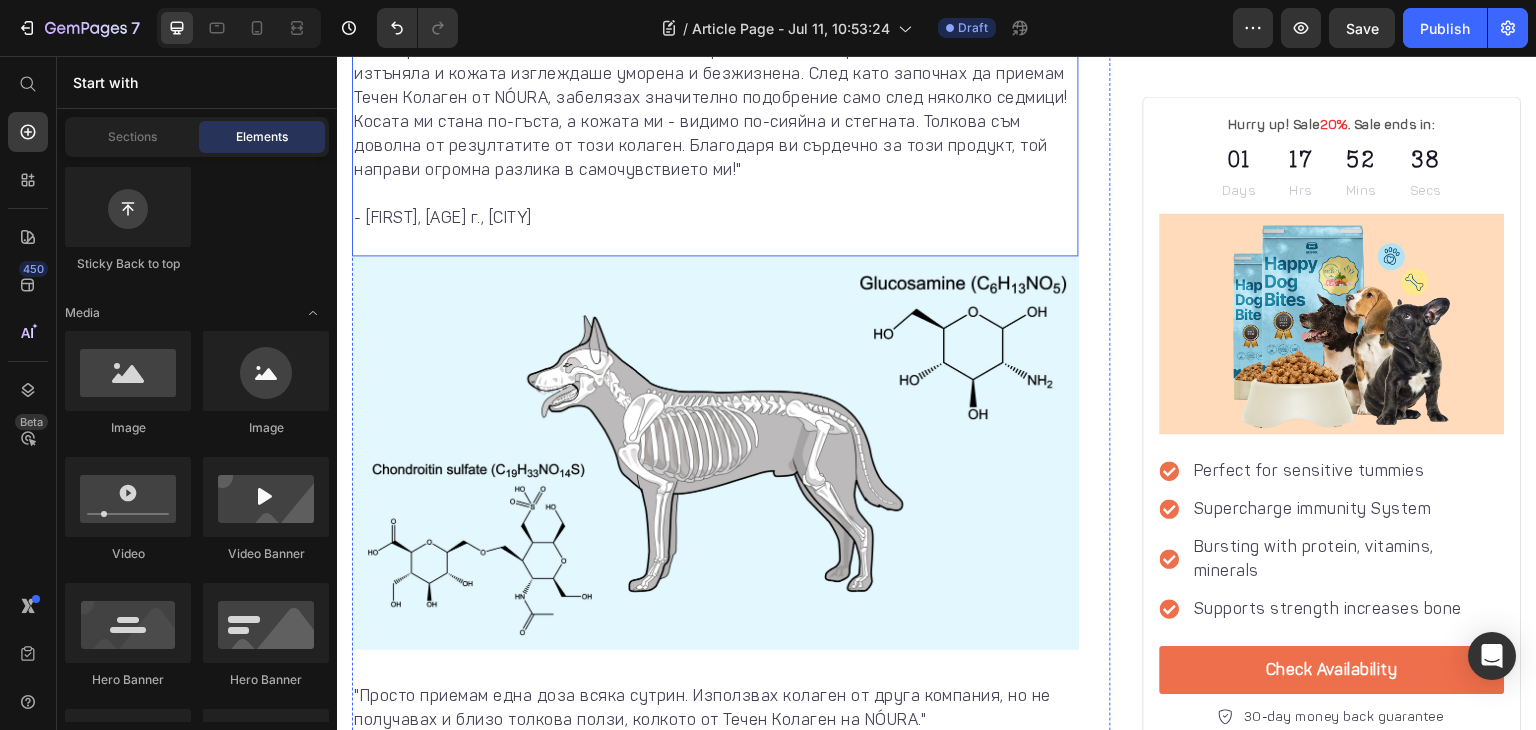 scroll, scrollTop: 4143, scrollLeft: 0, axis: vertical 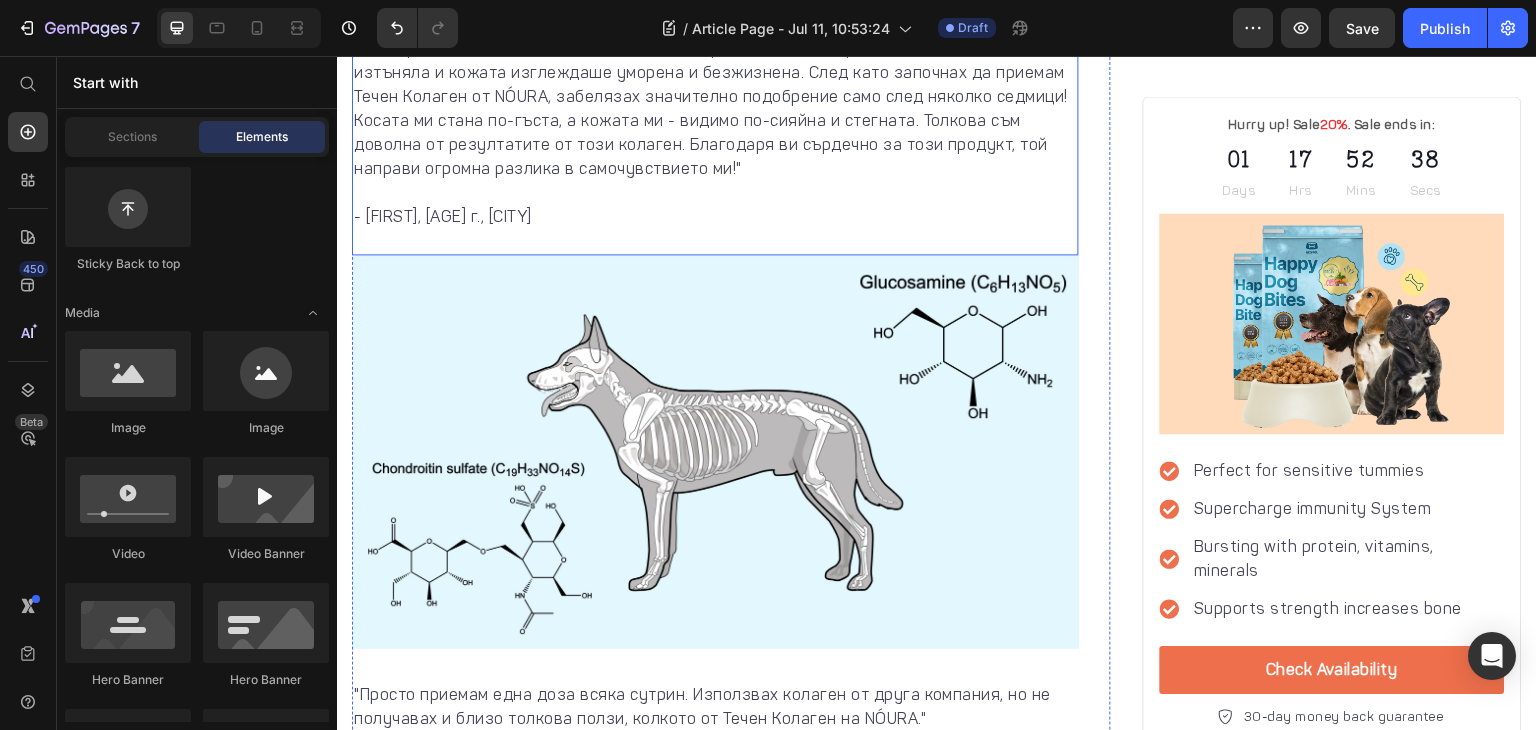 click at bounding box center (715, 464) 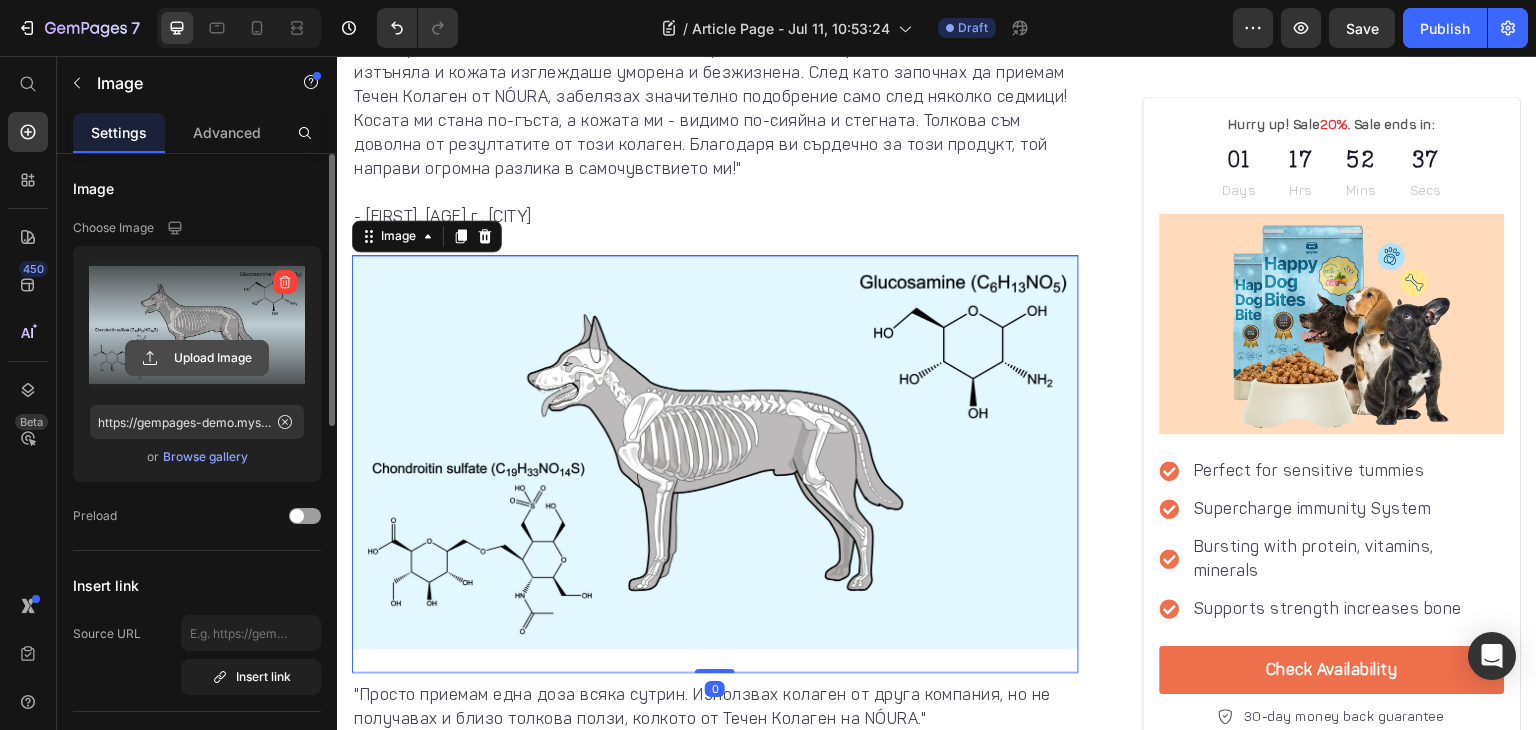 click 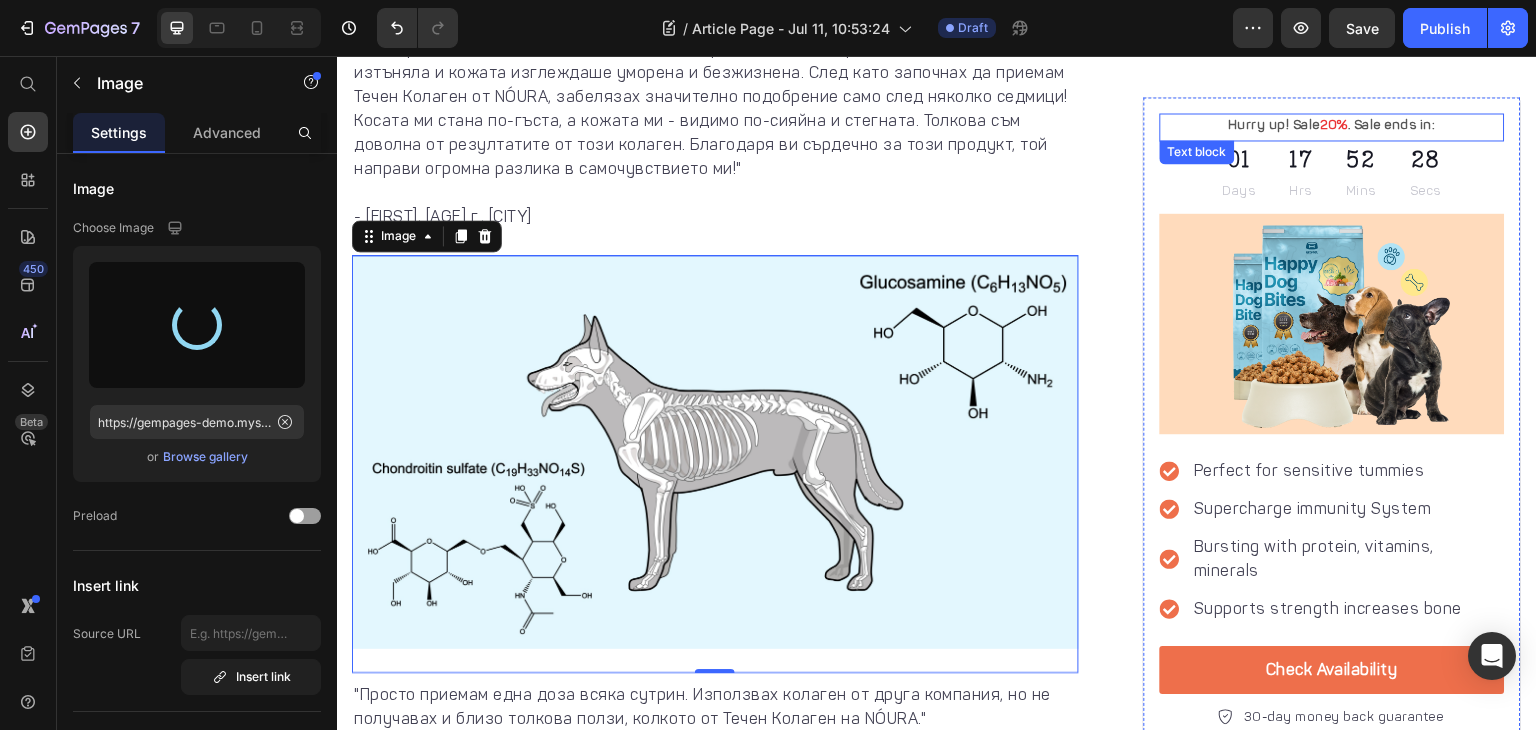 click on "Hurry up! Sale  20% . Sale ends in:" at bounding box center [1332, 125] 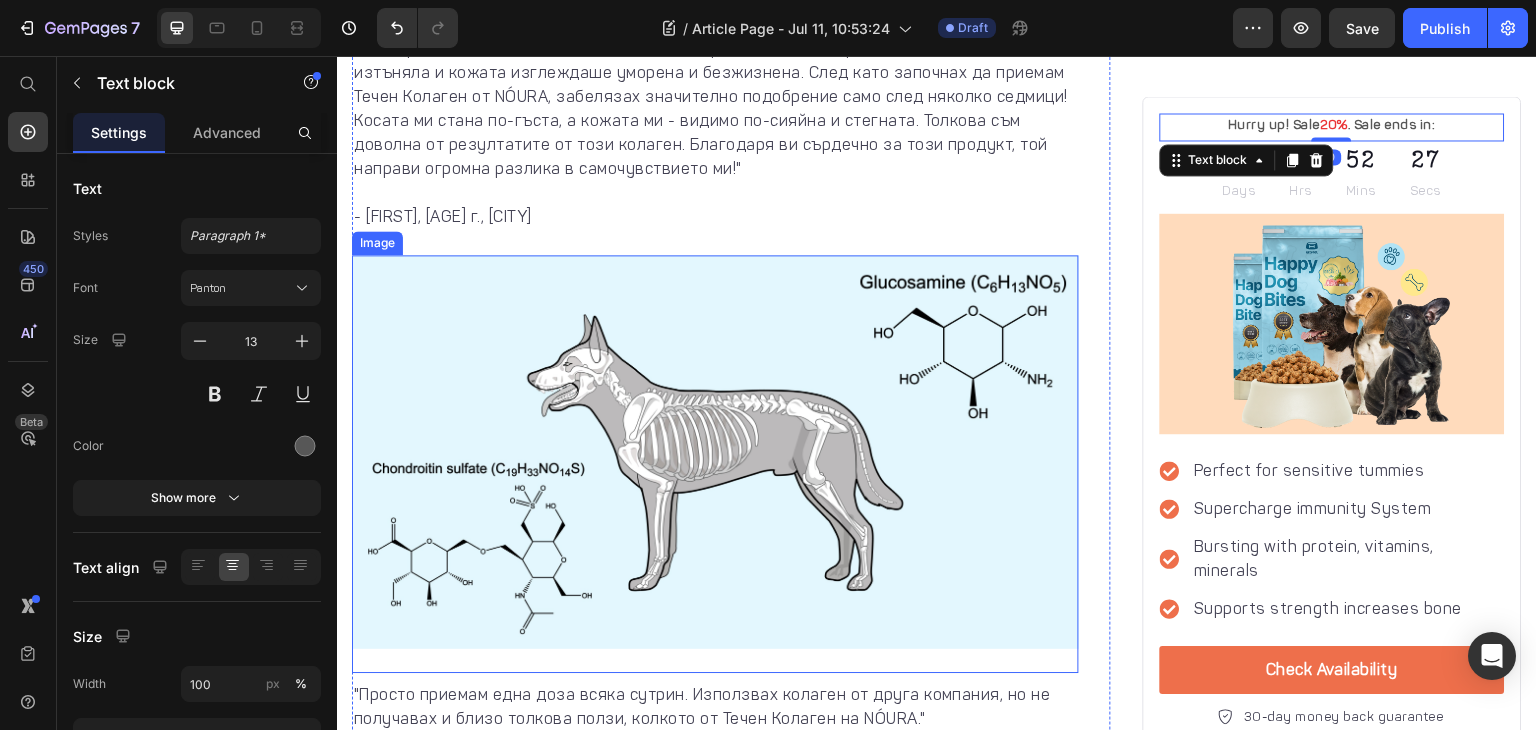 click at bounding box center (715, 464) 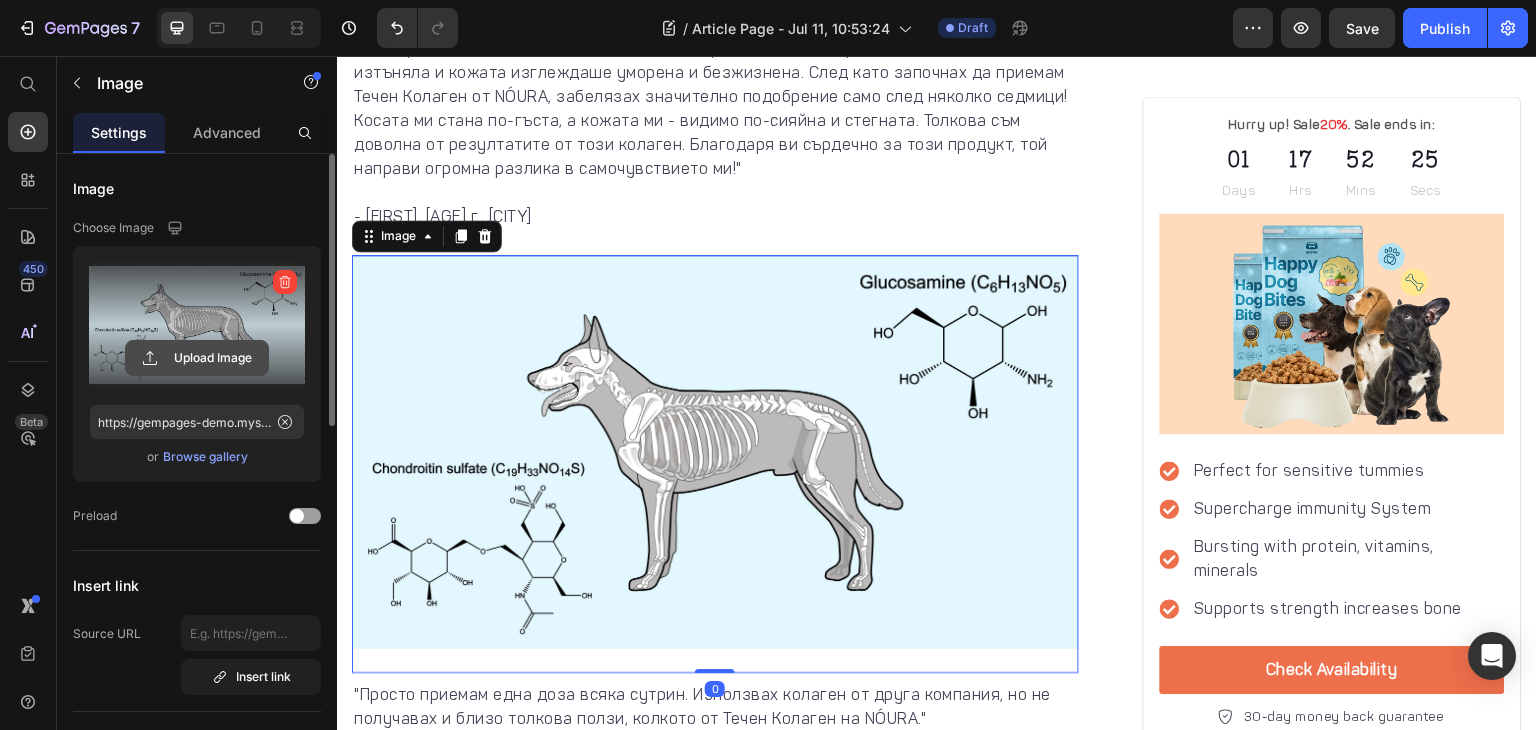 click 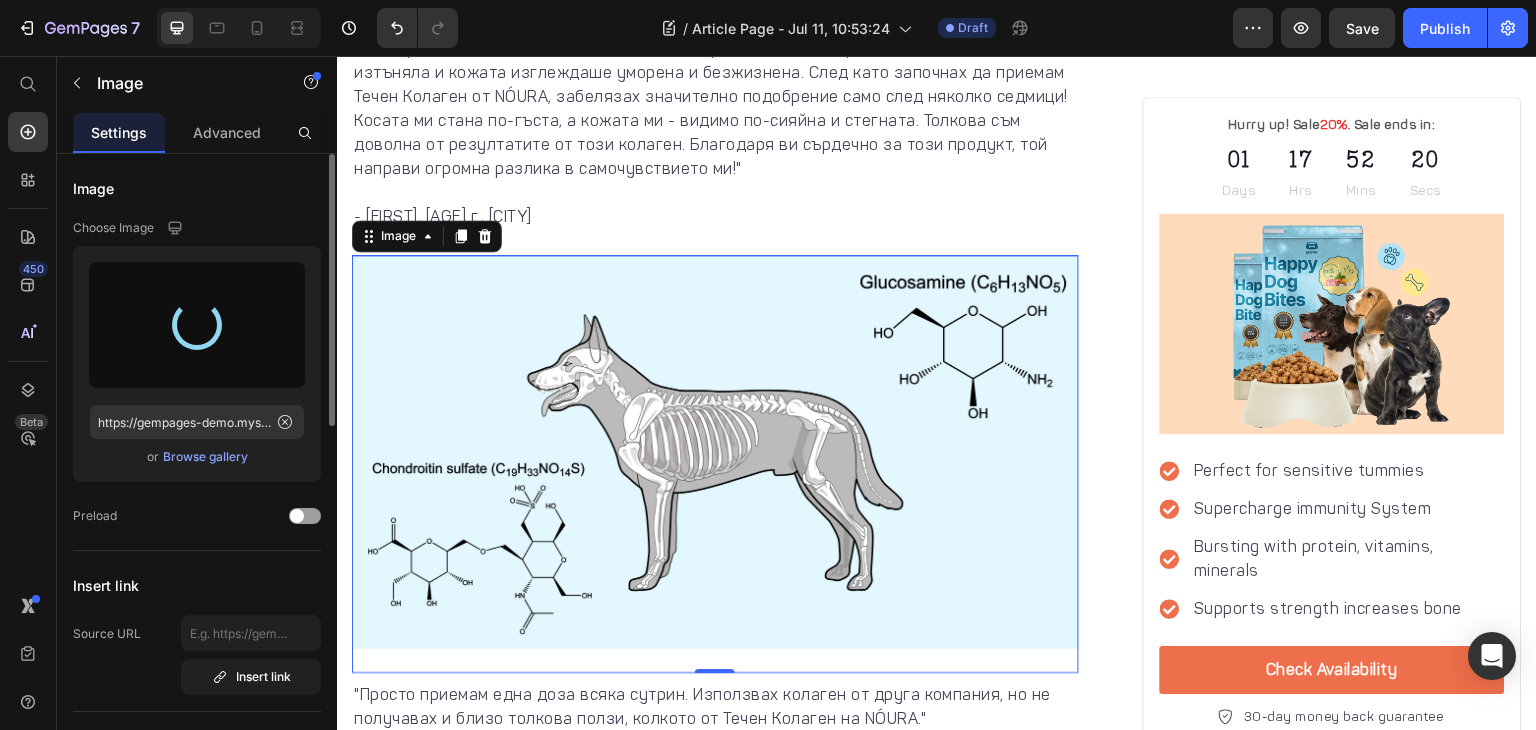 type on "https://cdn.shopify.com/s/files/1/0910/8661/8952/files/gempages_573942165277770521-3a7f7ab4-e1e6-419c-8918-2494d0645dbe.png" 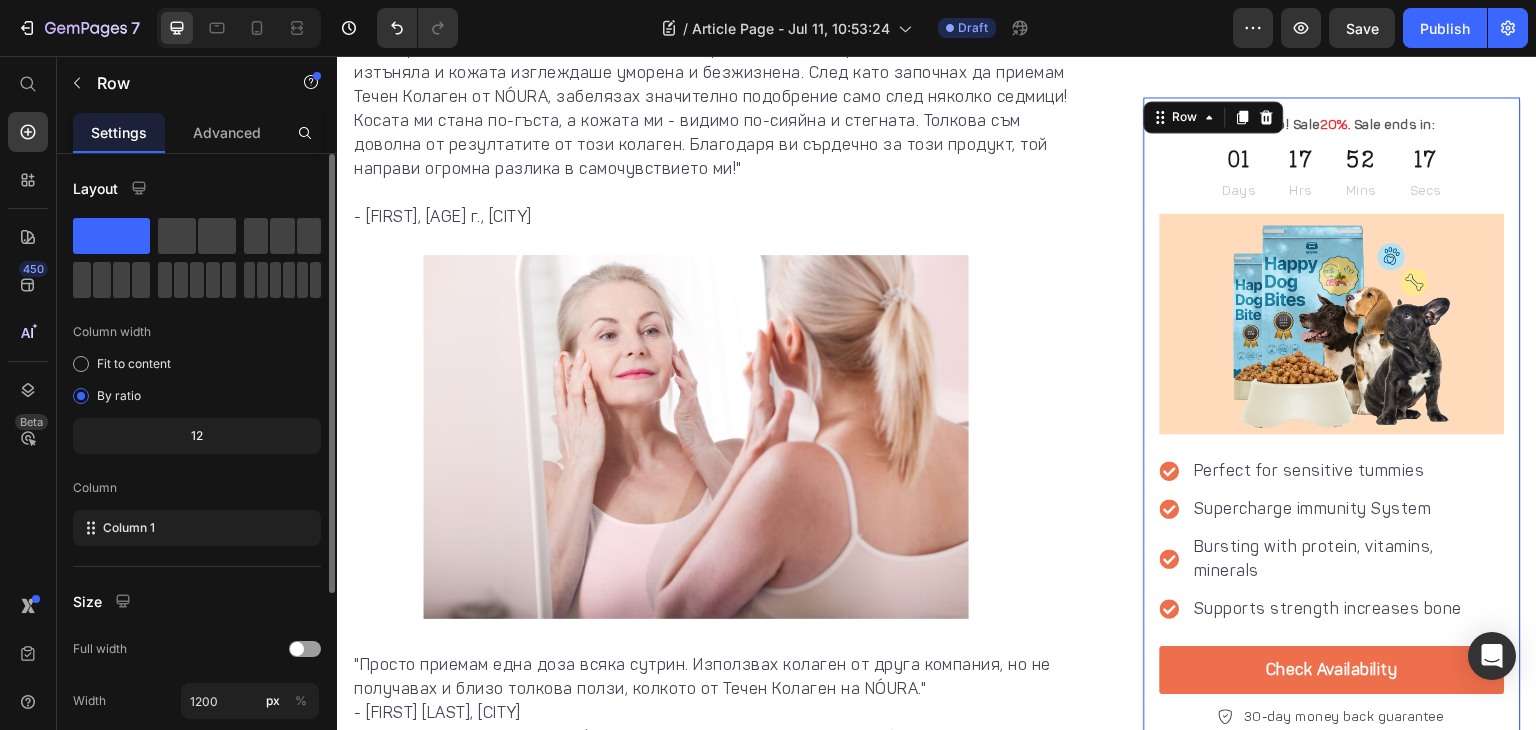 click on "⁠⁠⁠⁠⁠⁠⁠ Колагеновото решение №1, от което се нуждаят жените над 40 за младежки вид на кожата, косата и ноктите Heading Image [FIRST] [LAST] Text block Advanced list
Drop element here Row Открийте как тази революционна формула с висококачествен колаген стимулира естественото възстановяване на колагена в тялото ви — с мощни активни съставки — за видимо по-стегната и сияйна кожа. Text block Image Красавици... чуйте внимателно: има тайна, която повечето компании за хранителни добавки не искат да знаете. ⁠⁠⁠⁠⁠⁠⁠ Text block Heading Image Image Image Image Image     Нежен към стомаха ви     Text block "" at bounding box center (731, 273) 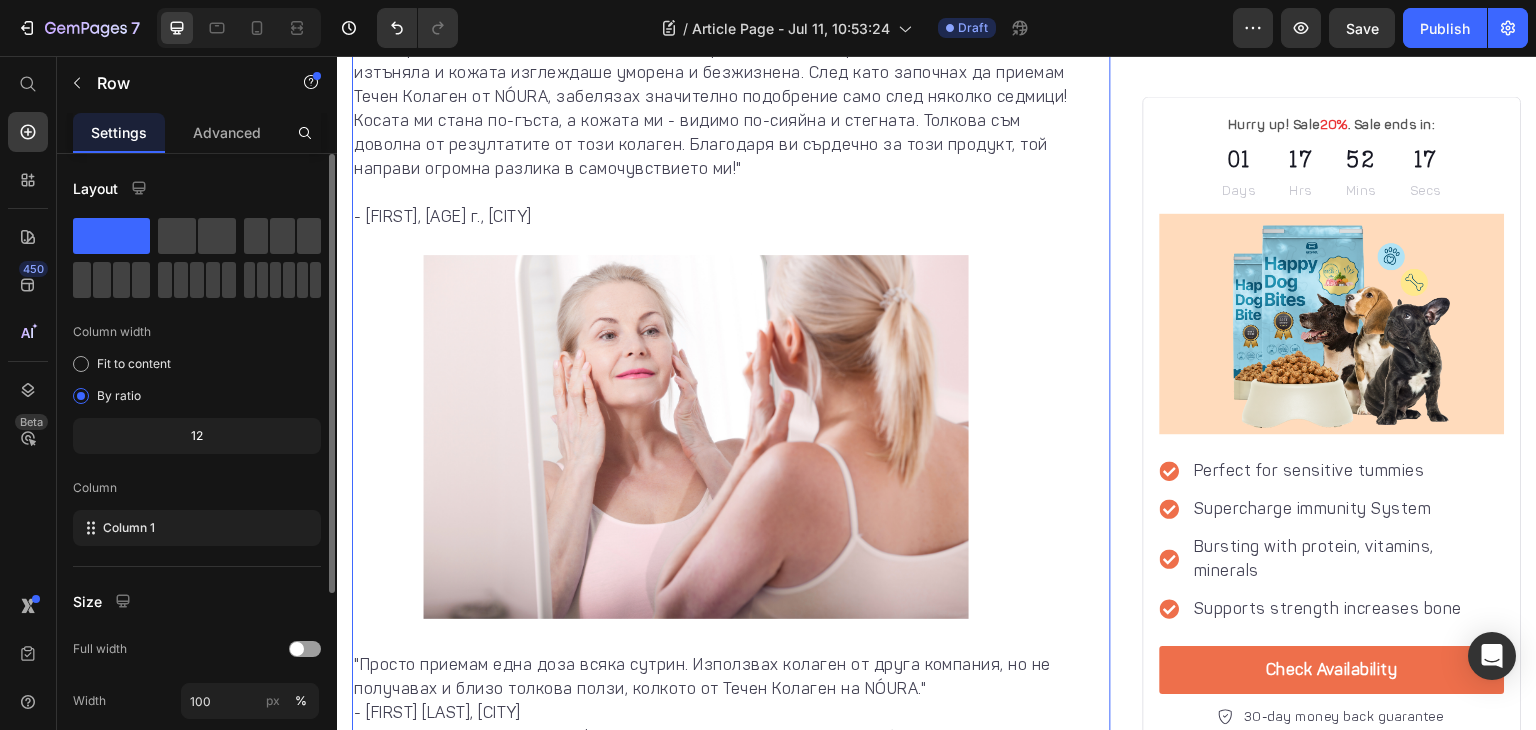 scroll, scrollTop: 4523, scrollLeft: 0, axis: vertical 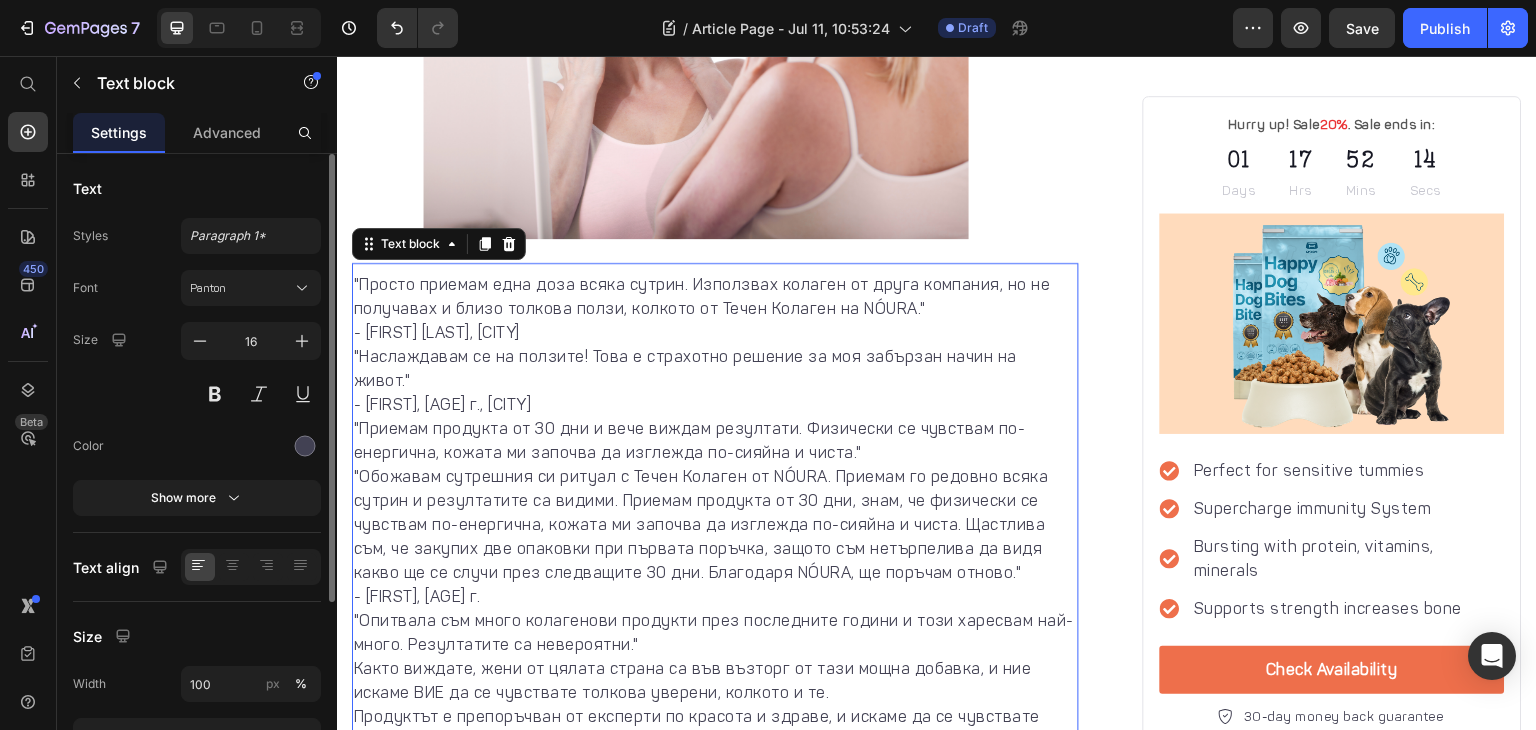 click on ""Просто приемам една доза всяка сутрин. Използвах колаген от друга компания, но не получавах и близо толкова ползи, колкото от Течен Колаген на NÓURA."" at bounding box center [715, 297] 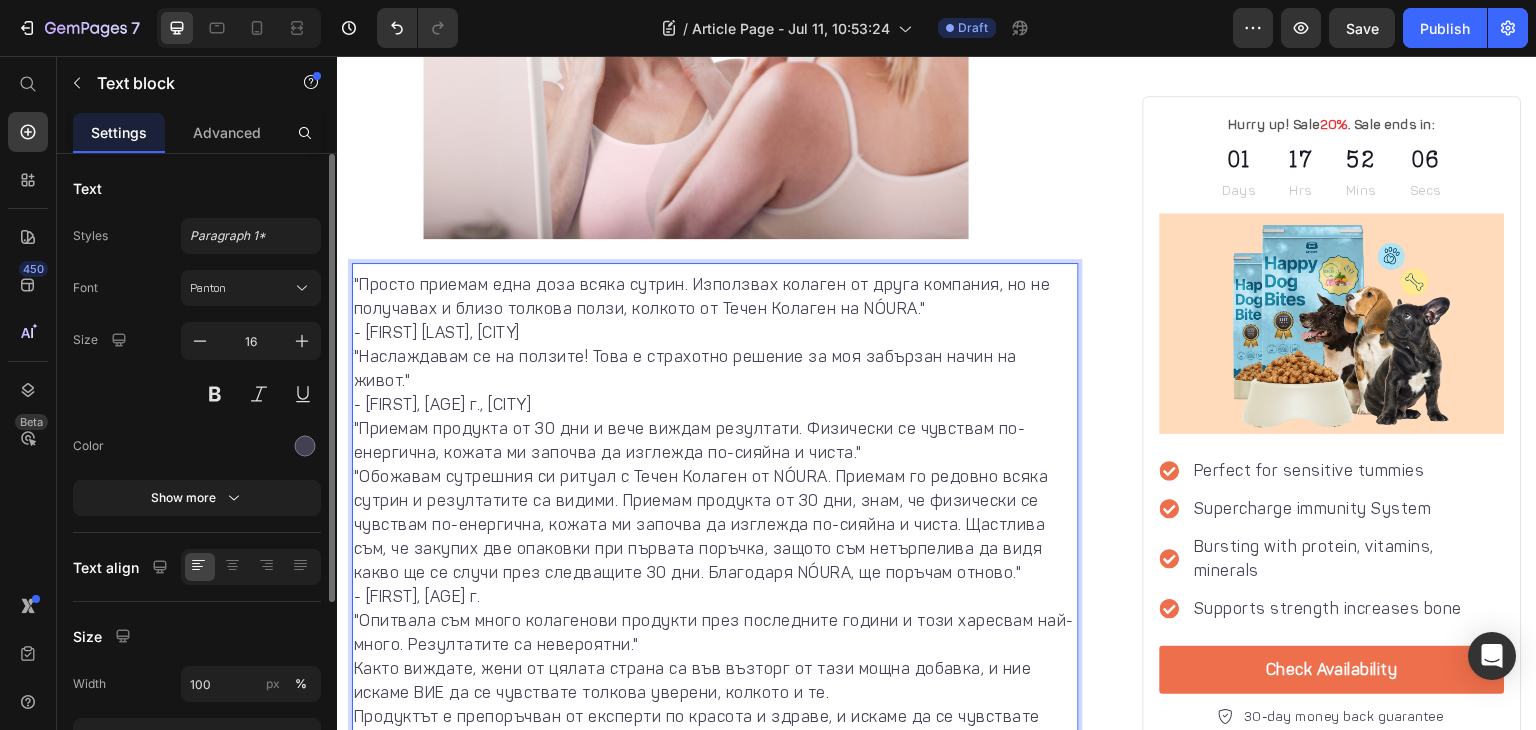 click on "- [FIRST] [LAST], [CITY]" at bounding box center [715, 333] 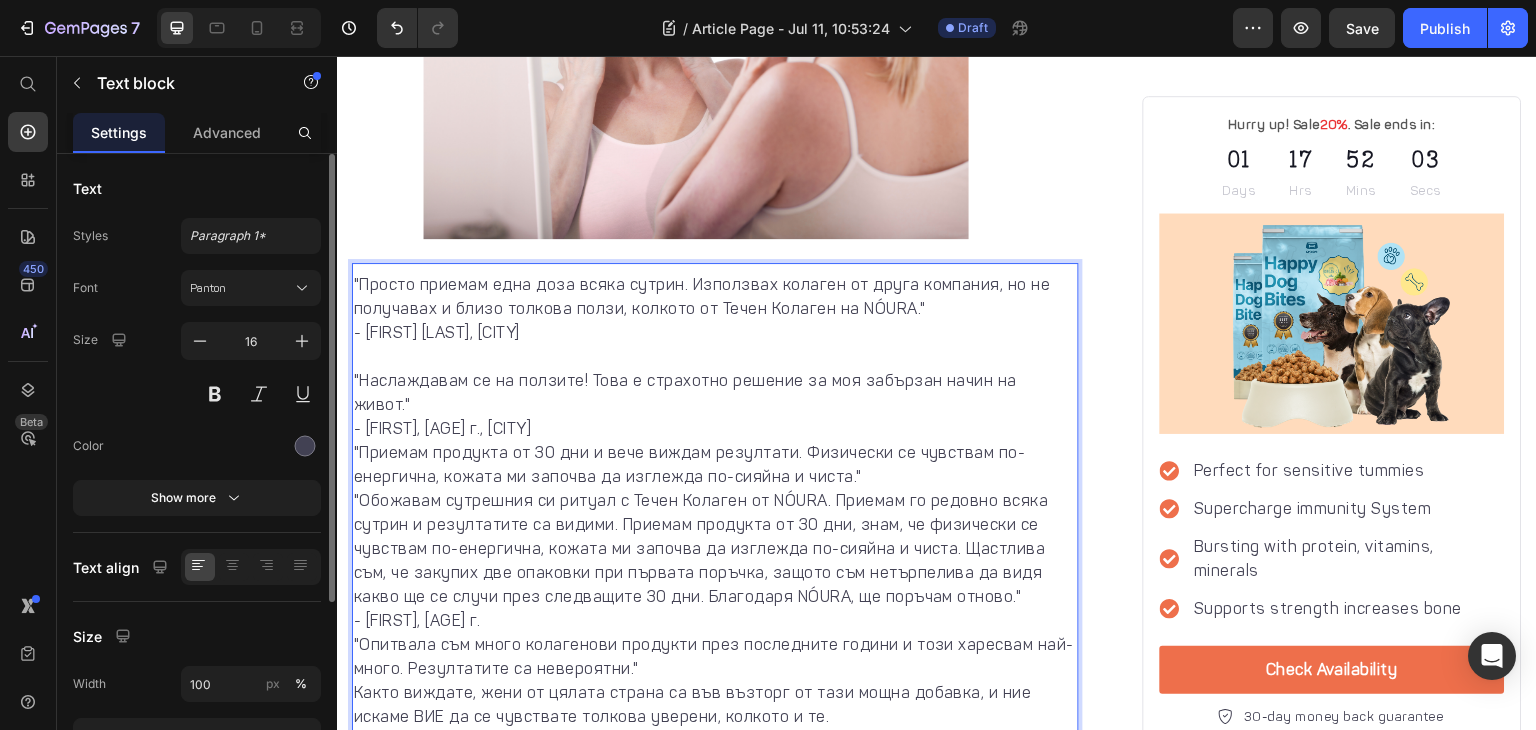 click on "- [FIRST], [AGE] г., [CITY]" at bounding box center (715, 429) 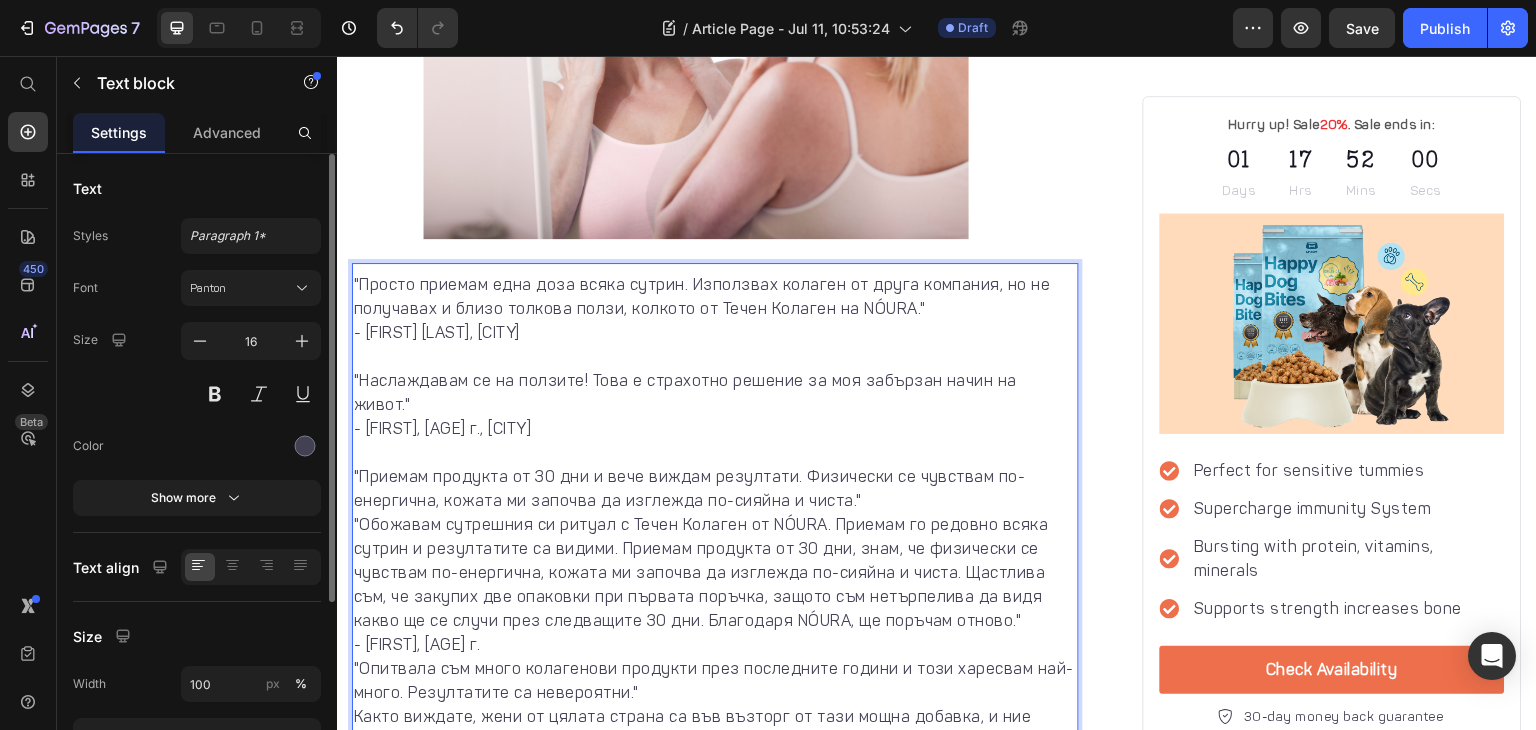 click on ""Приемам продукта от 30 дни и вече виждам резултати. Физически се чувствам по-енергична, кожата ми започва да изглежда по-сияйна и чиста."" at bounding box center [715, 489] 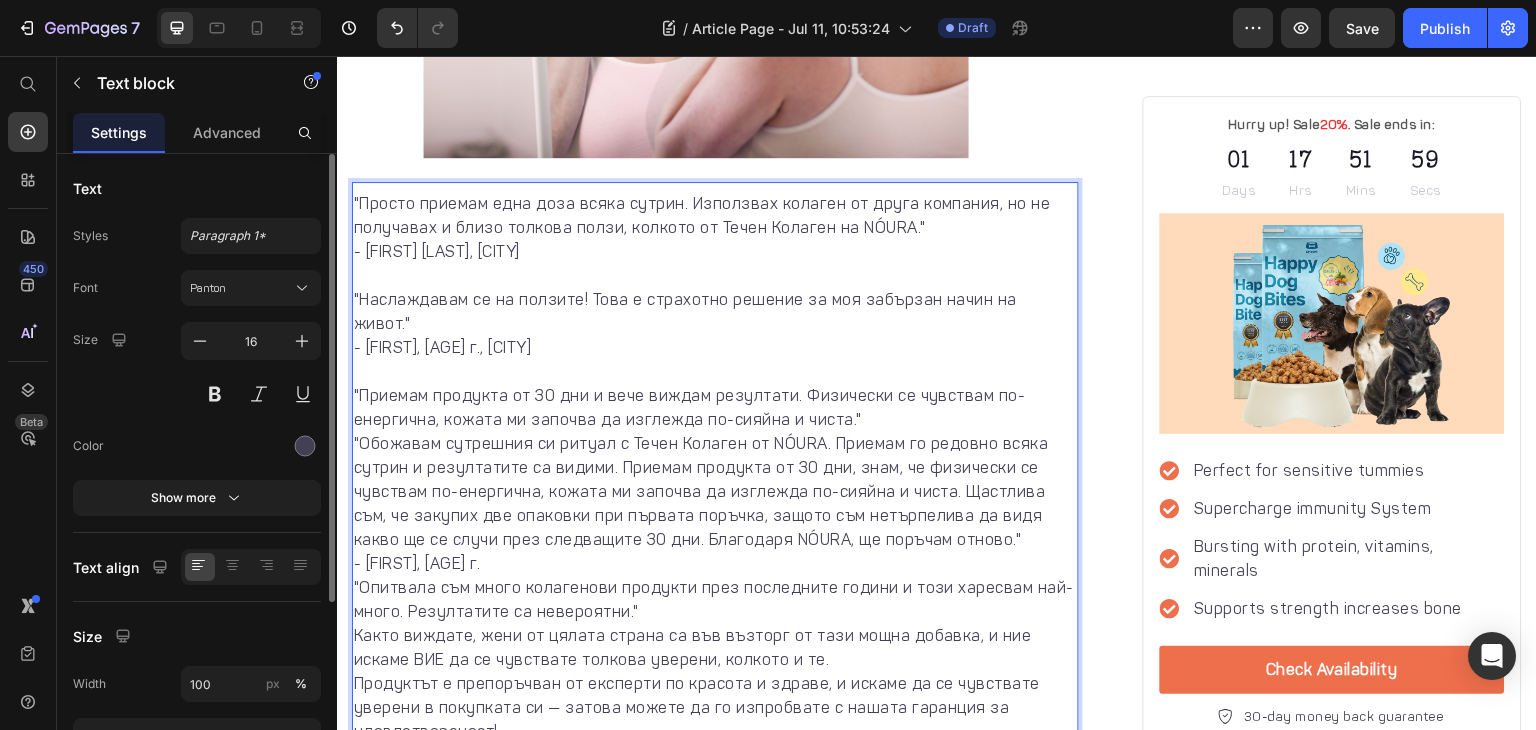 scroll, scrollTop: 4604, scrollLeft: 0, axis: vertical 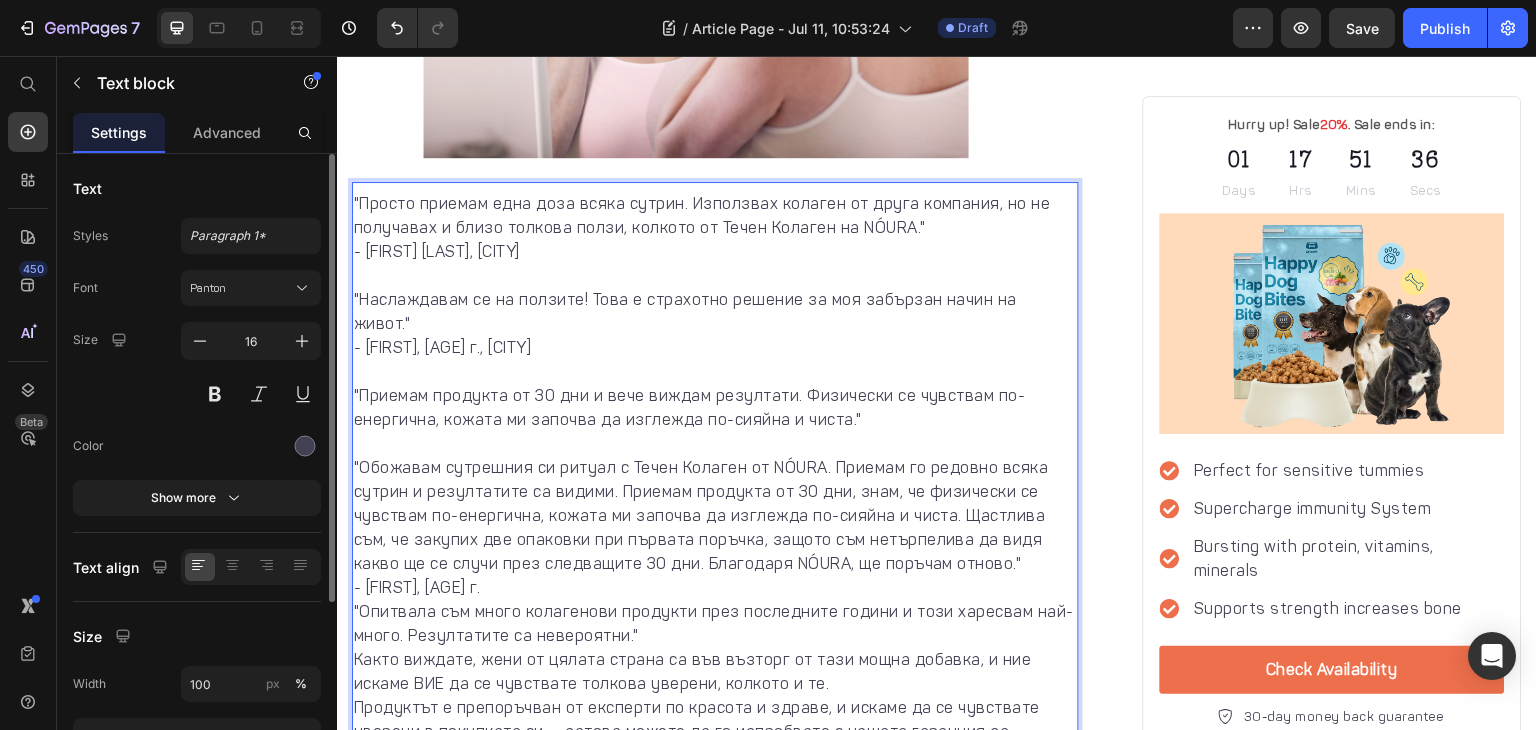 click on "- [FIRST], [AGE] г." at bounding box center (715, 588) 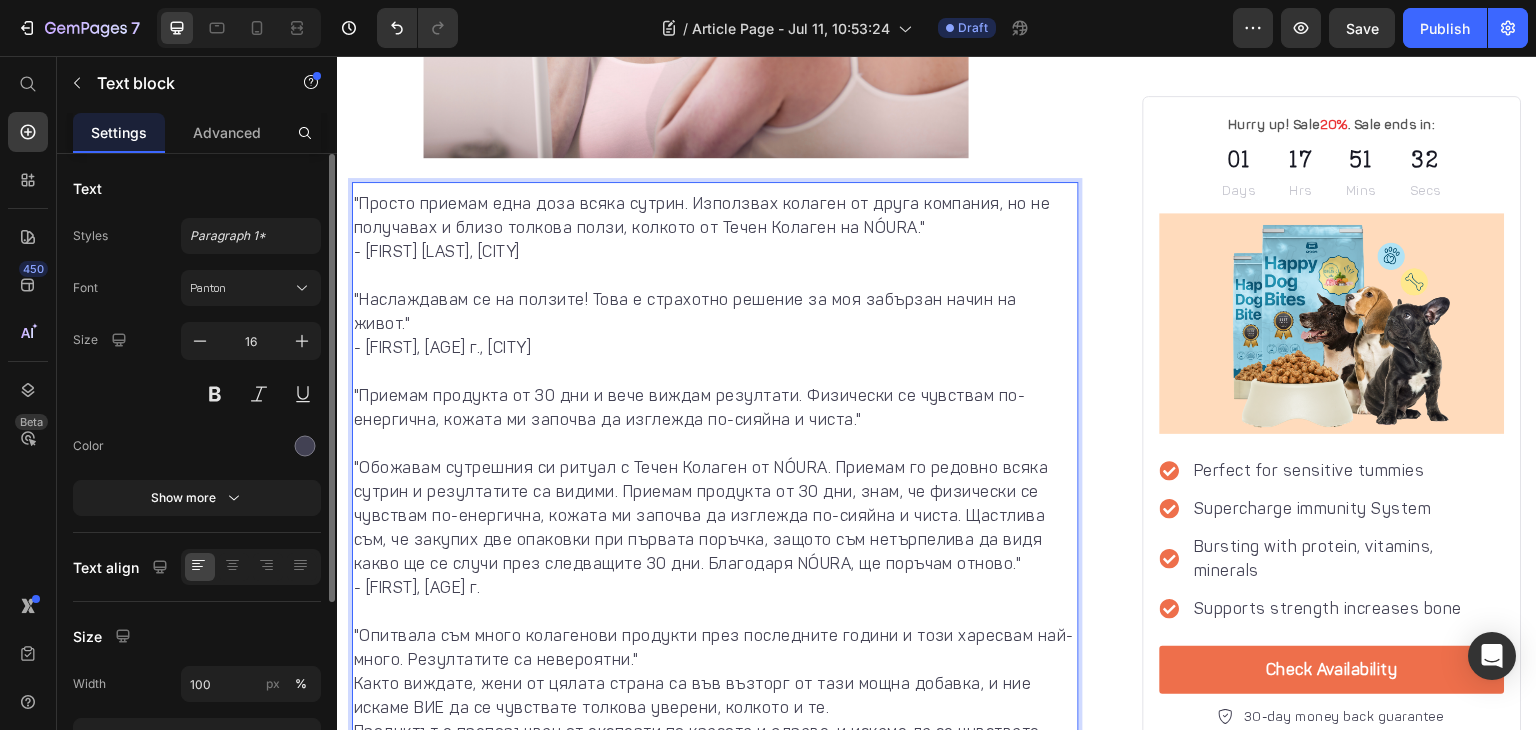 click on ""Опитвала съм много колагенови продукти през последните години и този харесвам най-много. Резултатите са невероятни."" at bounding box center [715, 648] 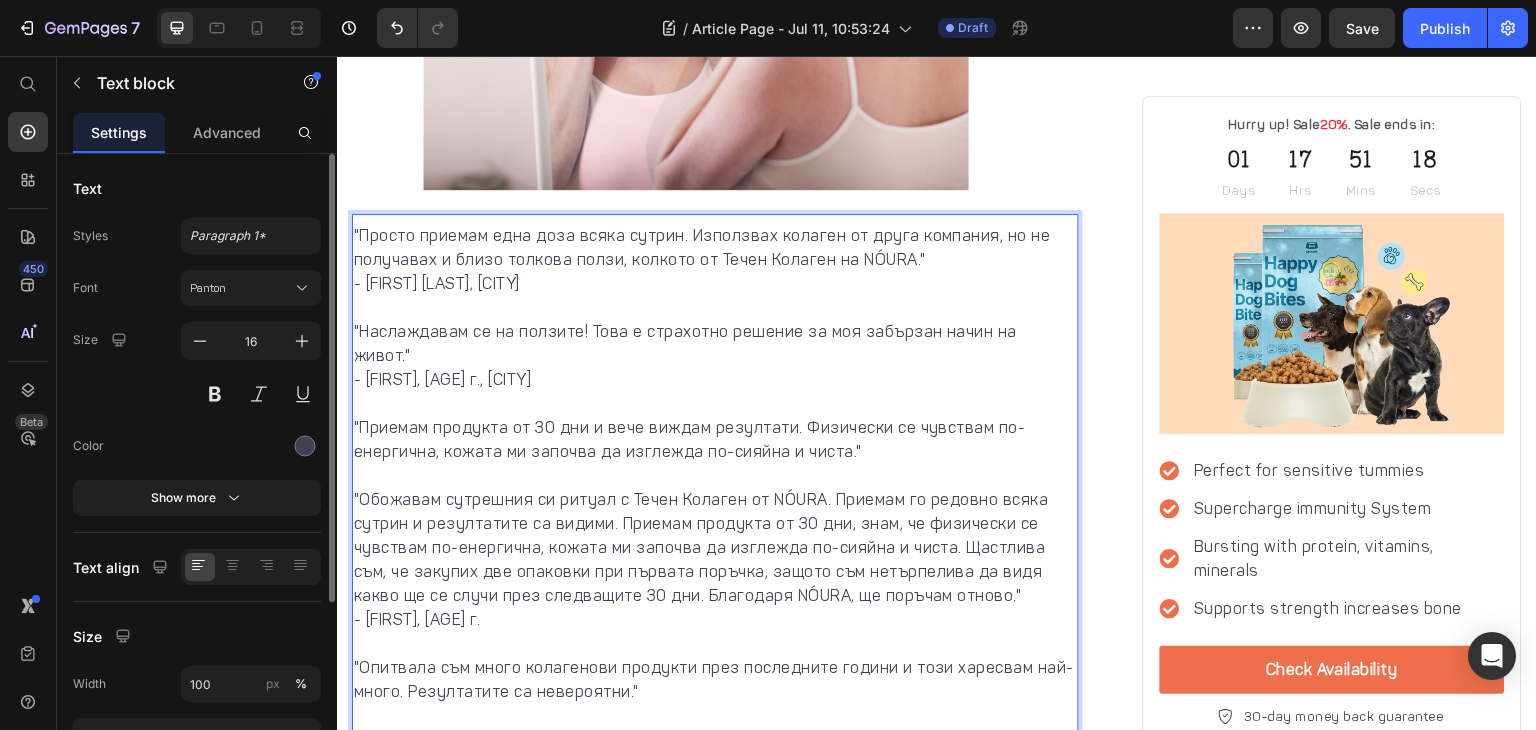 scroll, scrollTop: 4563, scrollLeft: 0, axis: vertical 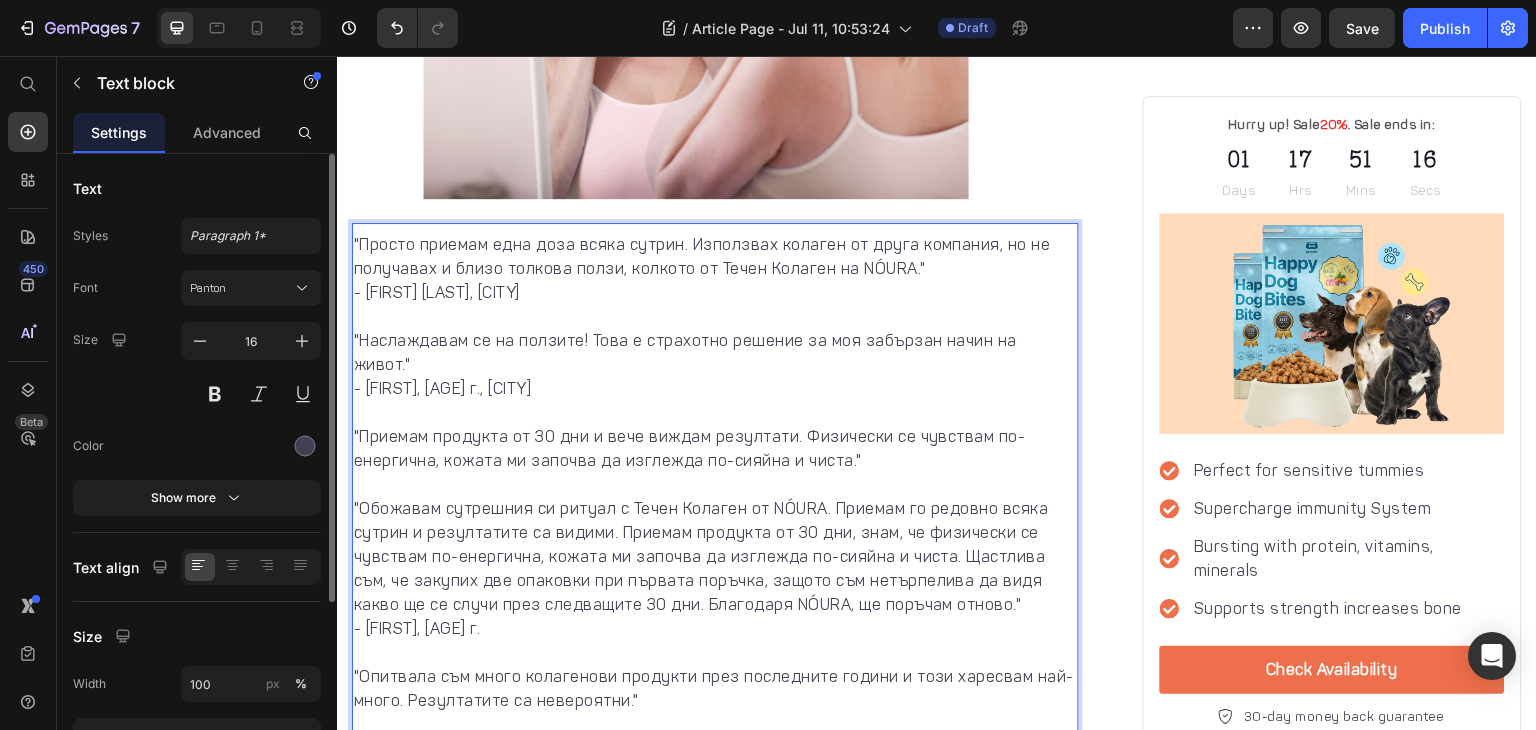click on ""Приемам продукта от 30 дни и вече виждам резултати. Физически се чувствам по-енергична, кожата ми започва да изглежда по-сияйна и чиста."" at bounding box center [715, 461] 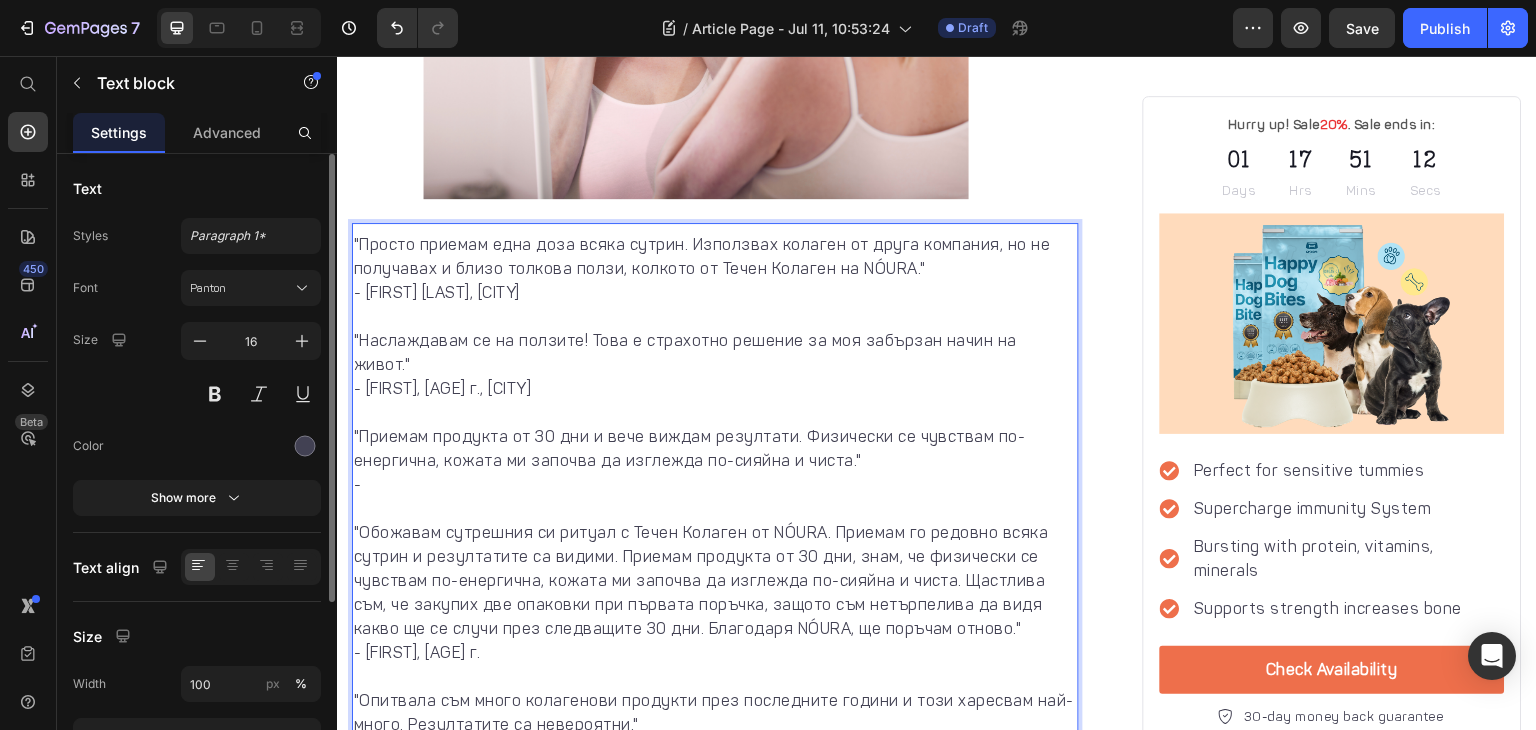 click on "- [FIRST] [LAST], [CITY]" at bounding box center [715, 305] 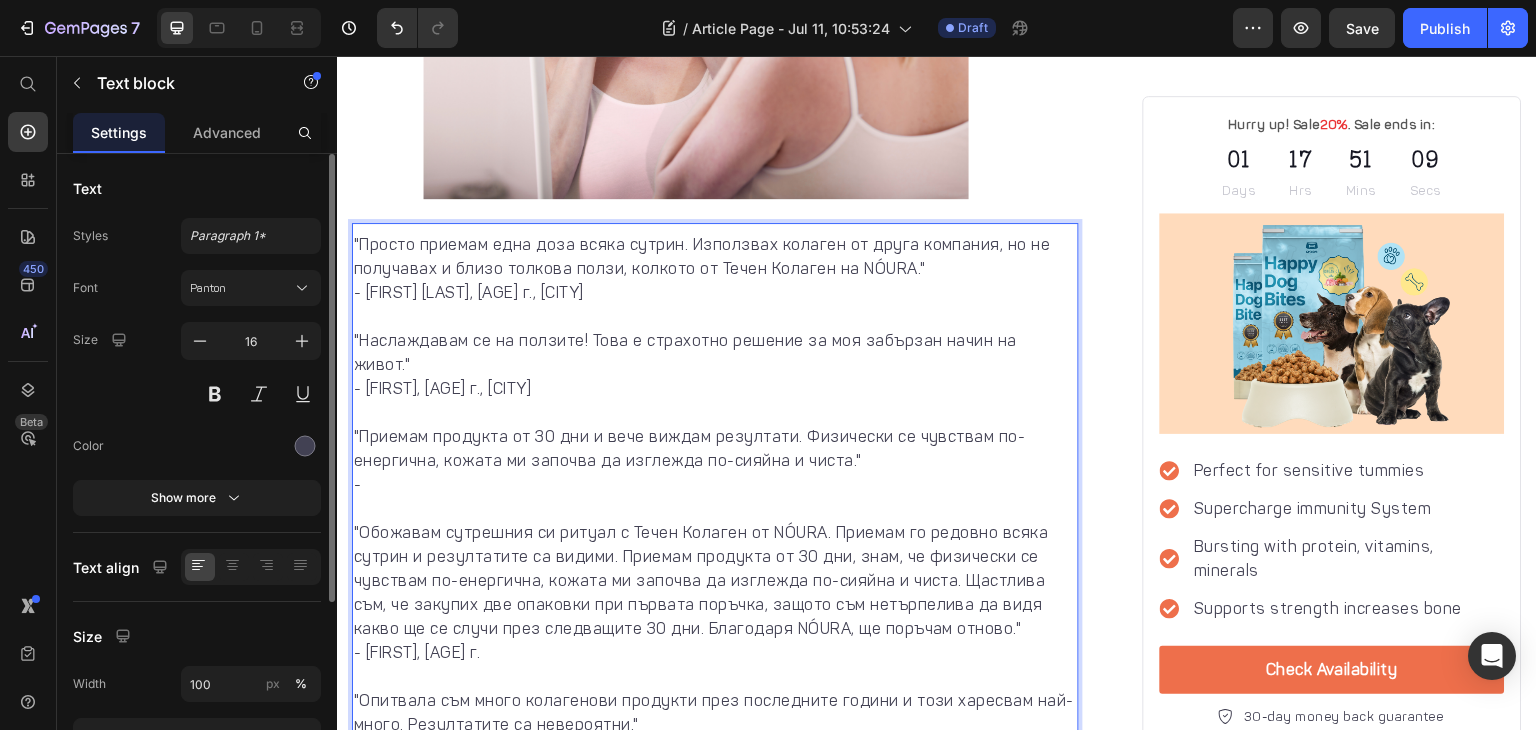 click on "- [FIRST], [AGE] г., [CITY]" at bounding box center [715, 401] 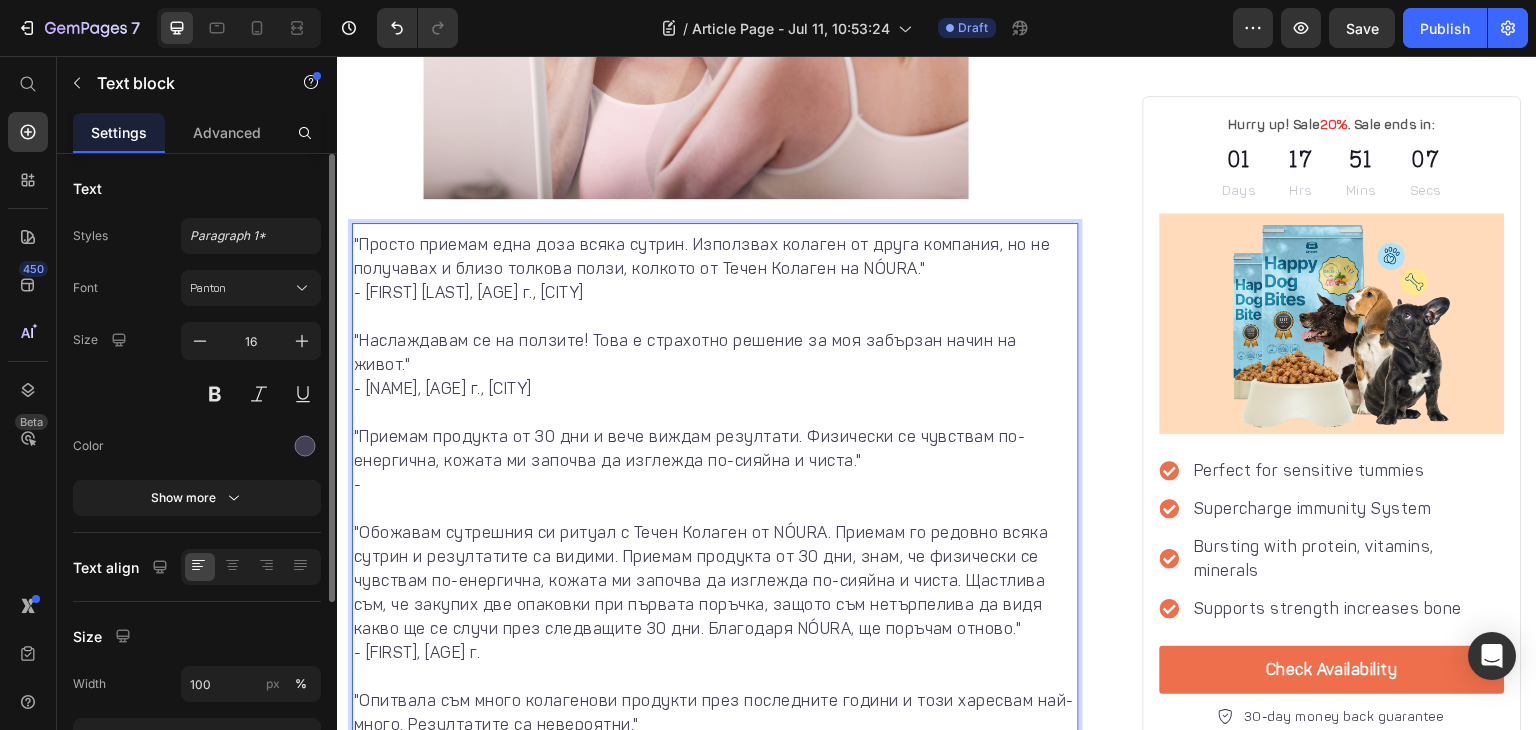 click on "- [FIRST], [AGE] г." at bounding box center (715, 665) 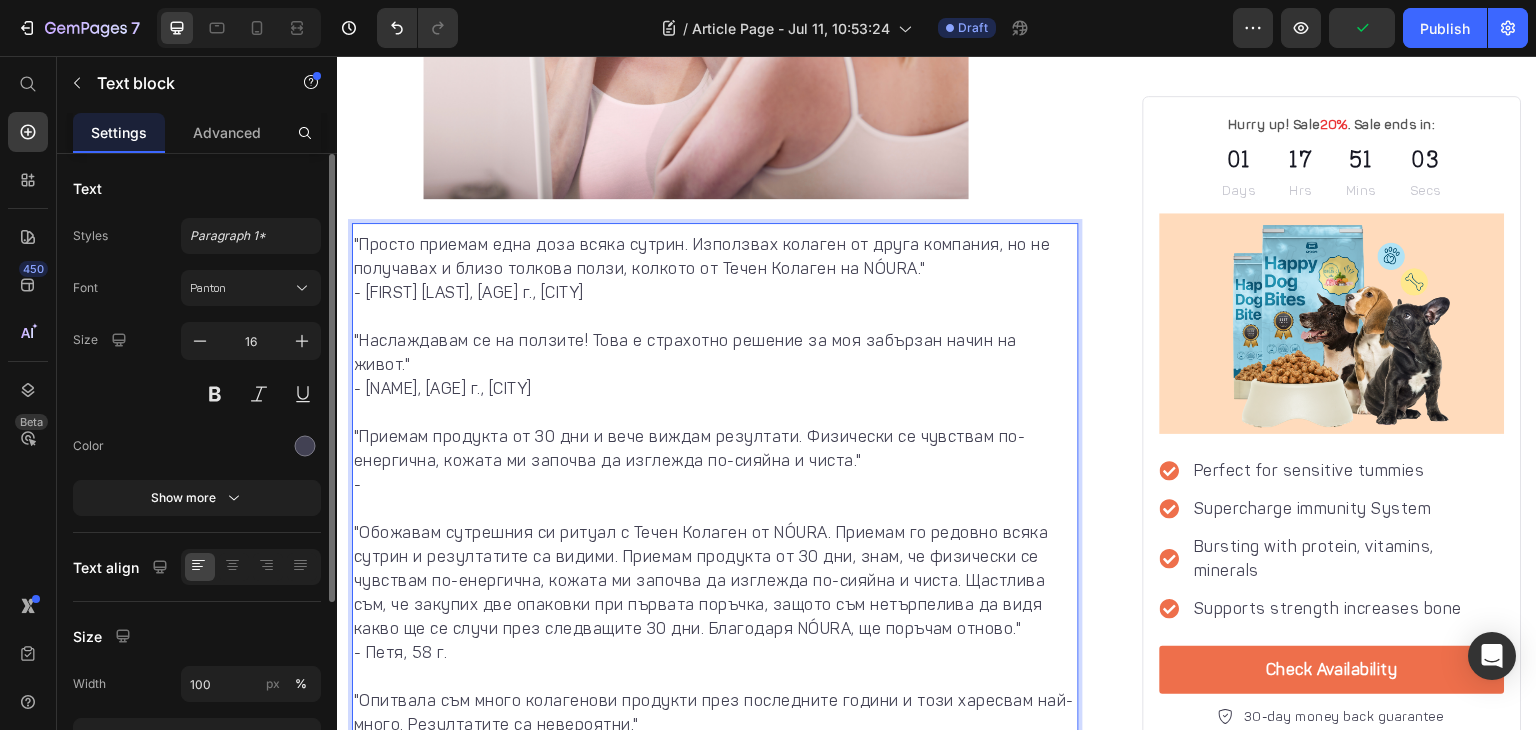 click on ""Опитвала съм много колагенови продукти през последните години и този харесвам най-много. Резултатите са невероятни."" at bounding box center [715, 737] 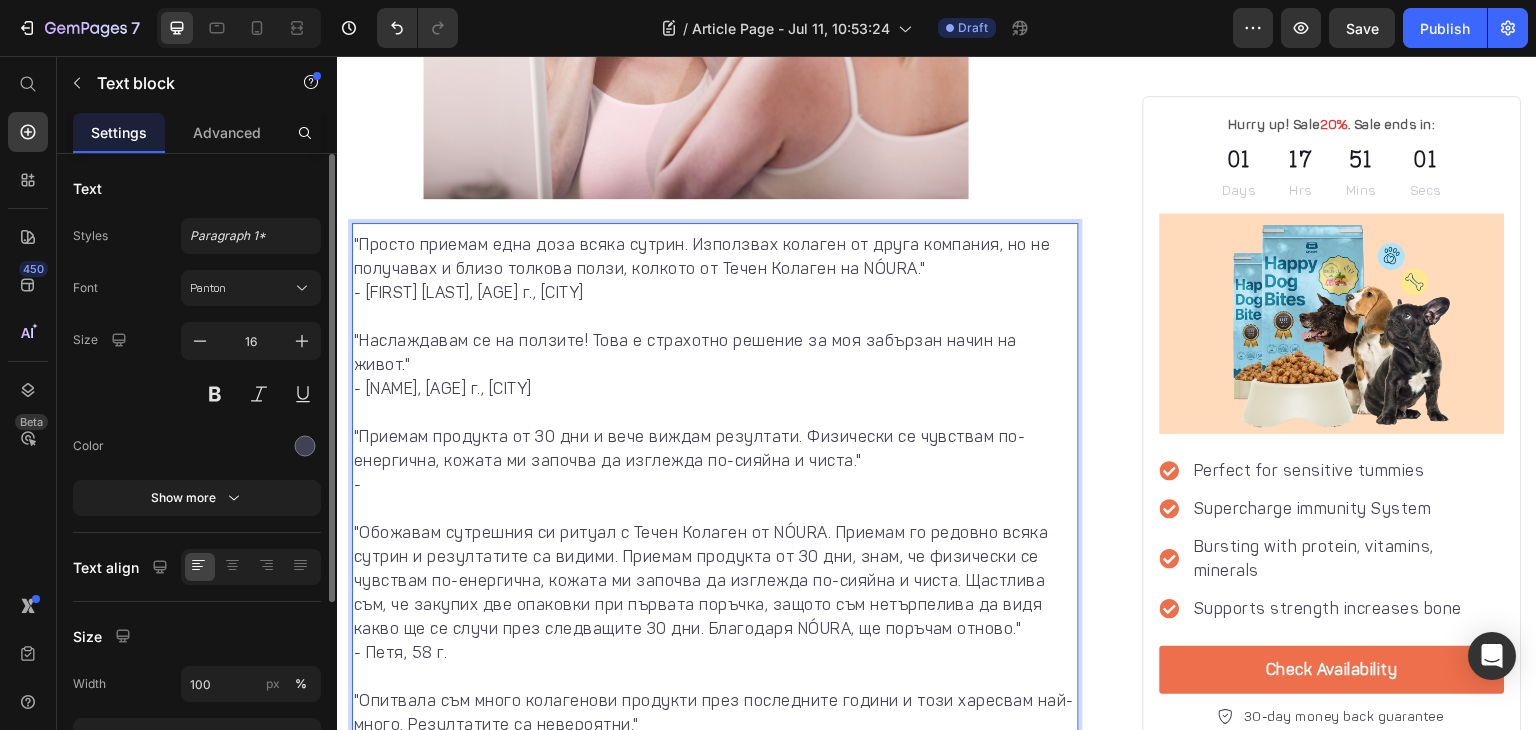 click on "Приемам продукта от 30 дни и вече виждам резултати. Физически се чувствам по-енергична, кожата ми започва да изглежда по-сияйна и чиста. -" at bounding box center (715, 473) 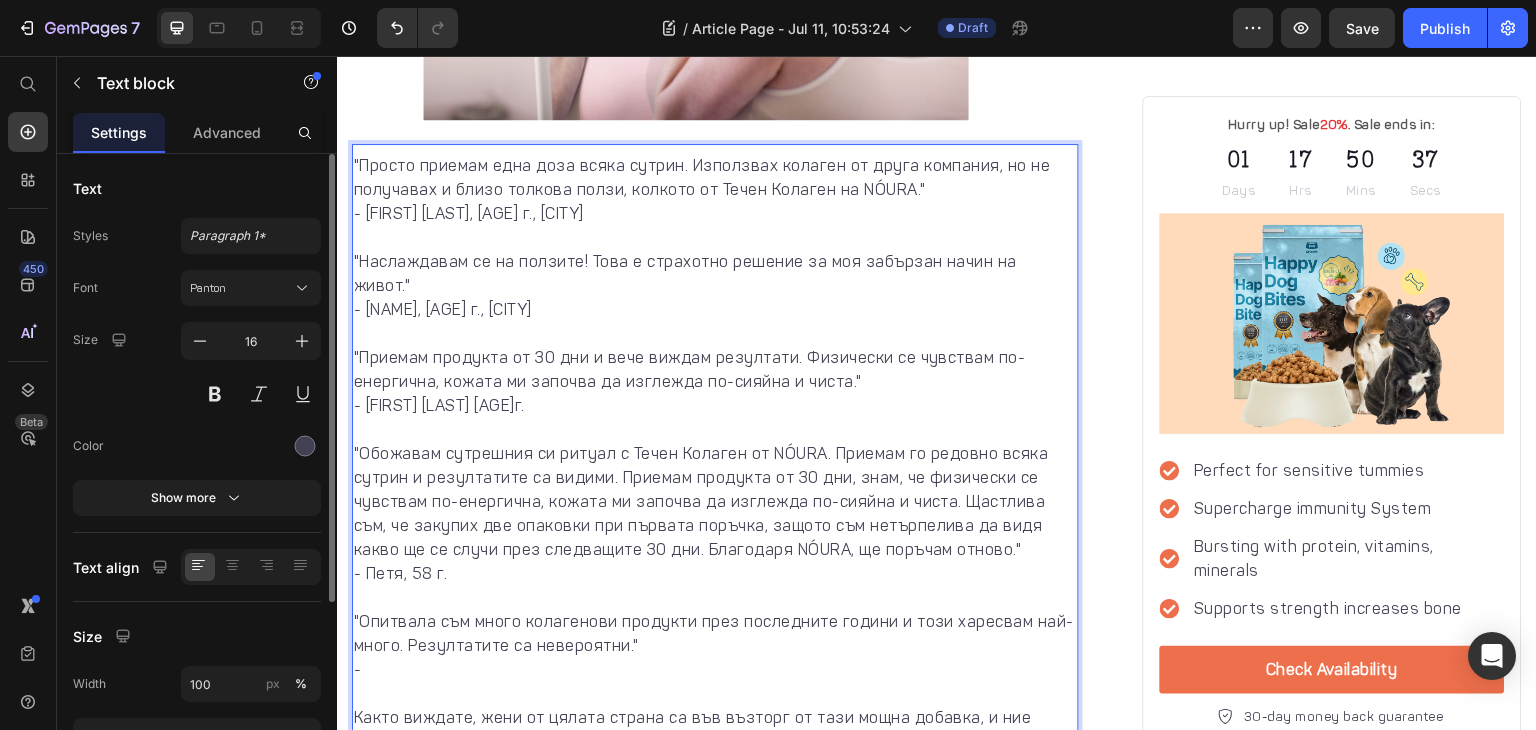 scroll, scrollTop: 4692, scrollLeft: 0, axis: vertical 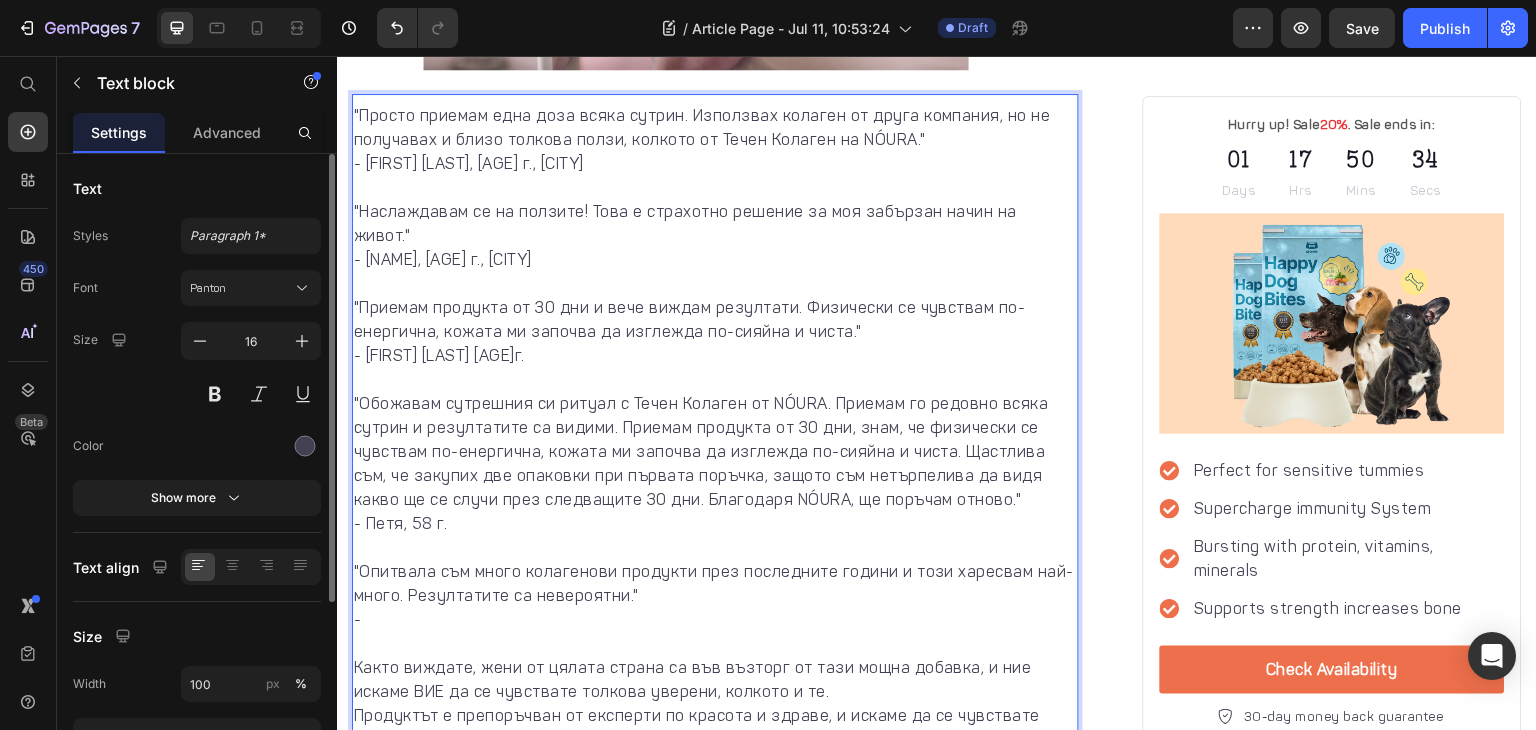click on ""Приемам продукта от 30 дни и вече виждам резултати. Физически се чувствам по-енергична, кожата ми започва да изглежда по-сияйна и чиста." - [FIRST] [LAST] [AGE]г." at bounding box center [715, 344] 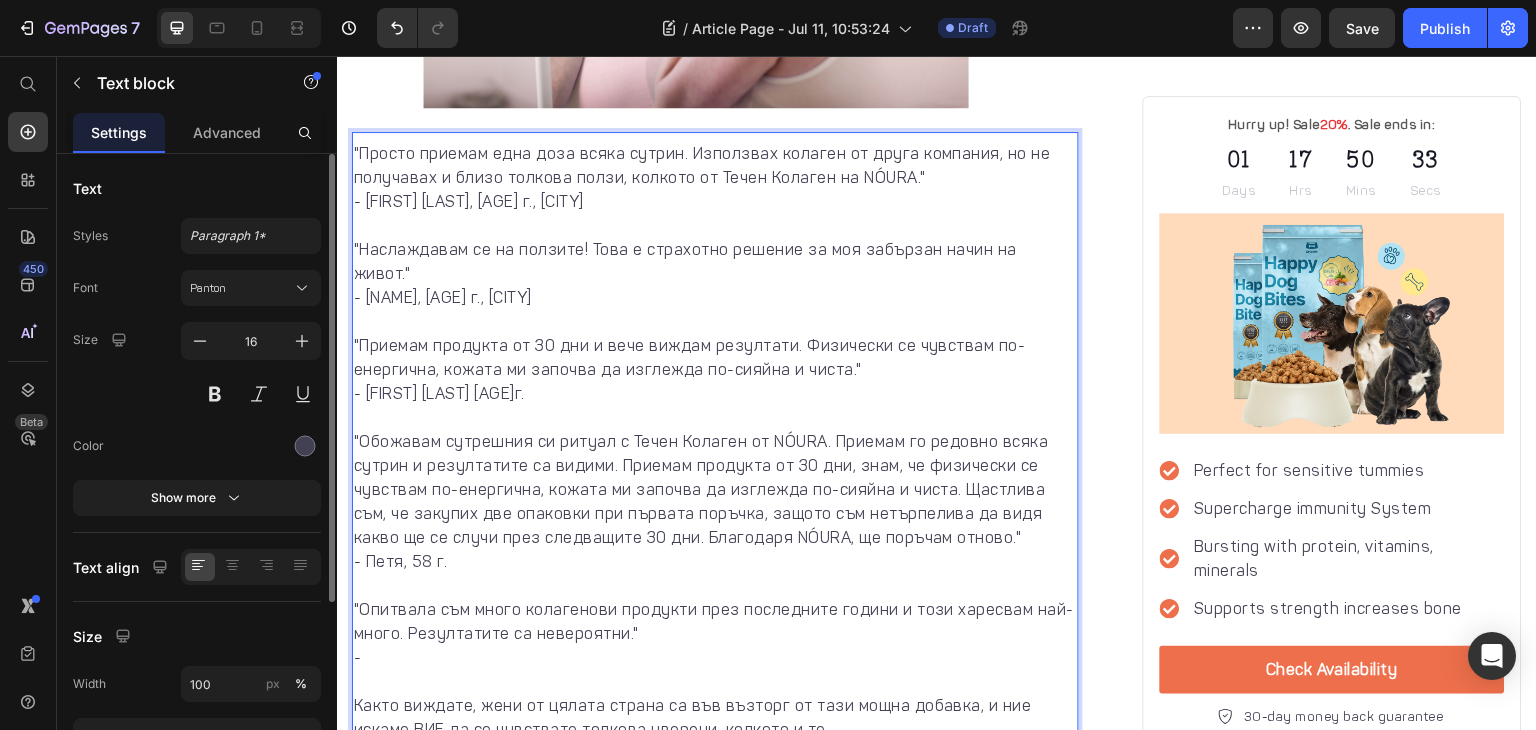scroll, scrollTop: 4652, scrollLeft: 0, axis: vertical 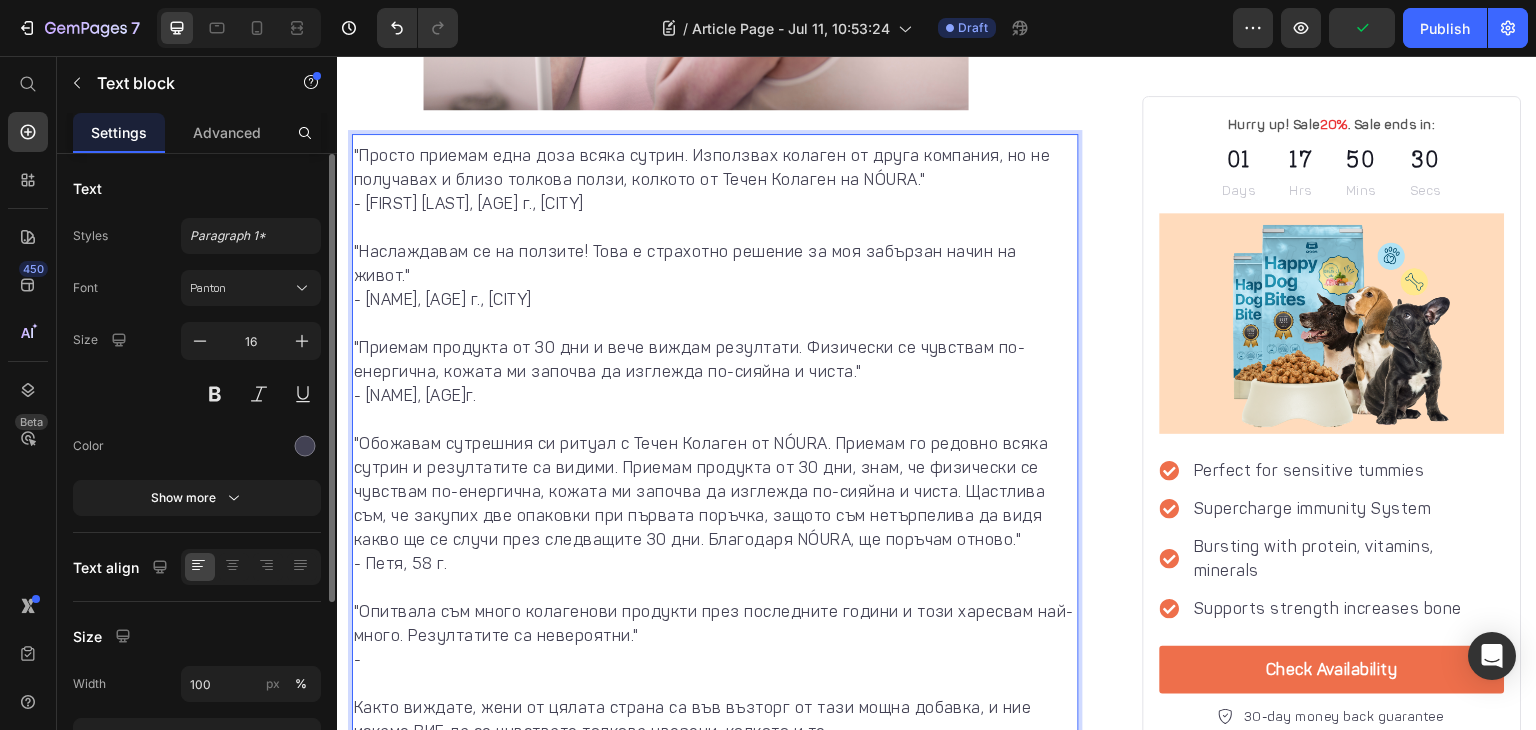 click on "Приемам продукта от 30 дни и вече виждам резултати. Физически се чувствам по-енергична, кожата ми започва да изглежда по-сияйна и чиста. - [FIRST] [LAST], [AGE]г." at bounding box center (715, 384) 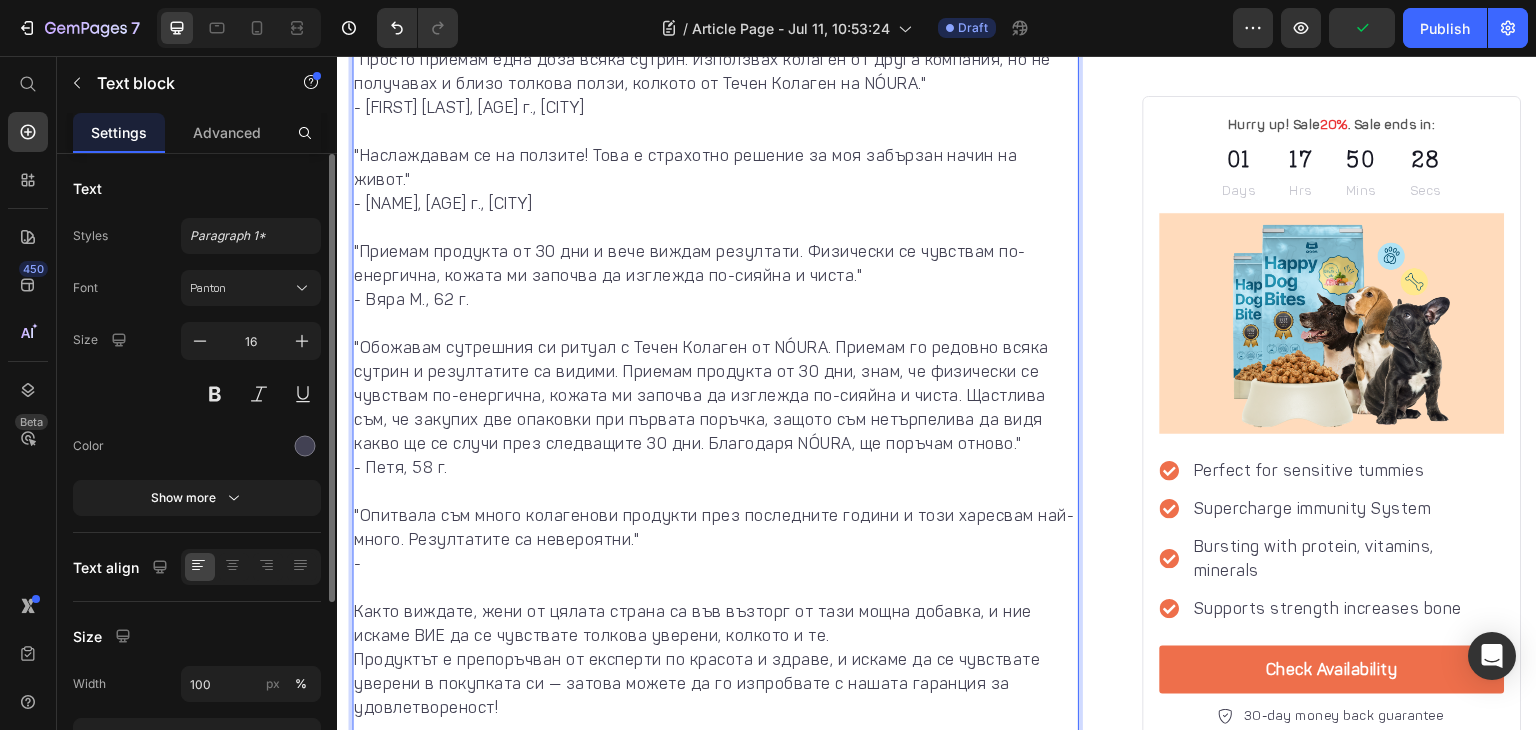 scroll, scrollTop: 4751, scrollLeft: 0, axis: vertical 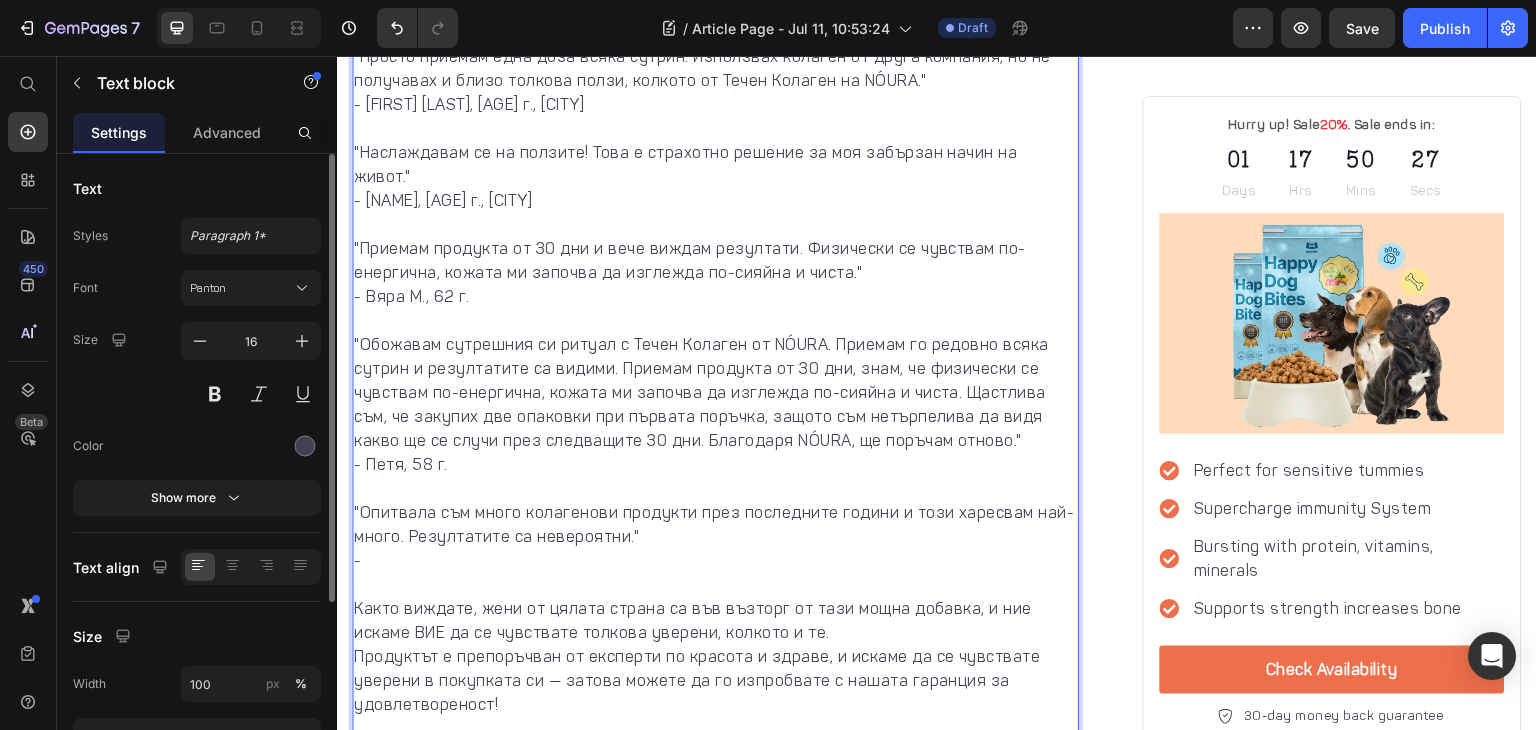 click on ""Опитвала съм много колагенови продукти през последните години и този харесвам най-много. Резултатите са невероятни." -" at bounding box center [715, 549] 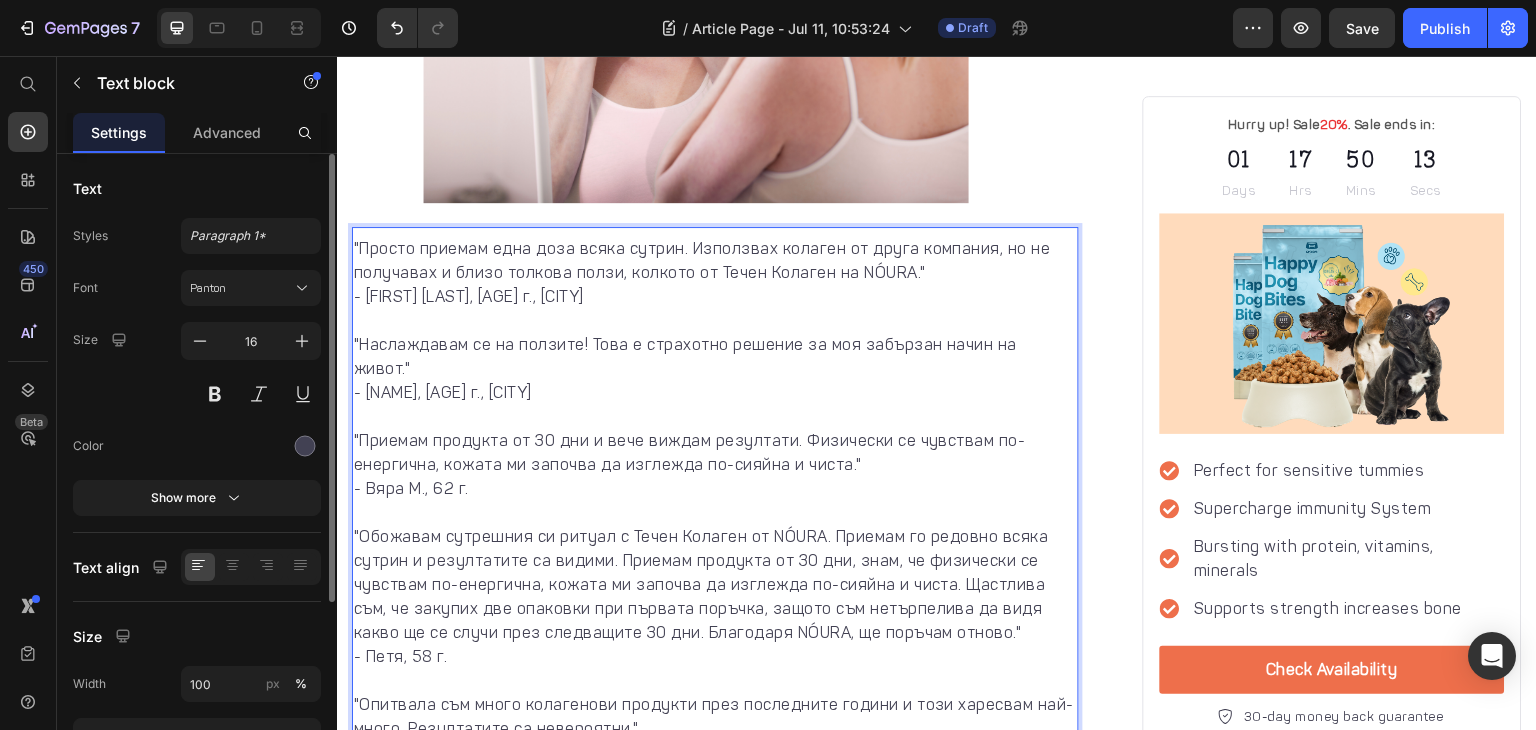 scroll, scrollTop: 4558, scrollLeft: 0, axis: vertical 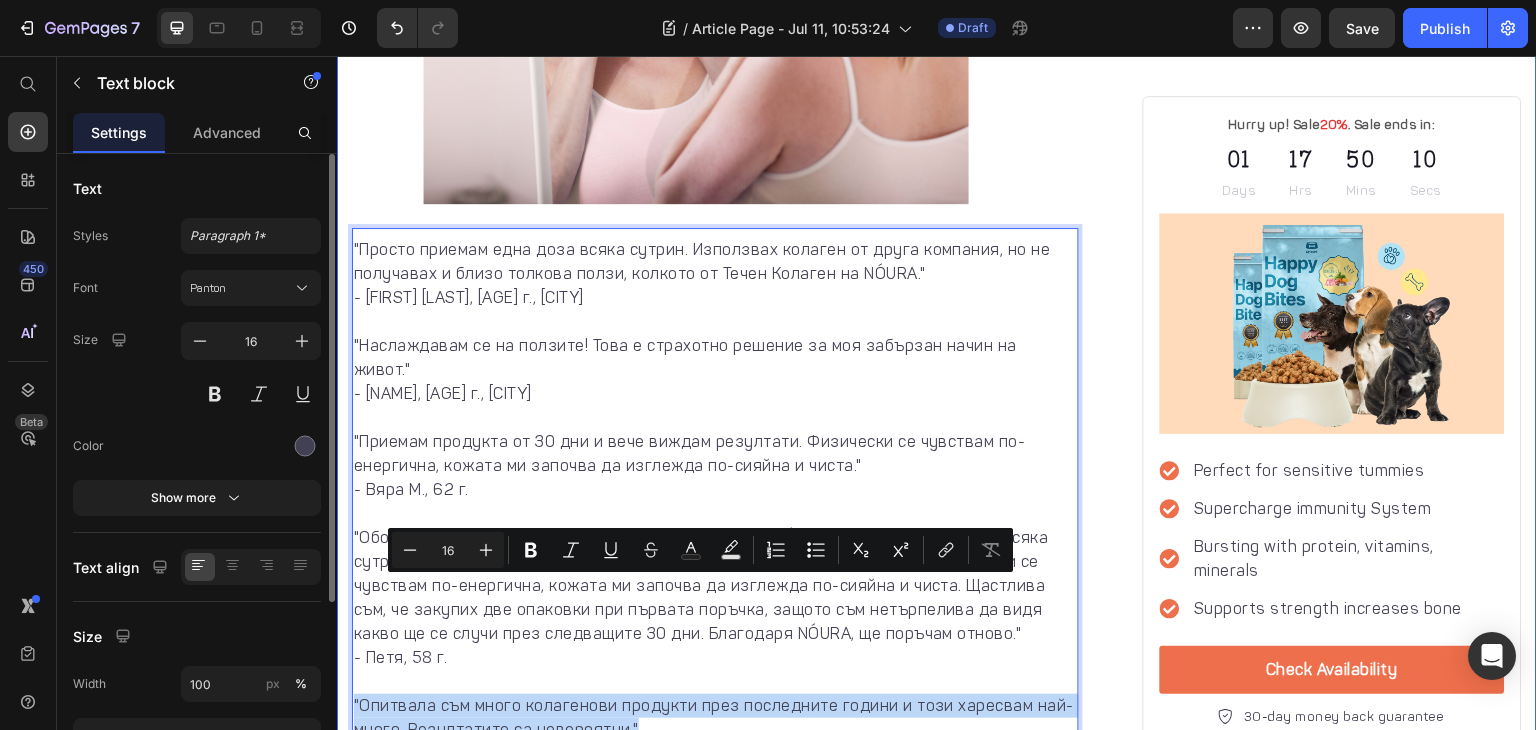drag, startPoint x: 632, startPoint y: 616, endPoint x: 673, endPoint y: 650, distance: 53.263496 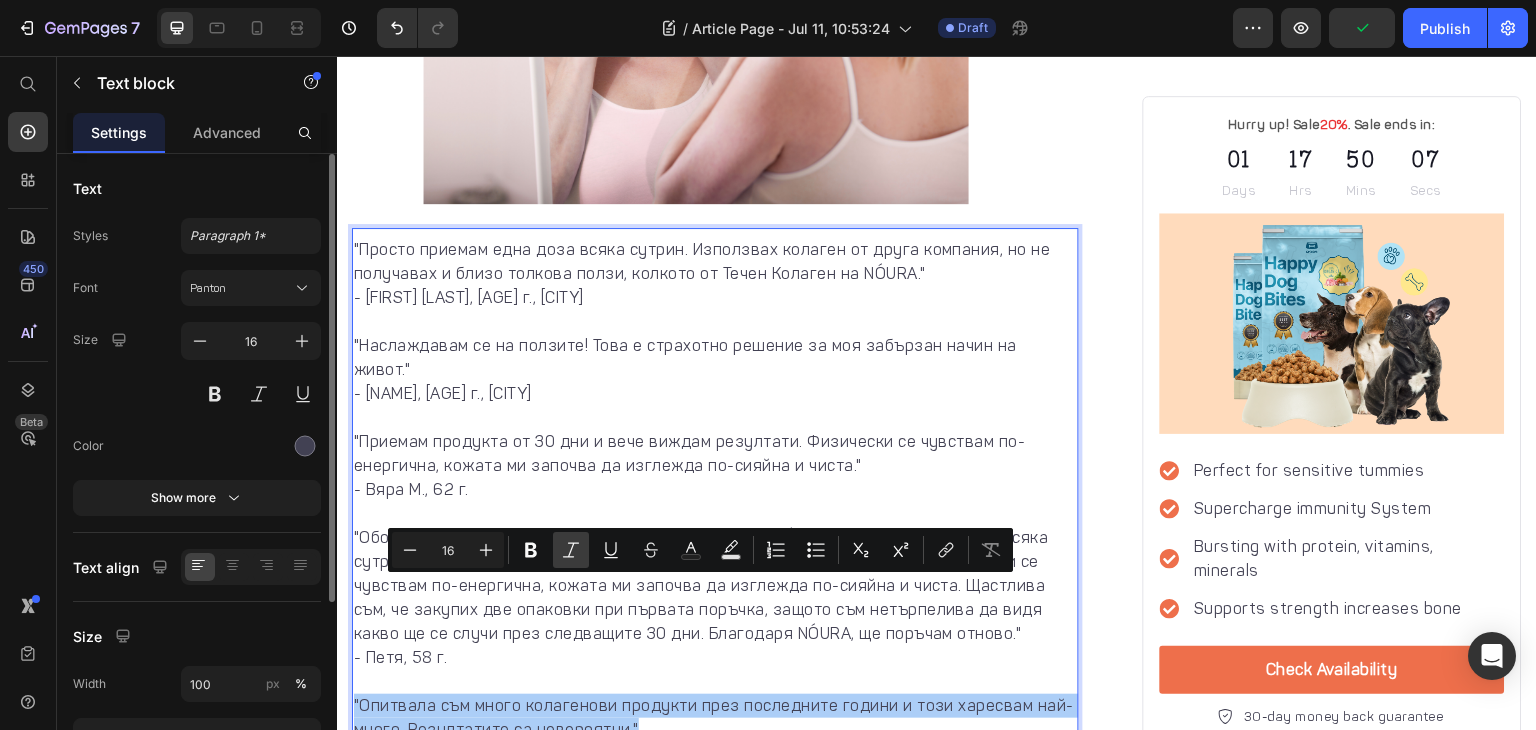 click on "Italic" at bounding box center [571, 550] 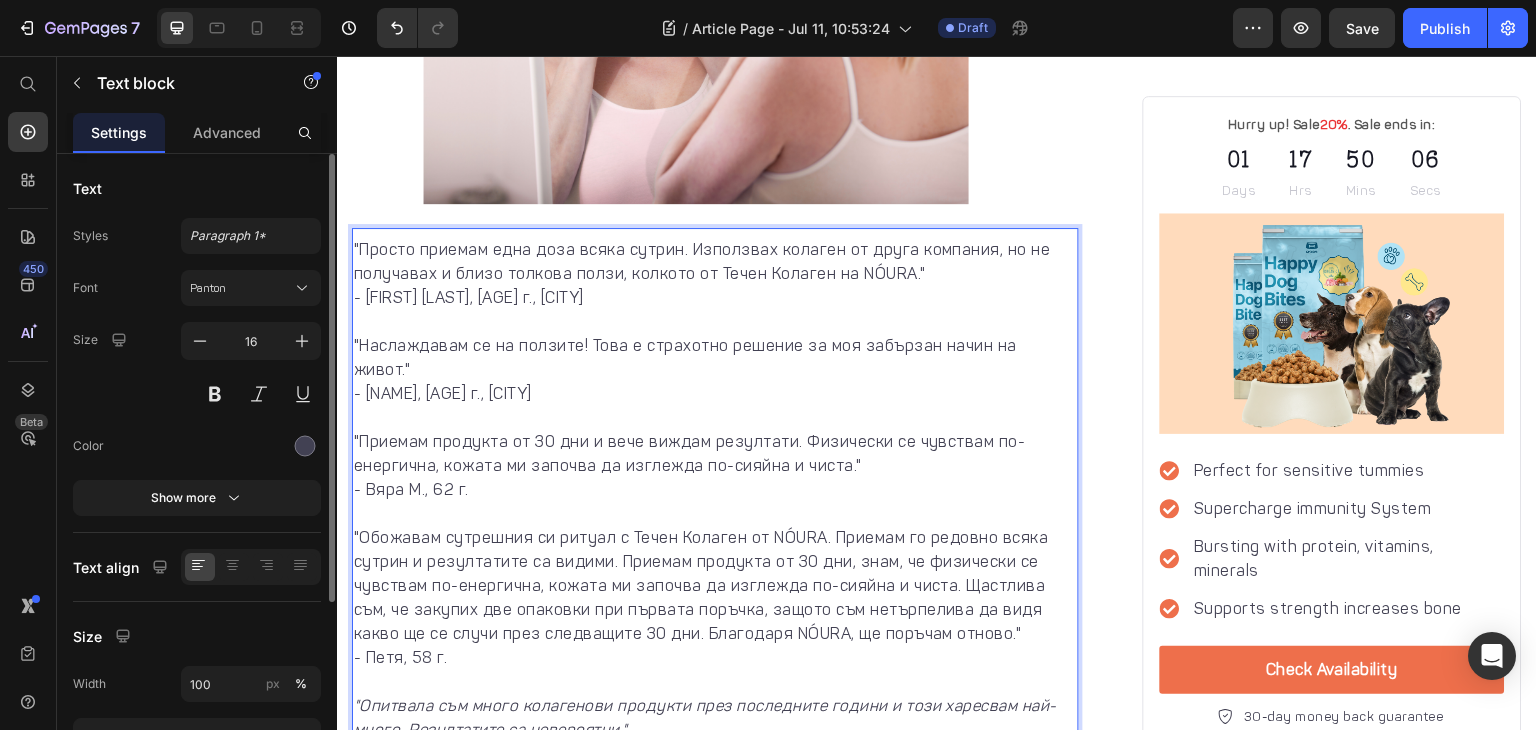 click on ""Обожавам сутрешния си ритуал с Течен Колаген от NÓURA. Приемам го редовно всяка сутрин и резултатите са видими. Приемам продукта от 30 дни, знам, че физически се чувствам по-енергична, кожата ми започва да изглежда по-сияйна и чиста. Щастлива съм, че закупих две опаковки при първата поръчка, защото съм нетърпелива да видя какво ще се случи през следващите 30 дни. Благодаря NÓURA, ще поръчам отново."" at bounding box center (715, 586) 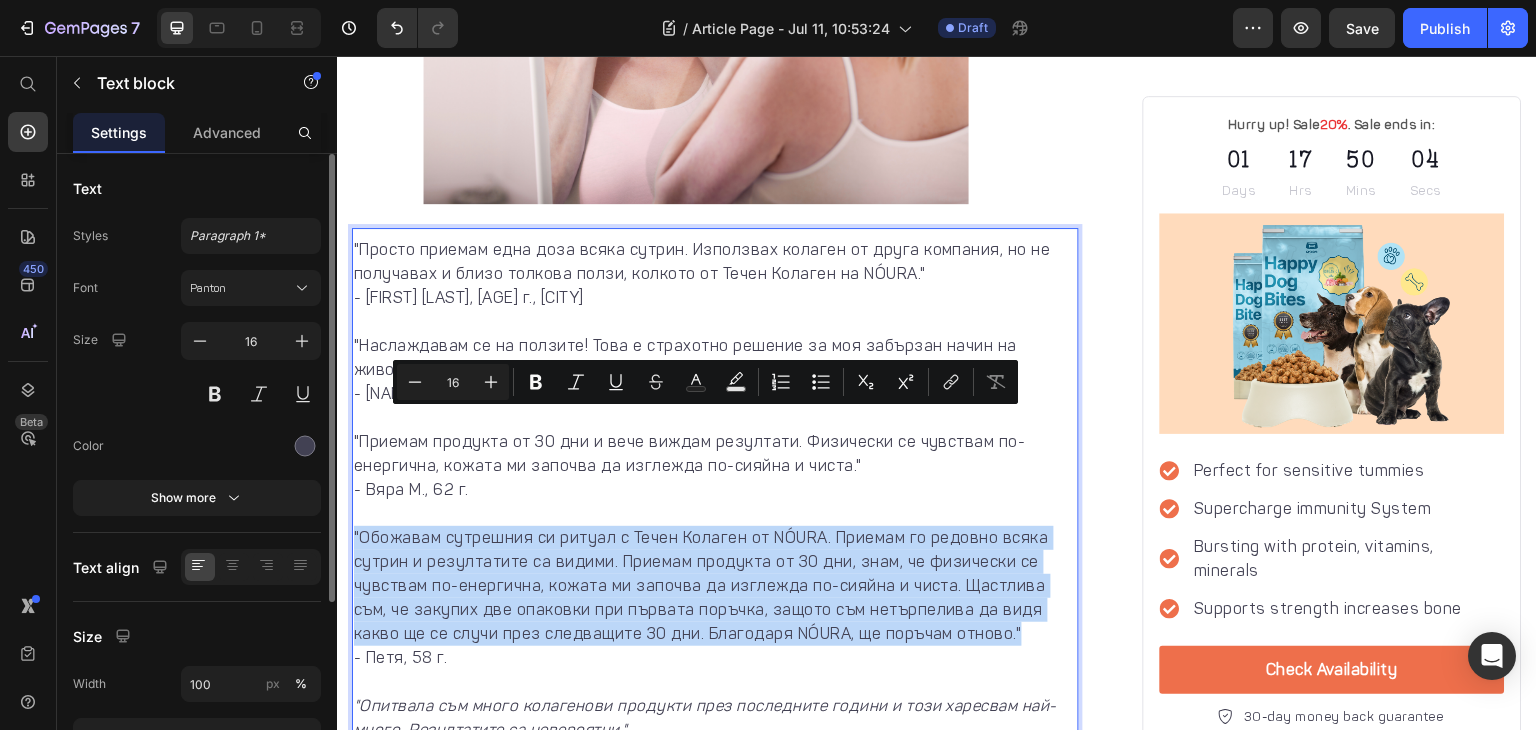 drag, startPoint x: 939, startPoint y: 520, endPoint x: 574, endPoint y: 484, distance: 366.77106 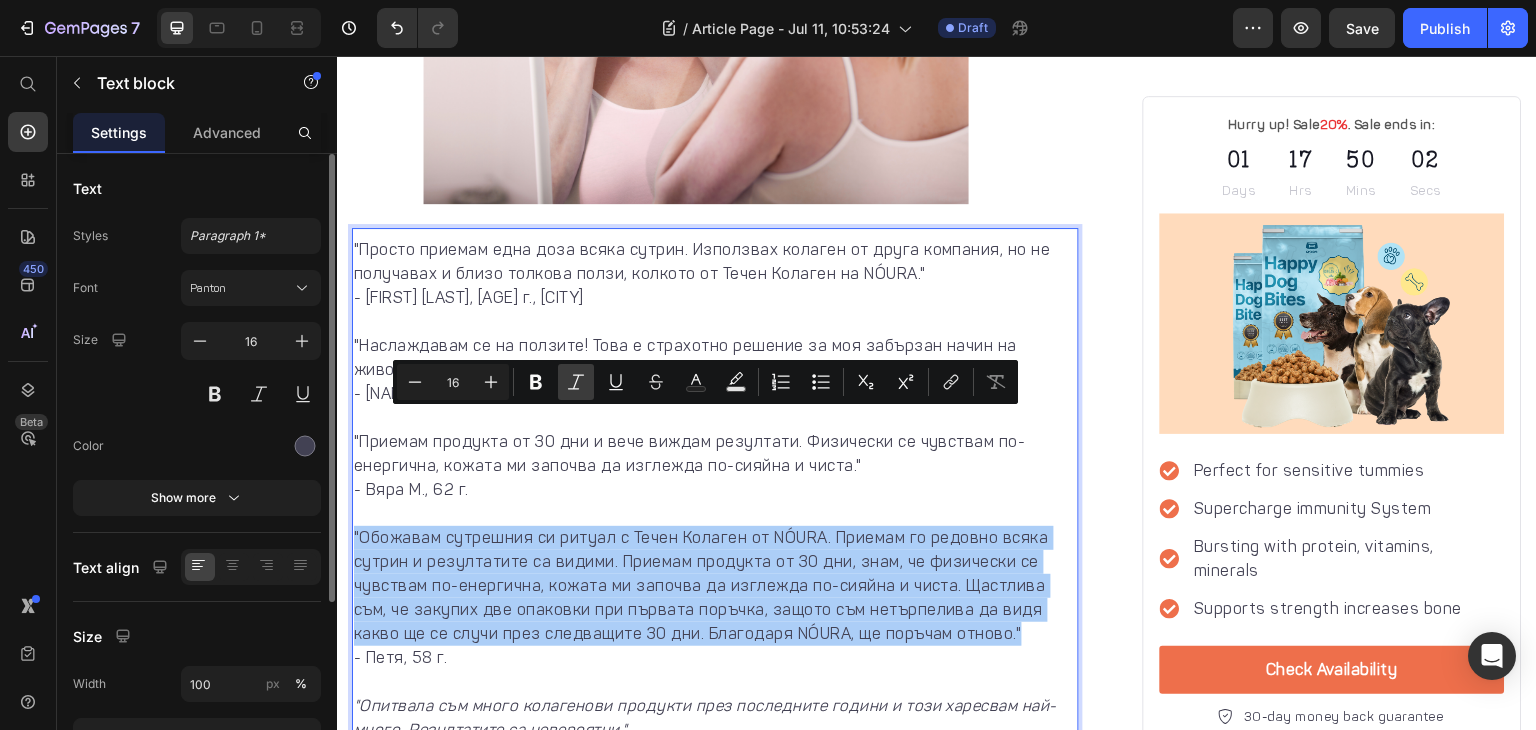 click 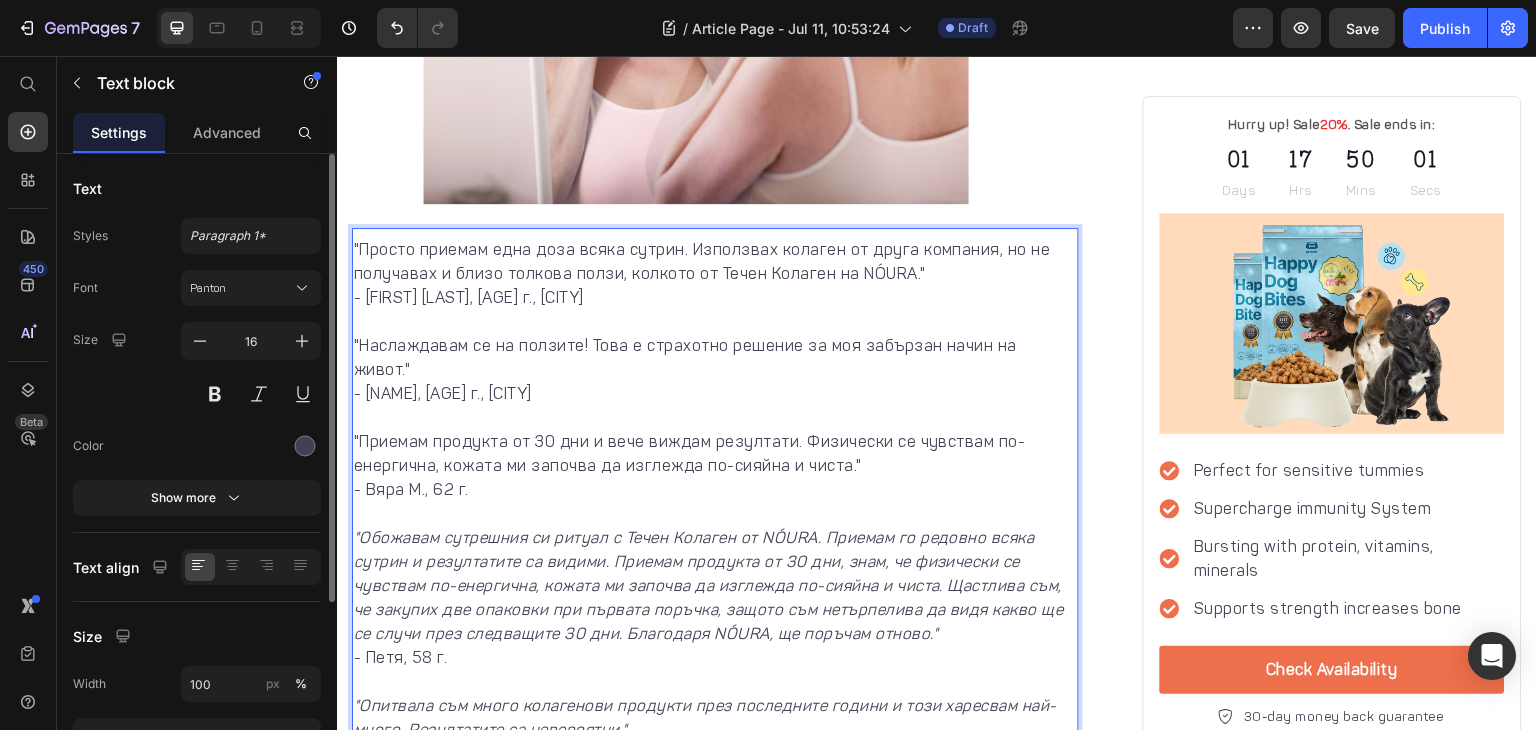 click on ""Приемам продукта от 30 дни и вече виждам резултати. Физически се чувствам по-енергична, кожата ми започва да изглежда по-сияйна и чиста." - [FIRST] [LAST], [AGE] г." at bounding box center [715, 478] 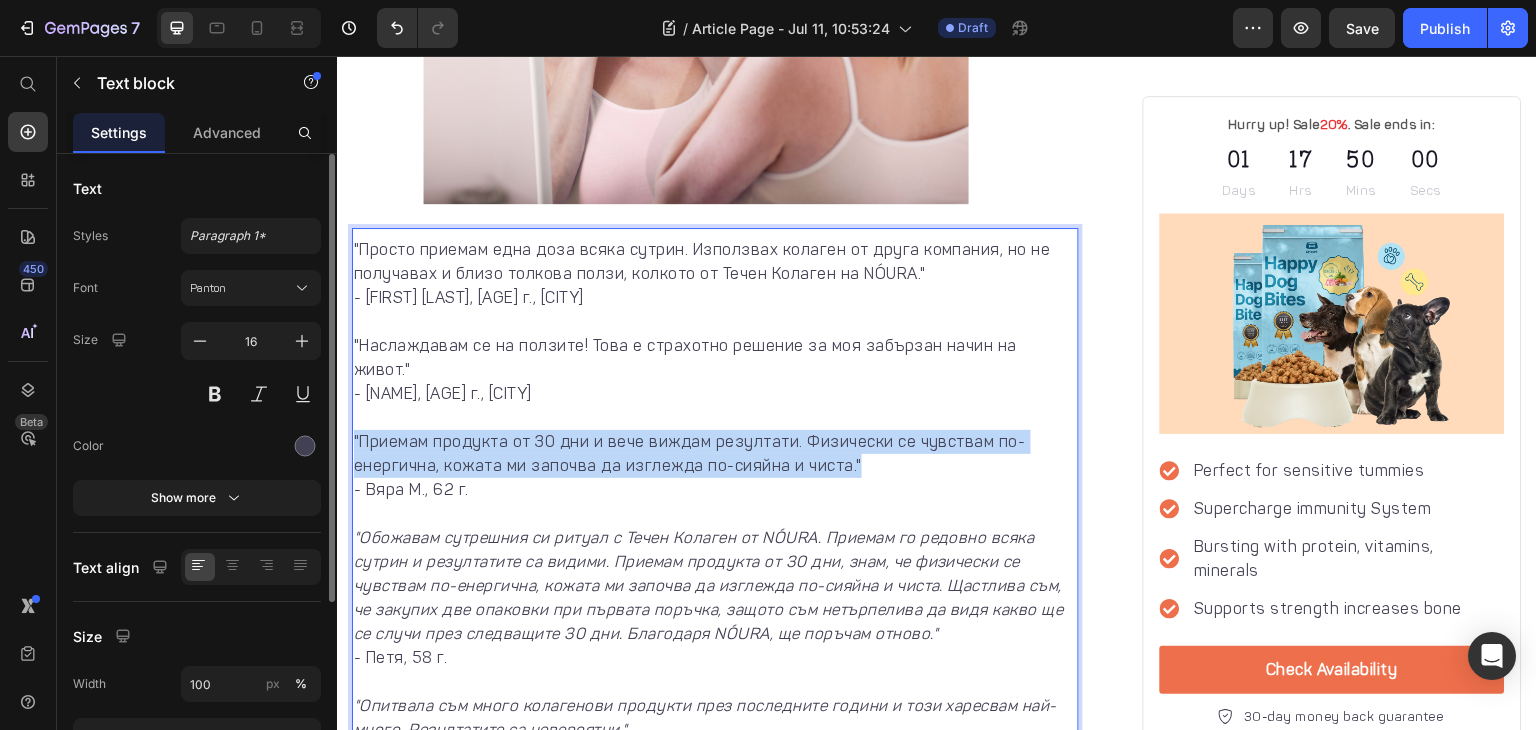 drag, startPoint x: 861, startPoint y: 349, endPoint x: 653, endPoint y: 388, distance: 211.62466 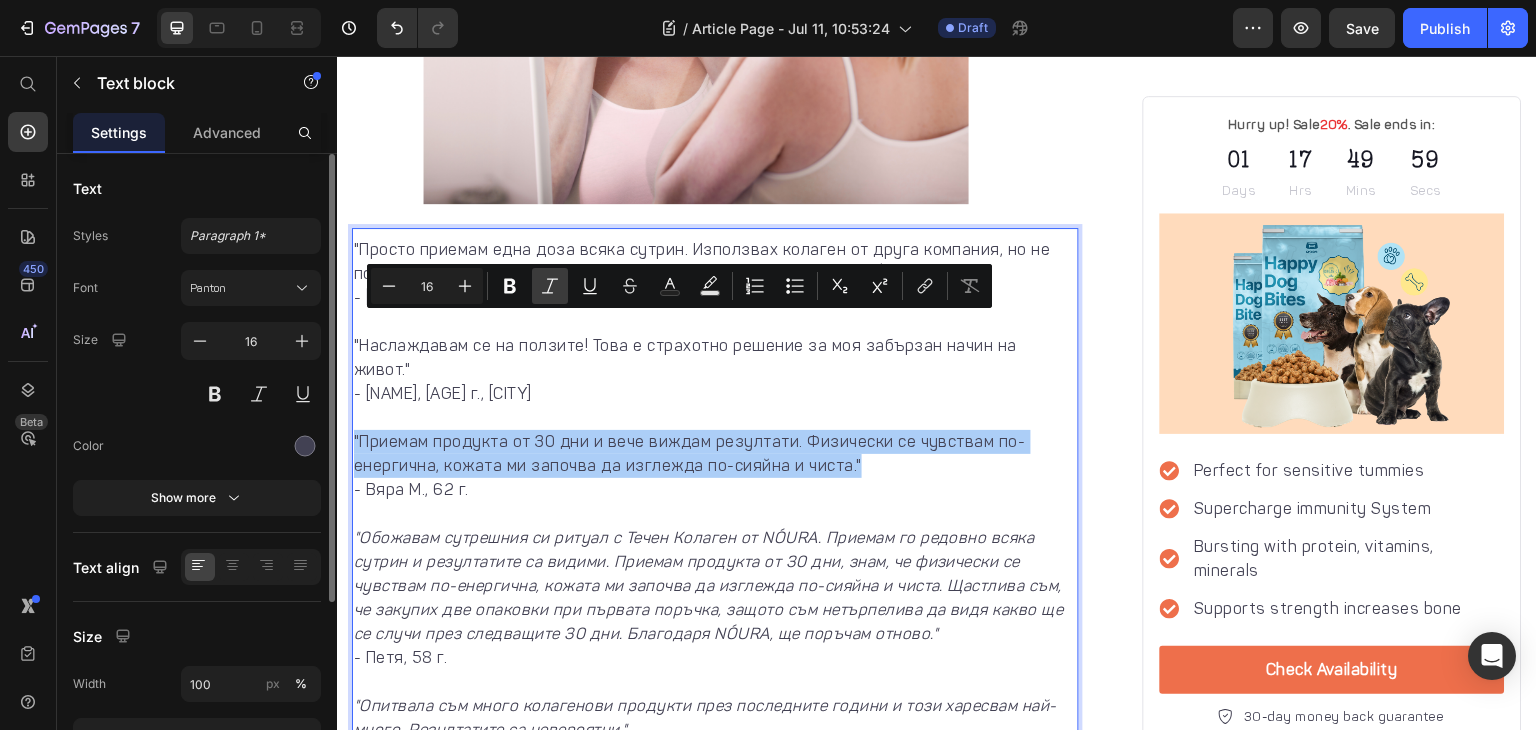 click 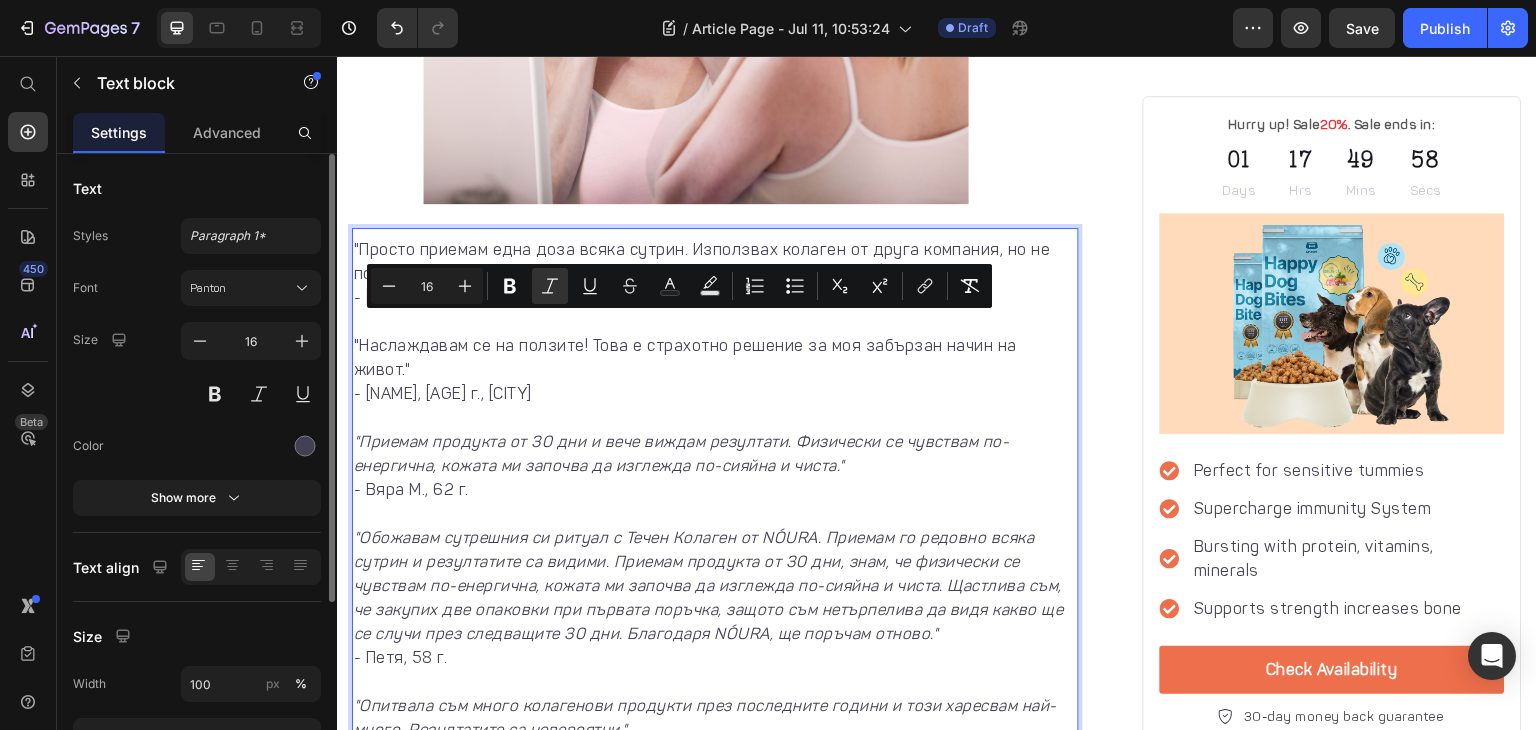 click on "- [FIRST] [LAST], [AGE] г., [CITY]" at bounding box center [715, 310] 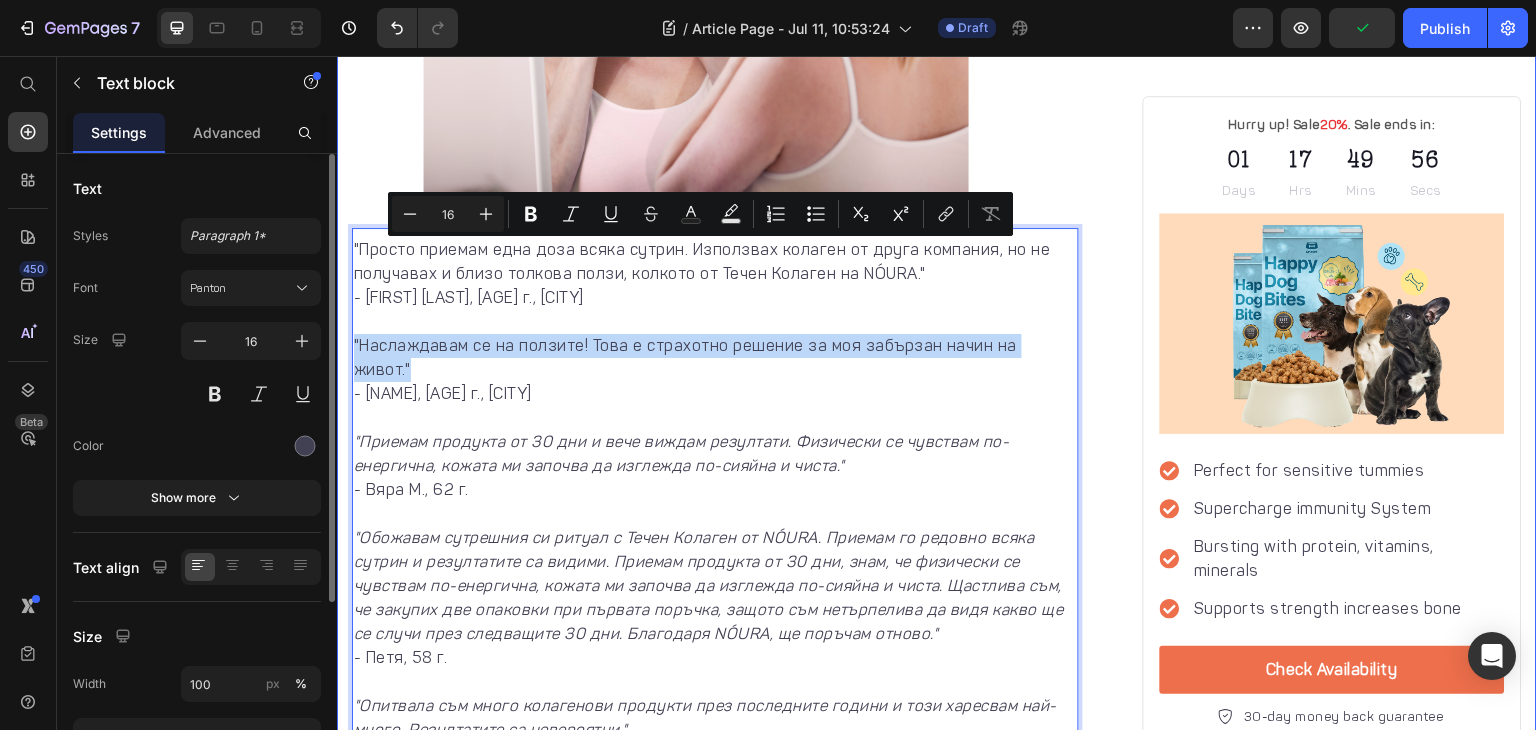 drag, startPoint x: 1054, startPoint y: 255, endPoint x: 348, endPoint y: 262, distance: 706.0347 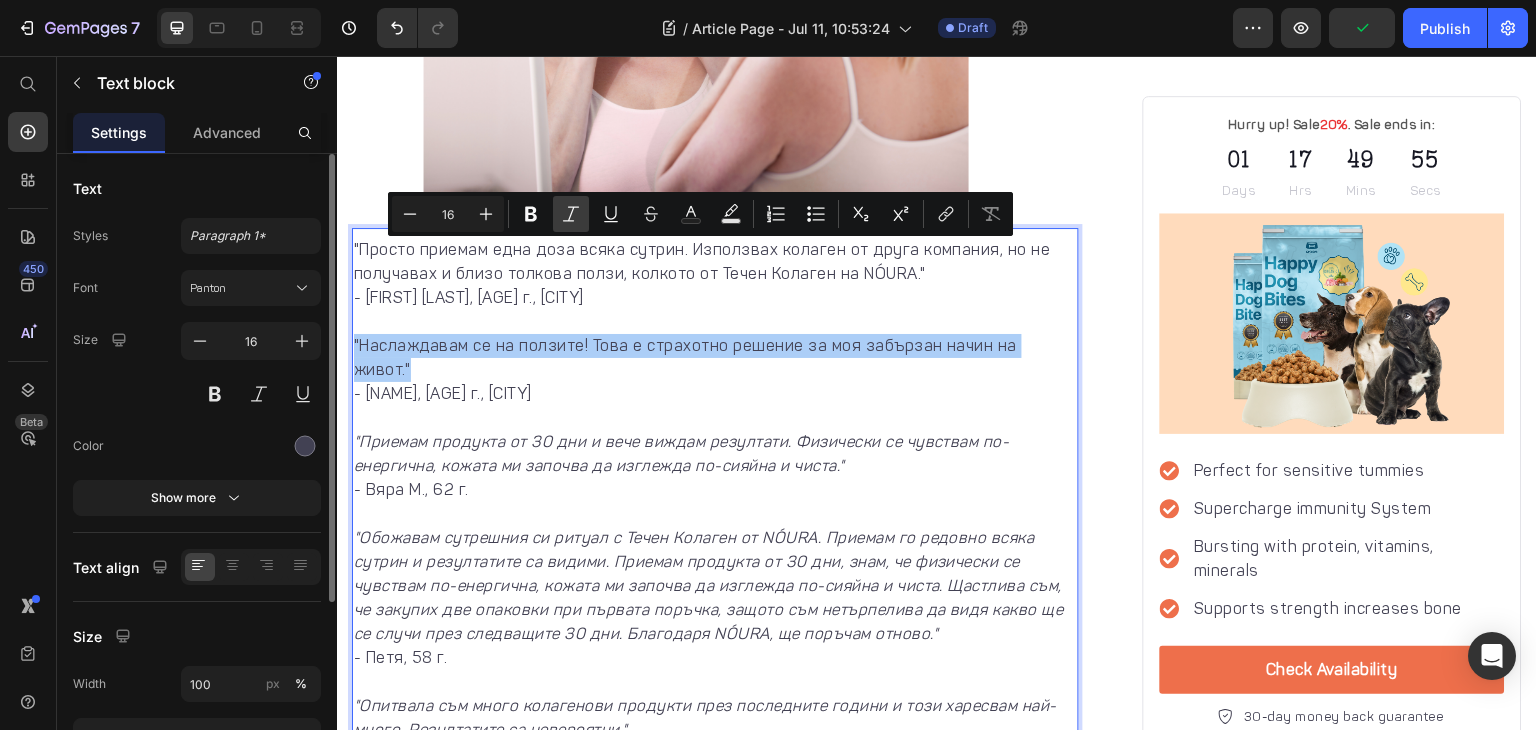 click 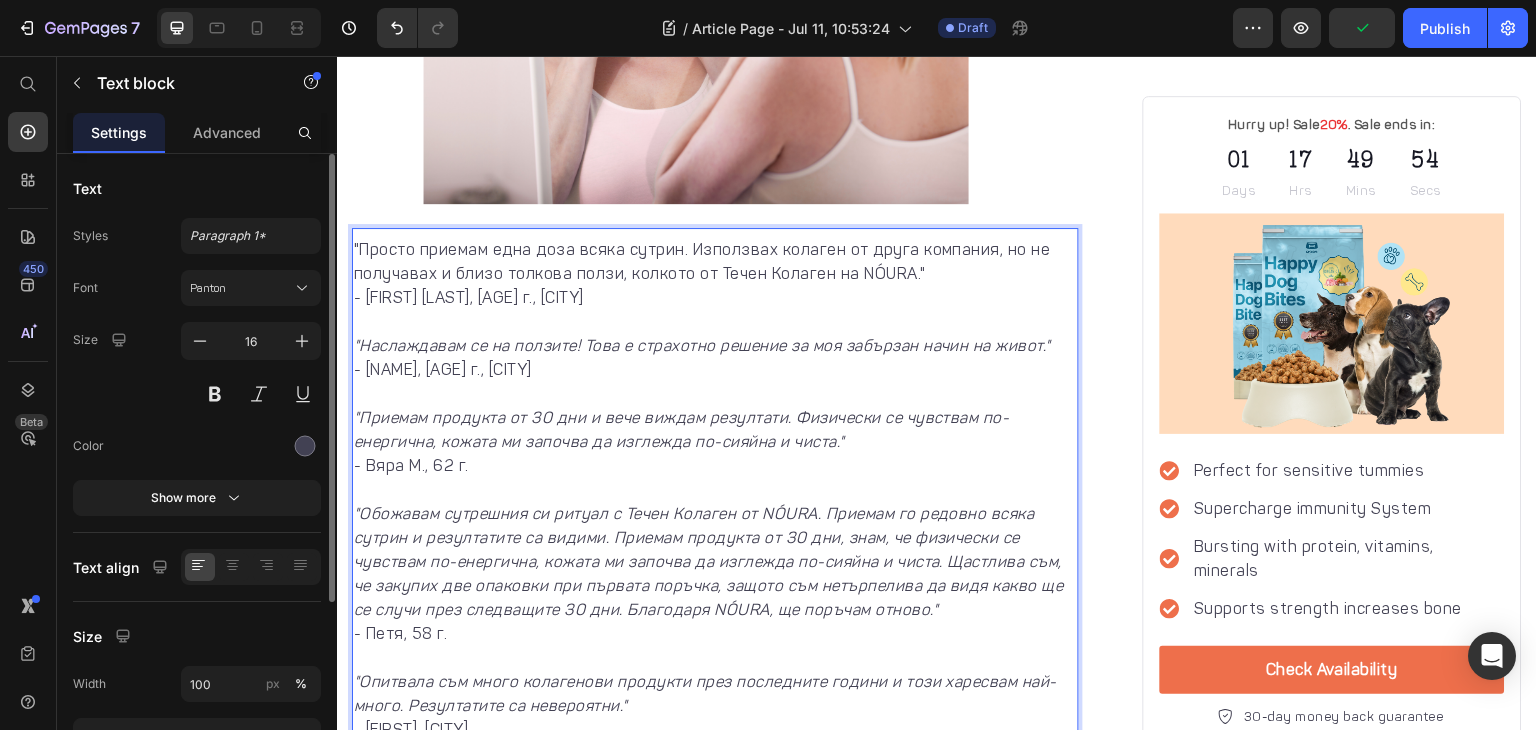 click on ""Просто приемам една доза всяка сутрин. Използвах колаген от друга компания, но не получавах и близо толкова ползи, колкото от Течен Колаген на NÓURA."" at bounding box center [715, 262] 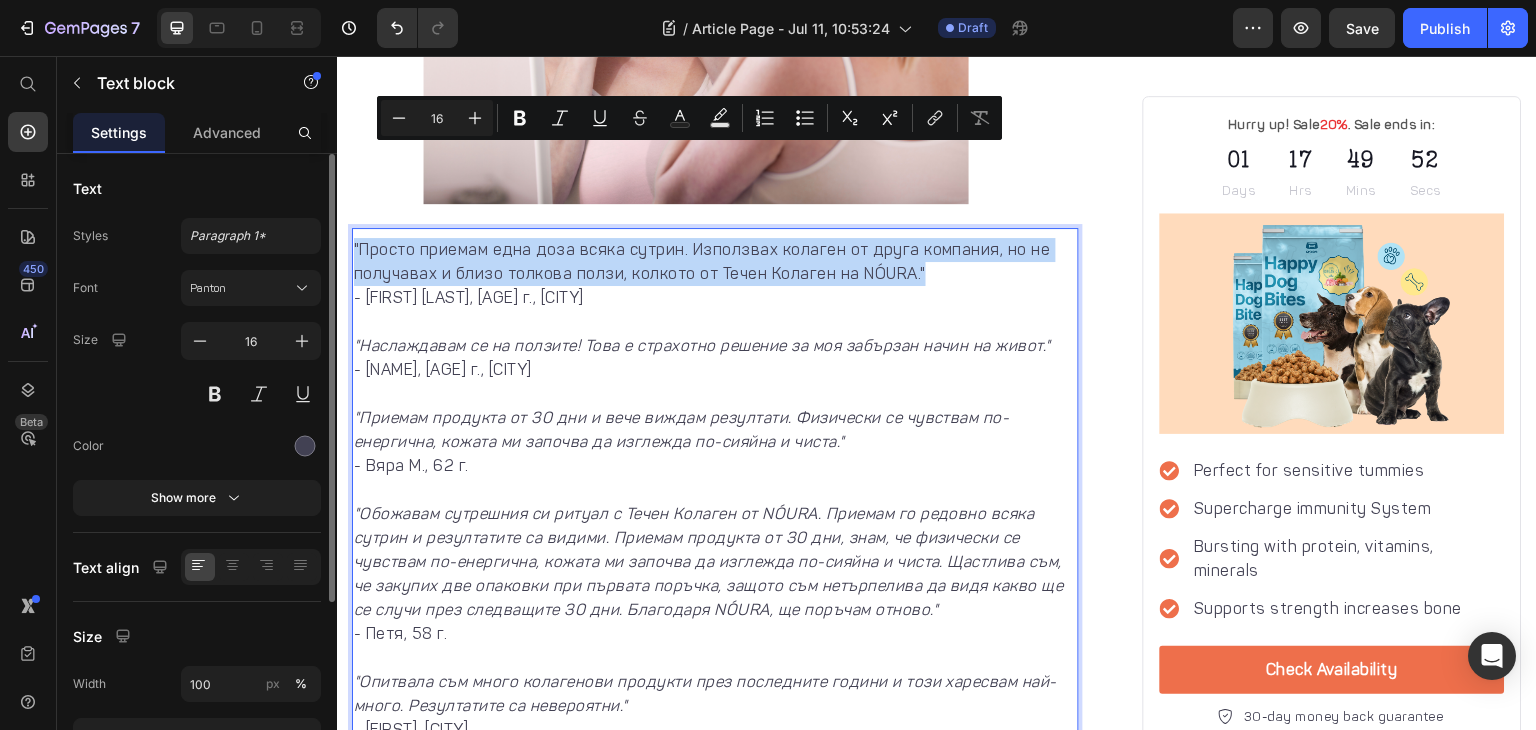 drag, startPoint x: 925, startPoint y: 181, endPoint x: 840, endPoint y: 165, distance: 86.492775 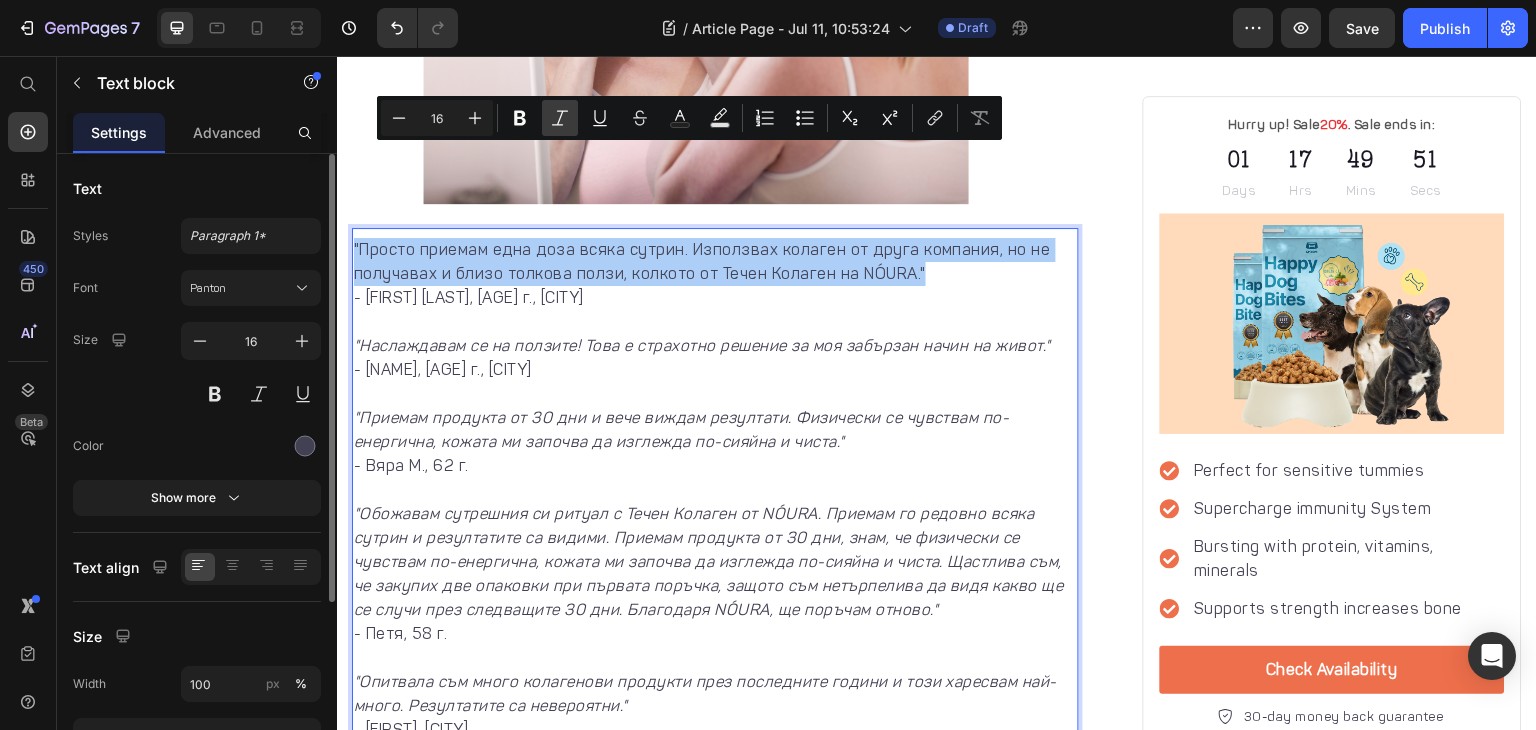 click 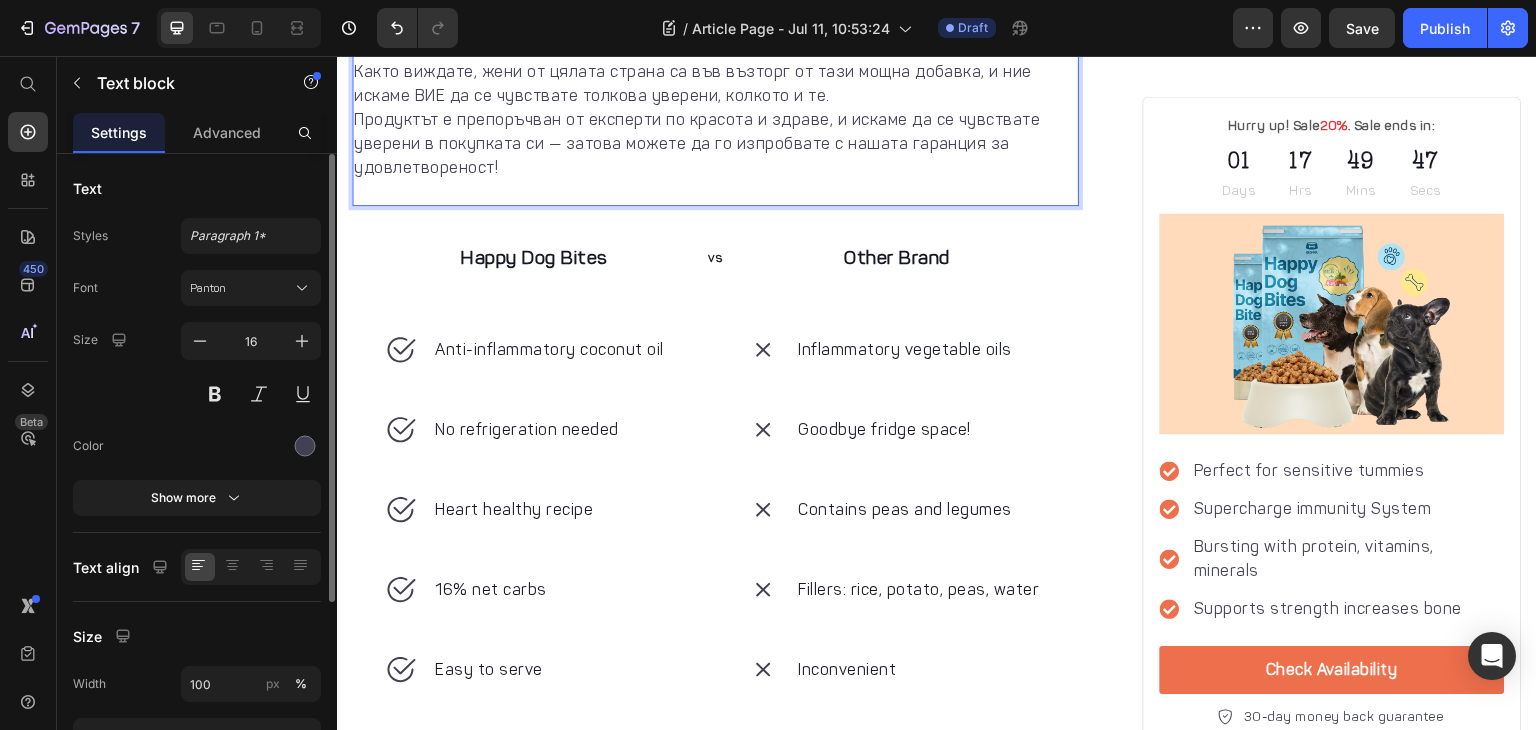 scroll, scrollTop: 5263, scrollLeft: 0, axis: vertical 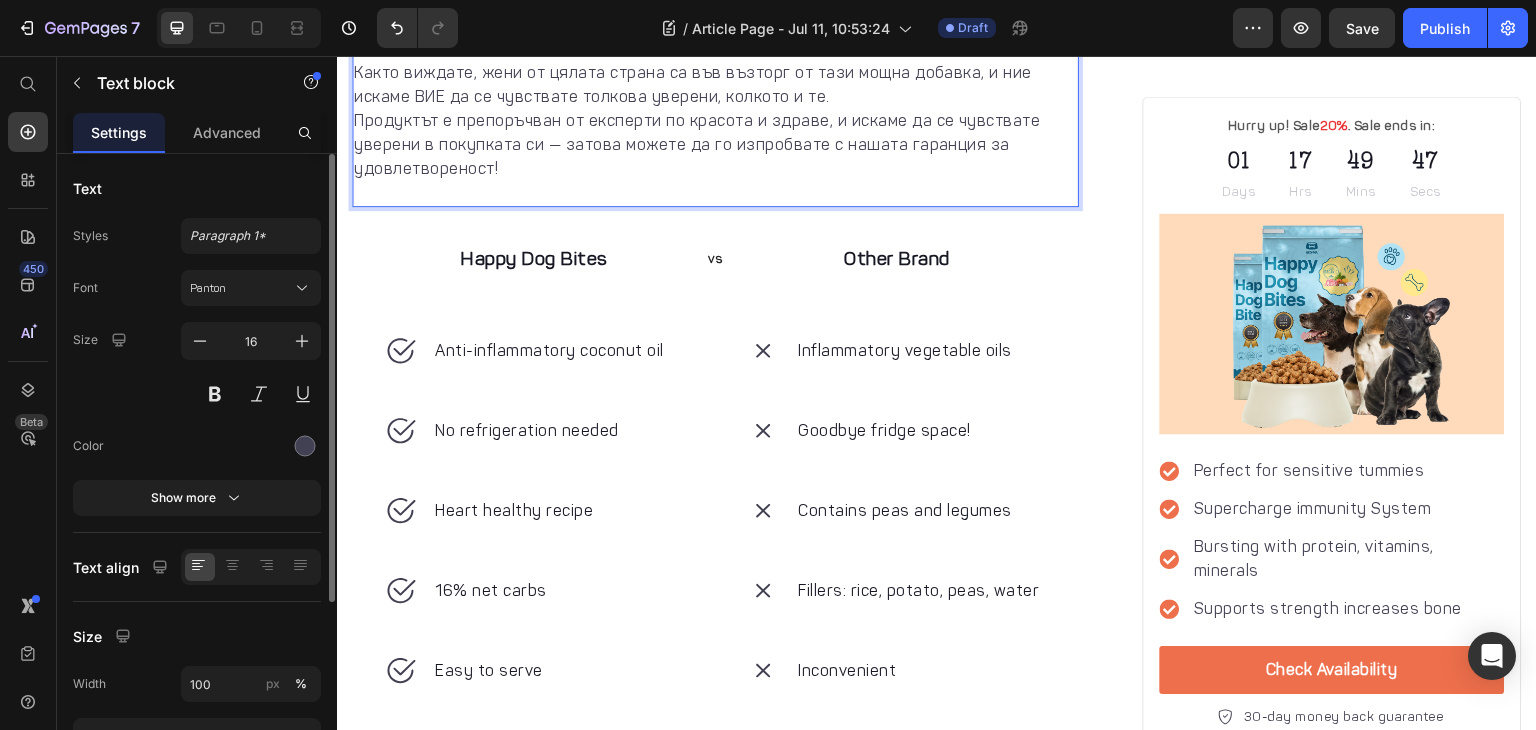click on "Contains peas and legumes" at bounding box center (896, 511) 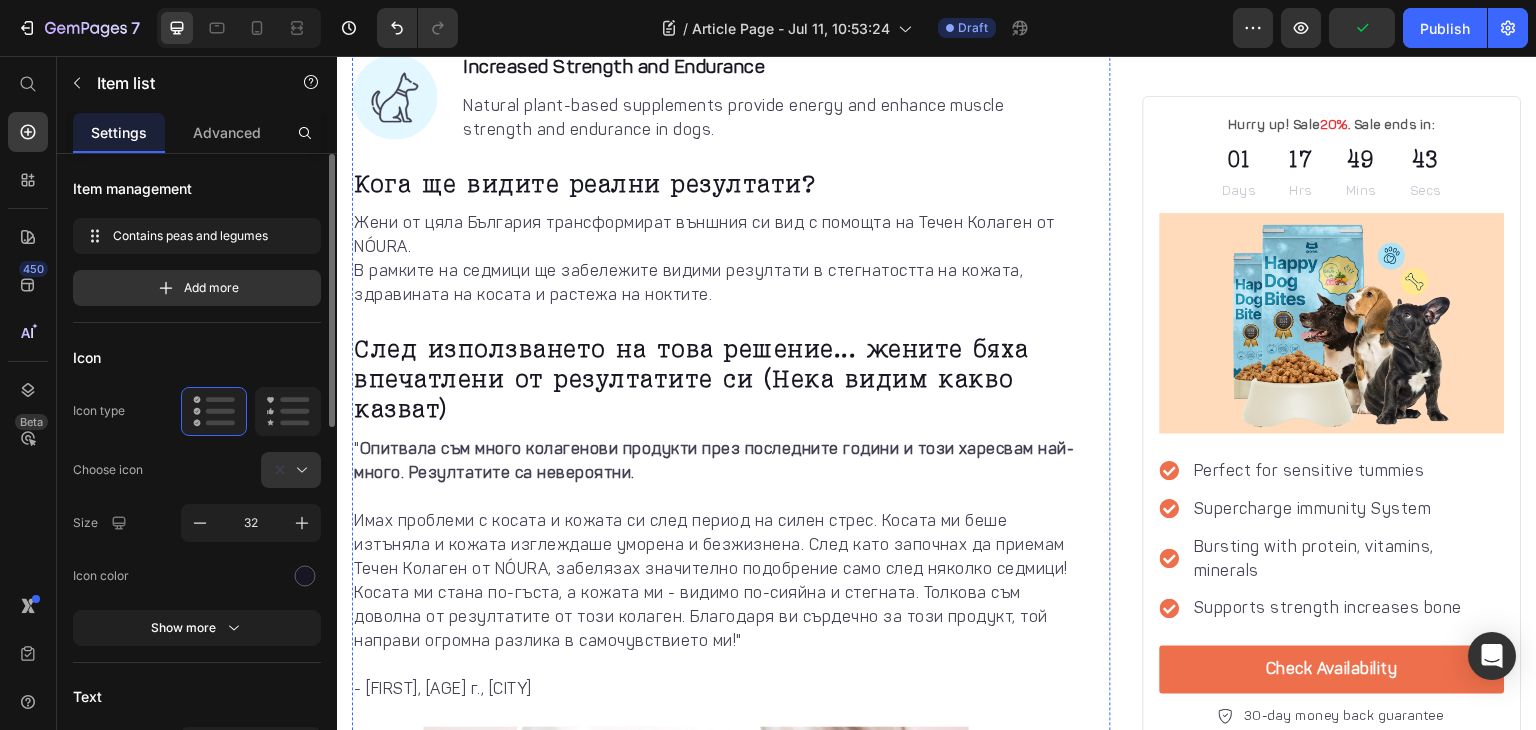 scroll, scrollTop: 3668, scrollLeft: 0, axis: vertical 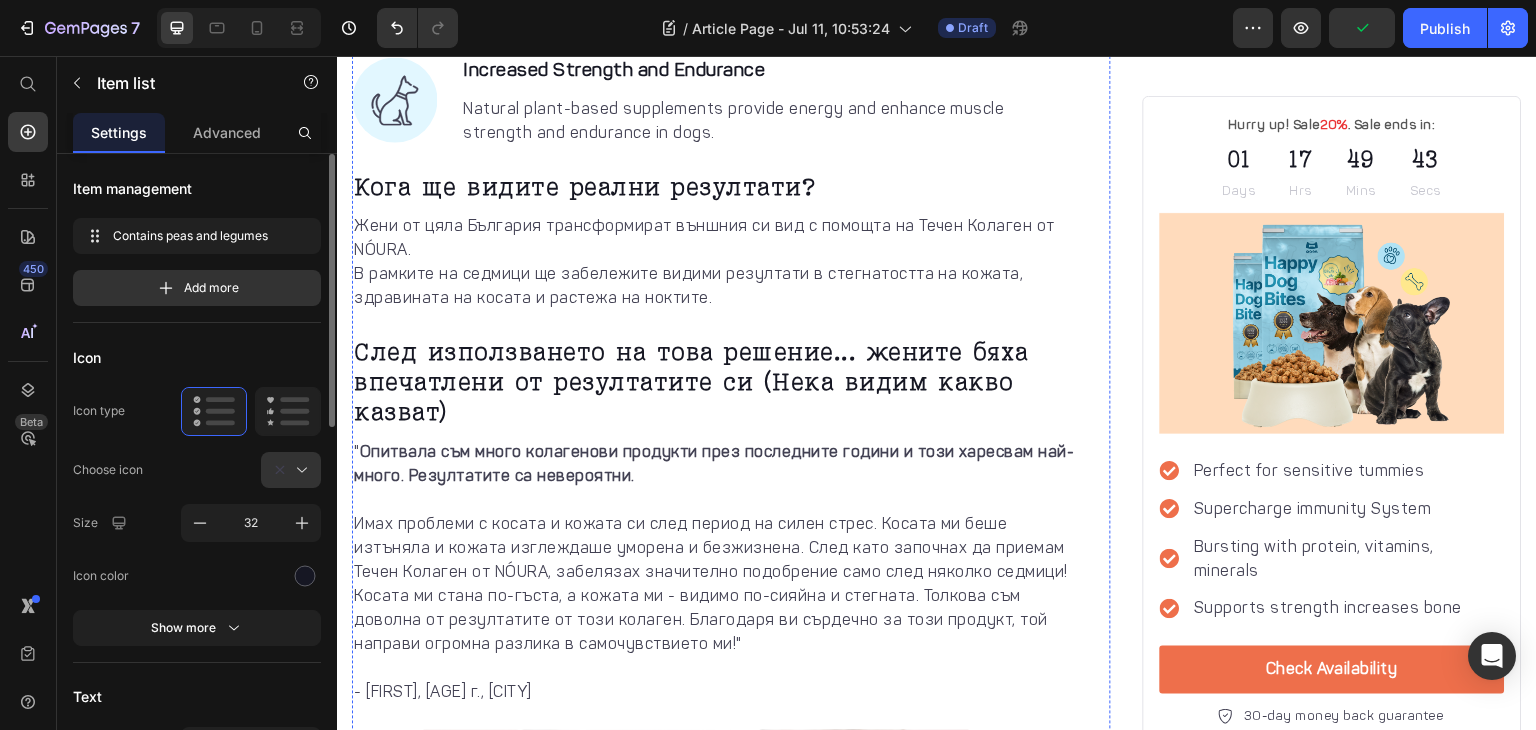 click on "Имах проблеми с косата и кожата си след период на силен стрес. Косата ми беше изтъняла и кожата изглеждаше уморена и безжизнена. След като започнах да приемам Течен Колаген от NÓURA, забелязах значително подобрение само след няколко седмици! Косата ми стана по-гъста, а кожата ми - видимо по-сияйна и стегната. Толкова съм доволна от резултатите от този колаген. Благодаря ви сърдечно за този продукт, той направи огромна разлика в самочувствието ми!"" at bounding box center (715, 596) 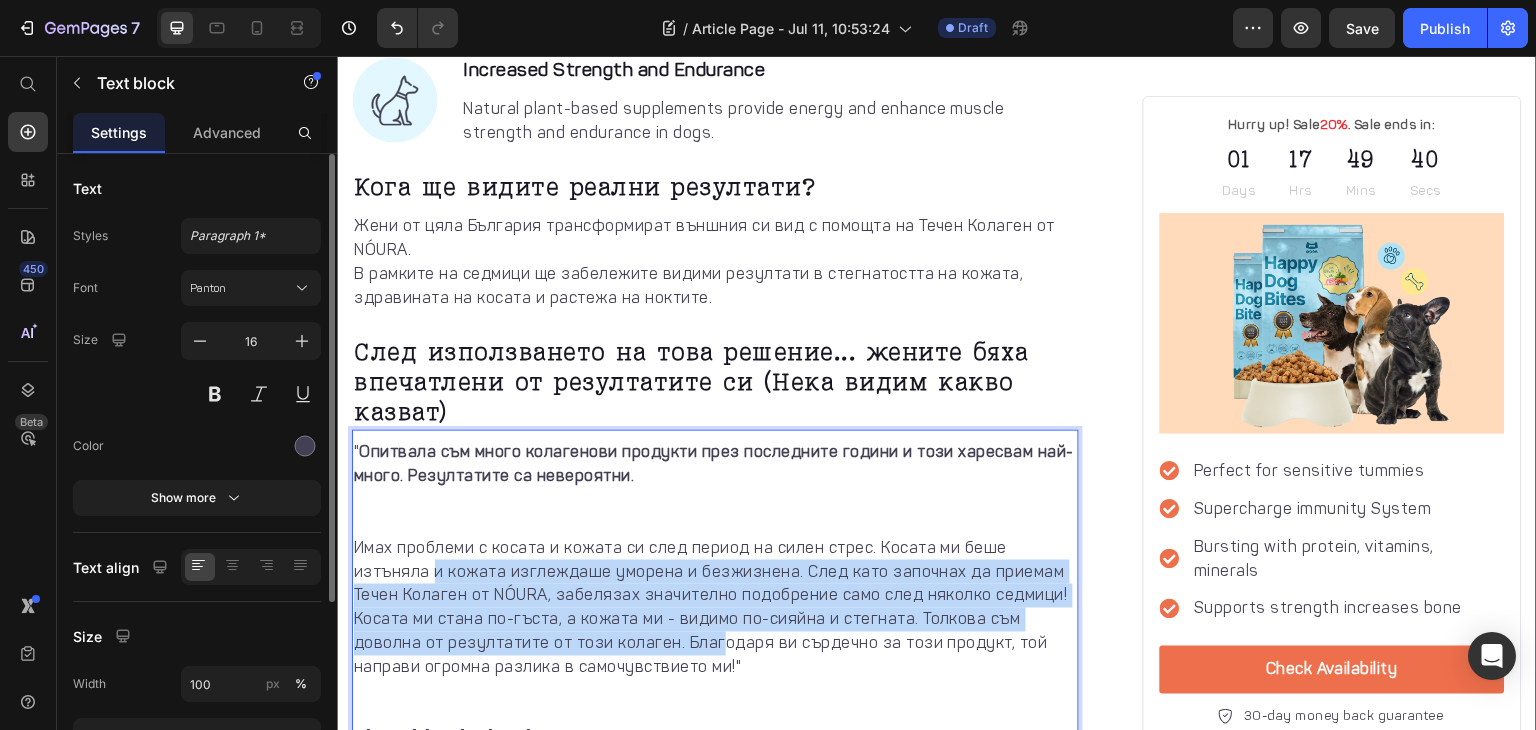 drag, startPoint x: 617, startPoint y: 558, endPoint x: 344, endPoint y: 479, distance: 284.20062 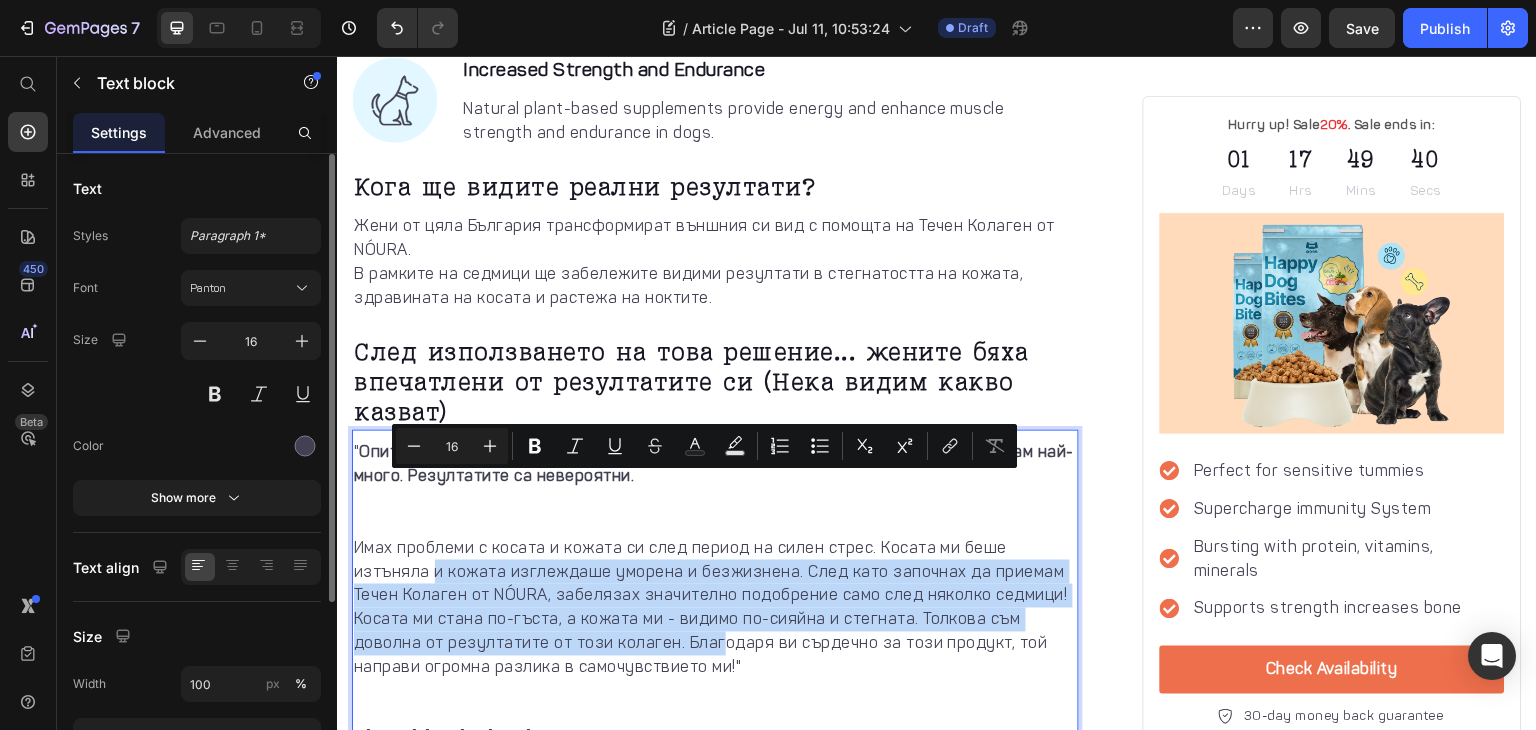 click on "Имах проблеми с косата и кожата си след период на силен стрес. Косата ми беше изтъняла и кожата изглеждаше уморена и безжизнена. След като започнах да приемам Течен Колаген от NÓURA, забелязах значително подобрение само след няколко седмици! Косата ми стана по-гъста, а кожата ми - видимо по-сияйна и стегната. Толкова съм доволна от резултатите от този колаген. Благодаря ви сърдечно за този продукт, той направи огромна разлика в самочувствието ми!"" at bounding box center [715, 632] 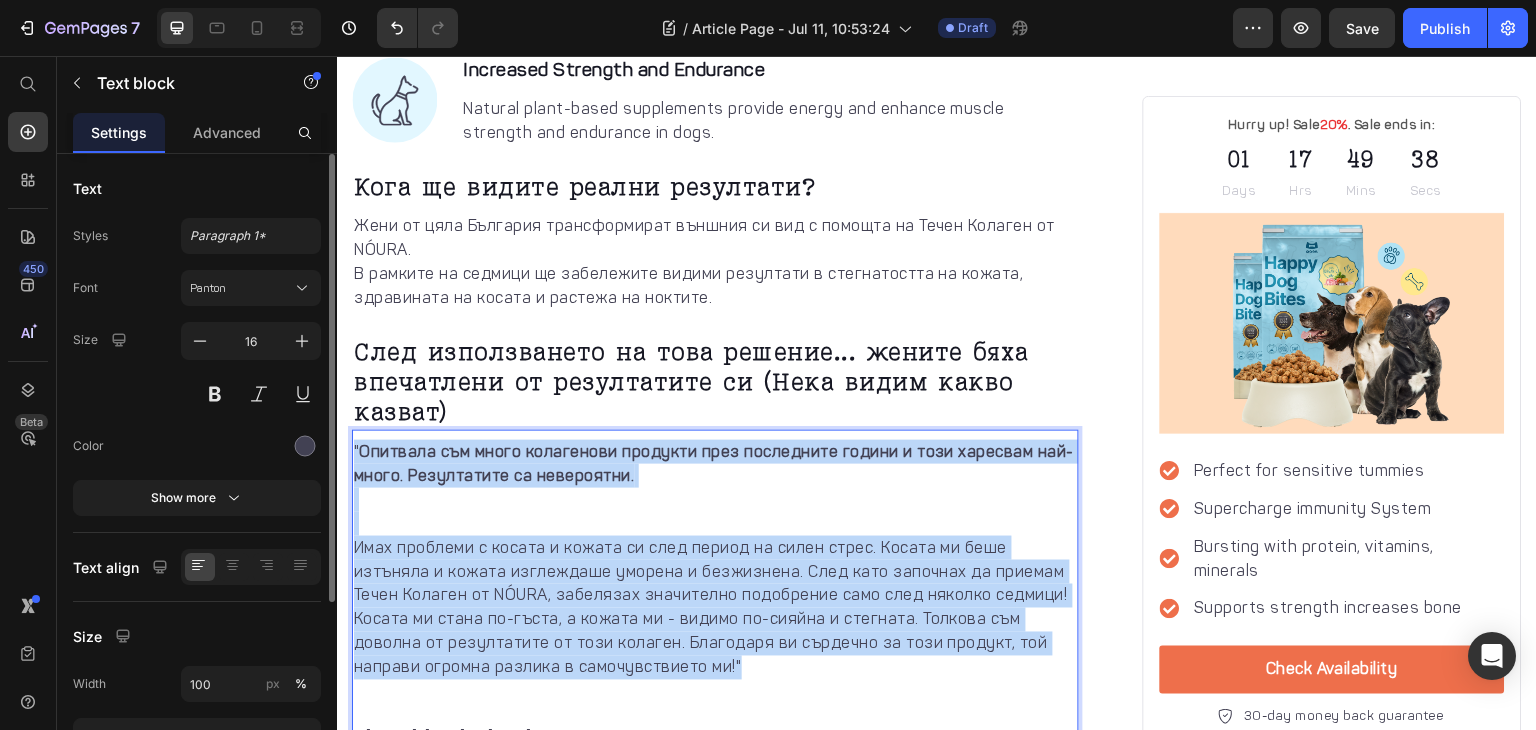 drag, startPoint x: 625, startPoint y: 592, endPoint x: 258, endPoint y: 344, distance: 442.9368 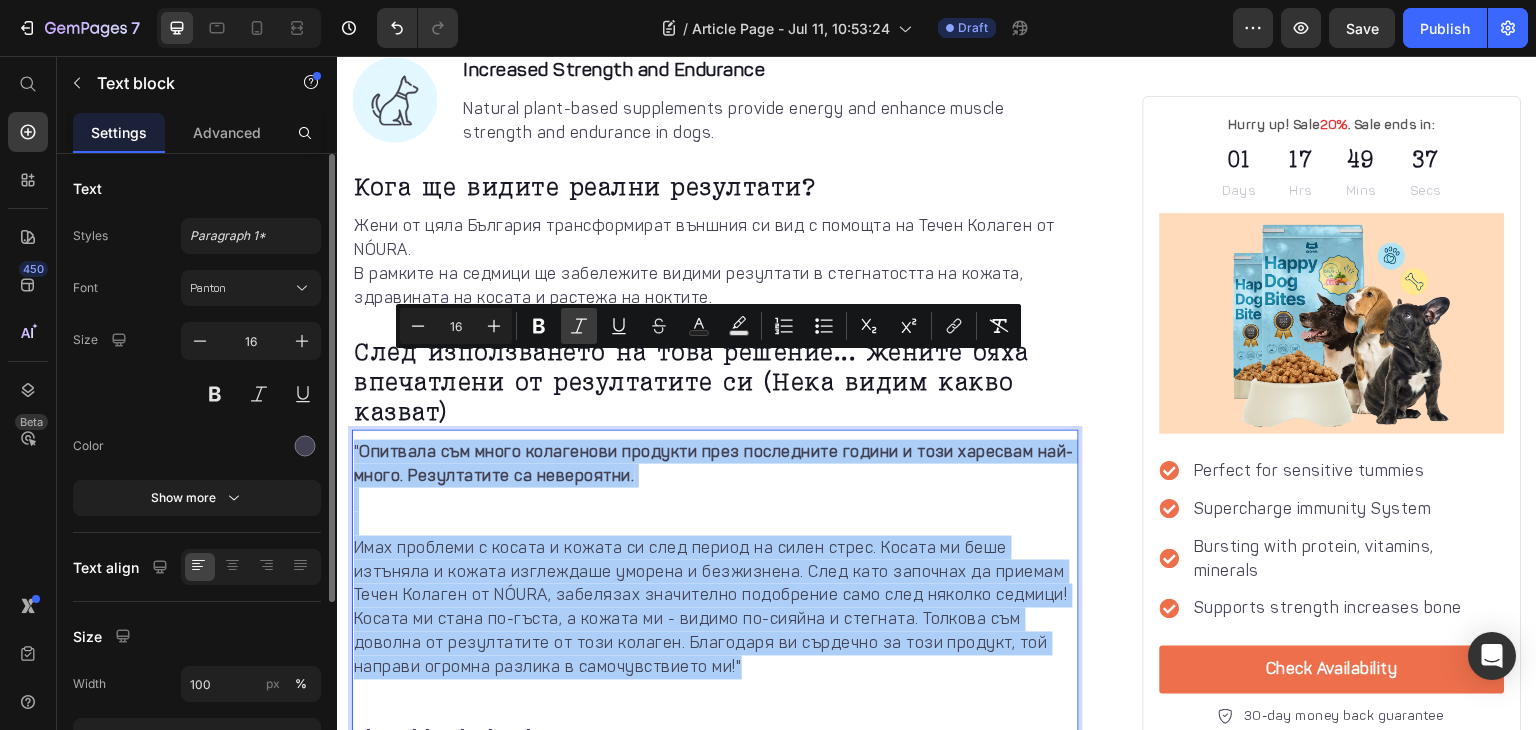 click 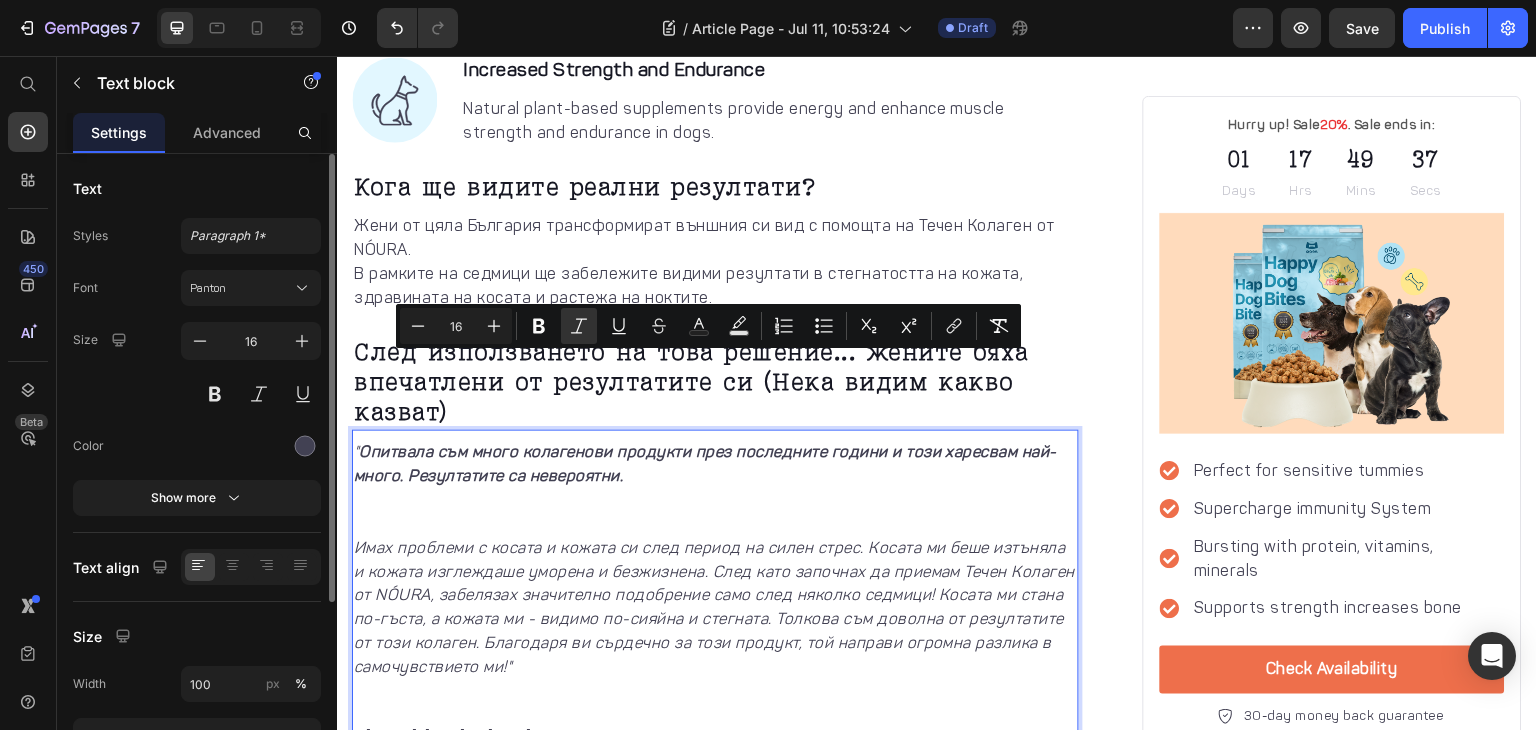 click on "Имах проблеми с косата и кожата си след период на силен стрес. Косата ми беше изтъняла и кожата изглеждаше уморена и безжизнена. След като започнах да приемам Течен Колаген от NÓURA, забелязах значително подобрение само след няколко седмици! Косата ми стана по-гъста, а кожата ми - видимо по-сияйна и стегната. Толкова съм доволна от резултатите от този колаген. Благодаря ви сърдечно за този продукт, той направи огромна разлика в самочувствието ми!"" at bounding box center [715, 607] 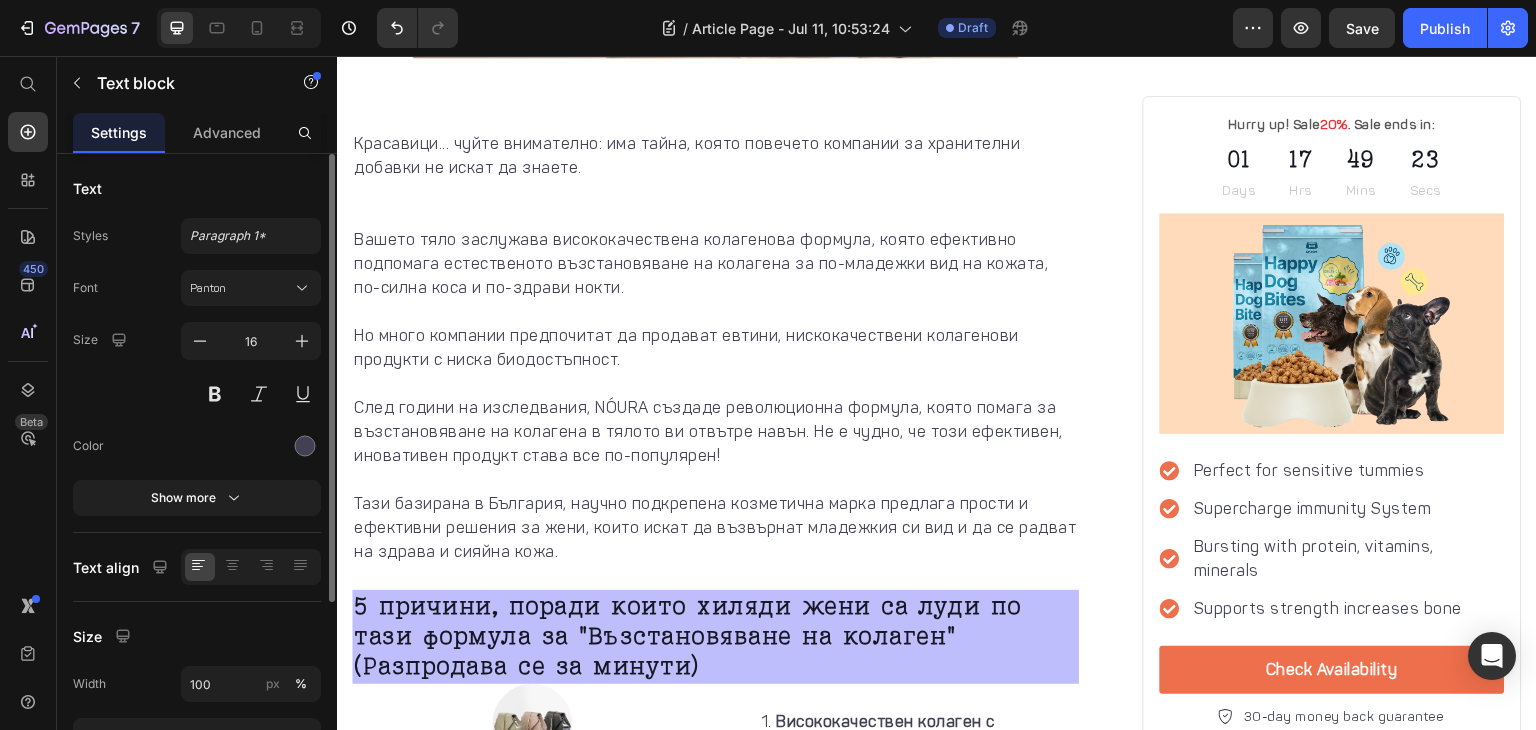scroll, scrollTop: 0, scrollLeft: 0, axis: both 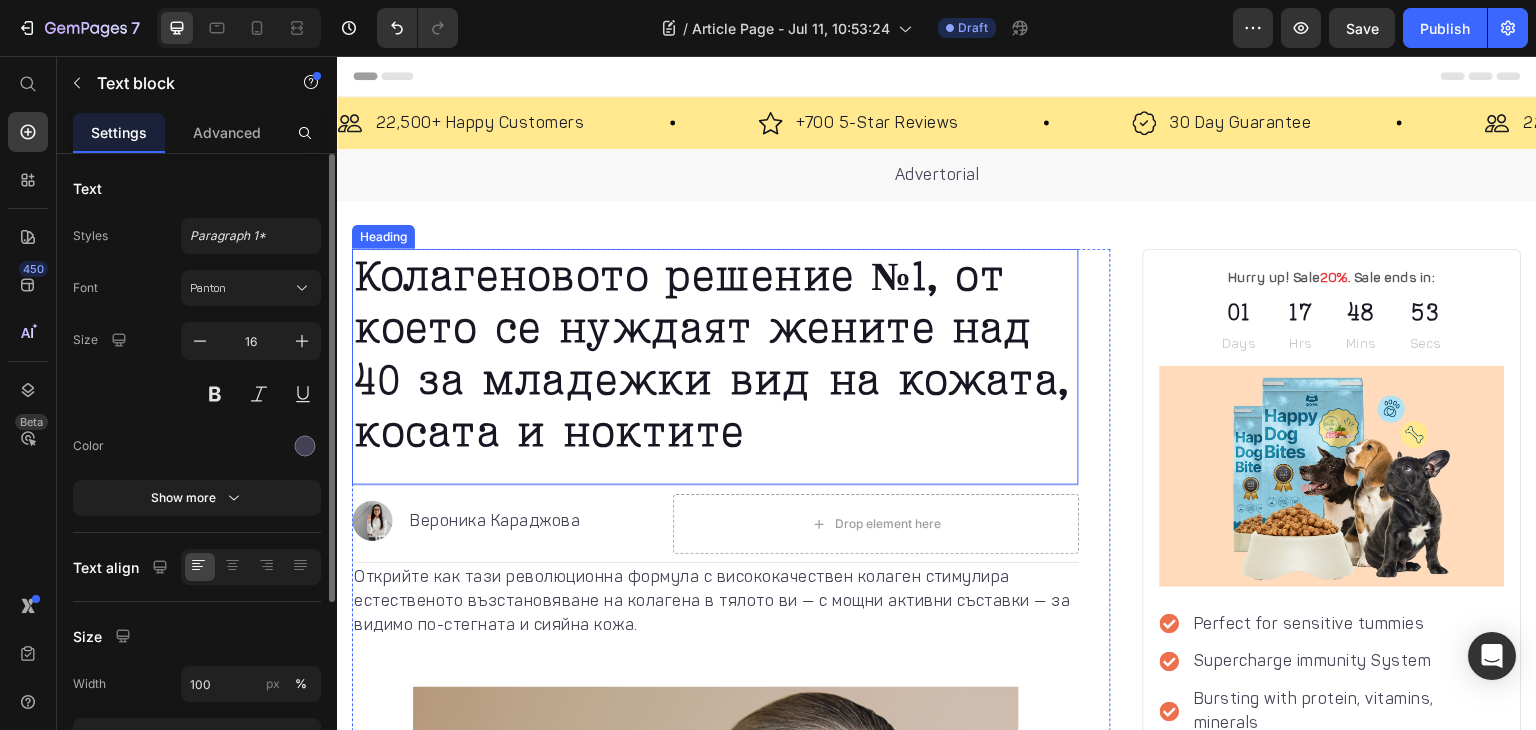 click on "Колагеновото решение №1, от което се нуждаят жените над 40 за младежки вид на кожата, косата и ноктите" at bounding box center [711, 354] 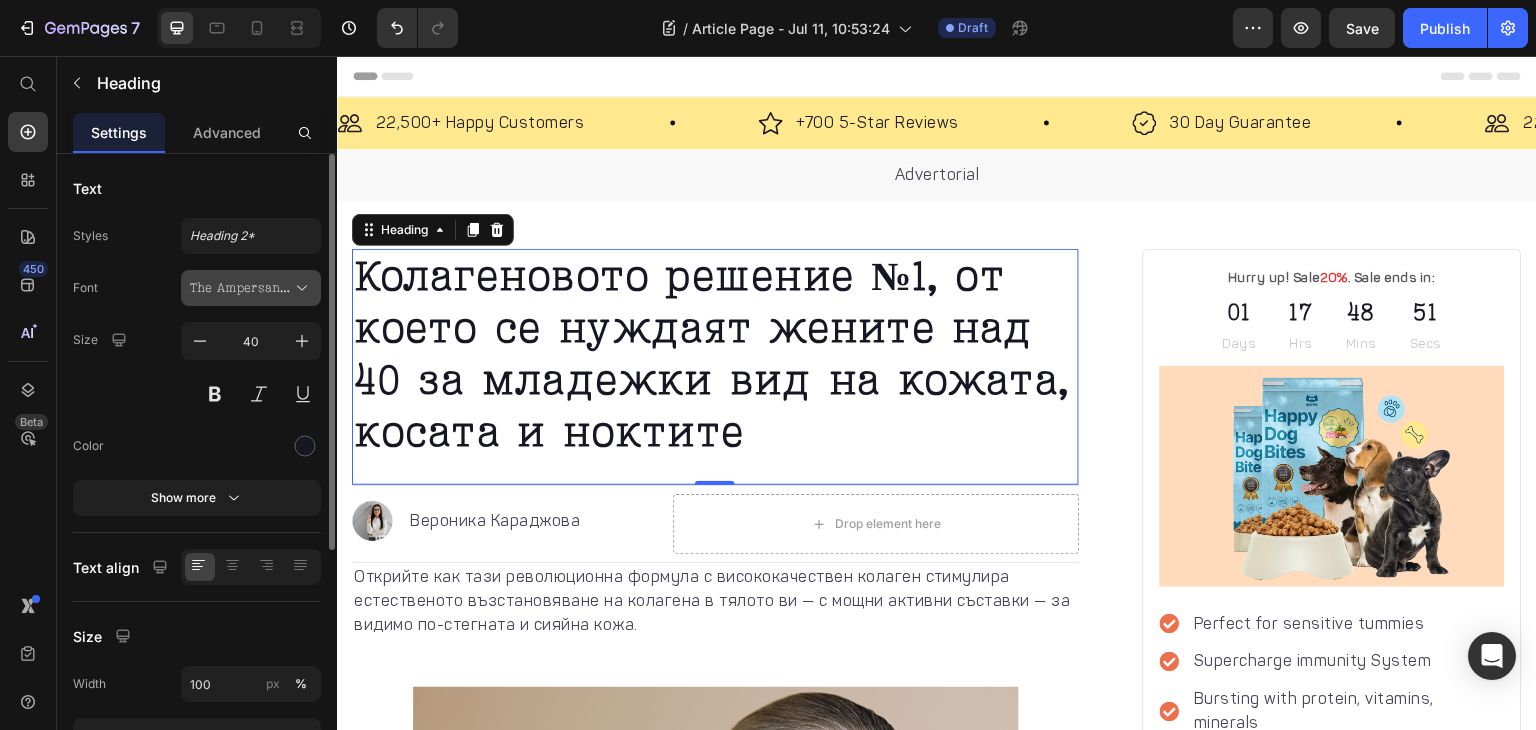 click on "The Ampersand Forest - Carollo Playscript Light" at bounding box center [251, 288] 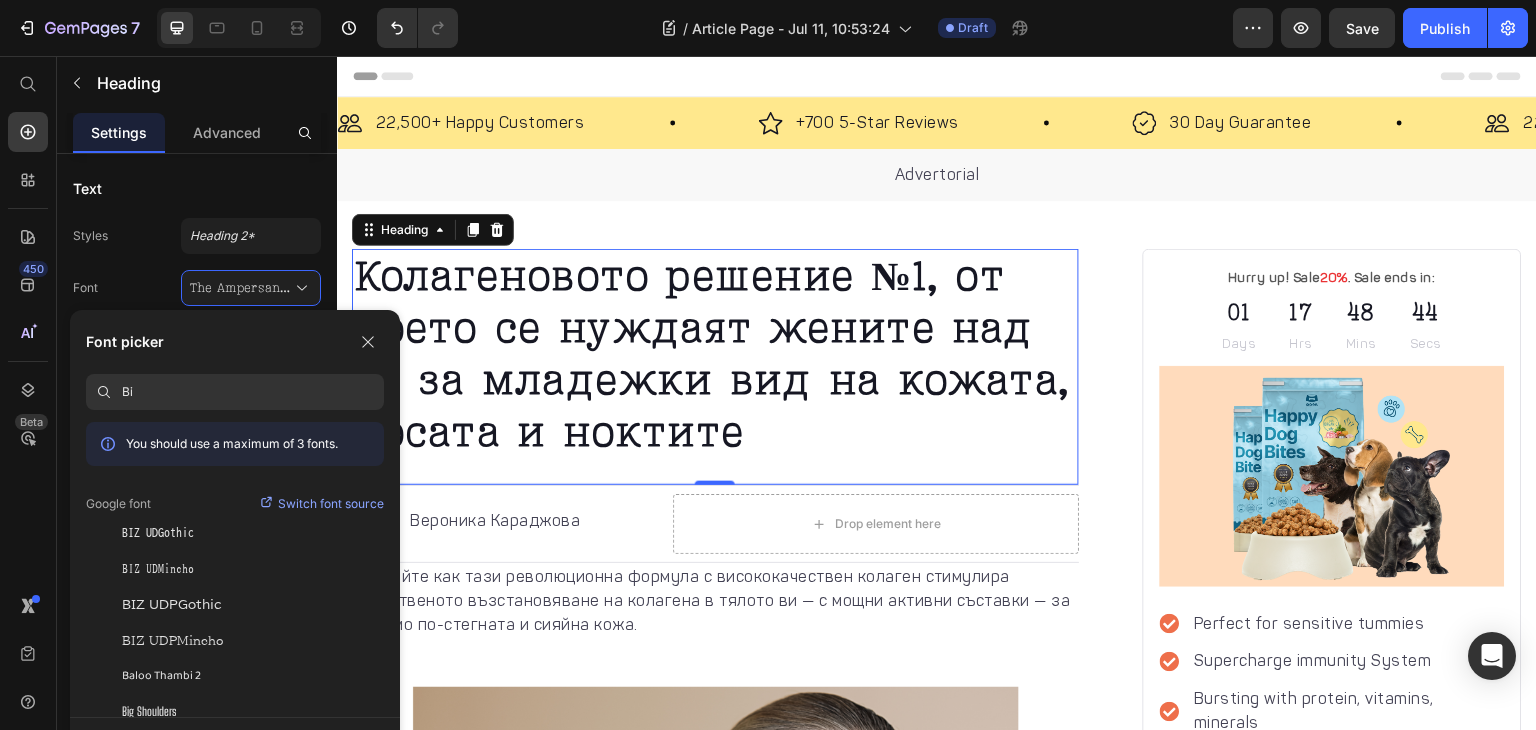 type on "B" 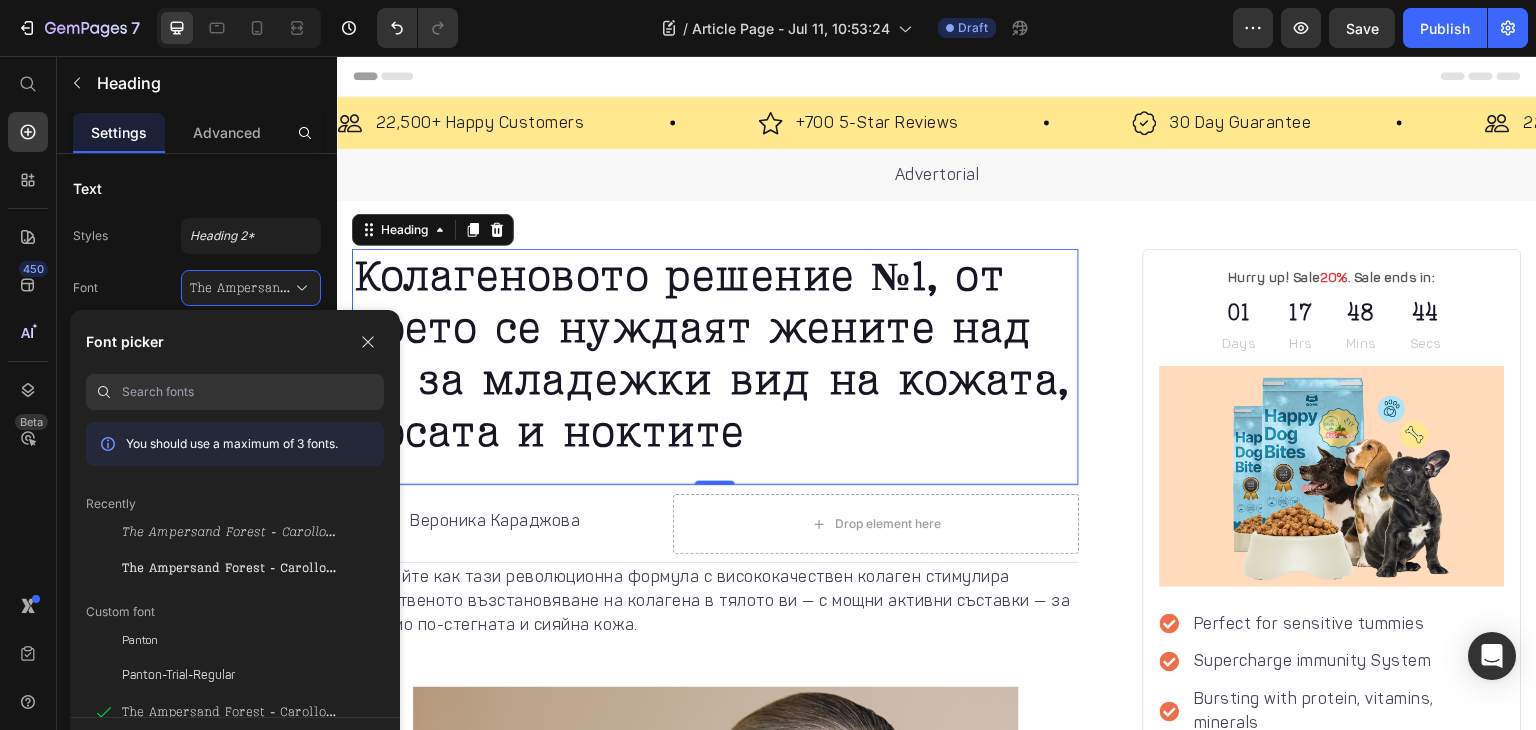 scroll, scrollTop: 72, scrollLeft: 0, axis: vertical 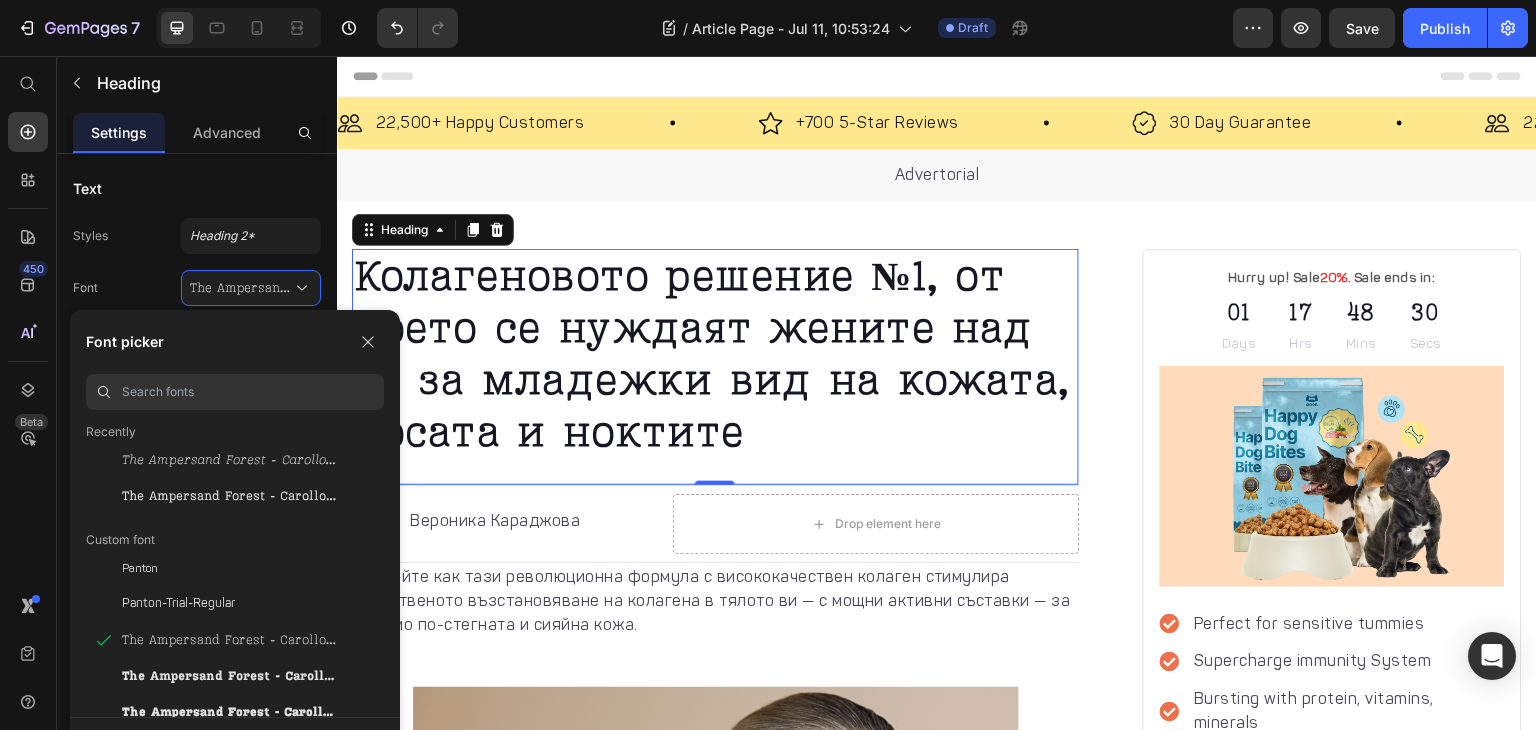 click at bounding box center (253, 392) 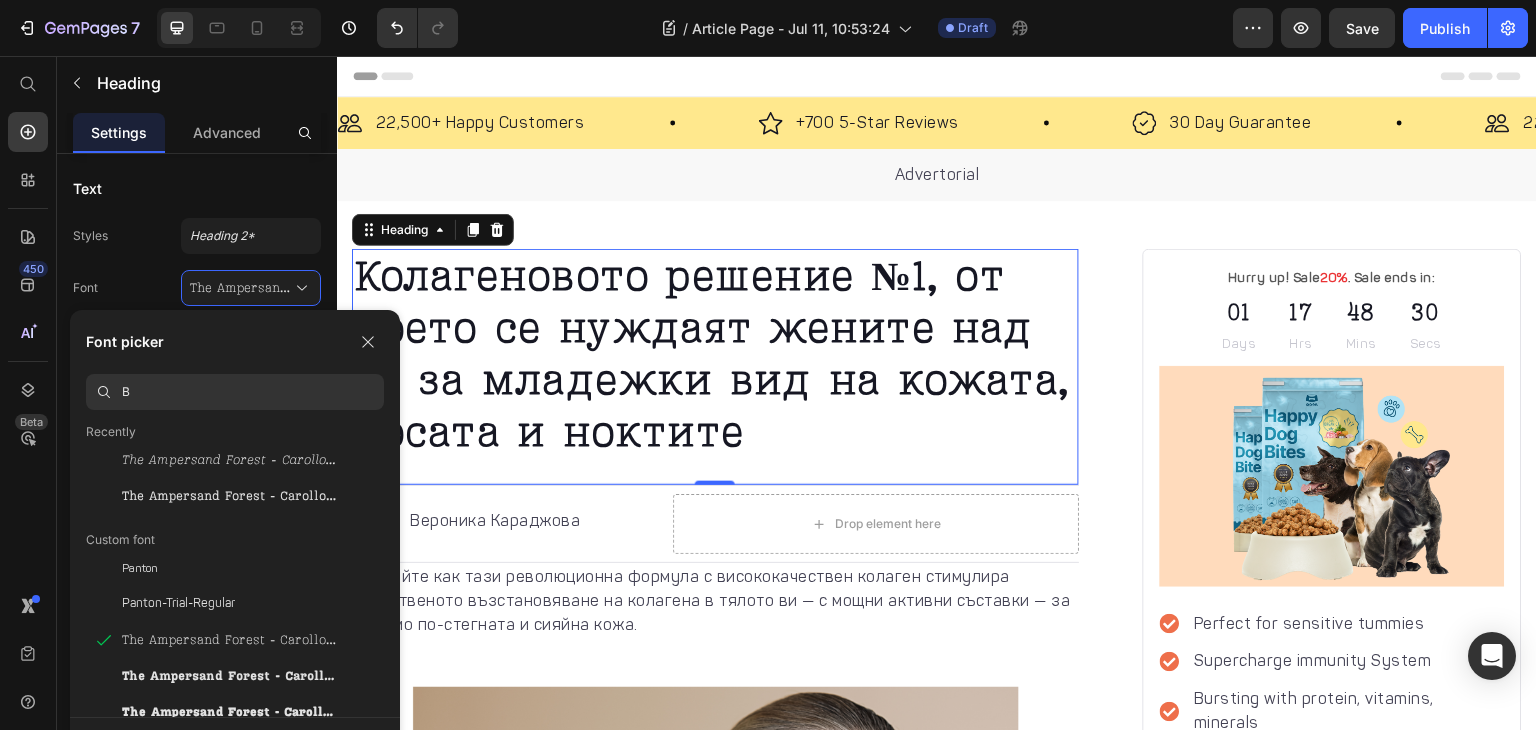scroll, scrollTop: 0, scrollLeft: 0, axis: both 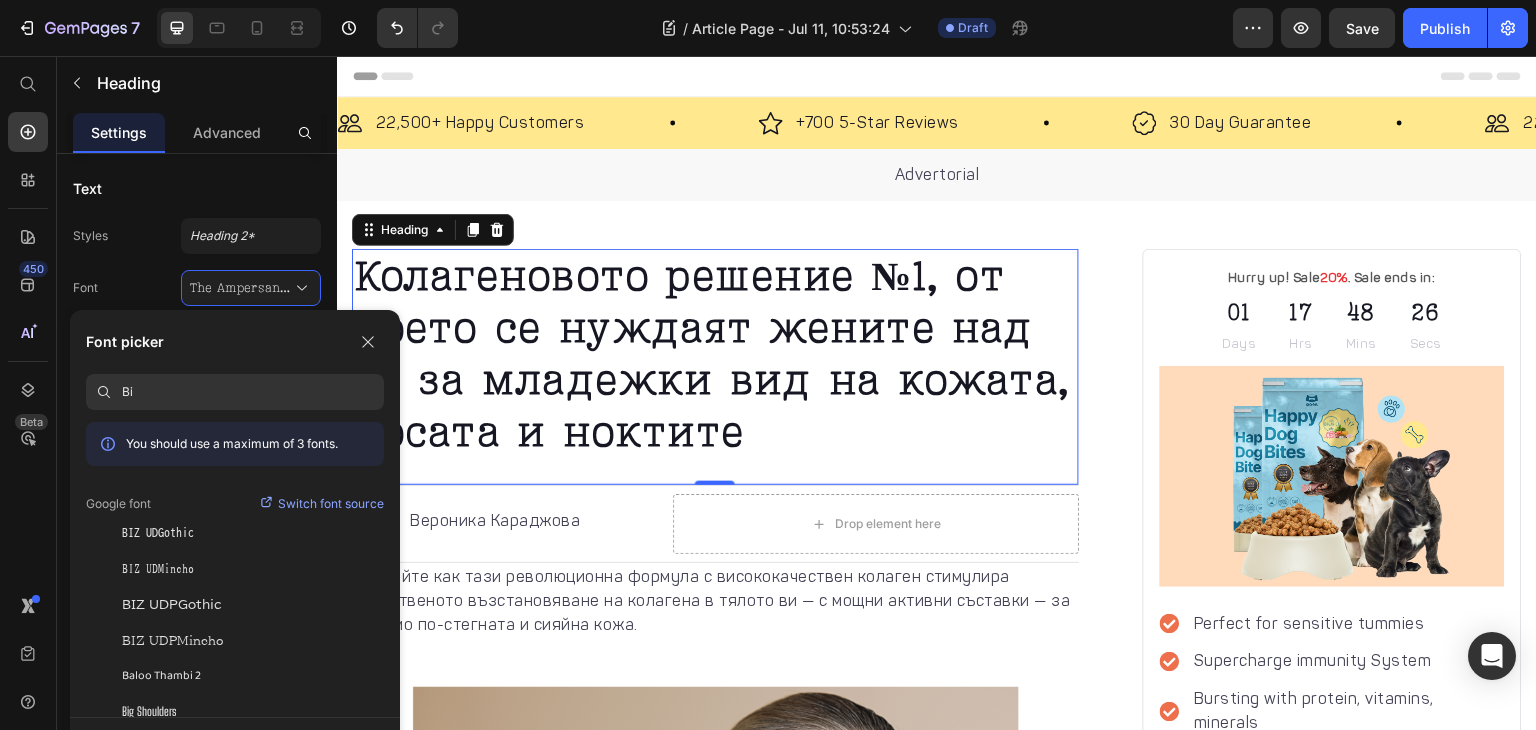 type on "B" 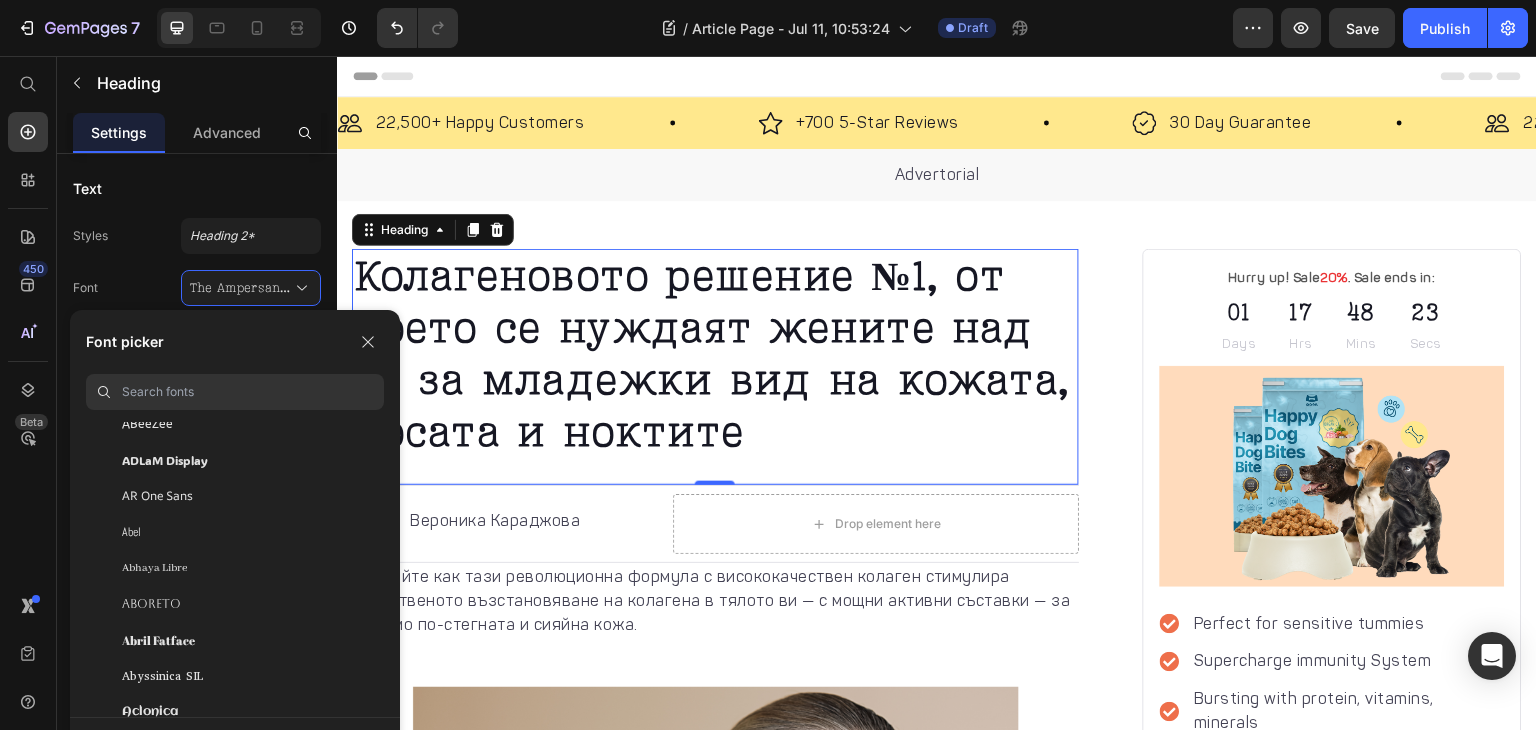 scroll, scrollTop: 400, scrollLeft: 0, axis: vertical 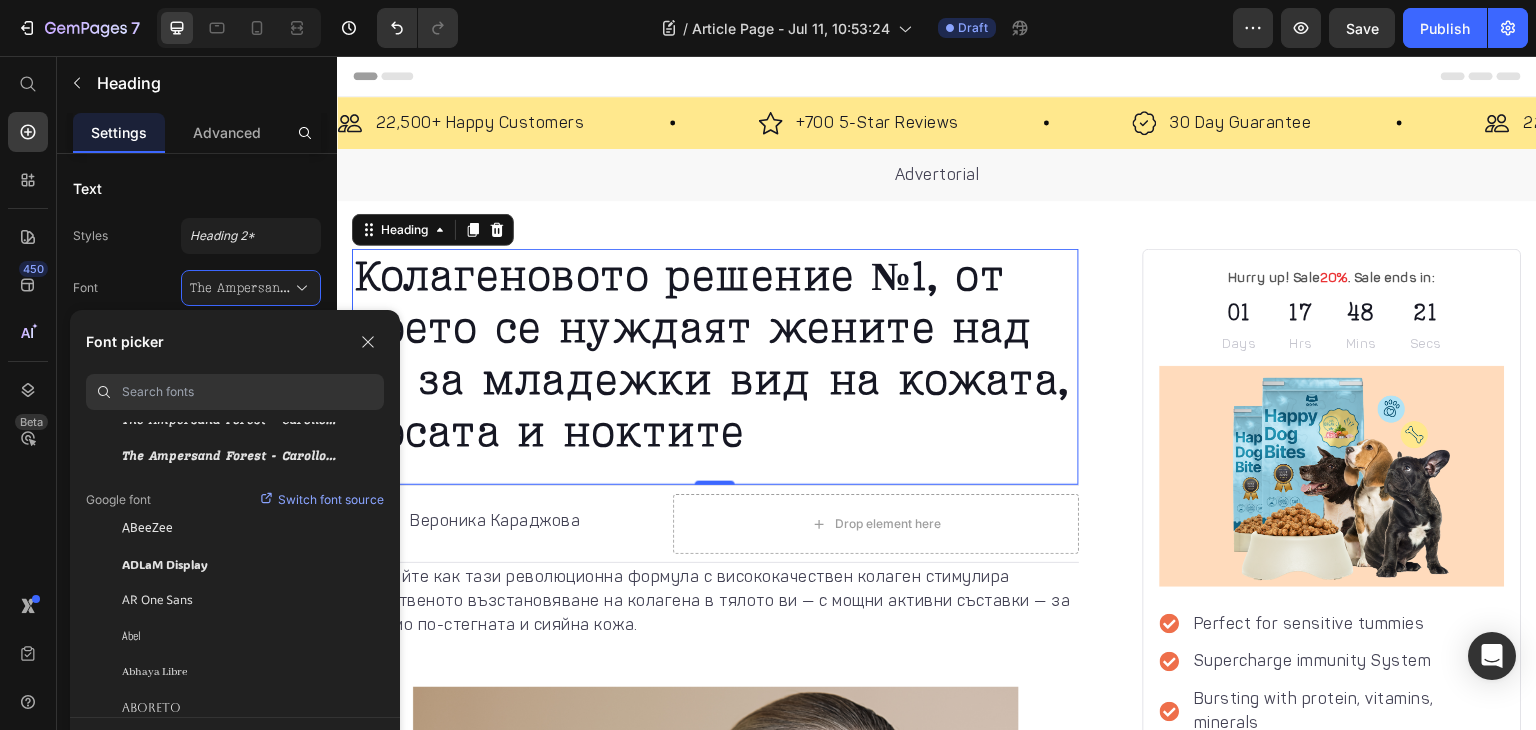 click on "Switch font source" at bounding box center [331, 500] 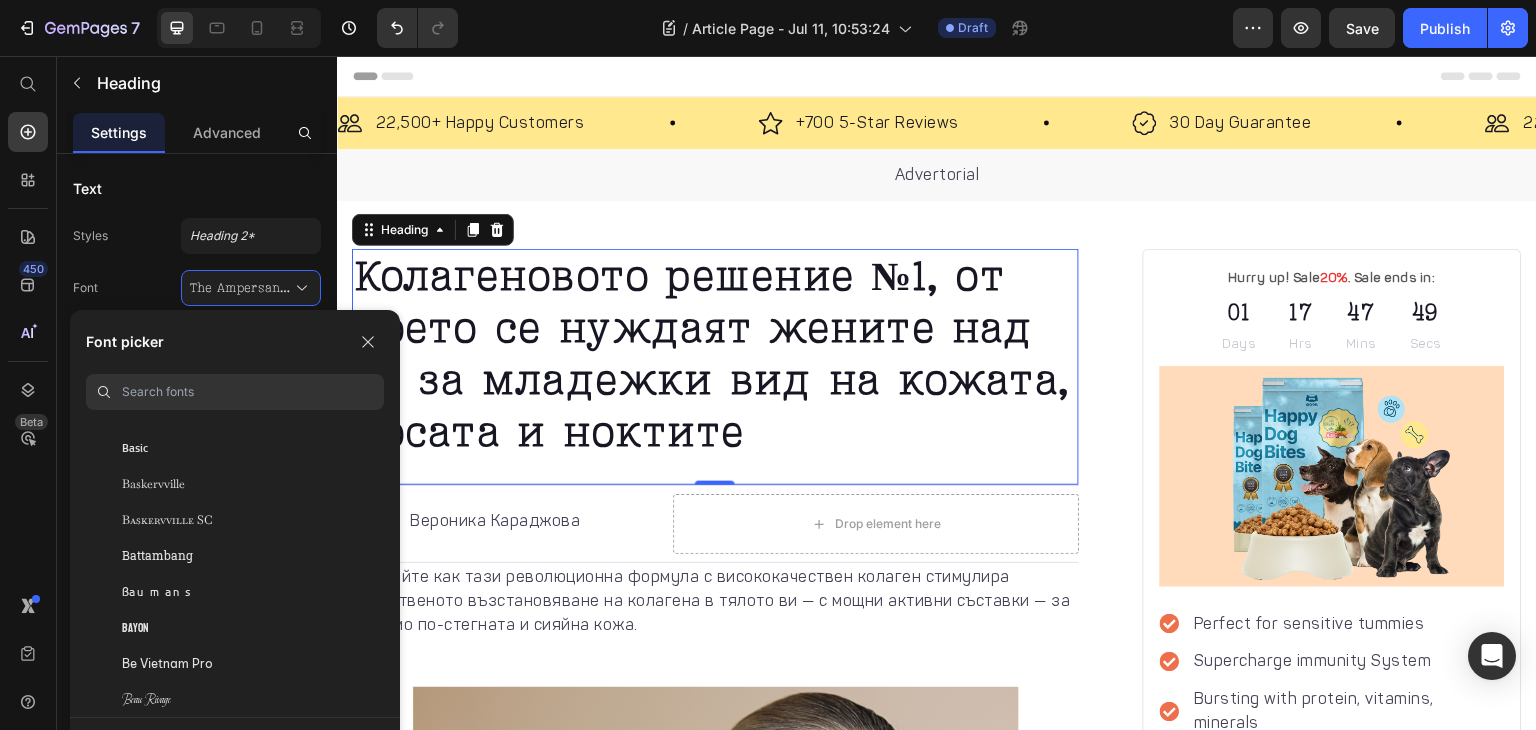 scroll, scrollTop: 6652, scrollLeft: 0, axis: vertical 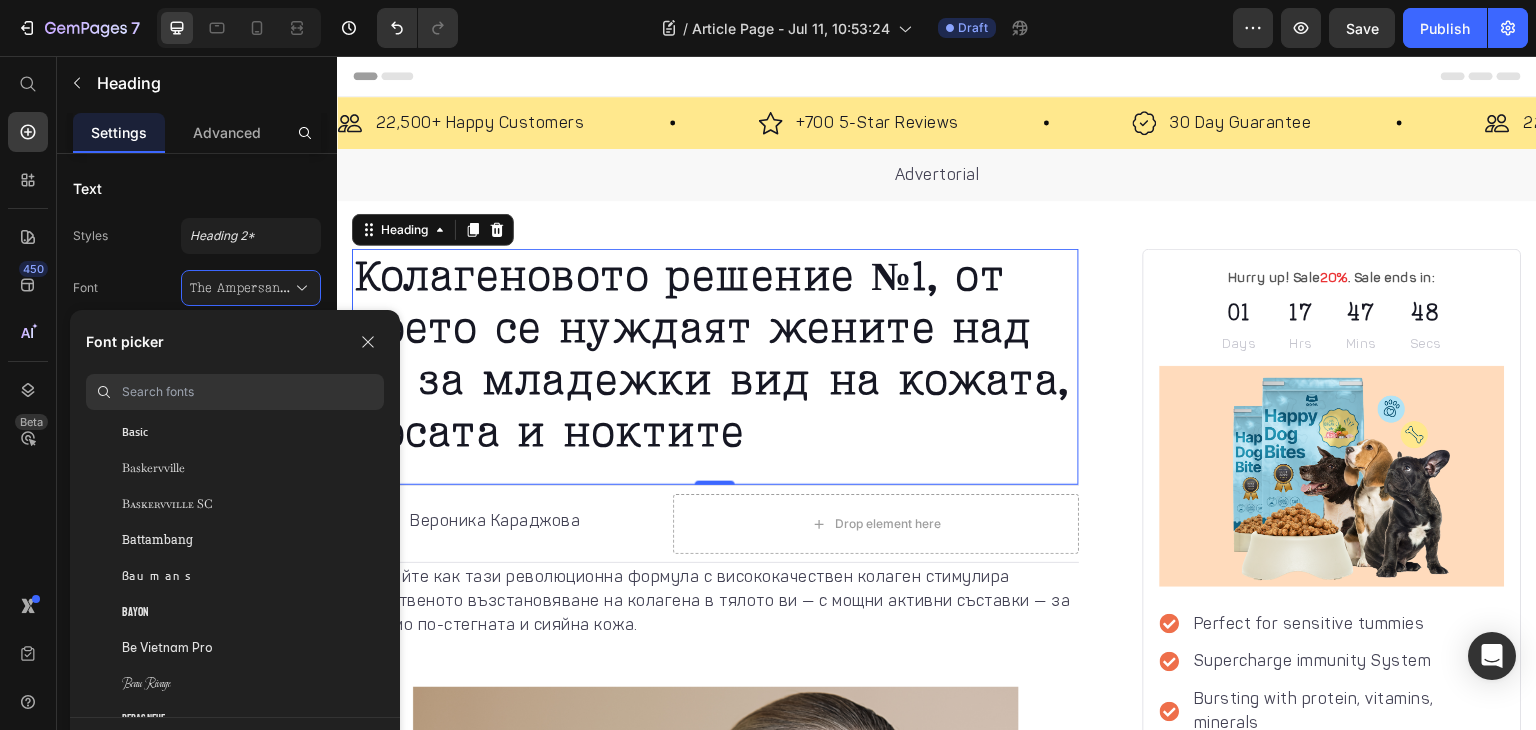 click on "Bayon" 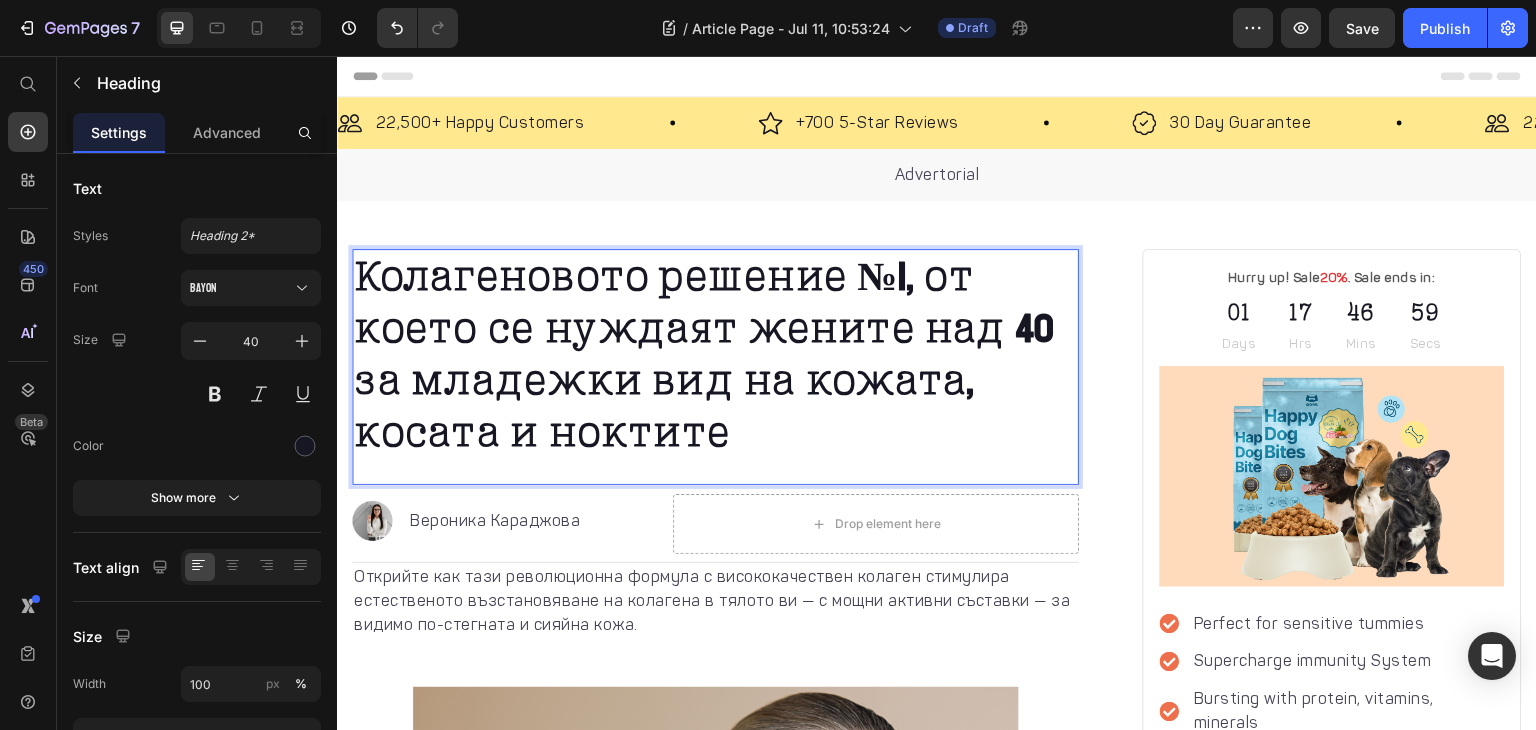 click on "Колагеновото решение №1, от което се нуждаят жените над 40 за младежки вид на кожата, косата и ноктите" at bounding box center [704, 355] 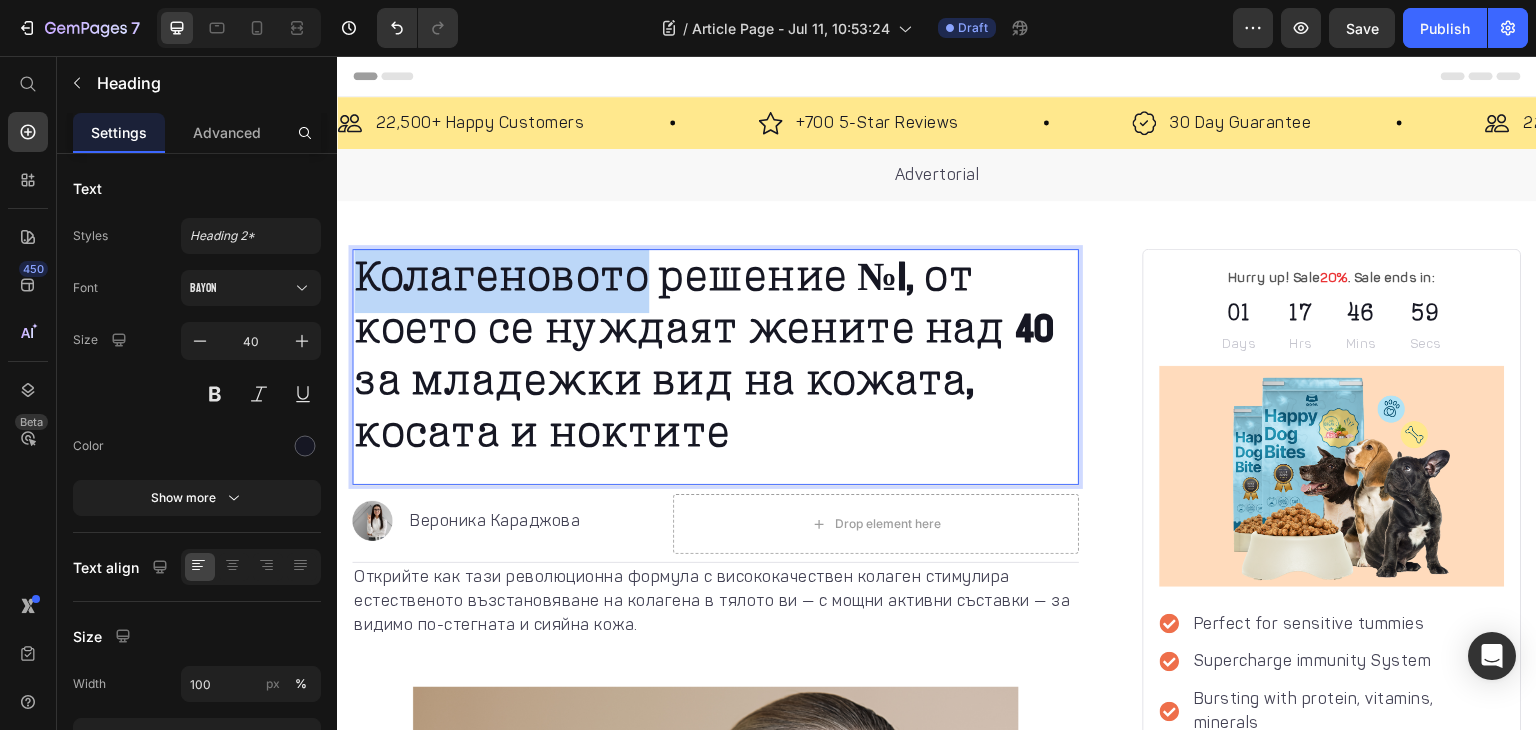 click on "Колагеновото решение №1, от което се нуждаят жените над 40 за младежки вид на кожата, косата и ноктите" at bounding box center [704, 355] 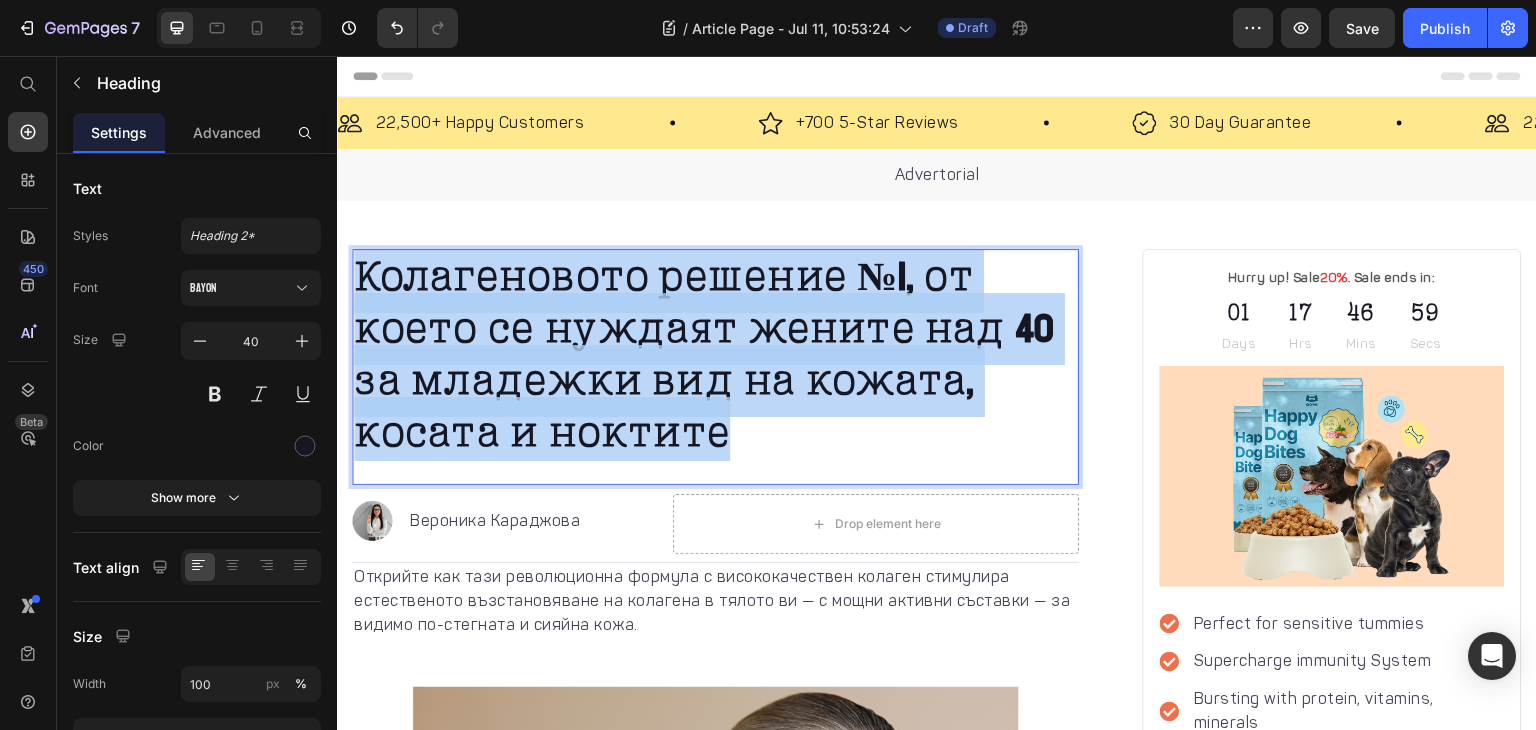 click on "Колагеновото решение №1, от което се нуждаят жените над 40 за младежки вид на кожата, косата и ноктите" at bounding box center (704, 355) 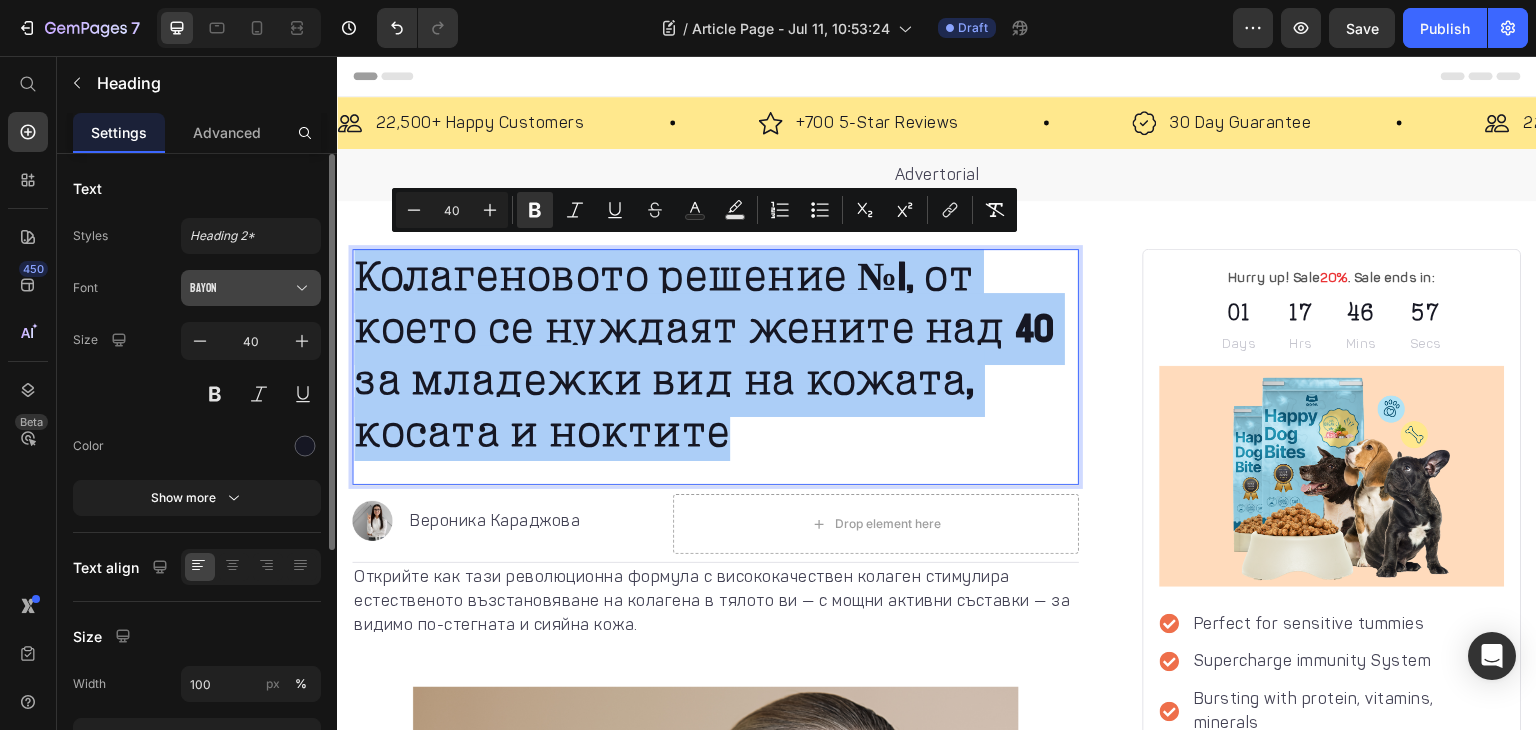 click on "Bayon" at bounding box center (241, 288) 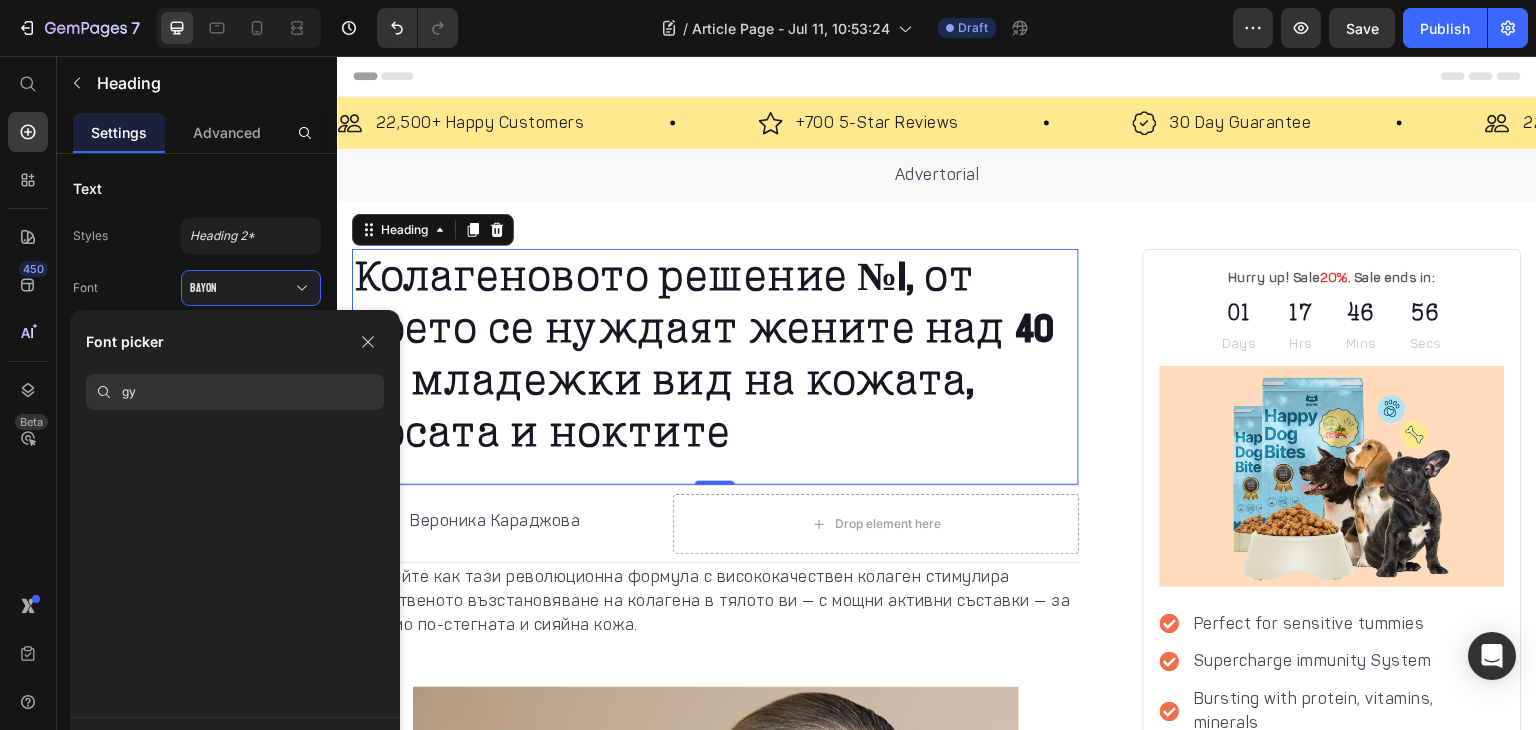scroll, scrollTop: 0, scrollLeft: 0, axis: both 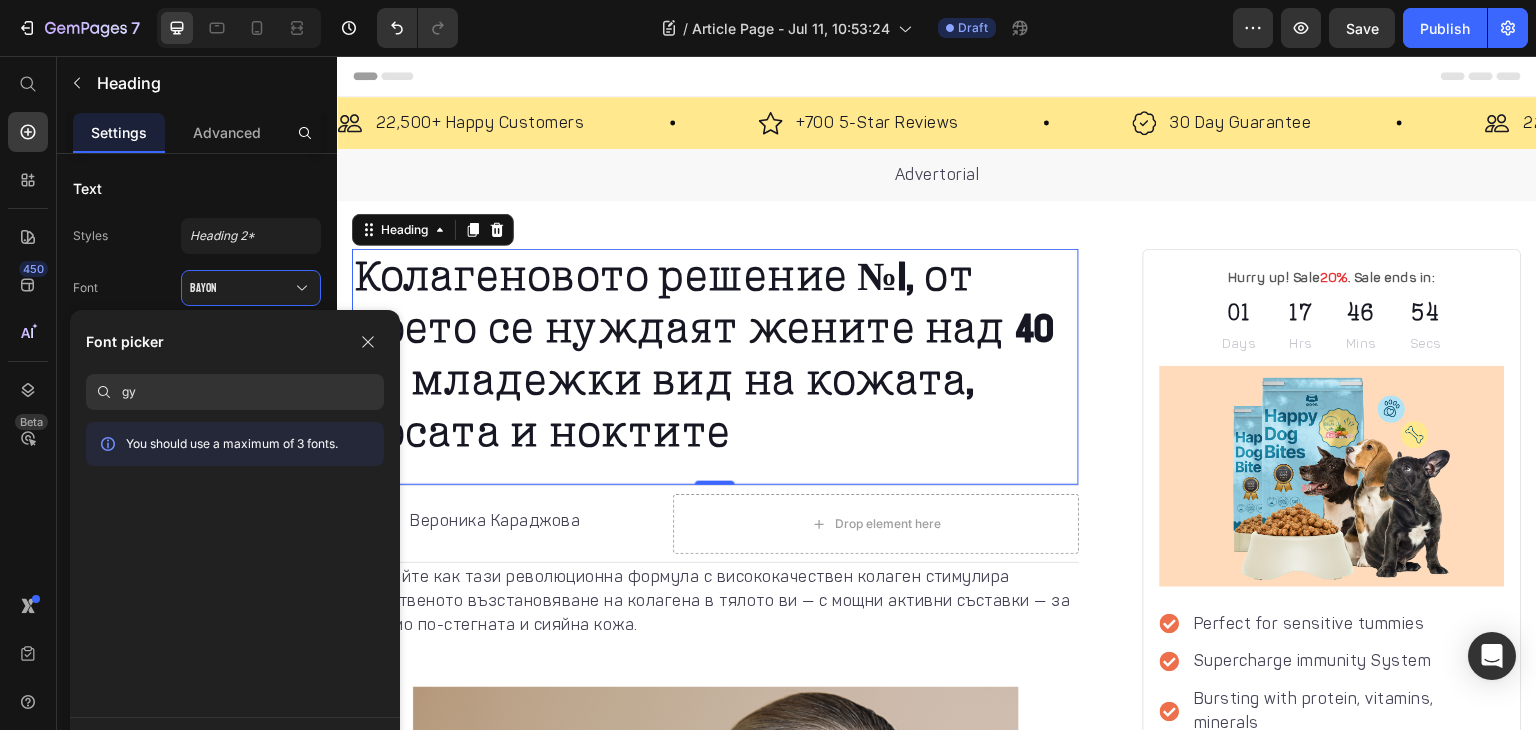 type on "g" 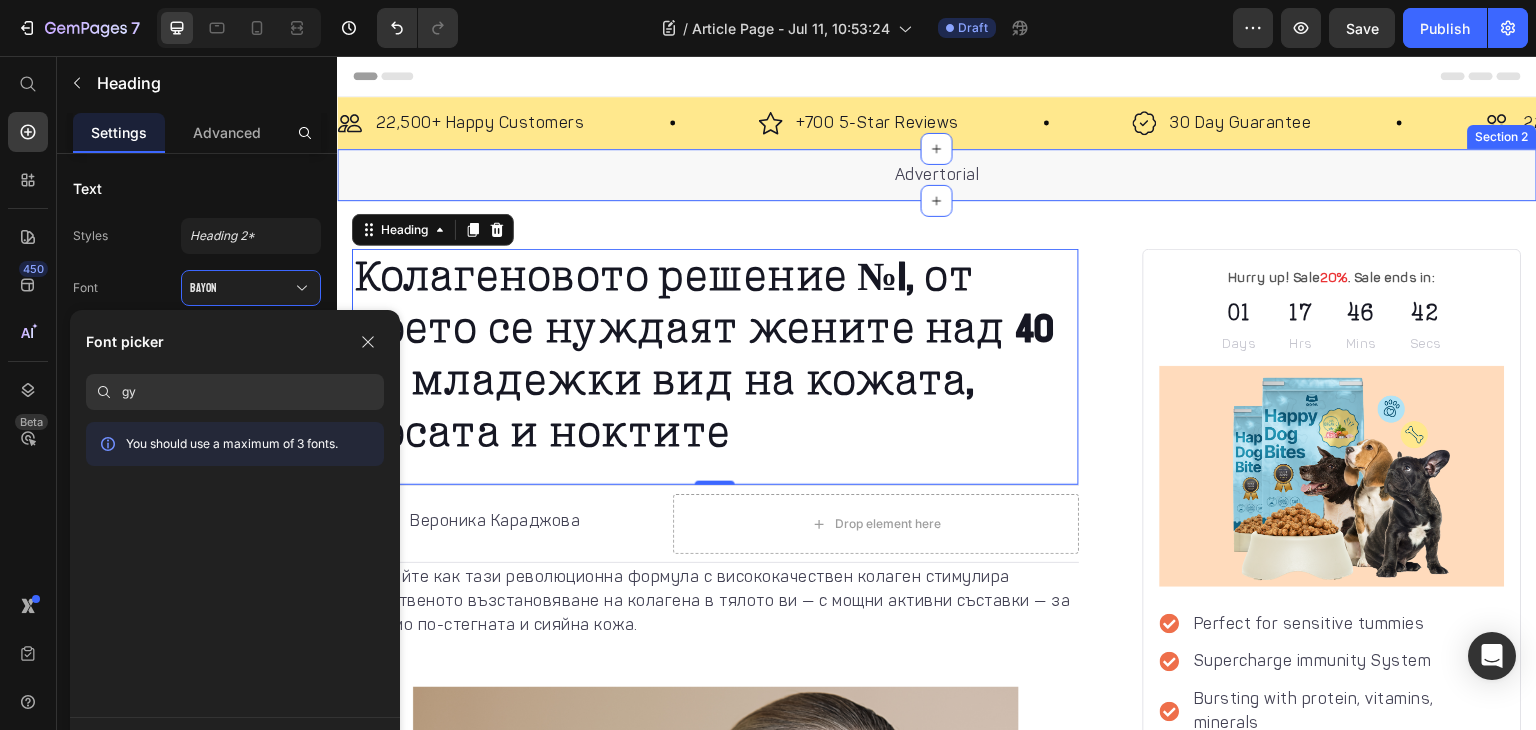 type on "g" 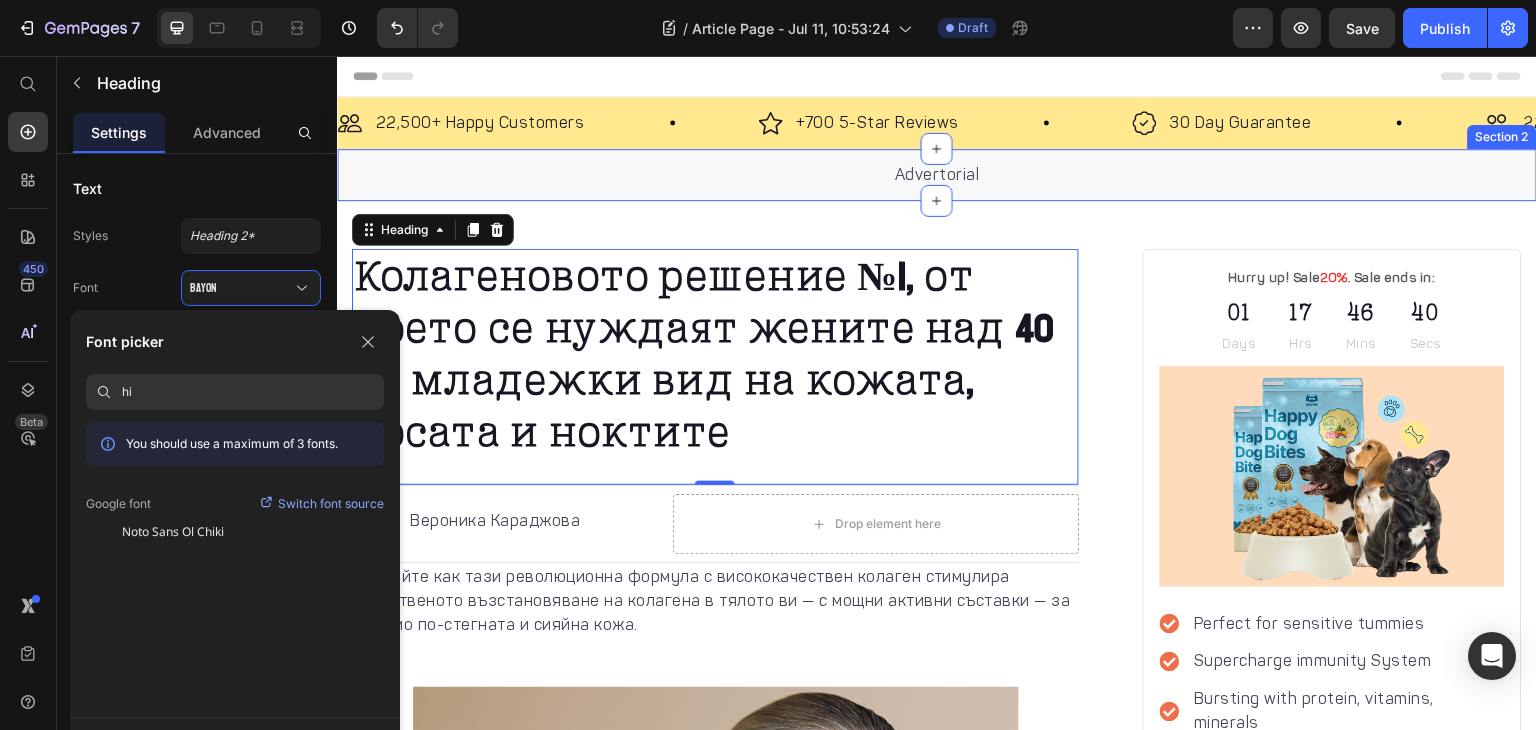 type on "h" 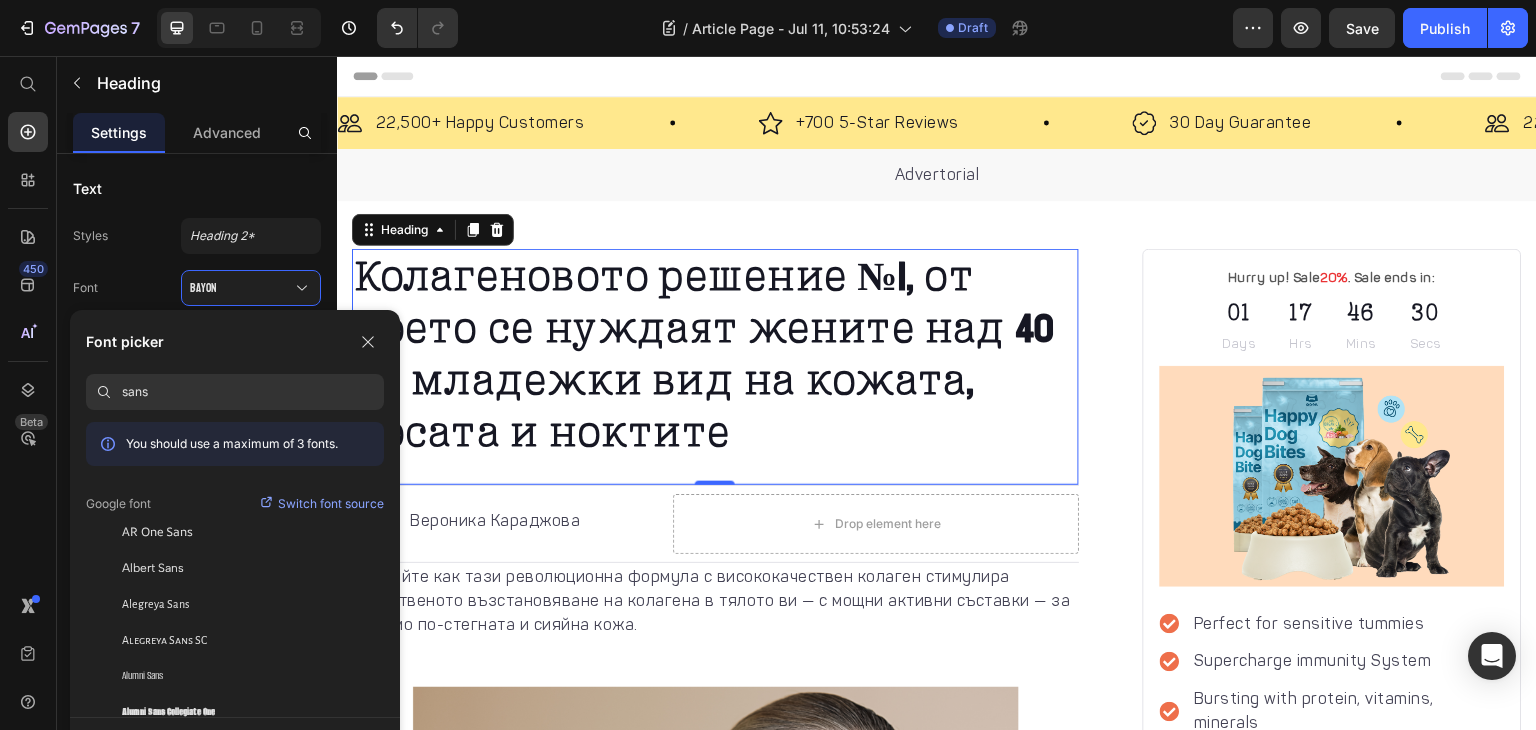 click on "sans" at bounding box center [253, 392] 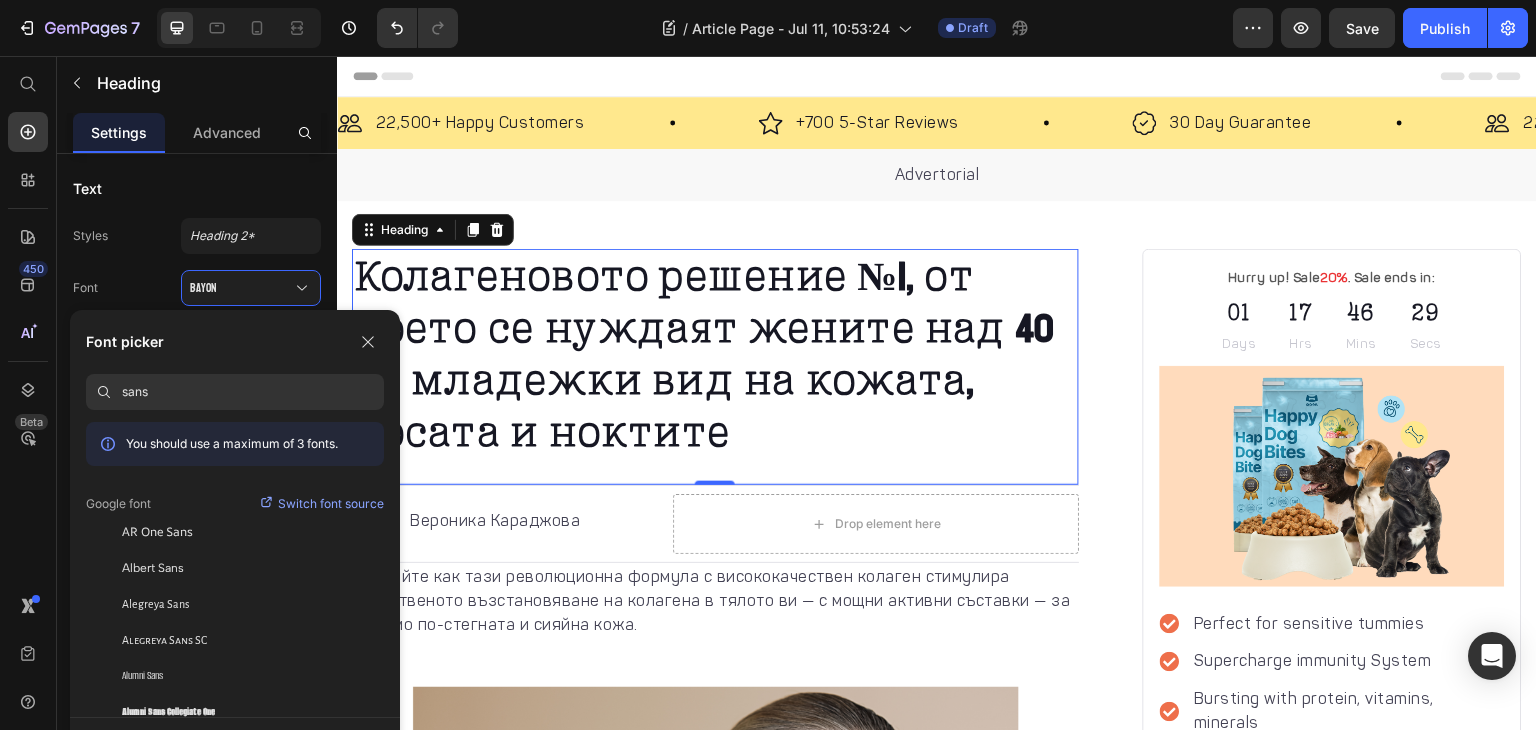 click on "sans" at bounding box center (253, 392) 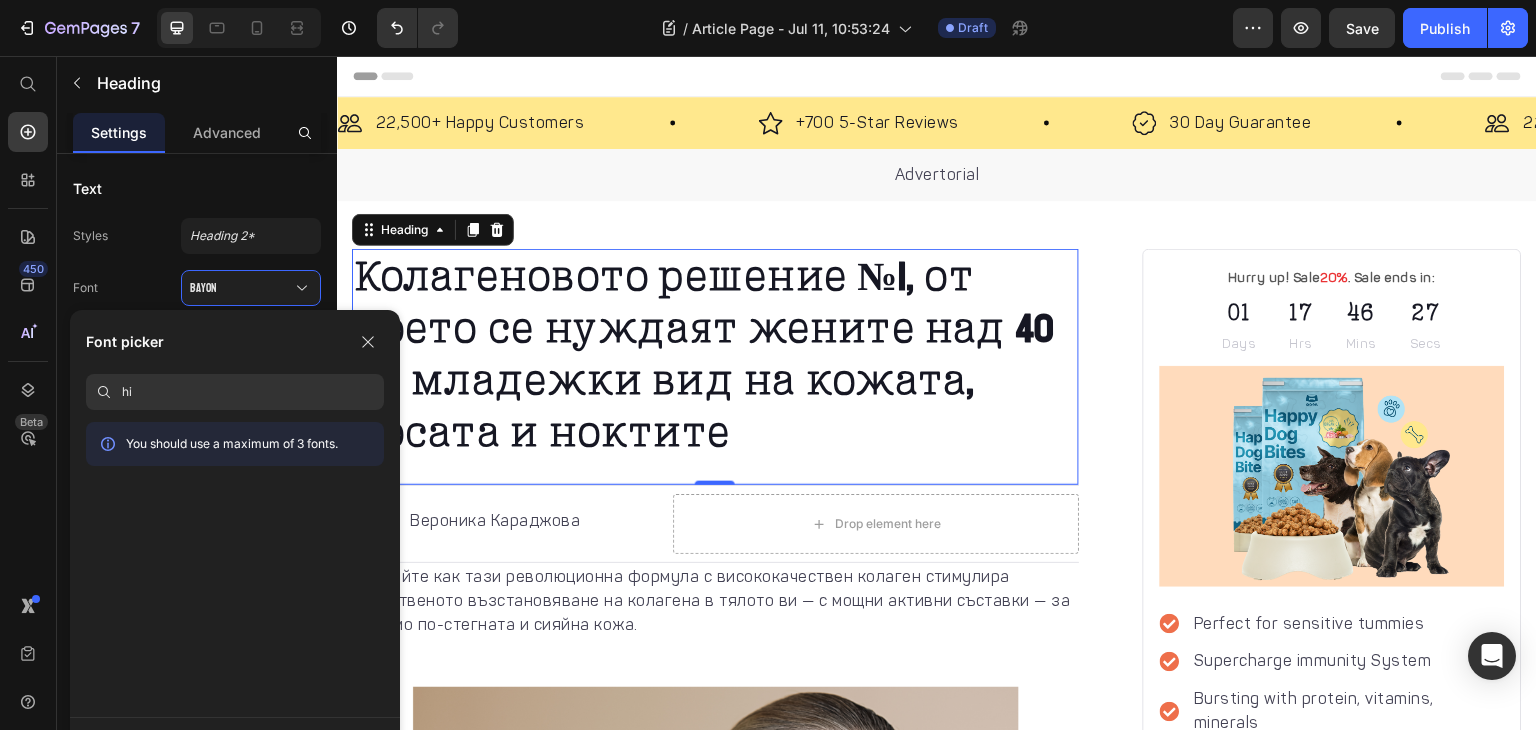 type on "h" 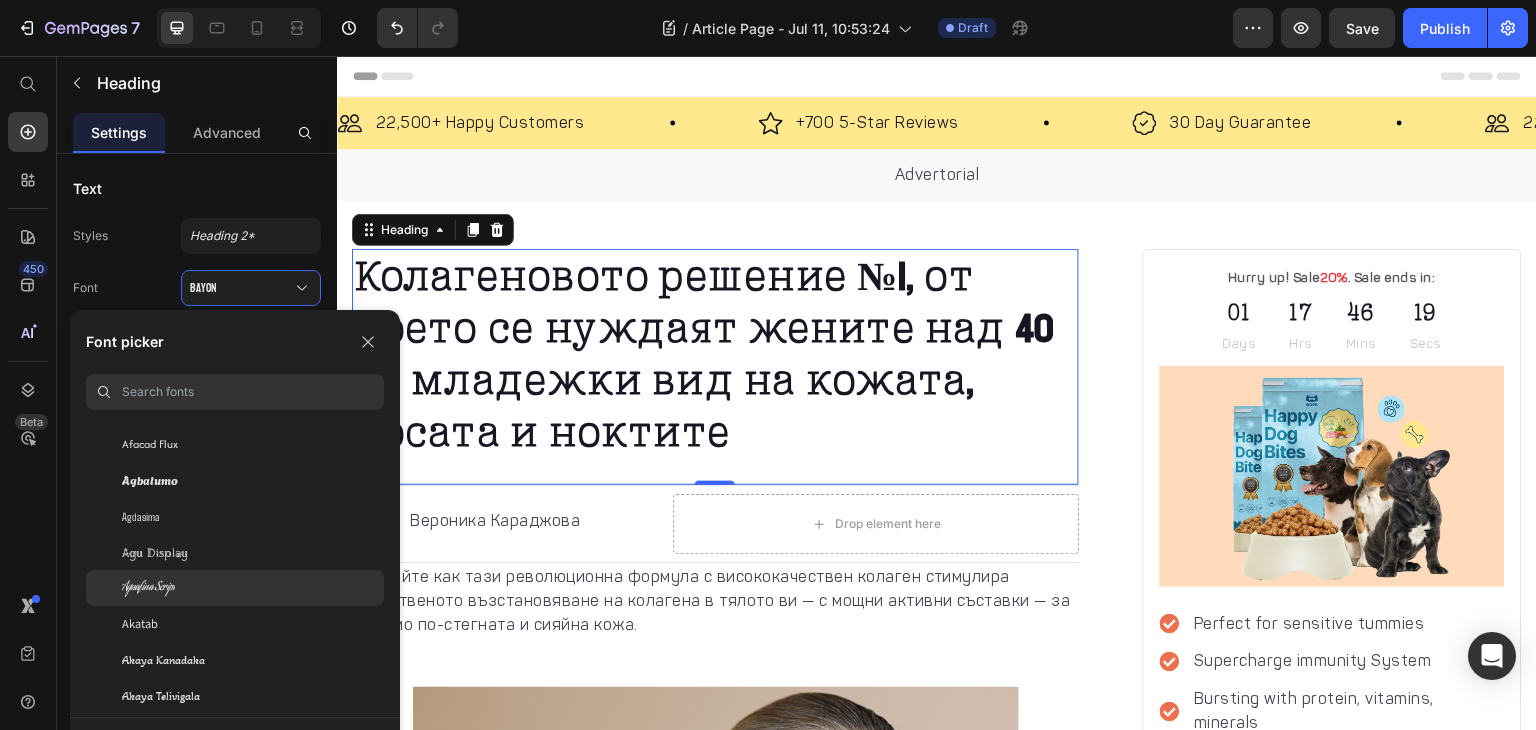 scroll, scrollTop: 1022, scrollLeft: 0, axis: vertical 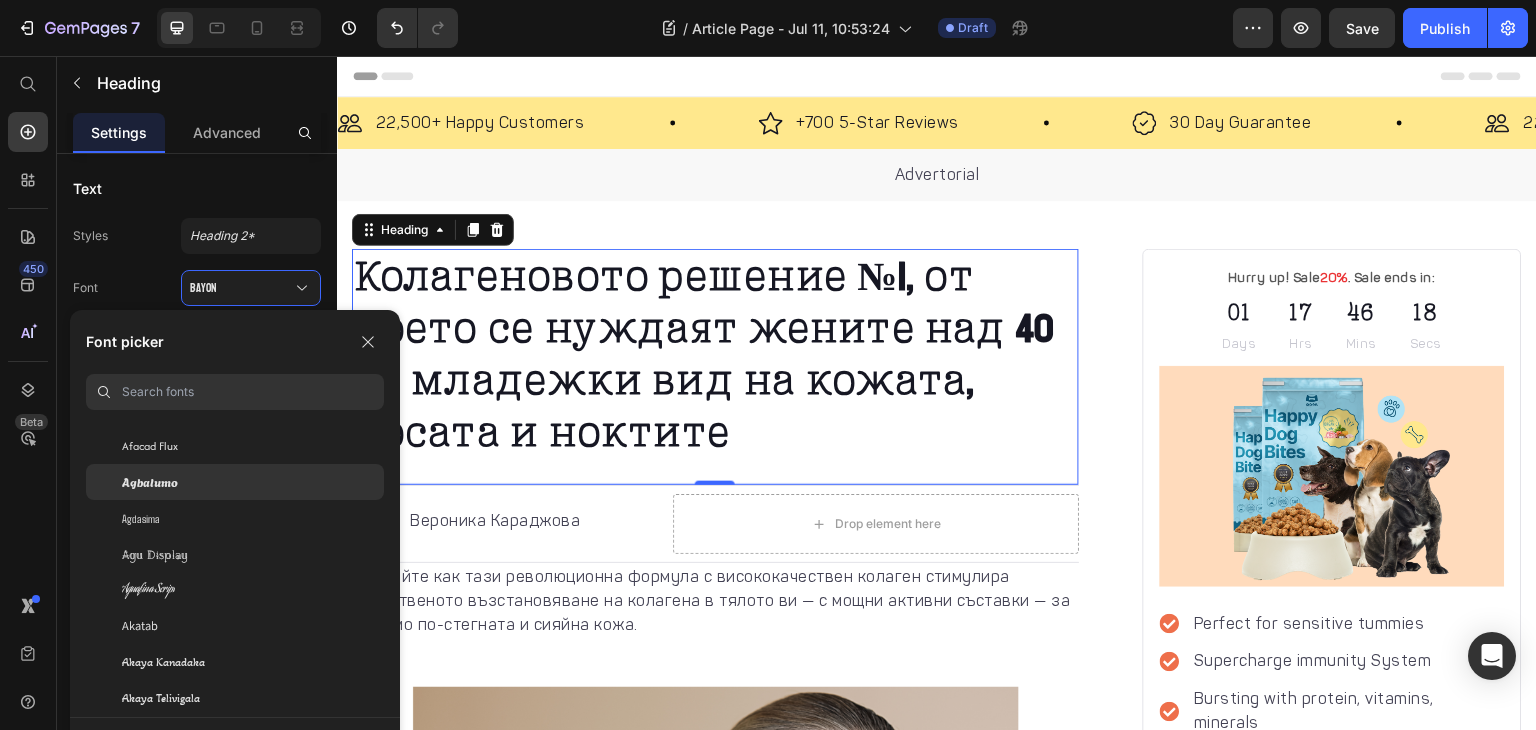 type 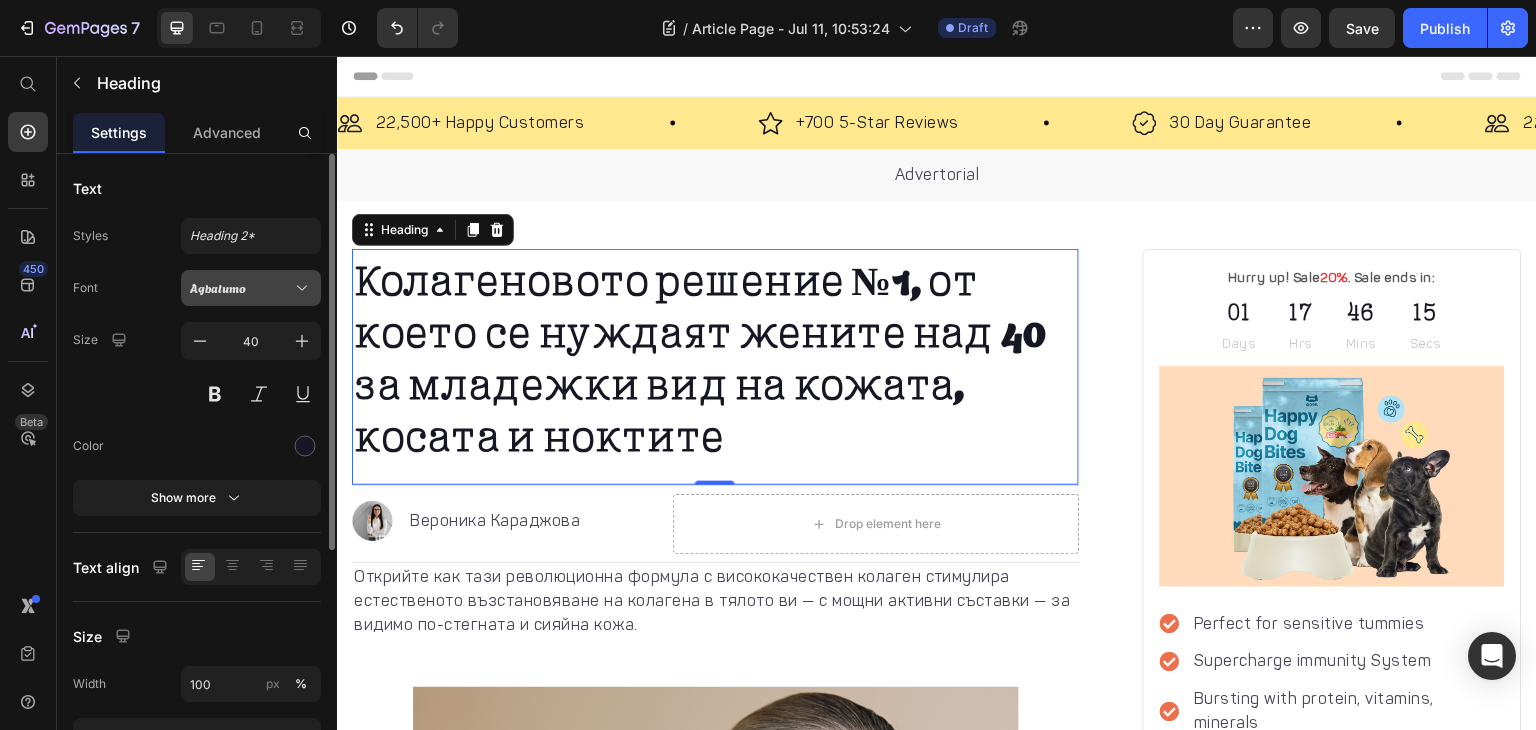 click on "Agbalumo" at bounding box center [251, 288] 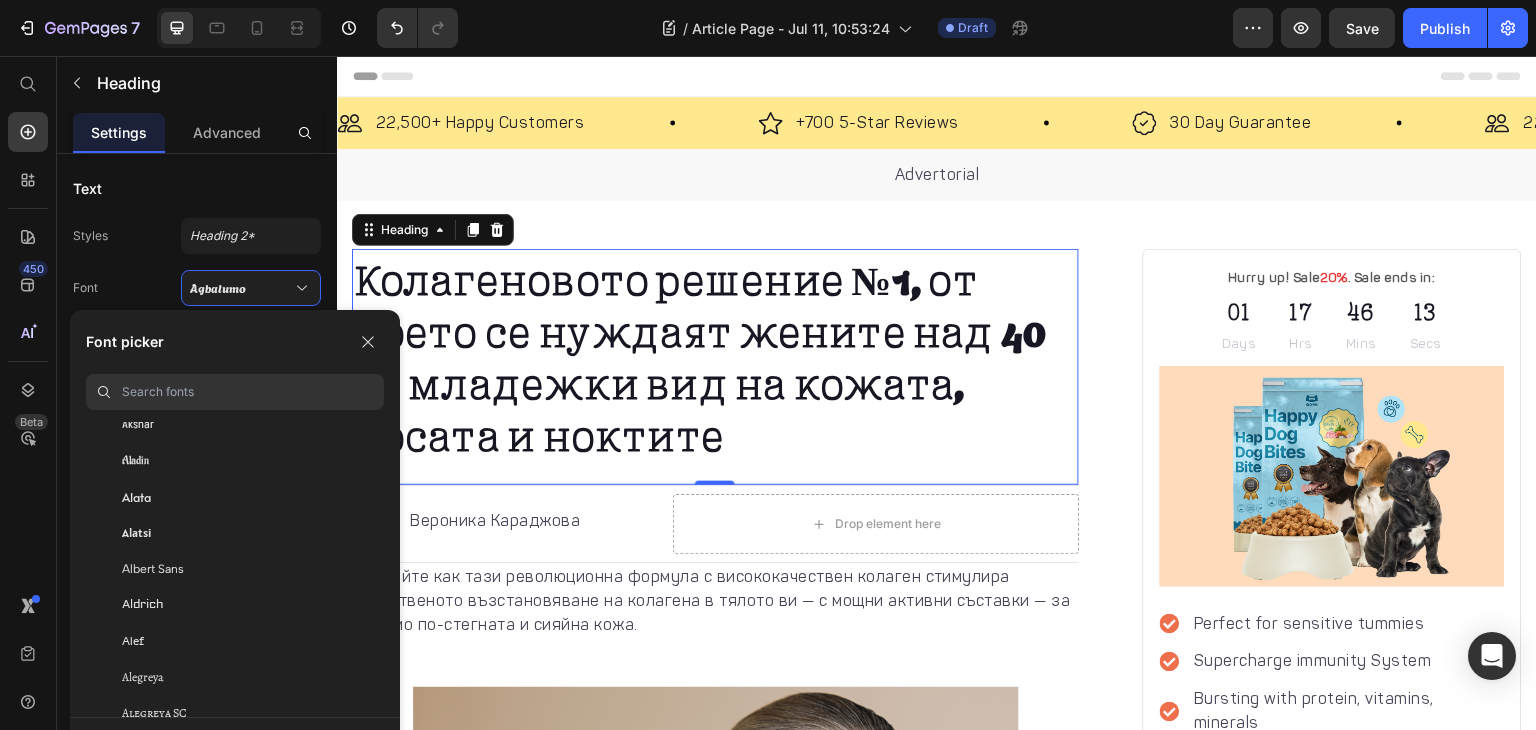 scroll, scrollTop: 1390, scrollLeft: 0, axis: vertical 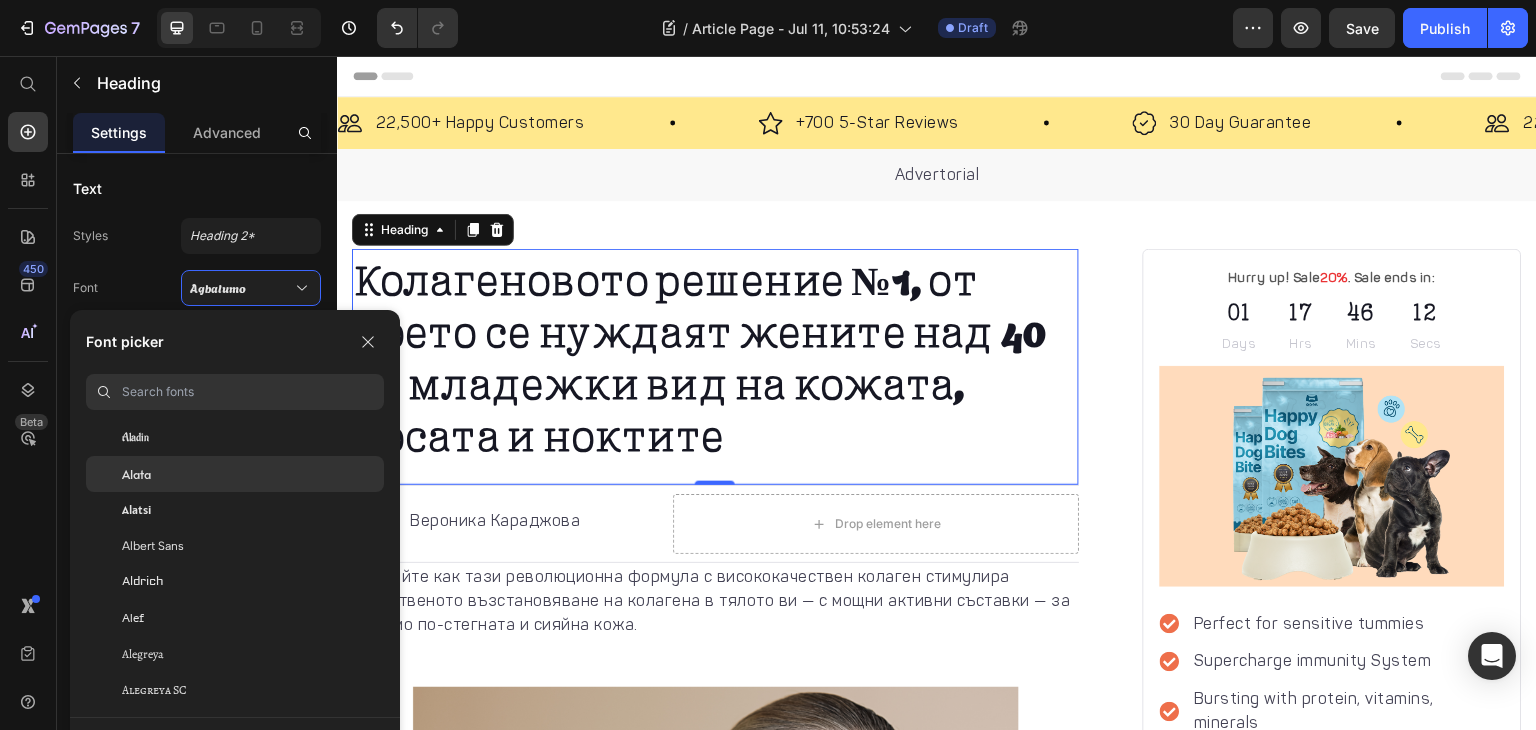 click on "Alata" 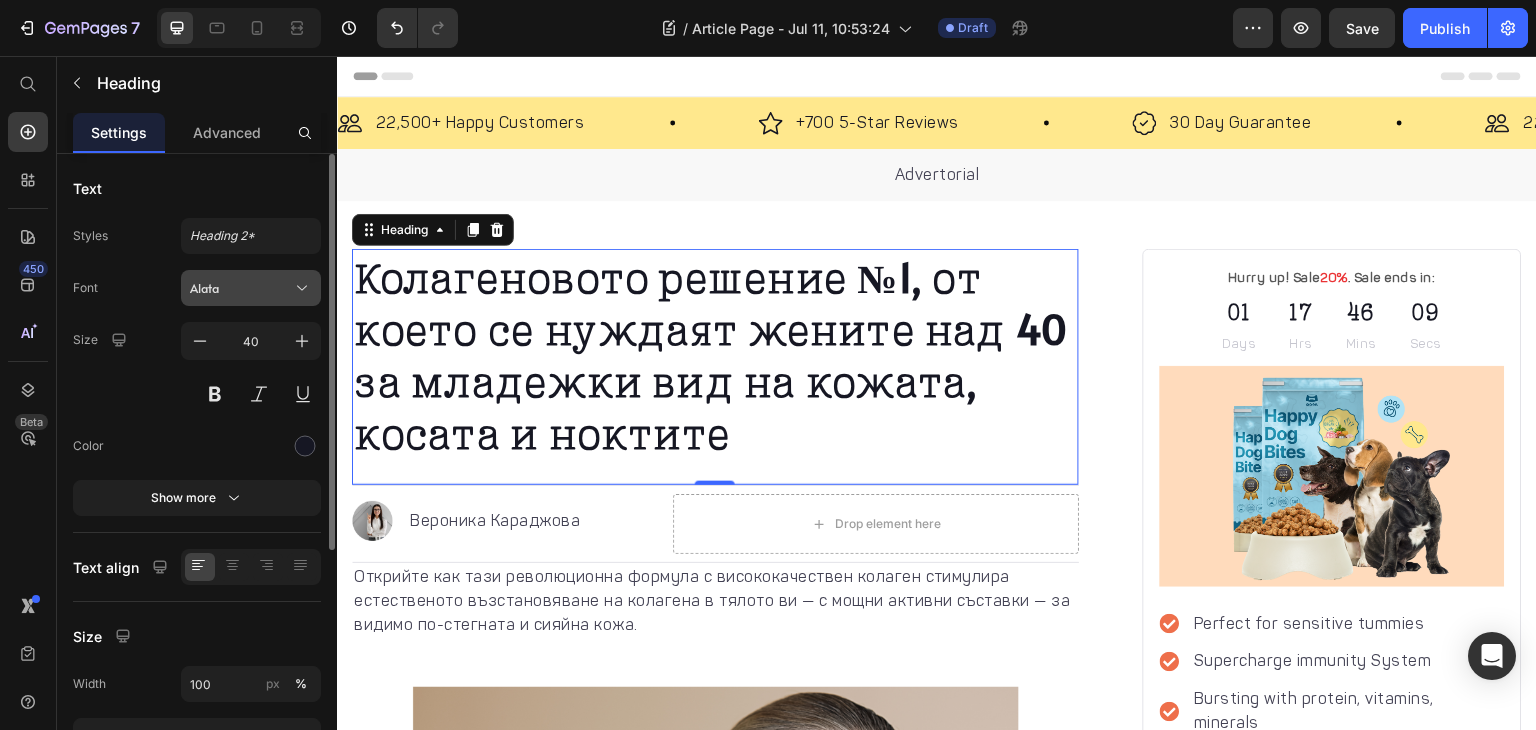 click on "Alata" at bounding box center [241, 288] 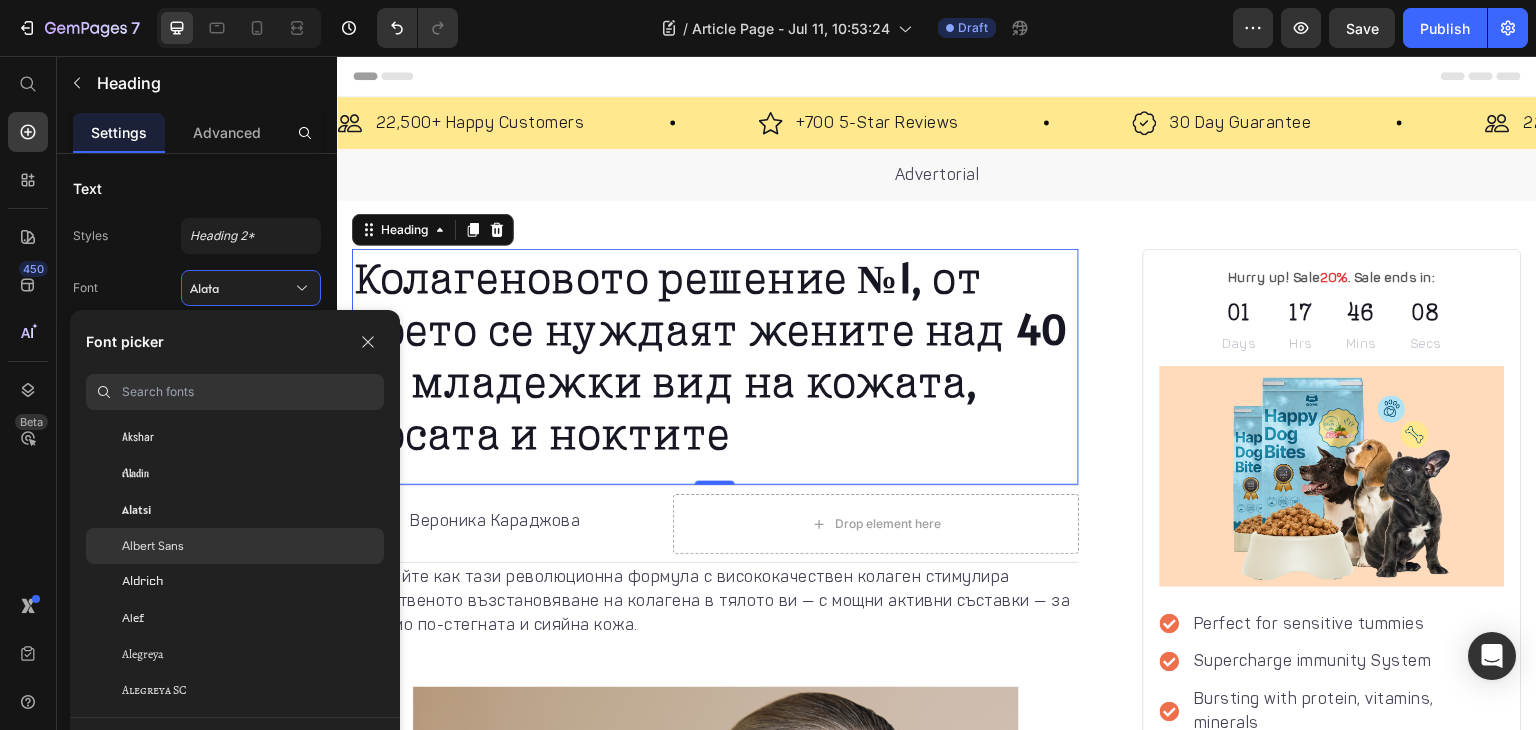 click on "Albert Sans" 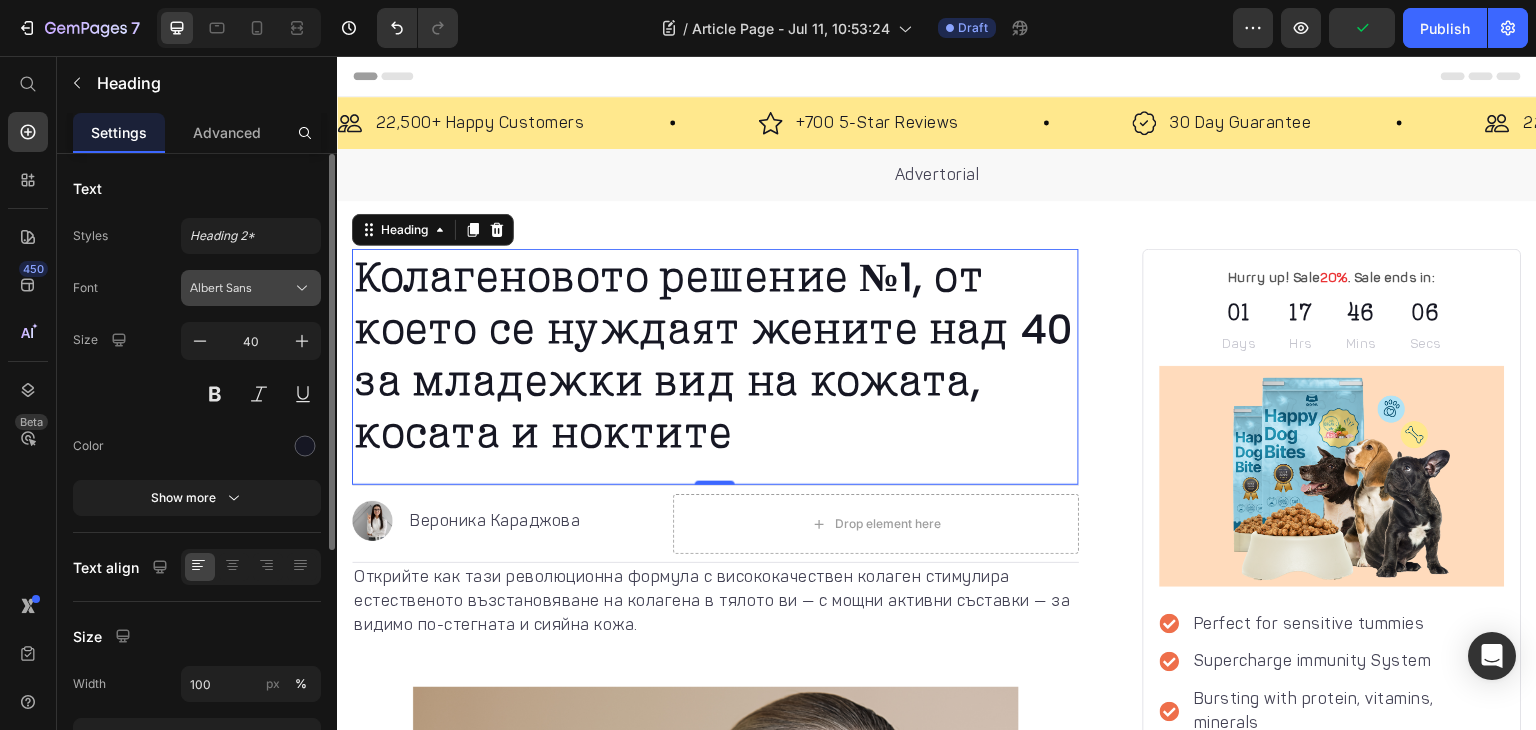 click on "Albert Sans" at bounding box center (241, 288) 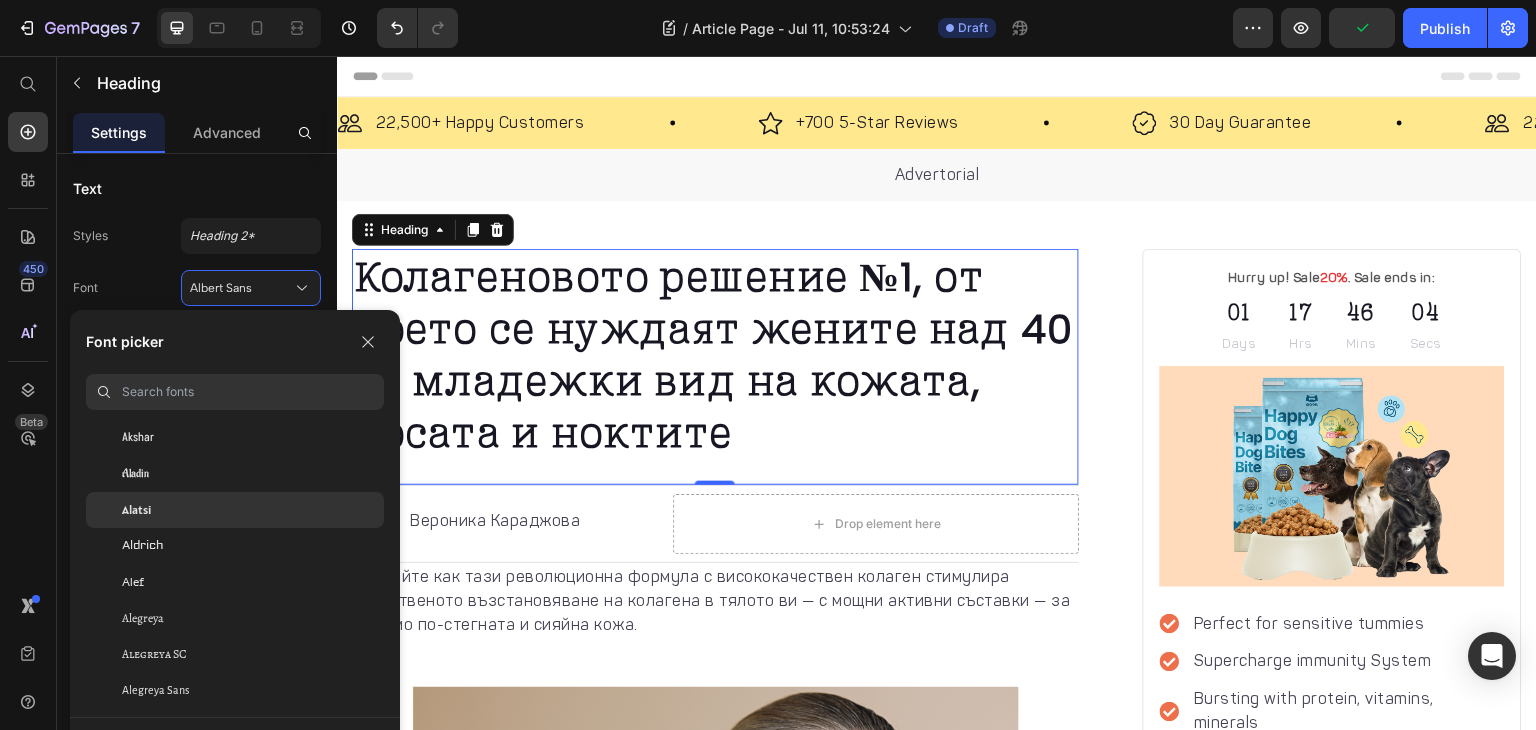 click on "Alatsi" 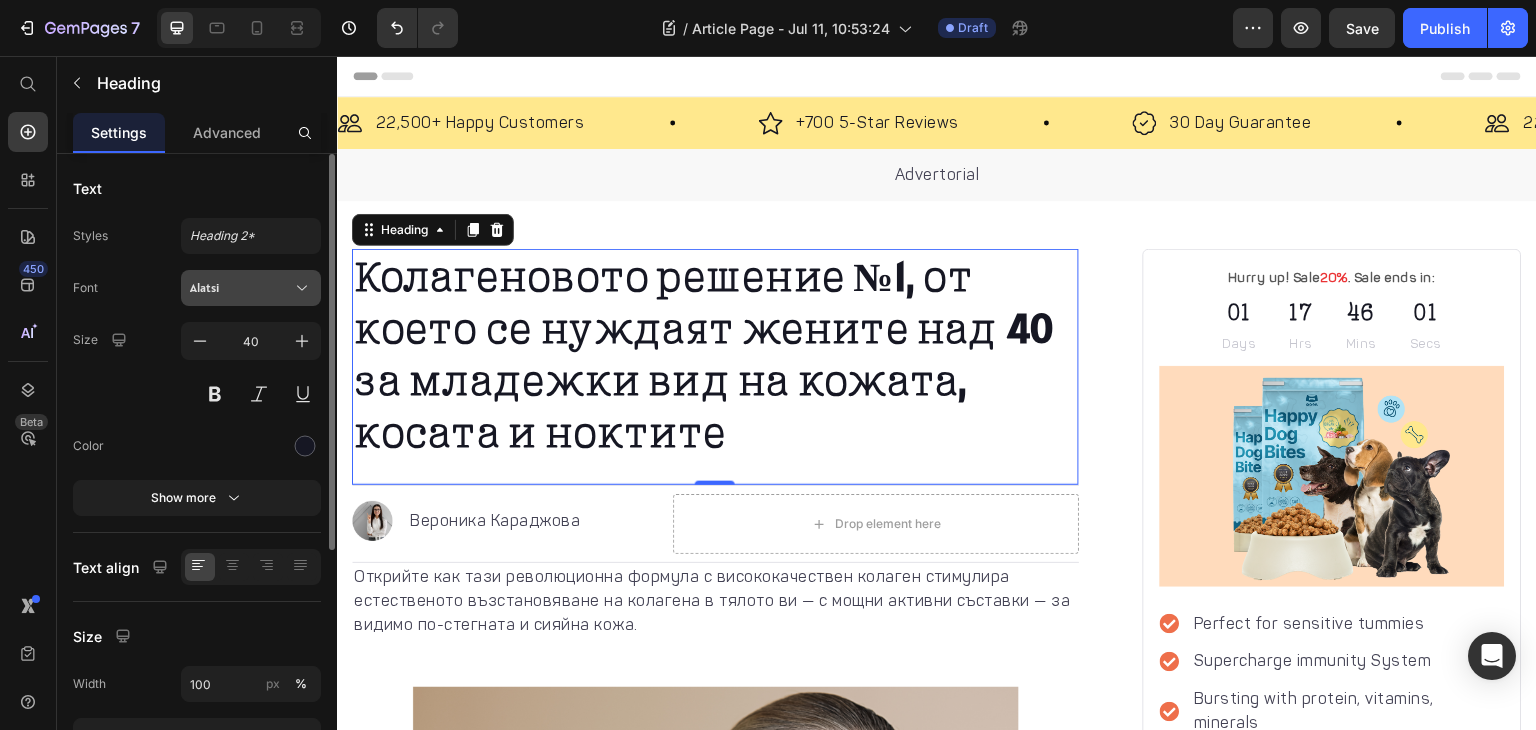 click on "Alatsi" at bounding box center (241, 288) 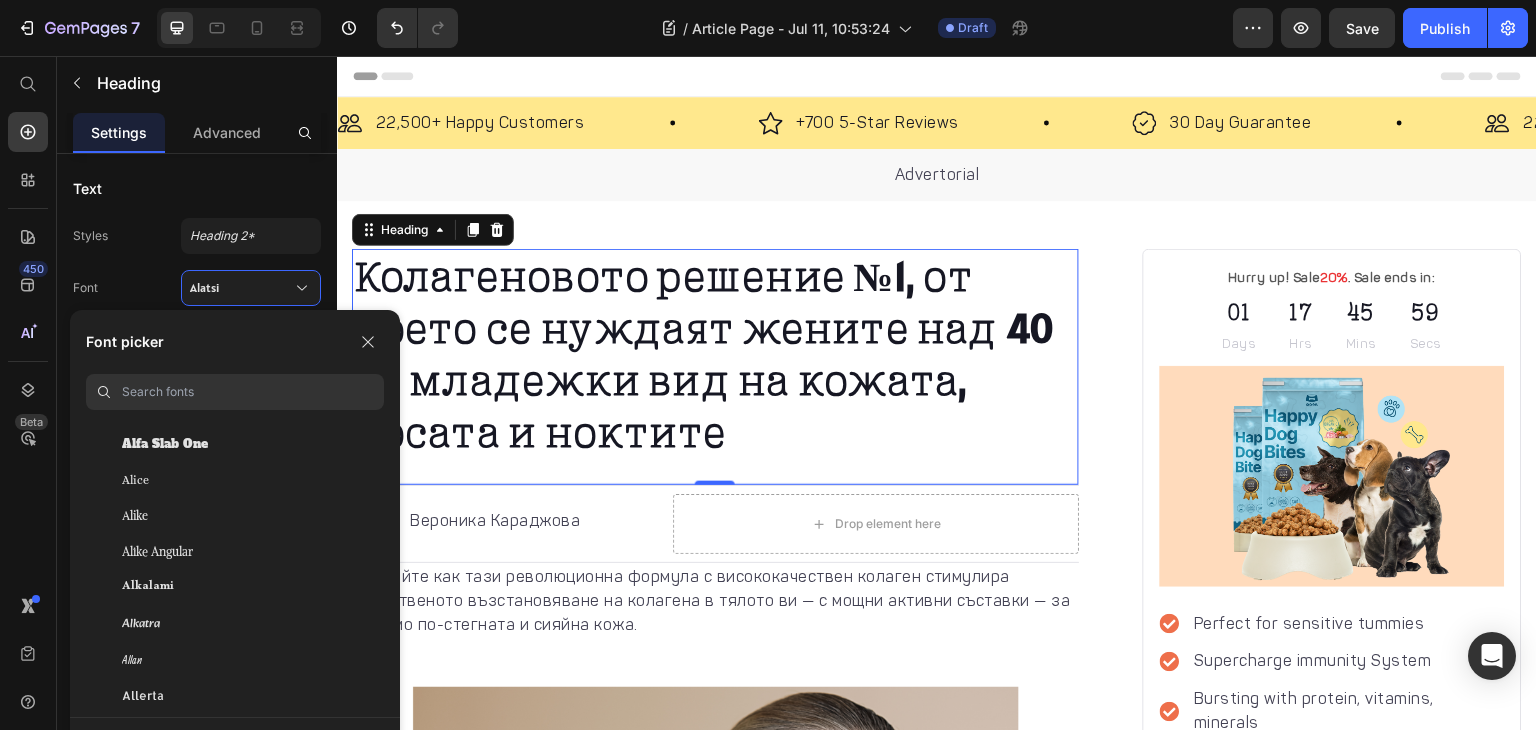 scroll, scrollTop: 1818, scrollLeft: 0, axis: vertical 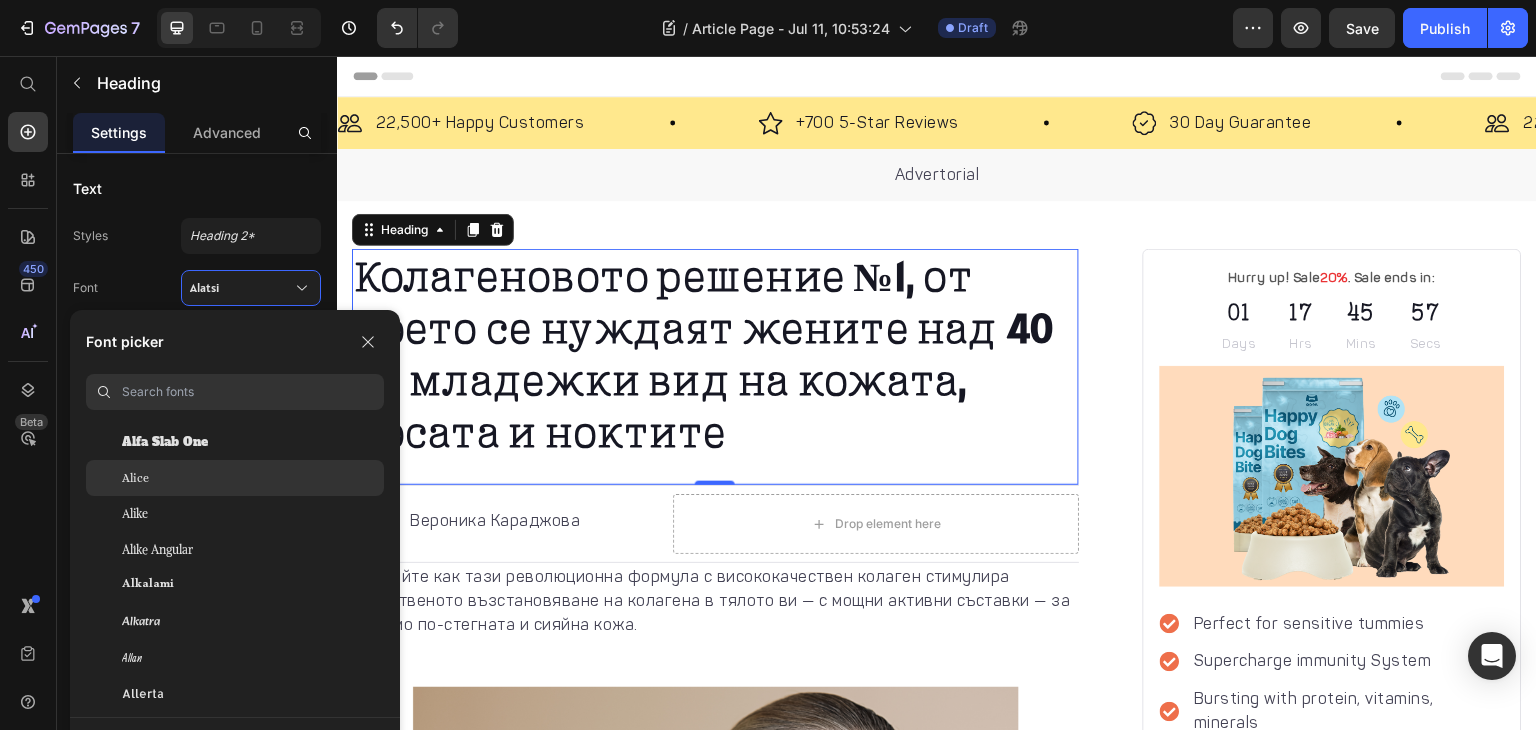 click on "Alice" 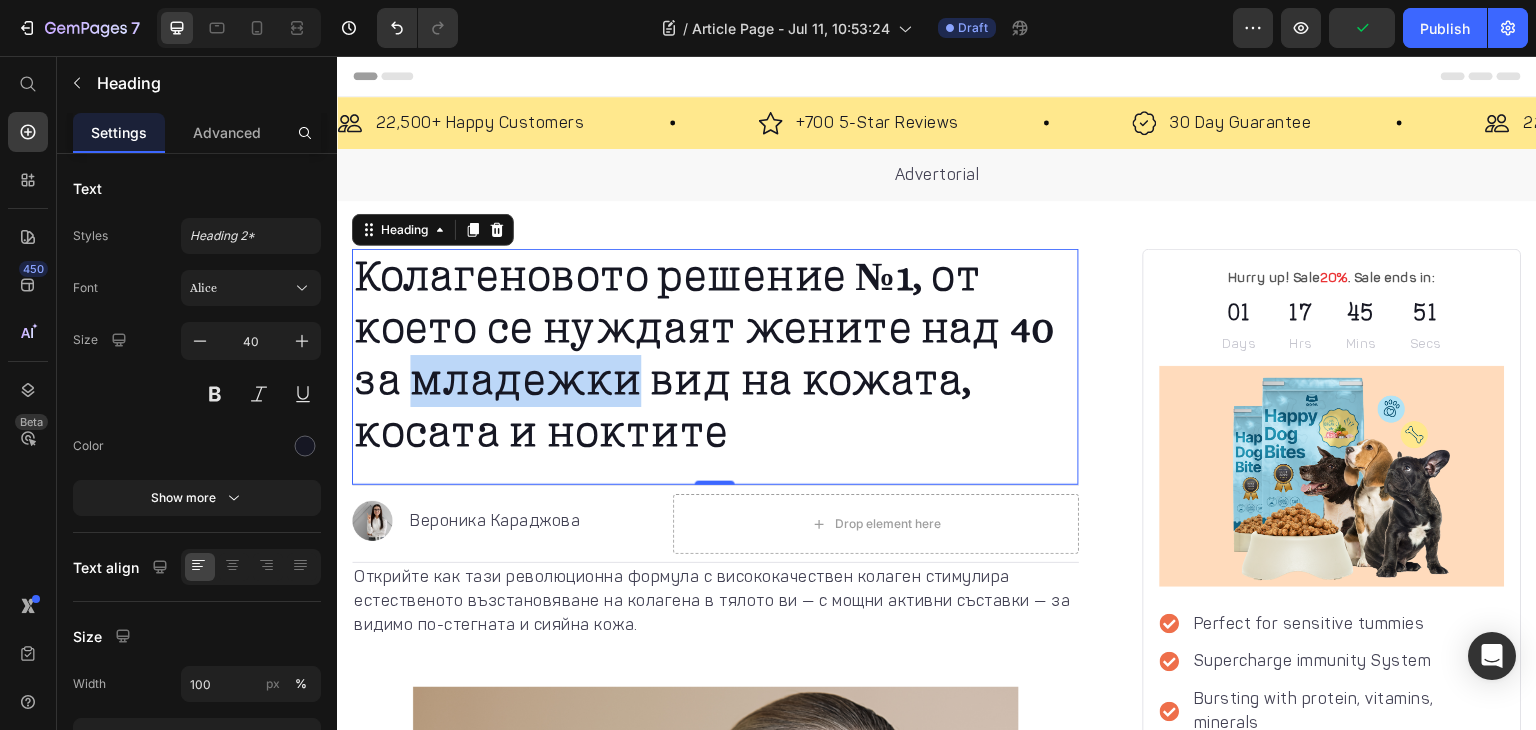 click on "Колагеновото решение №1, от което се нуждаят жените над 40 за младежки вид на кожата, косата и ноктите" at bounding box center (704, 354) 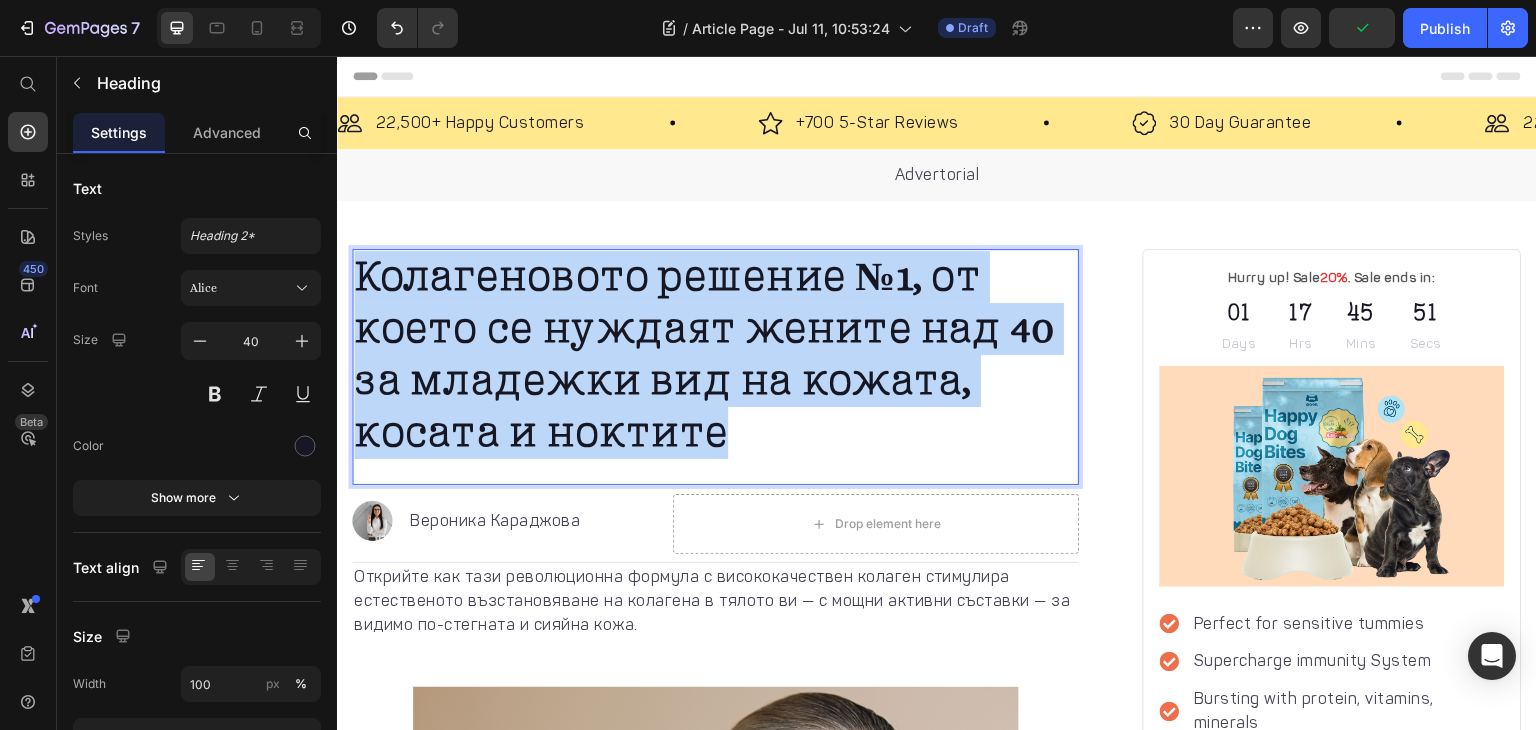 click on "Колагеновото решение №1, от което се нуждаят жените над 40 за младежки вид на кожата, косата и ноктите" at bounding box center [704, 354] 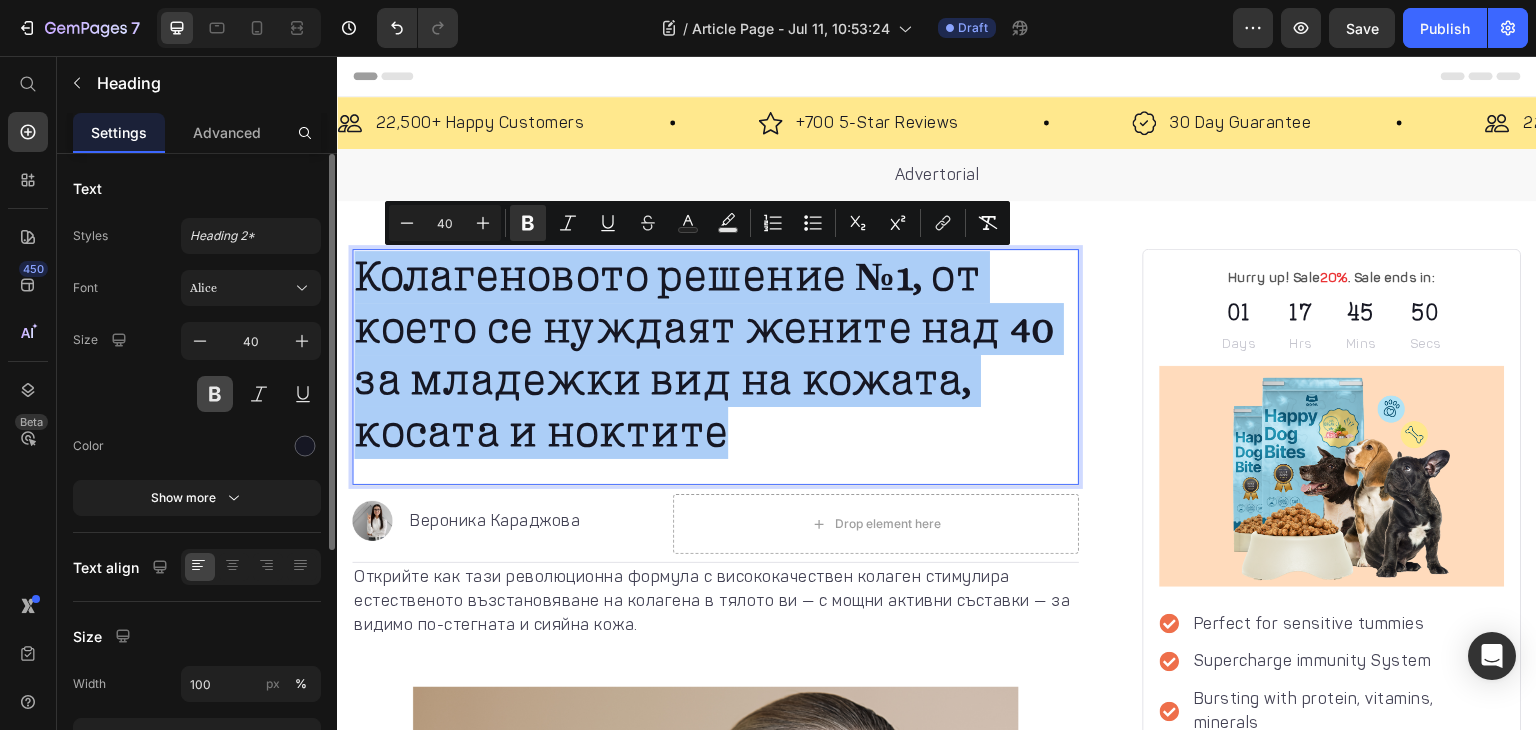 click at bounding box center [215, 394] 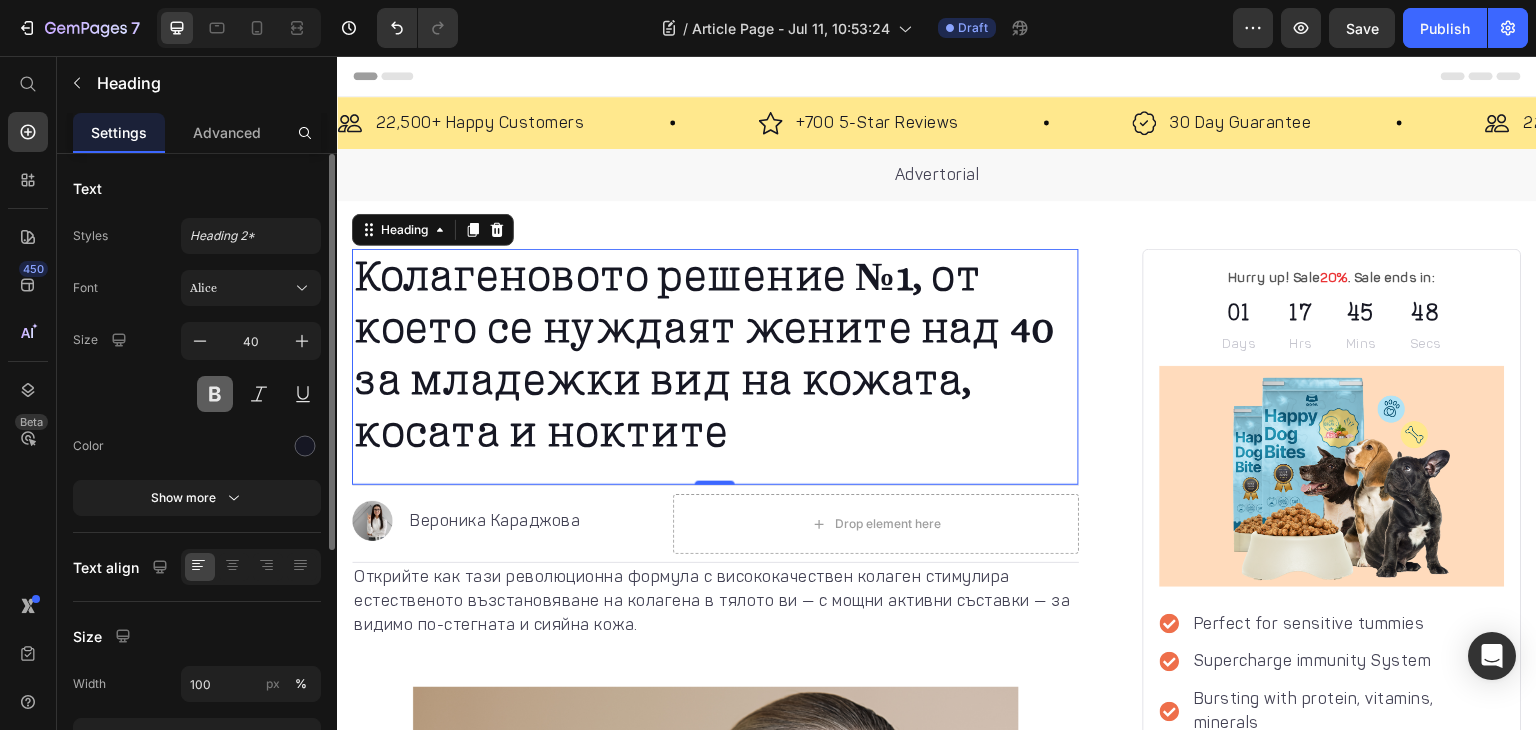 click at bounding box center [215, 394] 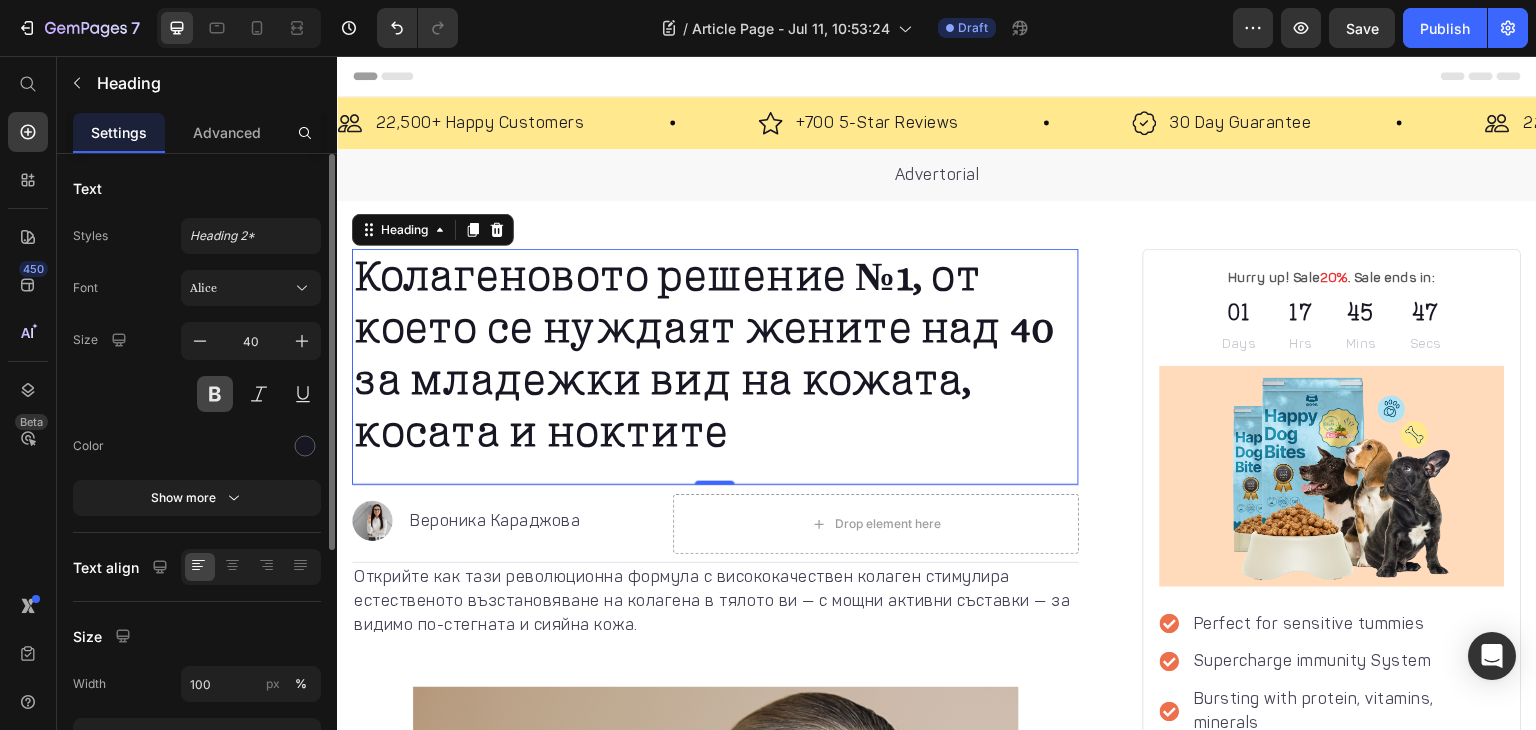 click at bounding box center (215, 394) 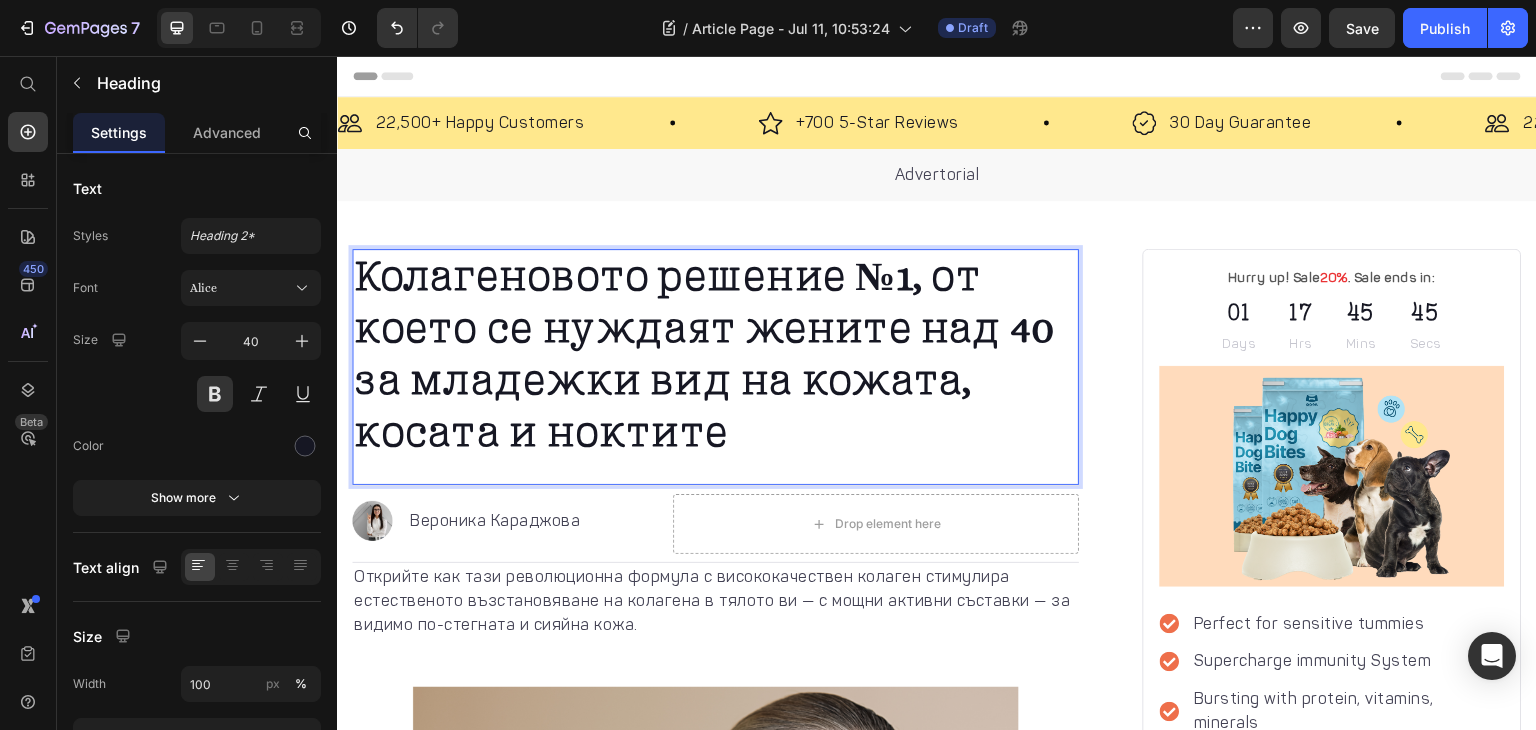 click on "Колагеновото решение №1, от което се нуждаят жените над 40 за младежки вид на кожата, косата и ноктите" at bounding box center [704, 354] 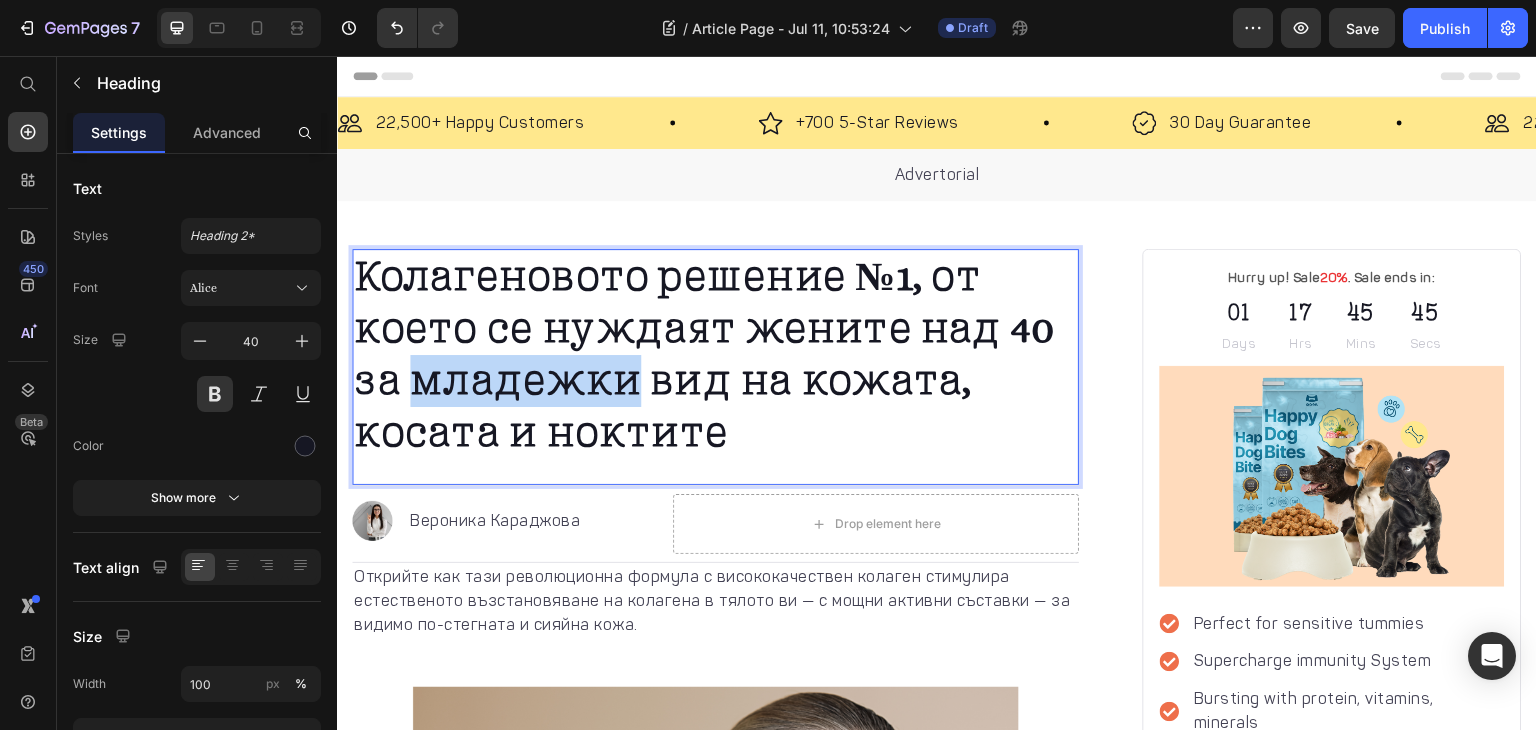 click on "Колагеновото решение №1, от което се нуждаят жените над 40 за младежки вид на кожата, косата и ноктите" at bounding box center [704, 354] 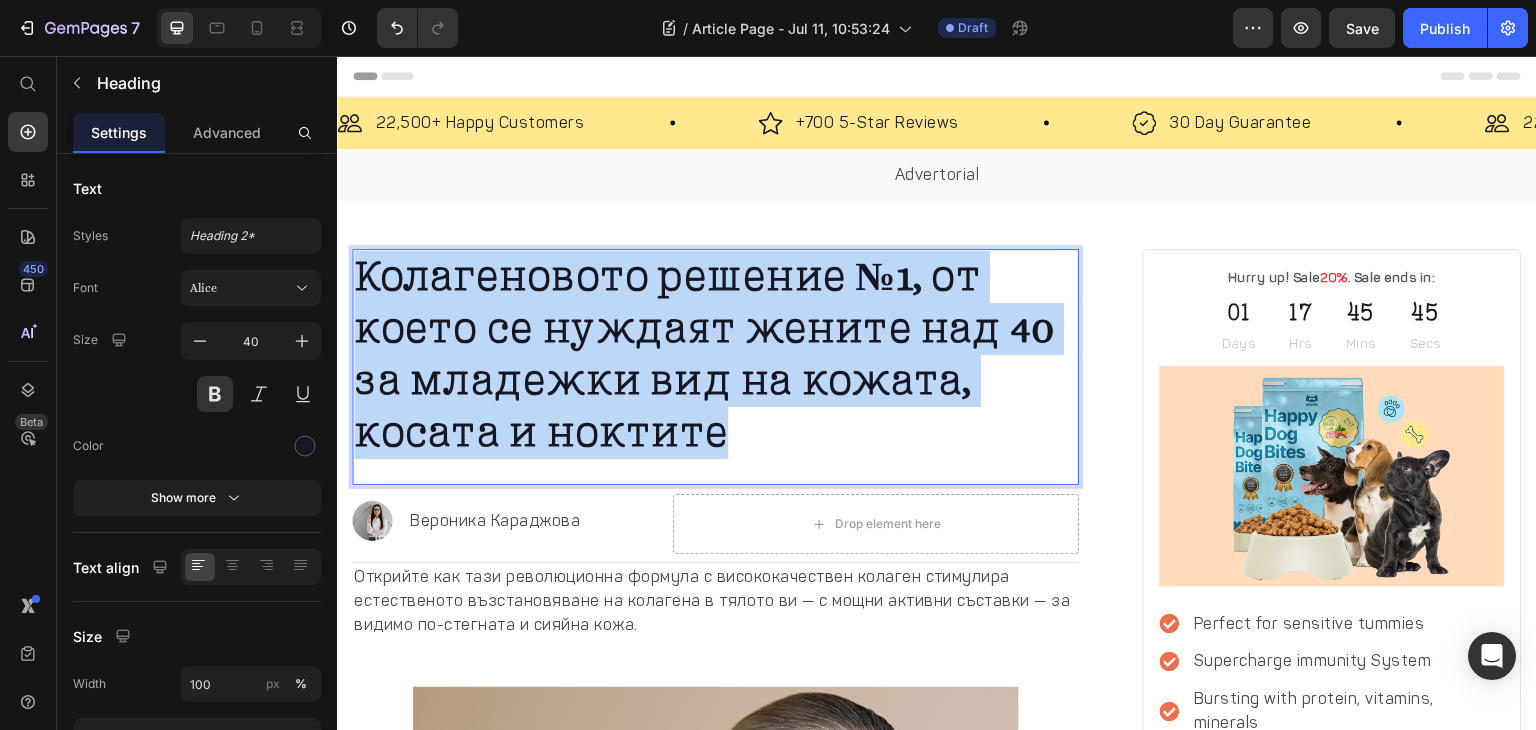 click on "Колагеновото решение №1, от което се нуждаят жените над 40 за младежки вид на кожата, косата и ноктите" at bounding box center [704, 354] 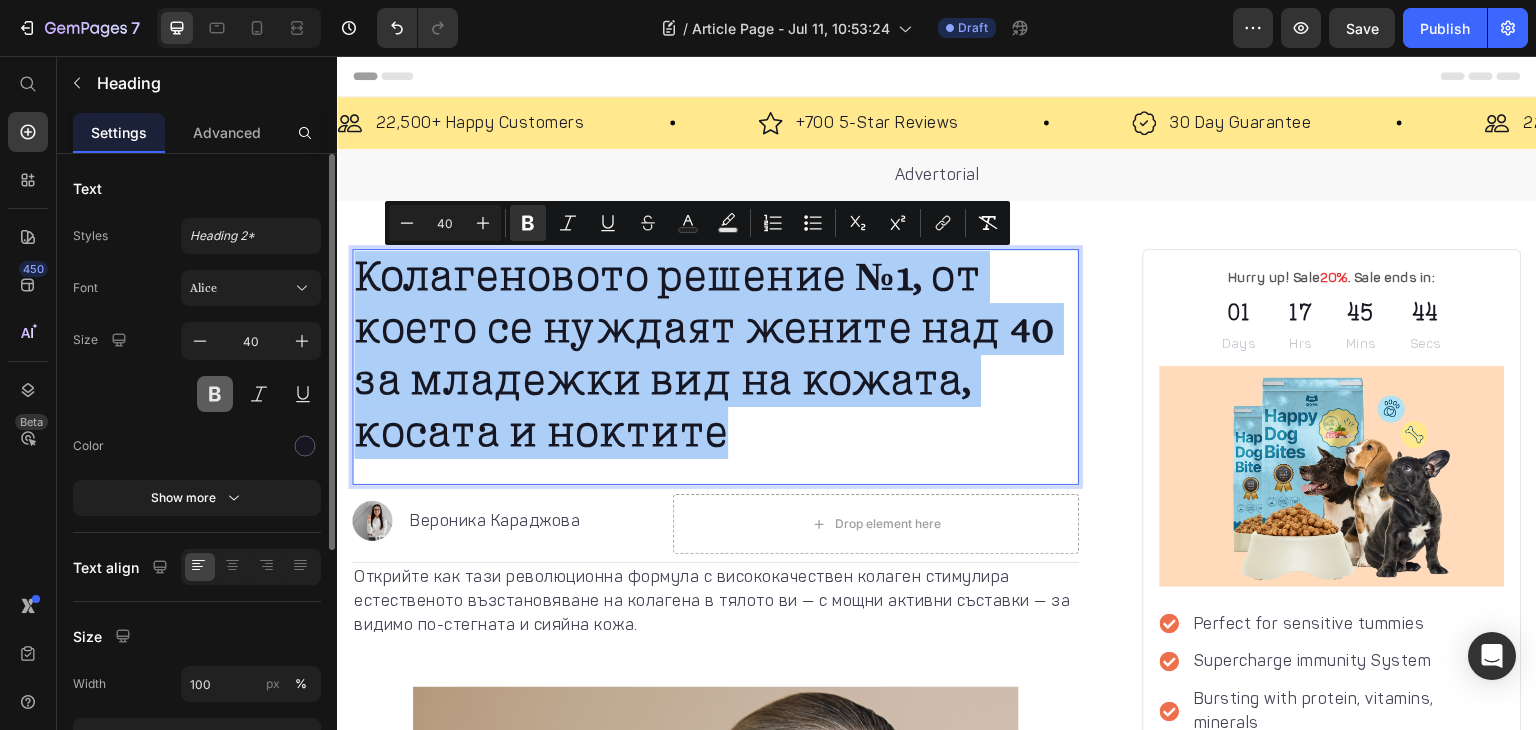 click at bounding box center [215, 394] 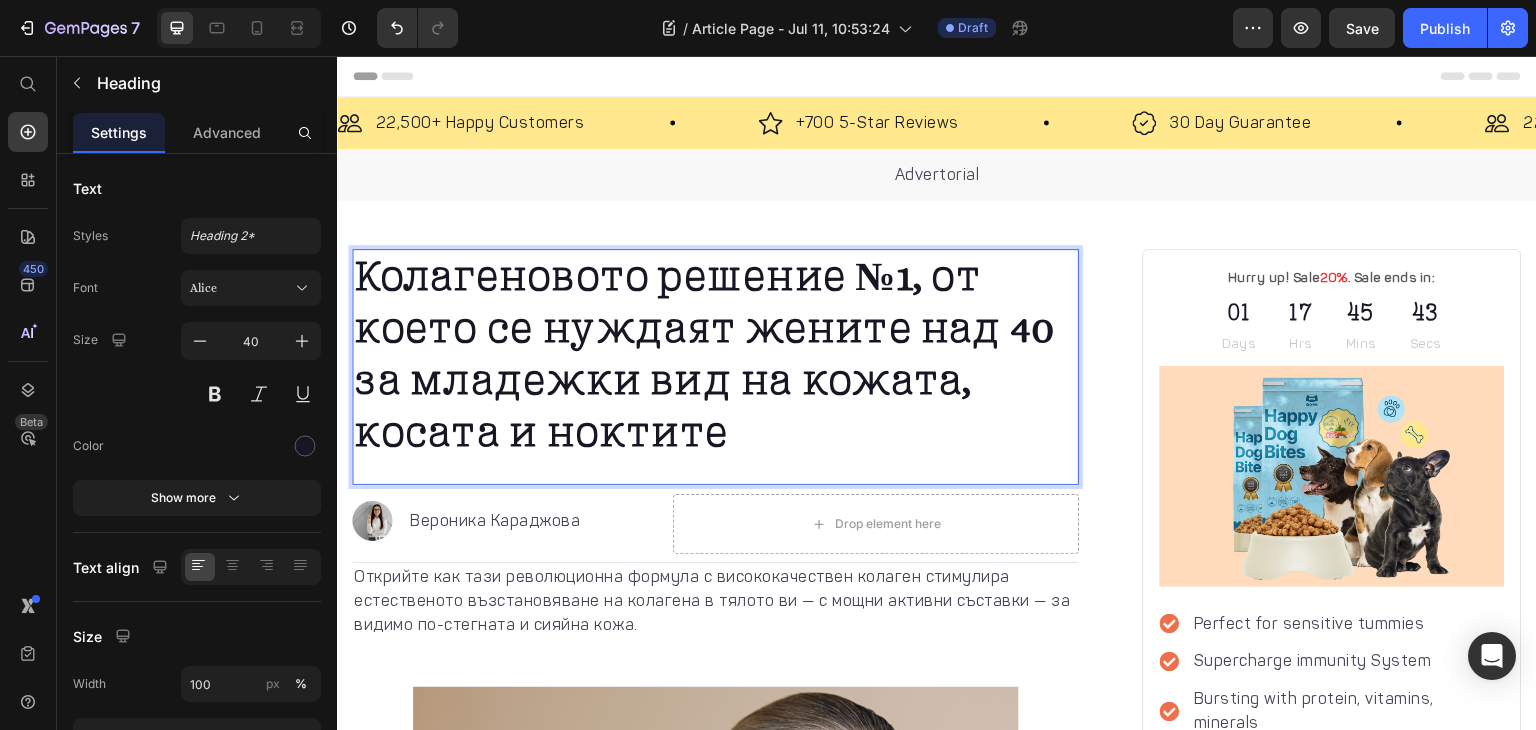 click on "Колагеновото решение №1, от което се нуждаят жените над 40 за младежки вид на кожата, косата и ноктите" at bounding box center [704, 354] 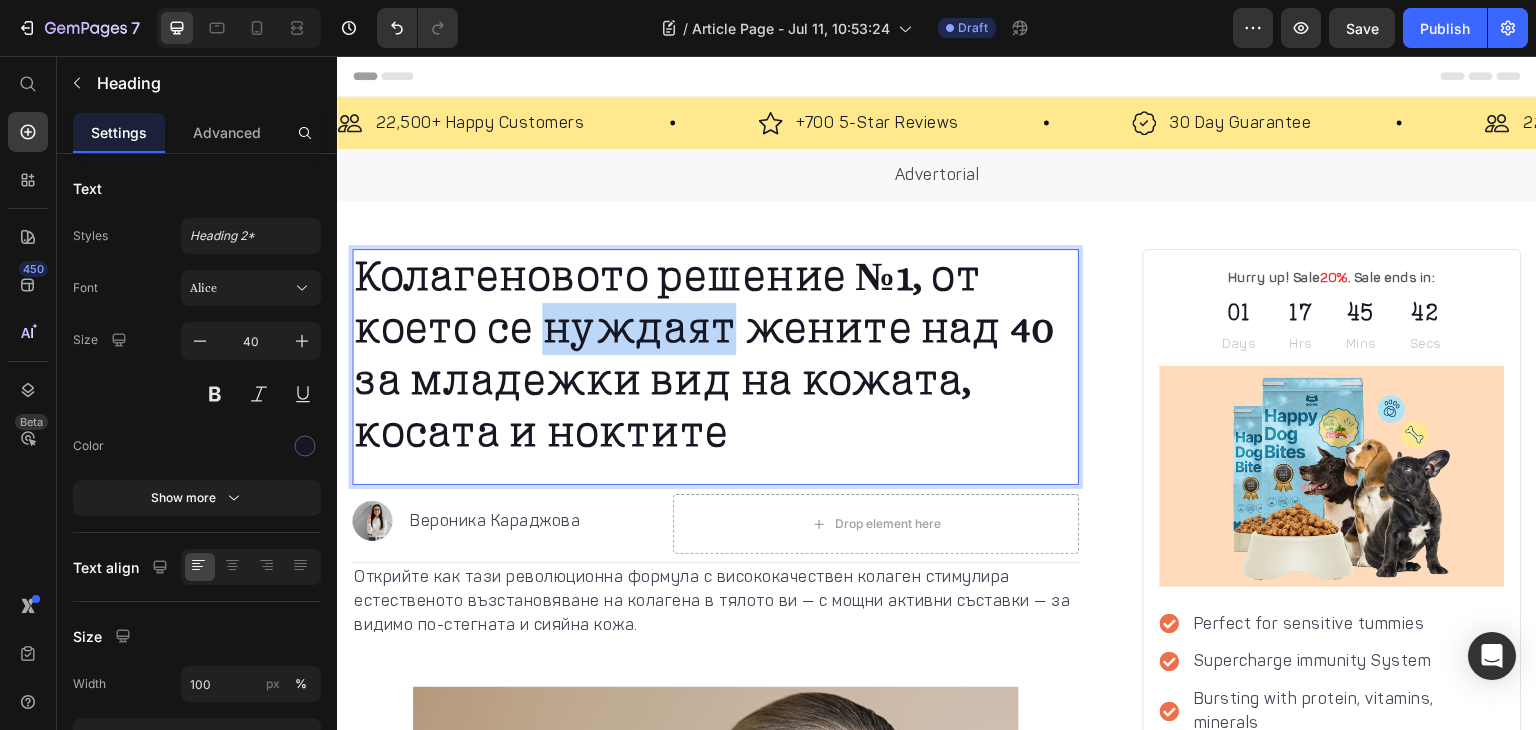 click on "Колагеновото решение №1, от което се нуждаят жените над 40 за младежки вид на кожата, косата и ноктите" at bounding box center (704, 354) 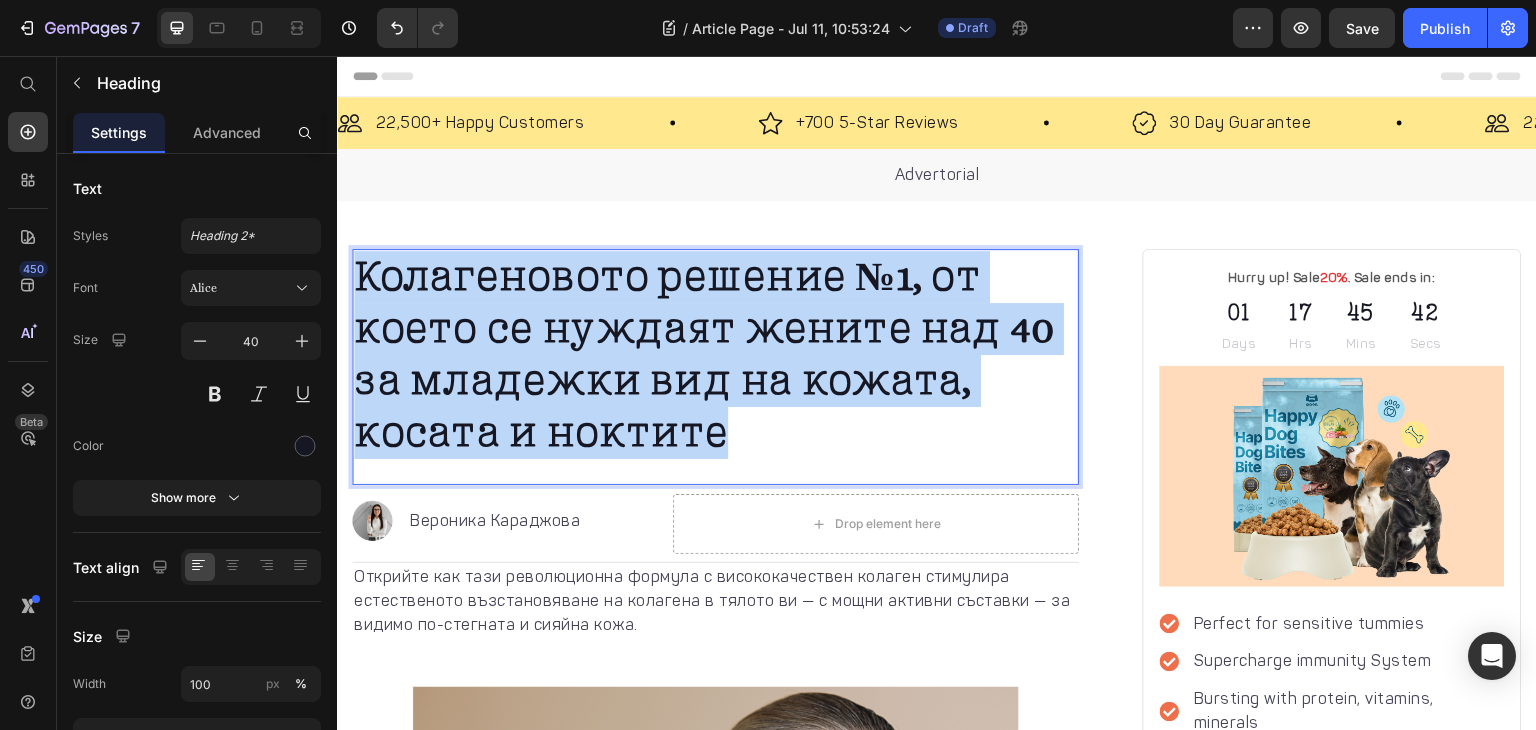 click on "Колагеновото решение №1, от което се нуждаят жените над 40 за младежки вид на кожата, косата и ноктите" at bounding box center [704, 354] 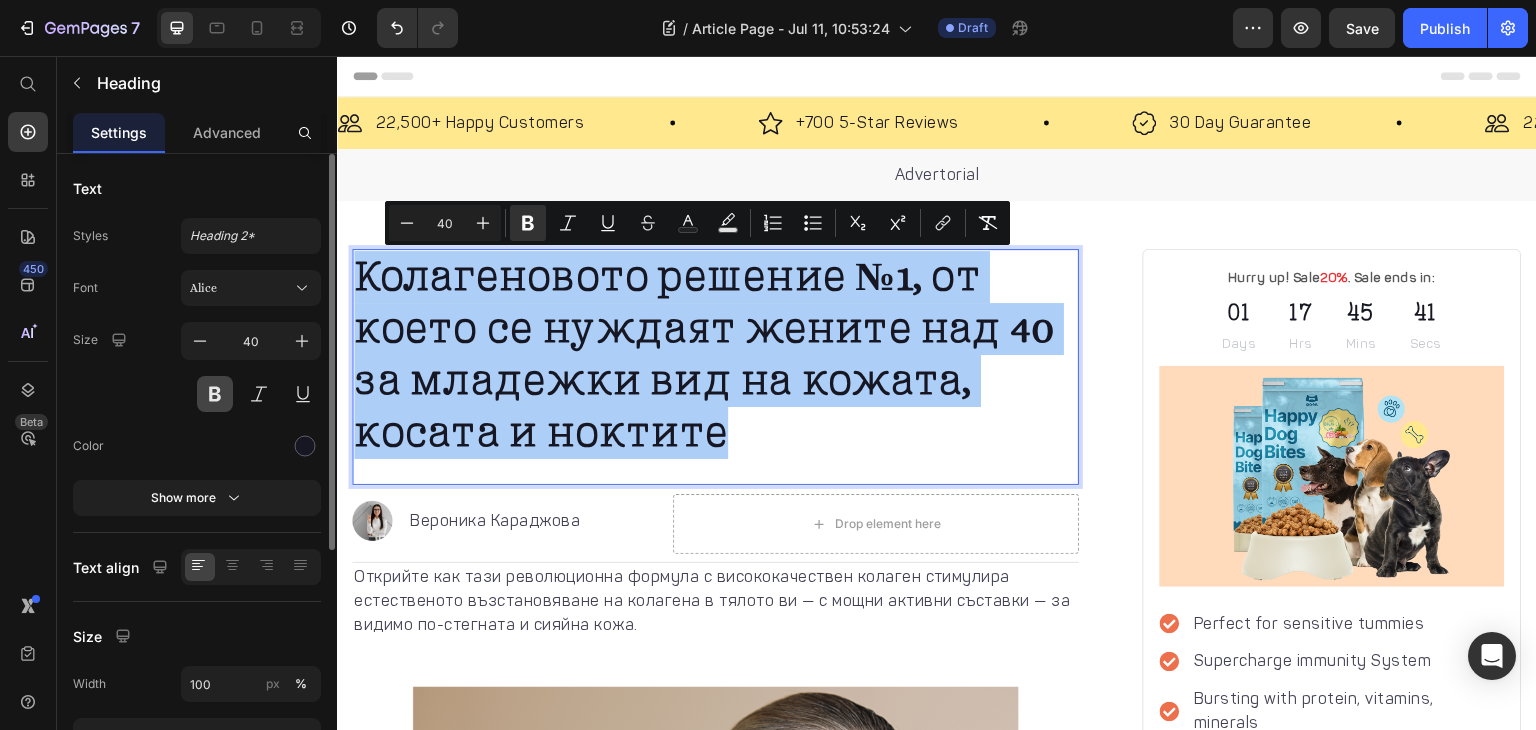 click at bounding box center (215, 394) 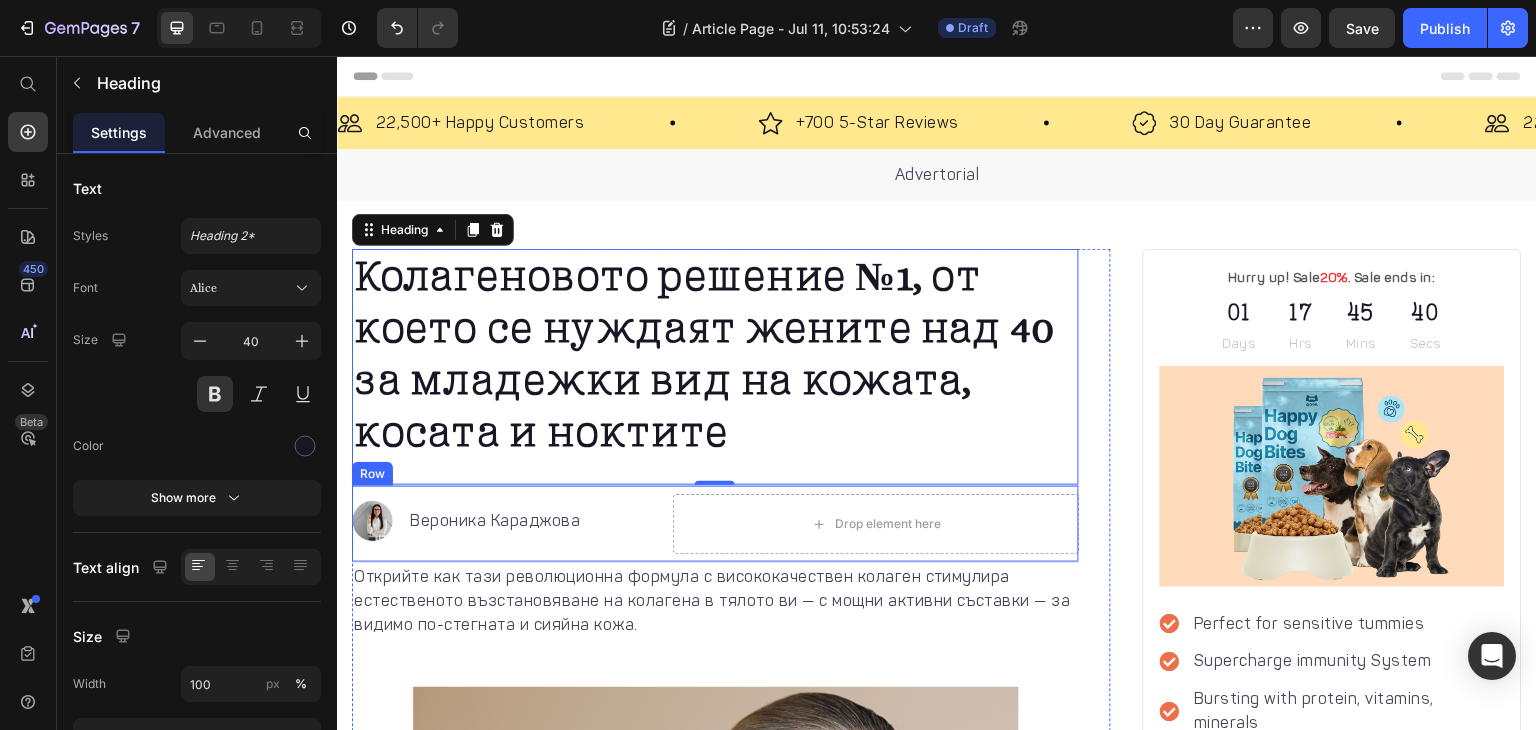 click on "Image [FIRST] [LAST] Text block Advanced list" at bounding box center (496, 524) 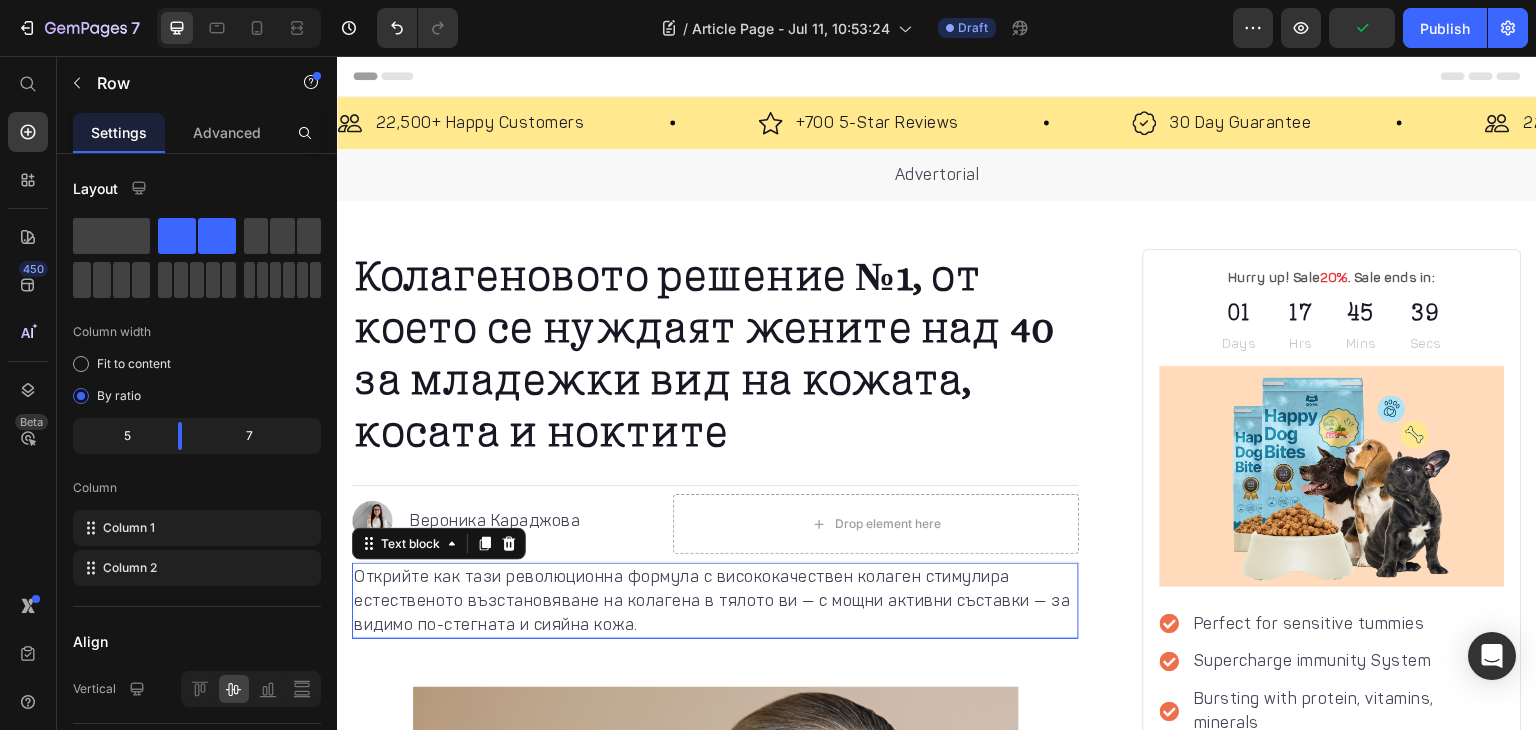click on "Открийте как тази революционна формула с висококачествен колаген стимулира естественото възстановяване на колагена в тялото ви — с мощни активни съставки — за видимо по-стегната и сияйна кожа." at bounding box center [715, 601] 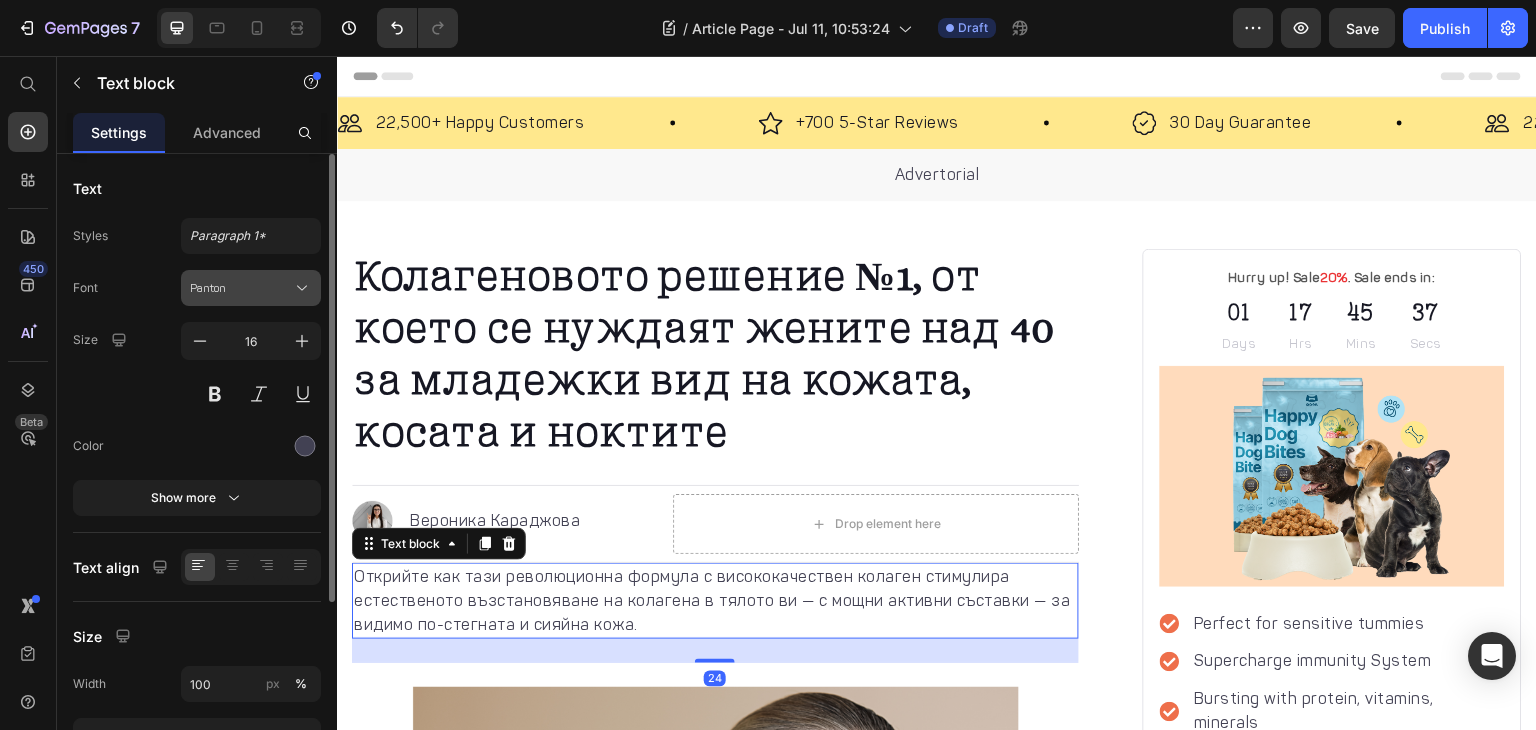 click on "Panton" at bounding box center (241, 288) 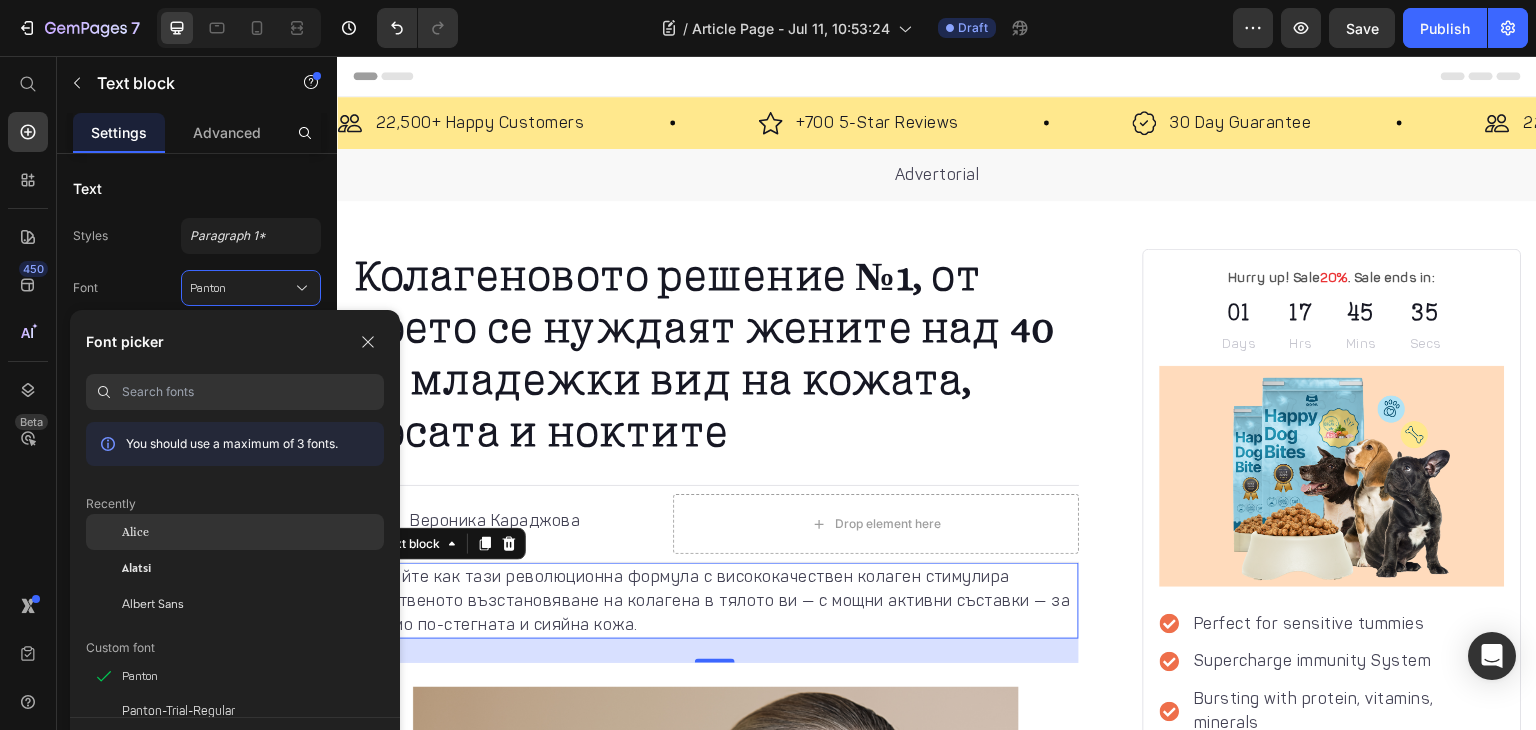 click on "Alice" 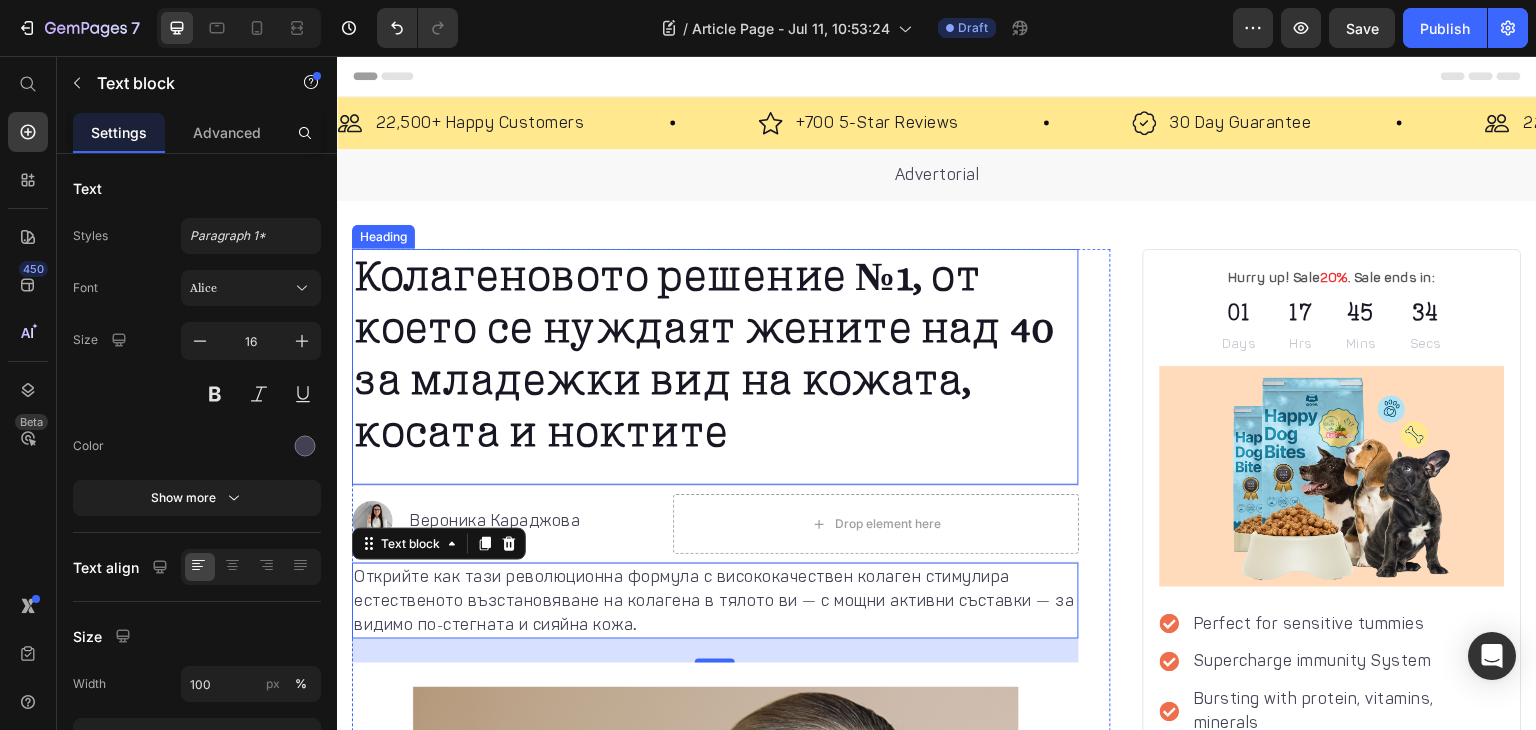 click on "Колагеновото решение №1, от което се нуждаят жените над 40 за младежки вид на кожата, косата и ноктите" at bounding box center [704, 354] 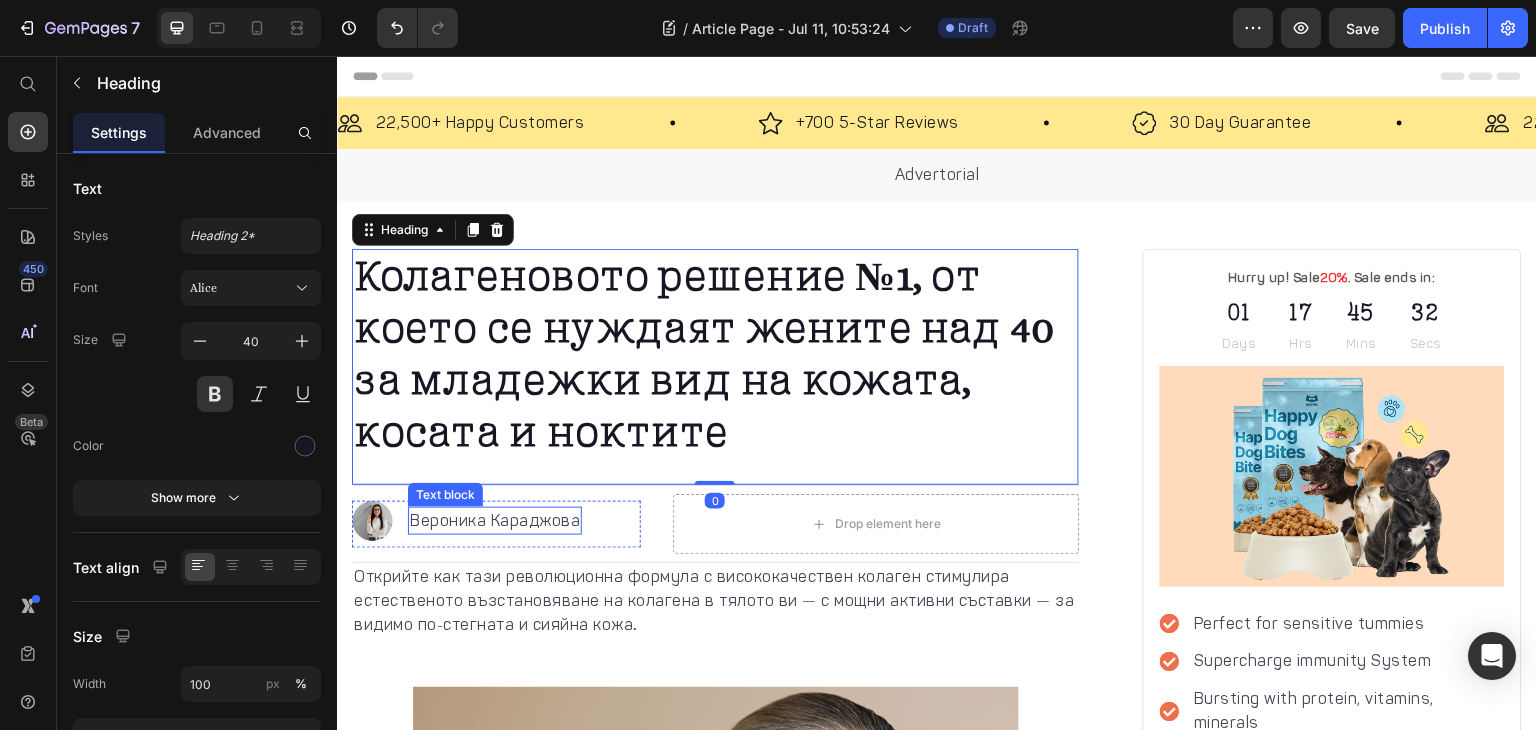 click on "Вероника Караджова" at bounding box center [495, 521] 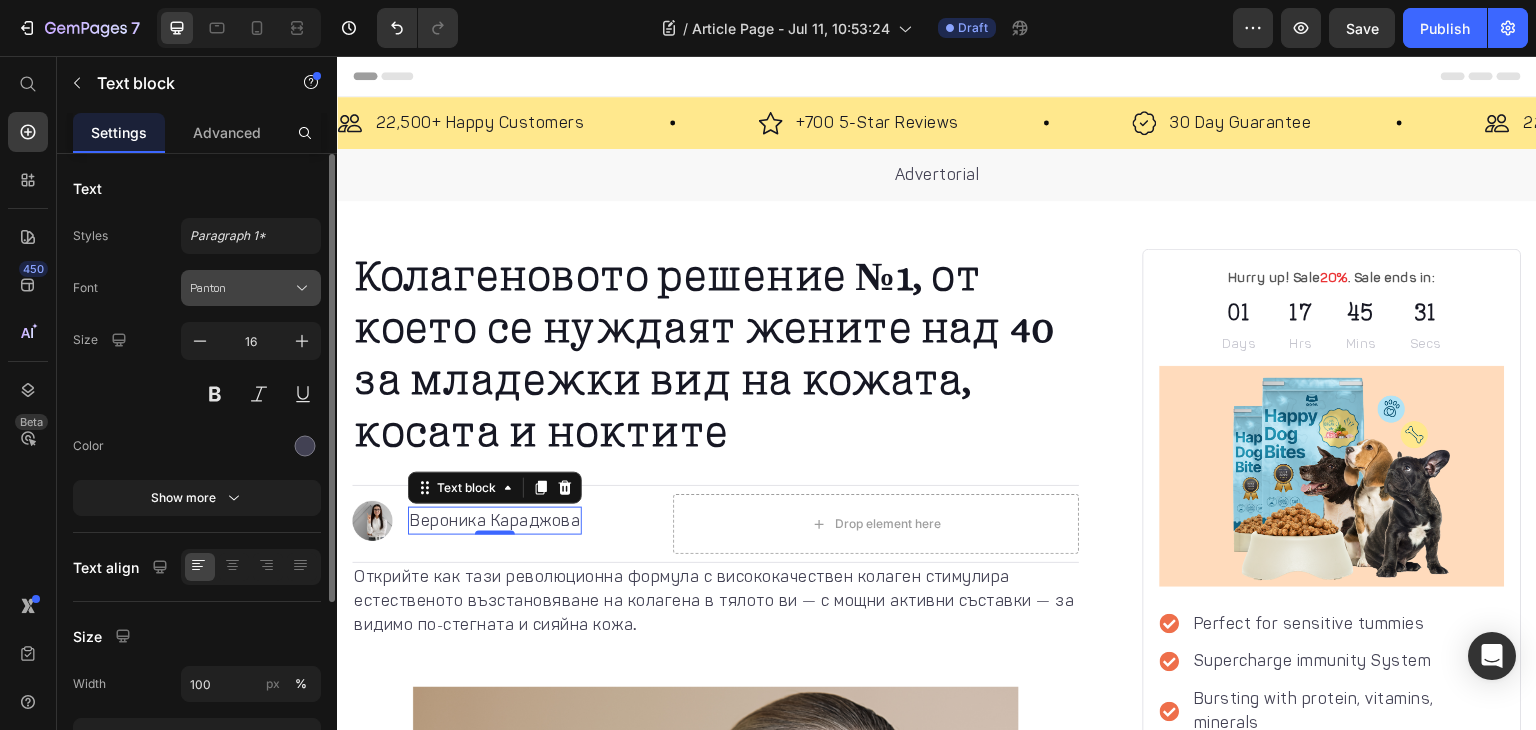 click on "Panton" at bounding box center [241, 288] 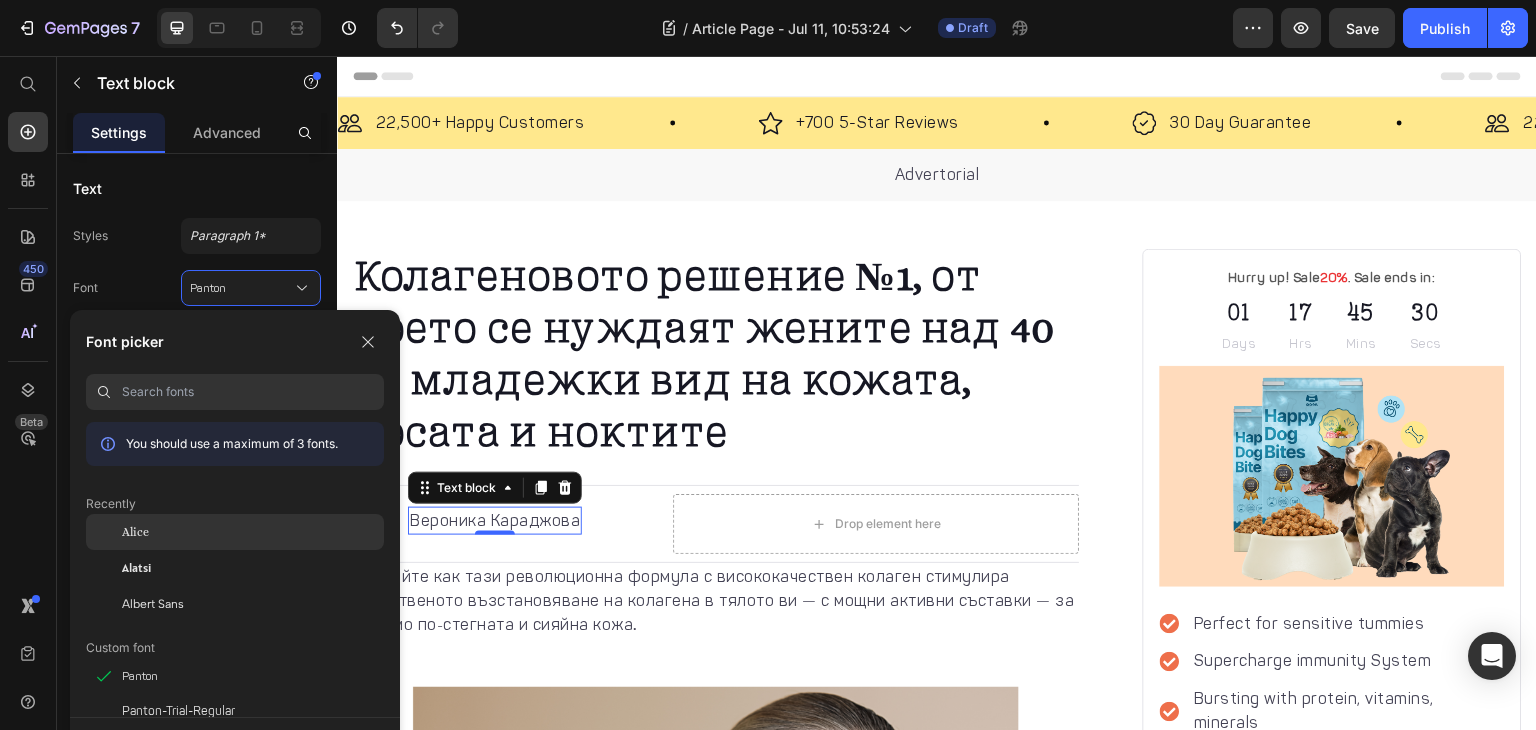 click on "Alice" at bounding box center (135, 532) 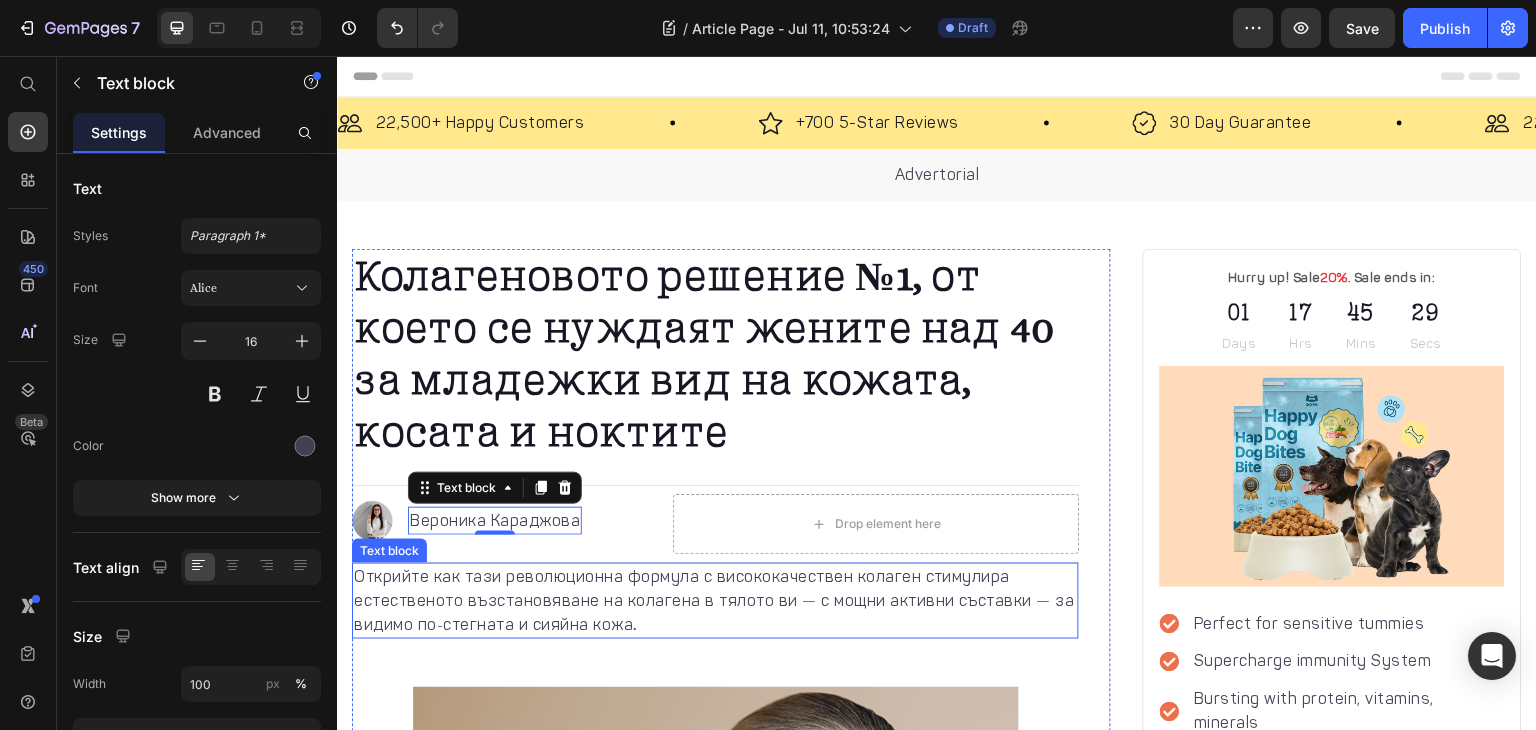 click on "Открийте как тази революционна формула с висококачествен колаген стимулира естественото възстановяване на колагена в тялото ви — с мощни активни съставки — за видимо по-стегната и сияйна кожа." at bounding box center (715, 601) 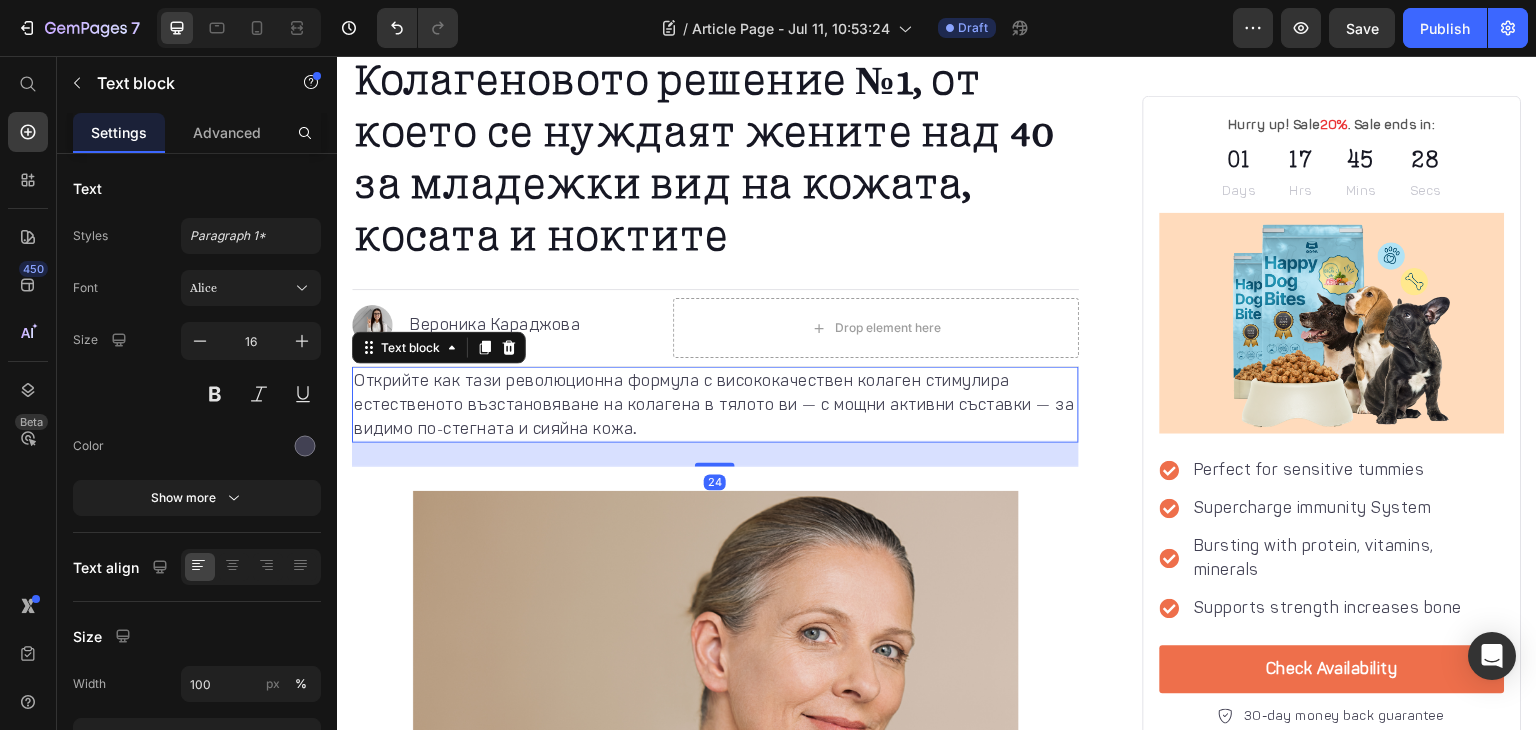 scroll, scrollTop: 204, scrollLeft: 0, axis: vertical 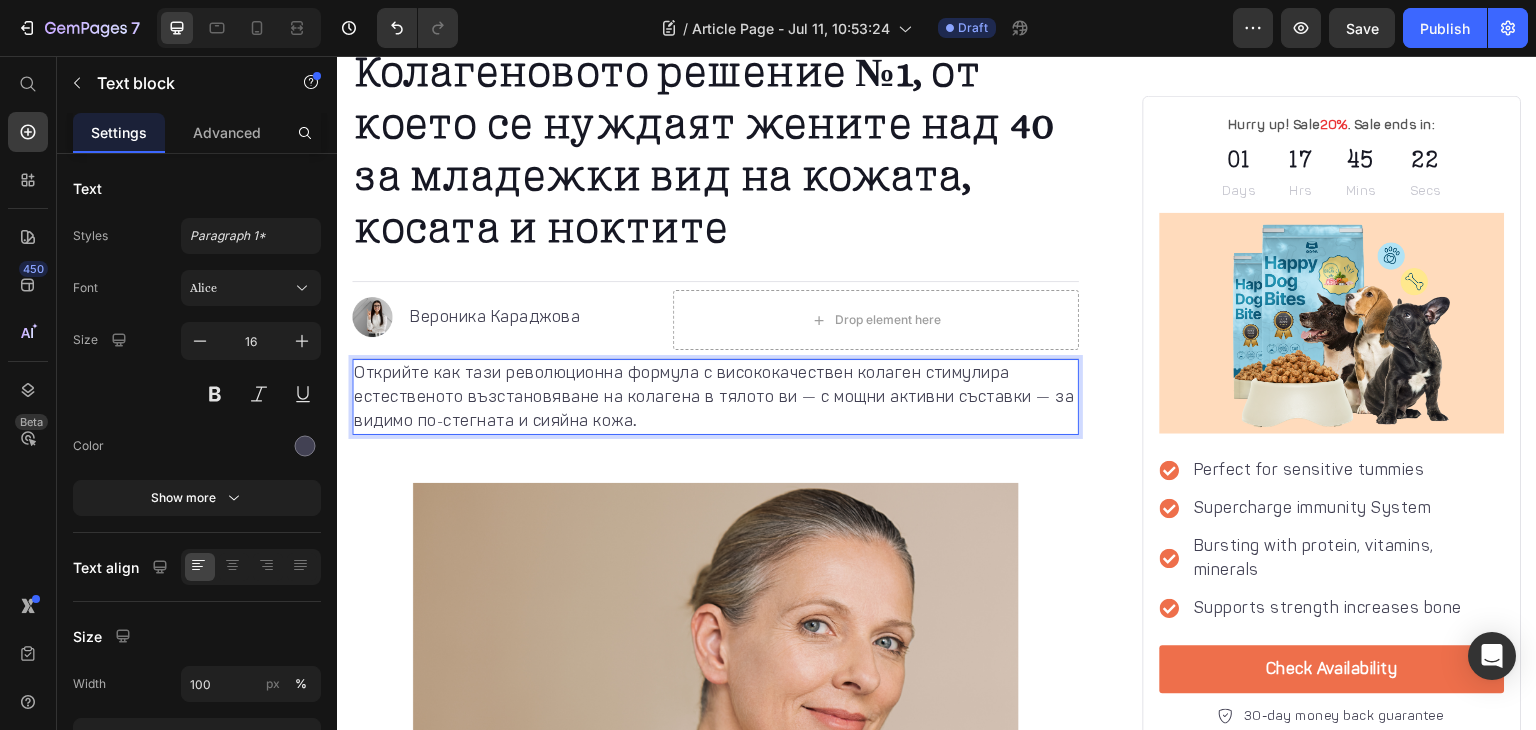 click on "Открийте как тази революционна формула с висококачествен колаген стимулира естественото възстановяване на колагена в тялото ви — с мощни активни съставки — за видимо по-стегната и сияйна кожа." at bounding box center (715, 397) 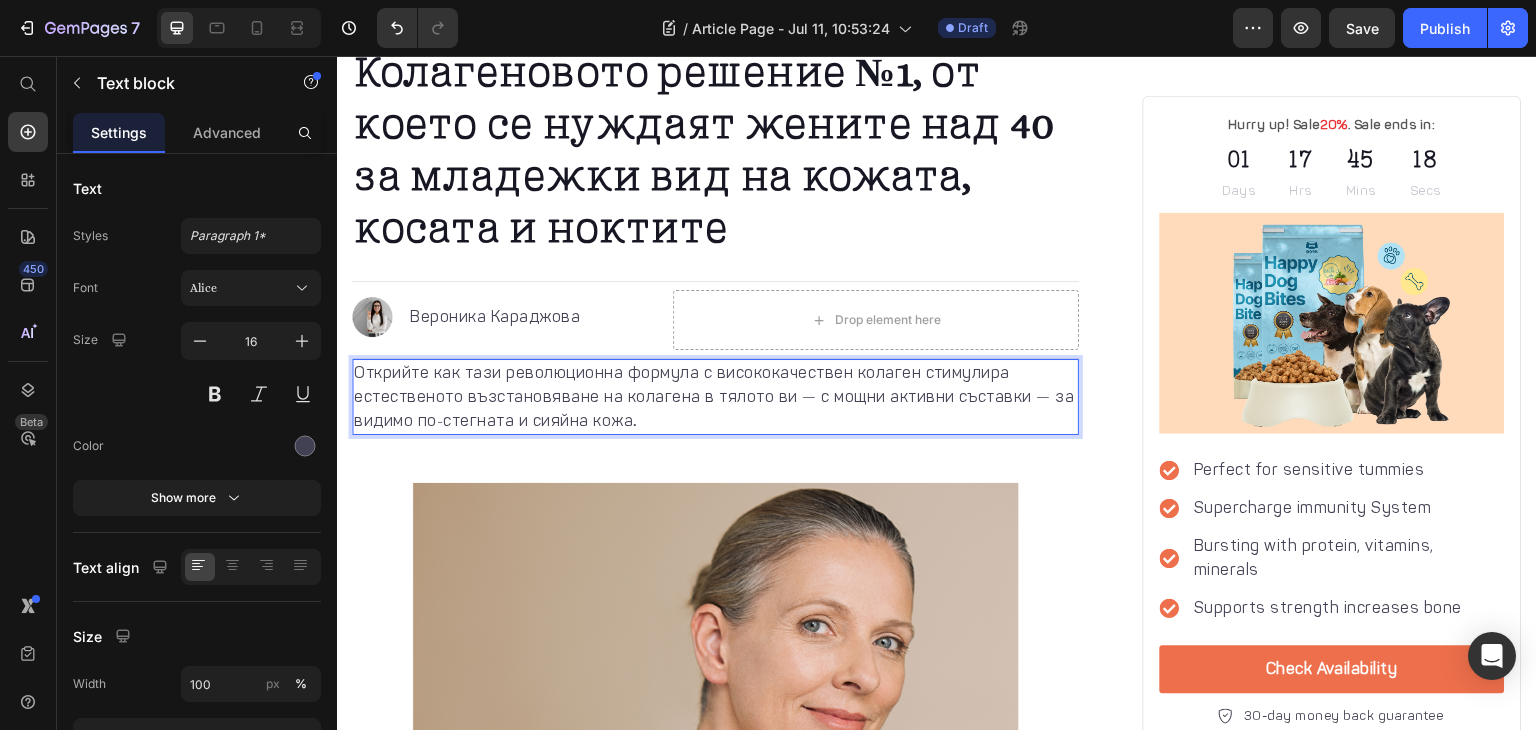 click on "Открийте как тази революционна формула с висококачествен колаген стимулира естественото възстановяване на колагена в тялото ви — с мощни активни съставки — за видимо по-стегната и сияйна кожа." at bounding box center (715, 397) 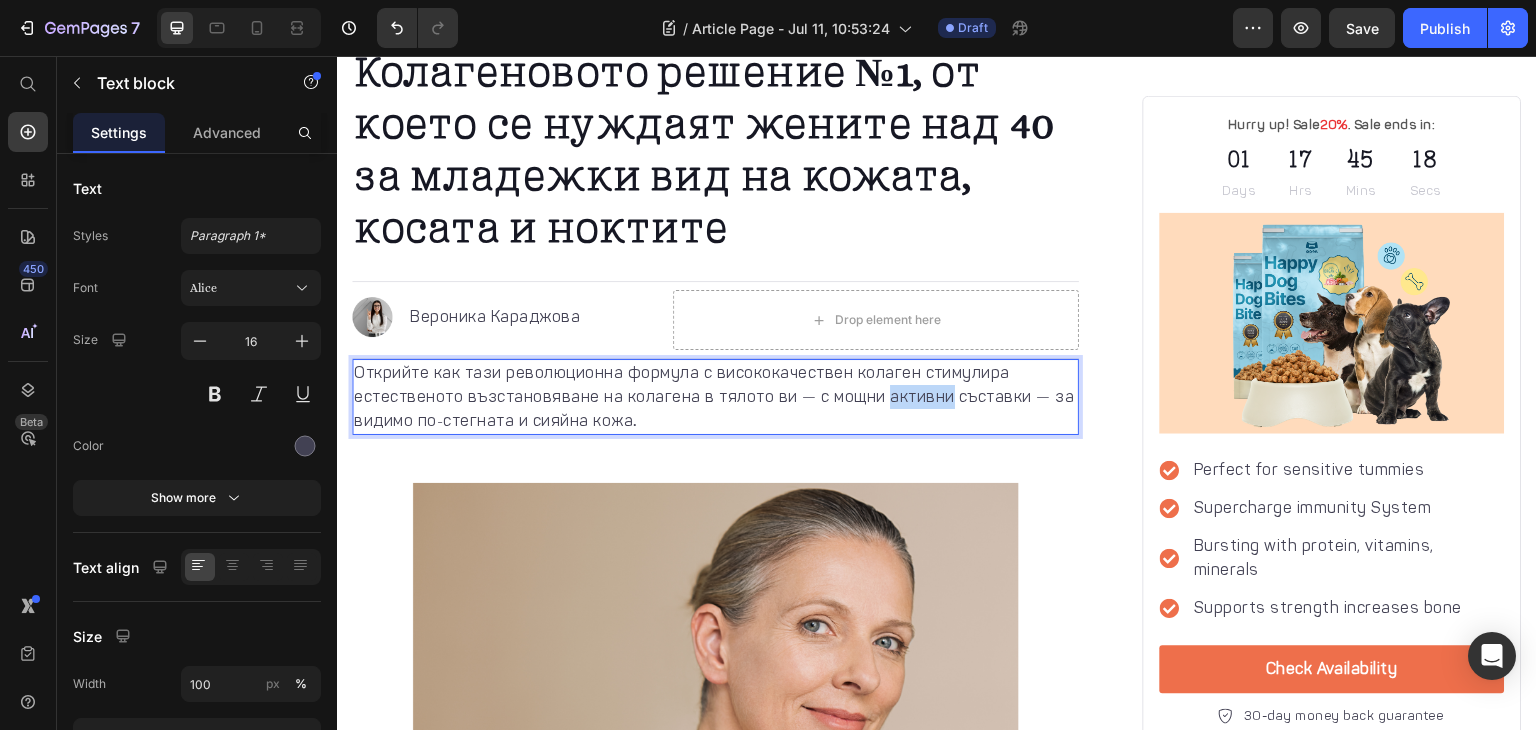 click on "Открийте как тази революционна формула с висококачествен колаген стимулира естественото възстановяване на колагена в тялото ви — с мощни активни съставки — за видимо по-стегната и сияйна кожа." at bounding box center [715, 397] 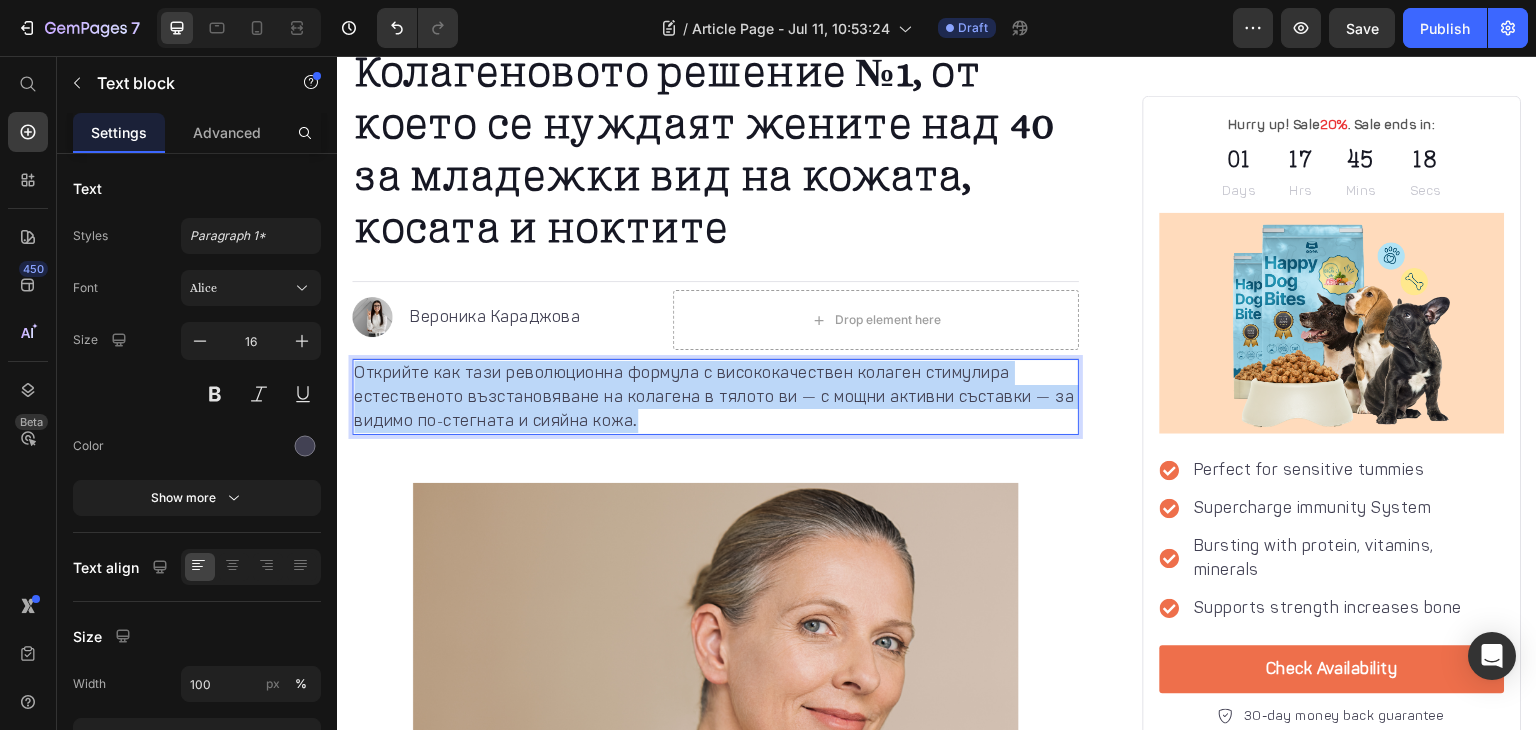 click on "Открийте как тази революционна формула с висококачествен колаген стимулира естественото възстановяване на колагена в тялото ви — с мощни активни съставки — за видимо по-стегната и сияйна кожа." at bounding box center (715, 397) 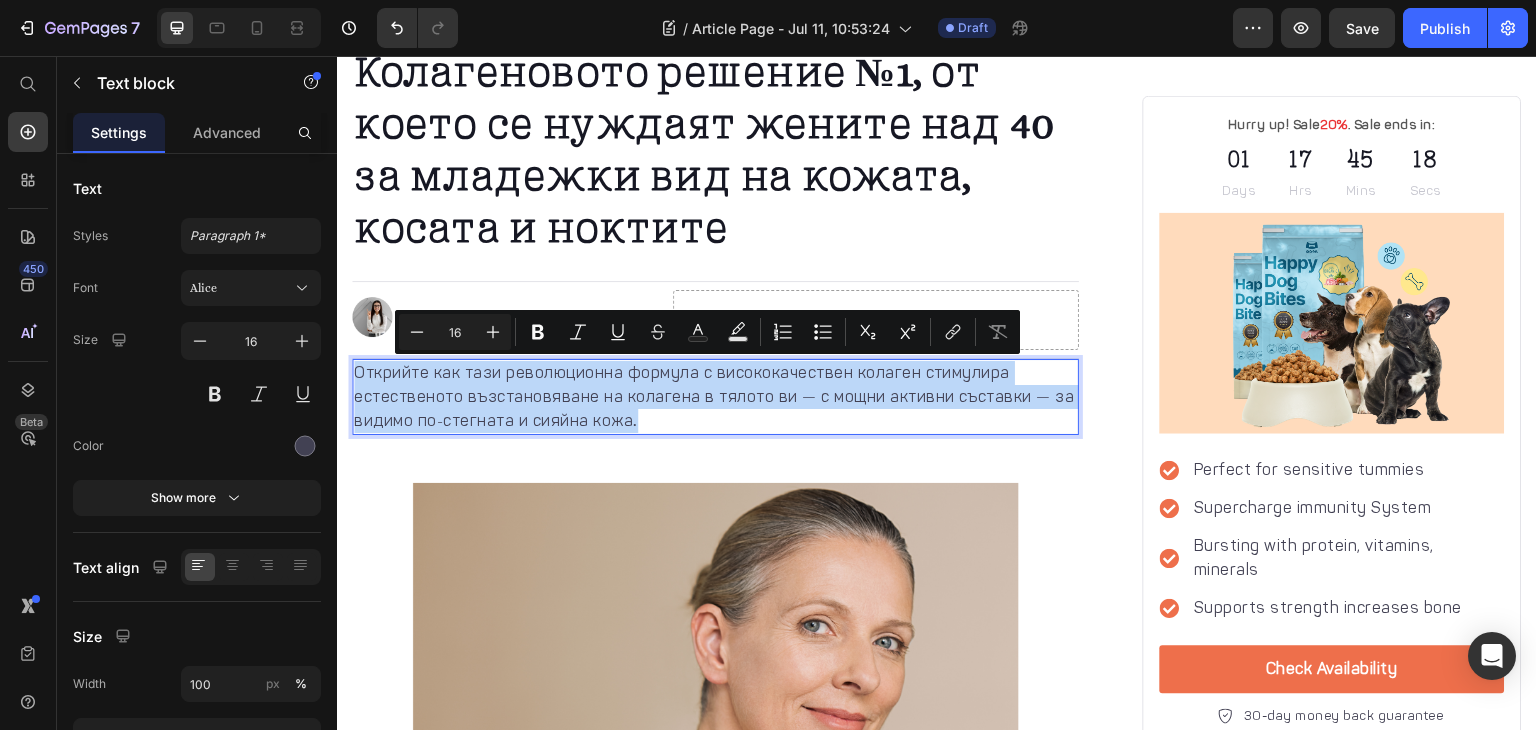 click on "Открийте как тази революционна формула с висококачествен колаген стимулира естественото възстановяване на колагена в тялото ви — с мощни активни съставки — за видимо по-стегната и сияйна кожа." at bounding box center [715, 397] 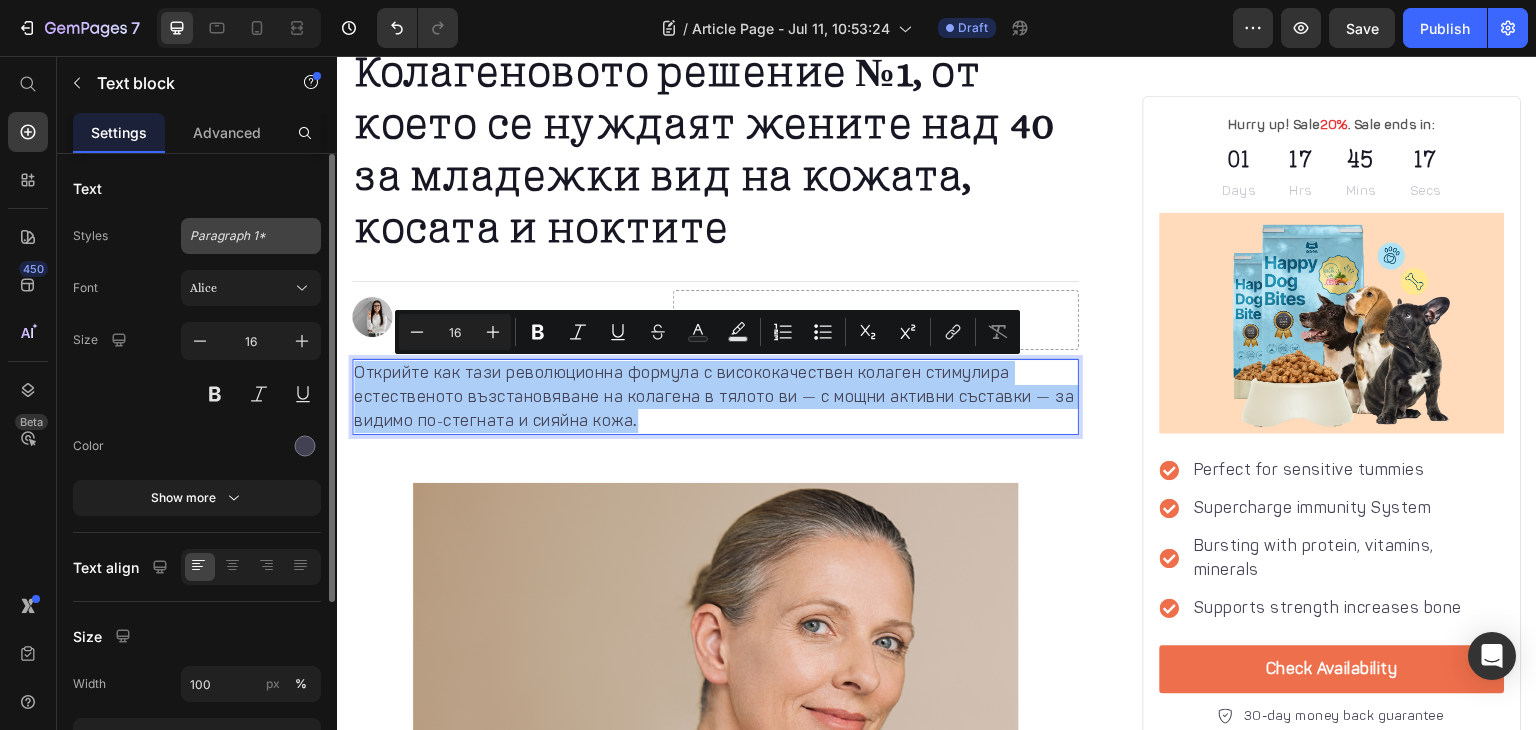 click on "Paragraph 1*" at bounding box center (239, 236) 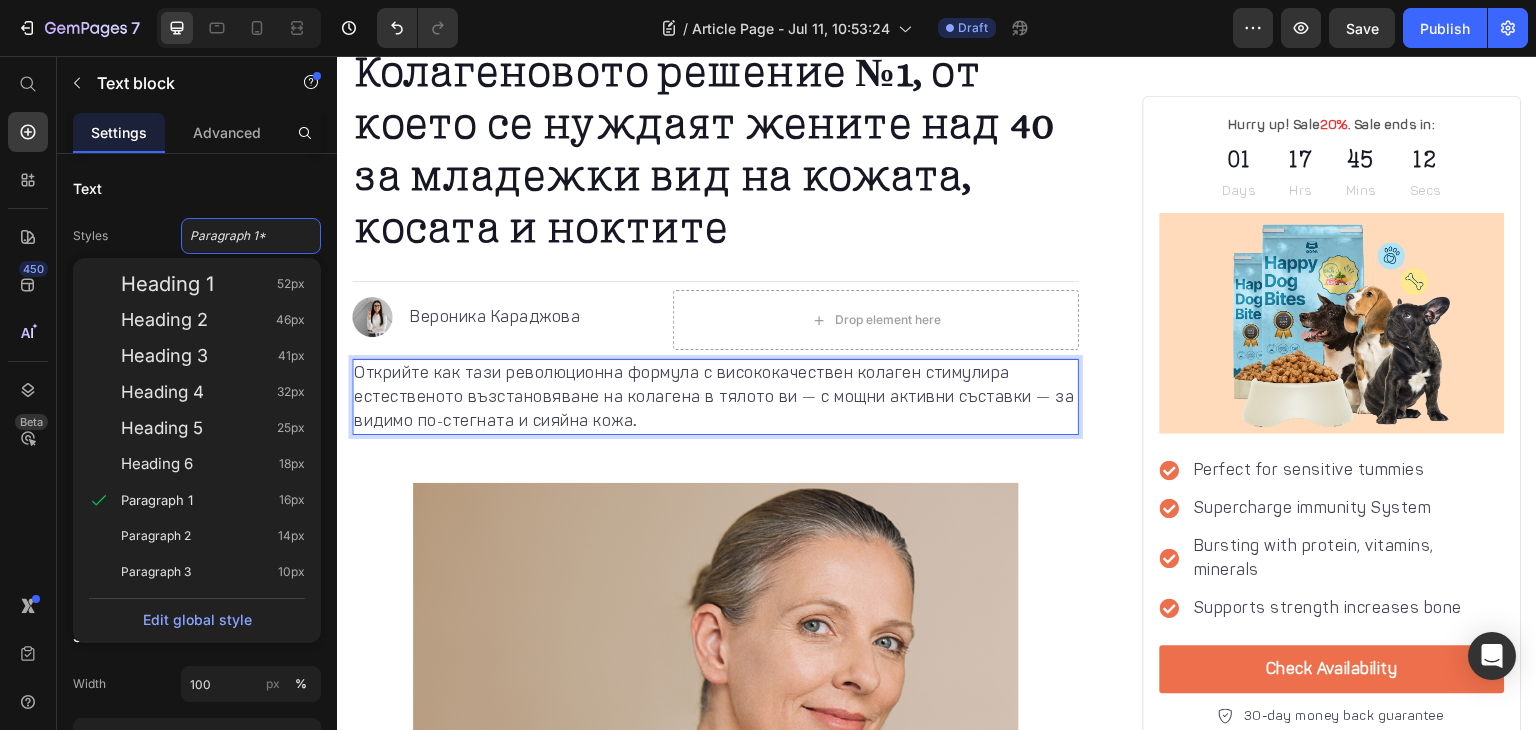 click on "Открийте как тази революционна формула с висококачествен колаген стимулира естественото възстановяване на колагена в тялото ви — с мощни активни съставки — за видимо по-стегната и сияйна кожа." at bounding box center (715, 397) 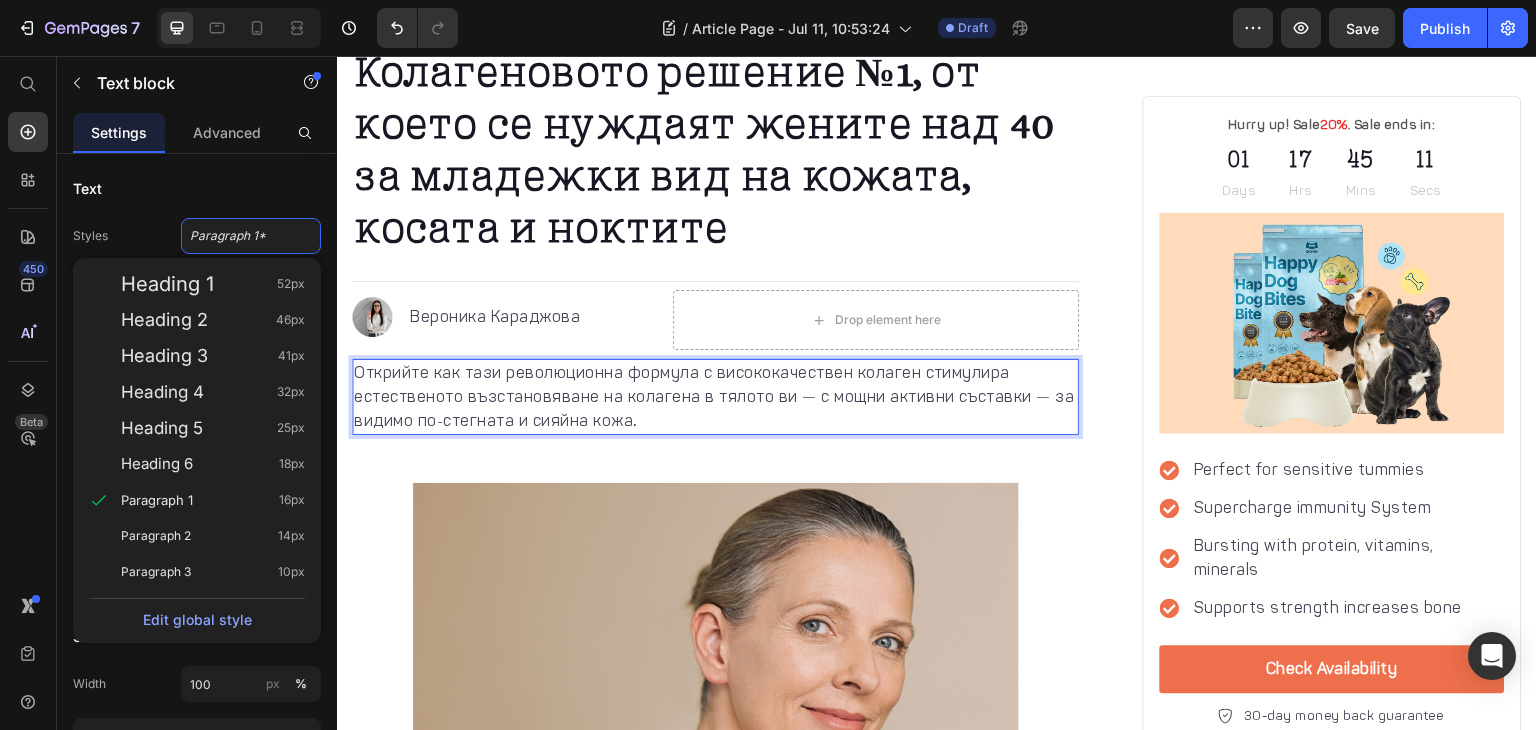 click on "Открийте как тази революционна формула с висококачествен колаген стимулира естественото възстановяване на колагена в тялото ви — с мощни активни съставки — за видимо по-стегната и сияйна кожа." at bounding box center [715, 397] 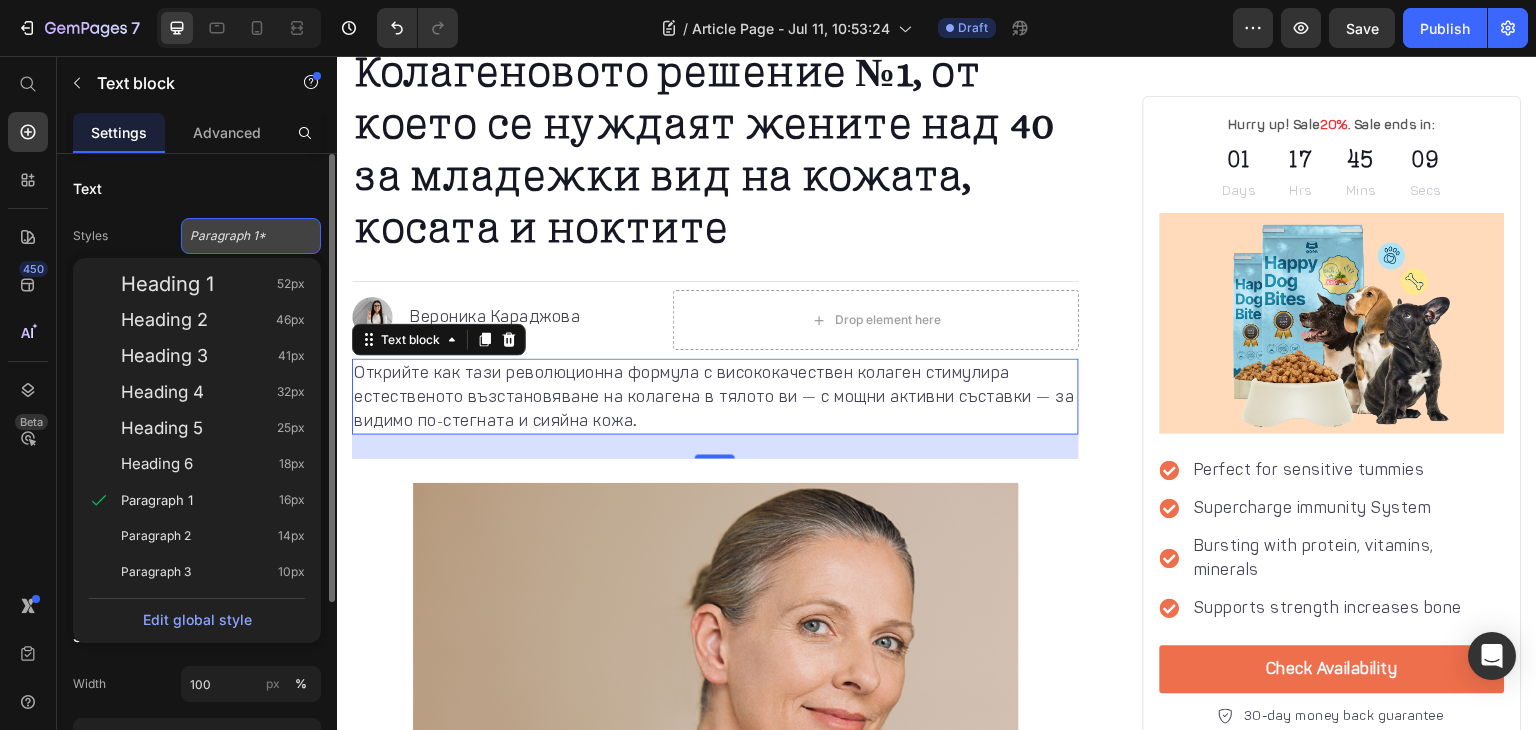 click on "Paragraph 1*" 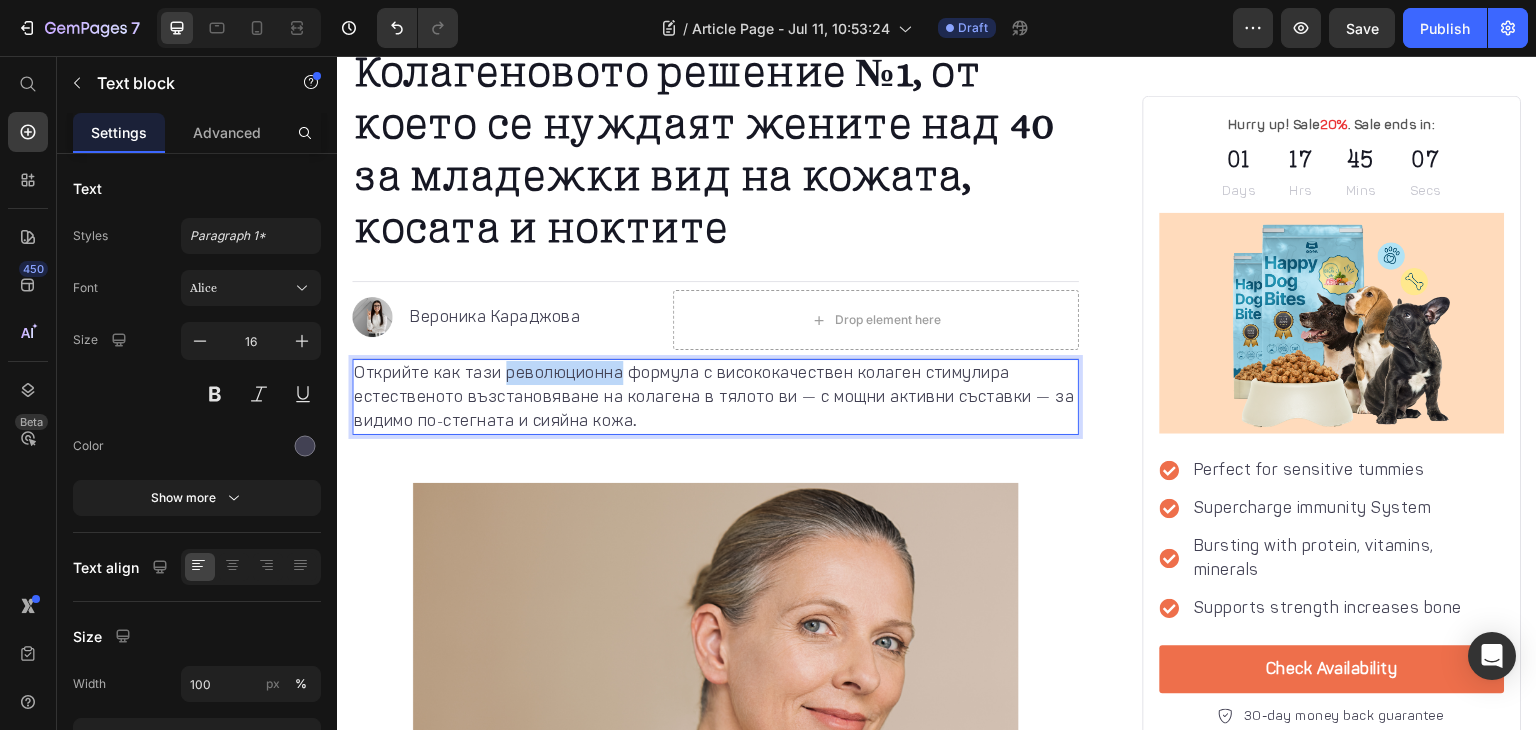 click on "Открийте как тази революционна формула с висококачествен колаген стимулира естественото възстановяване на колагена в тялото ви — с мощни активни съставки — за видимо по-стегната и сияйна кожа." at bounding box center [715, 397] 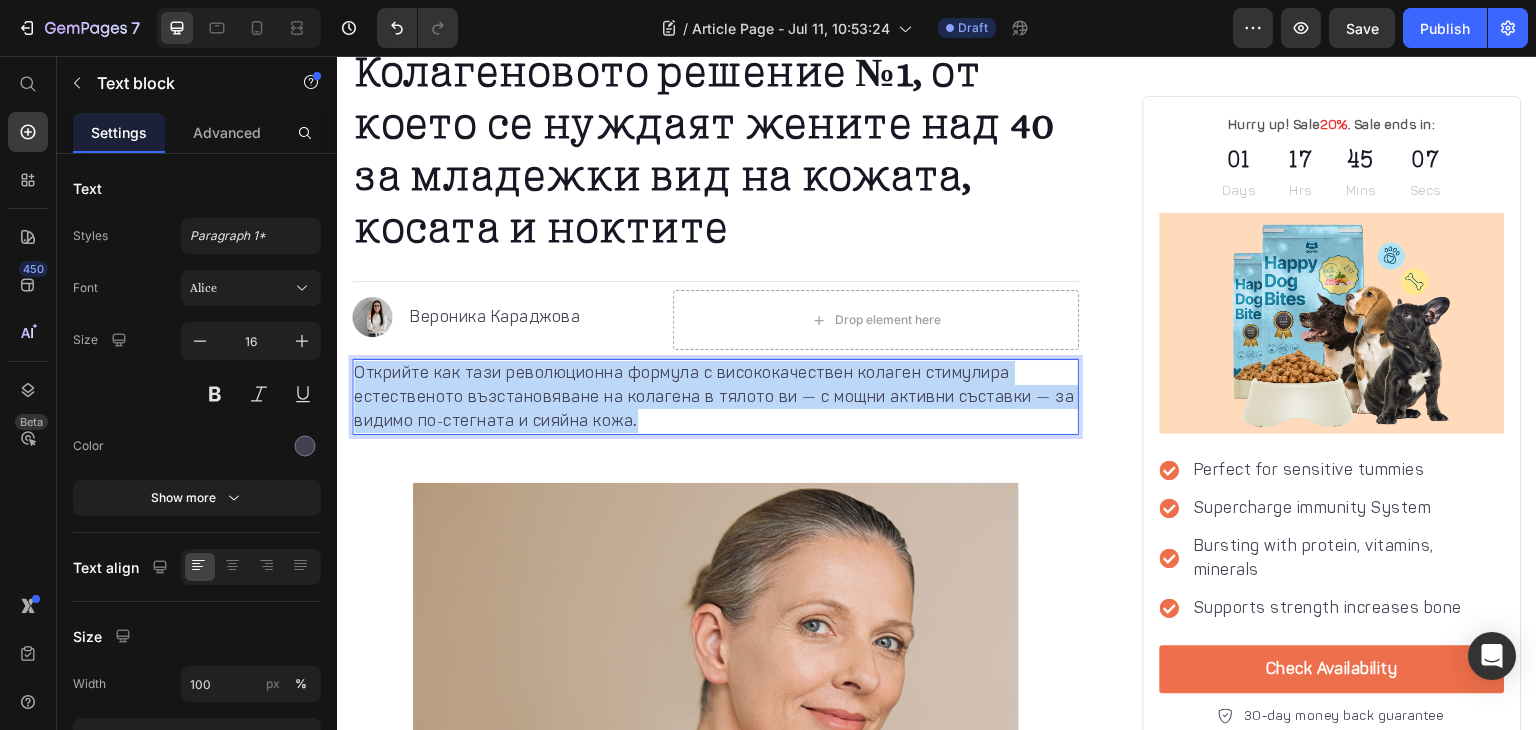 click on "Открийте как тази революционна формула с висококачествен колаген стимулира естественото възстановяване на колагена в тялото ви — с мощни активни съставки — за видимо по-стегната и сияйна кожа." at bounding box center [715, 397] 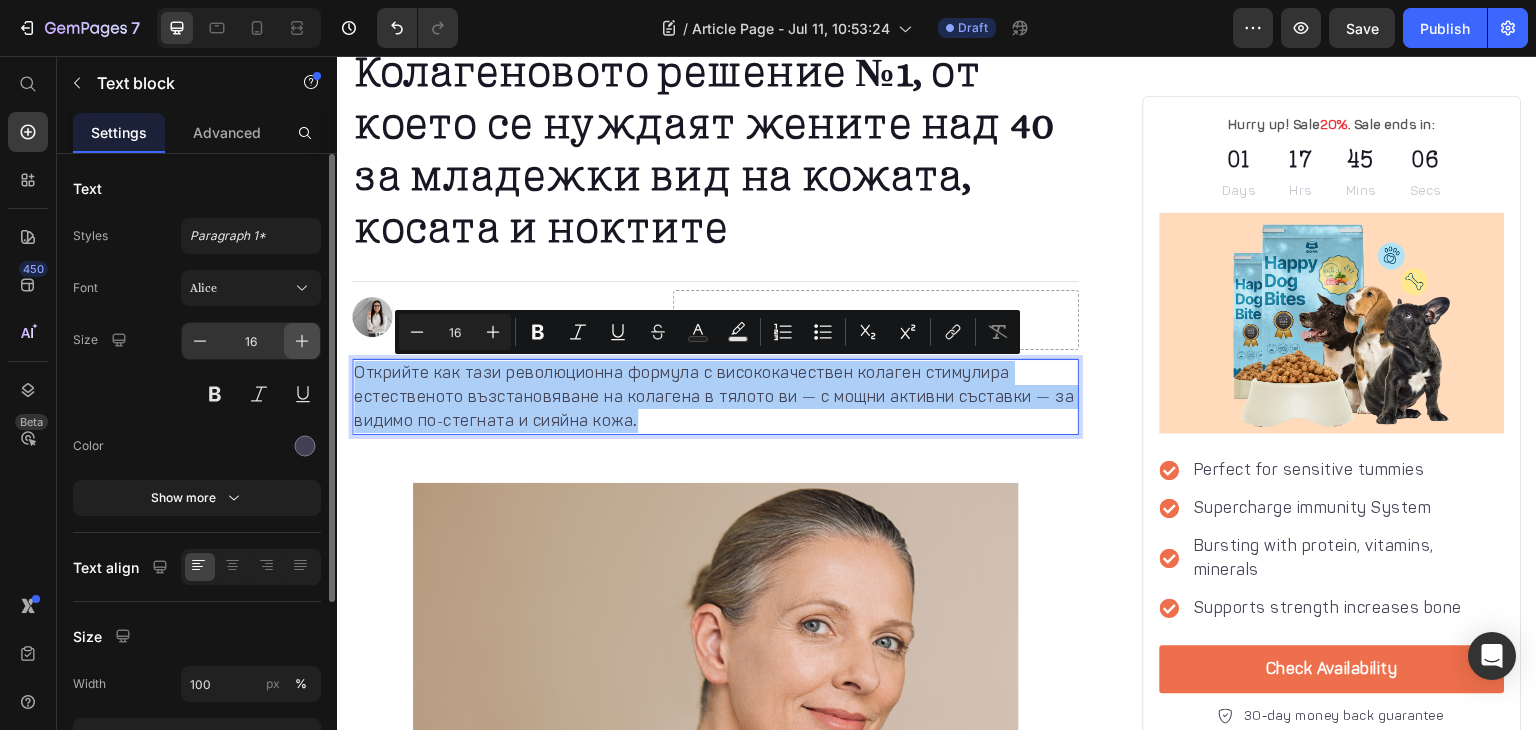 click at bounding box center [302, 341] 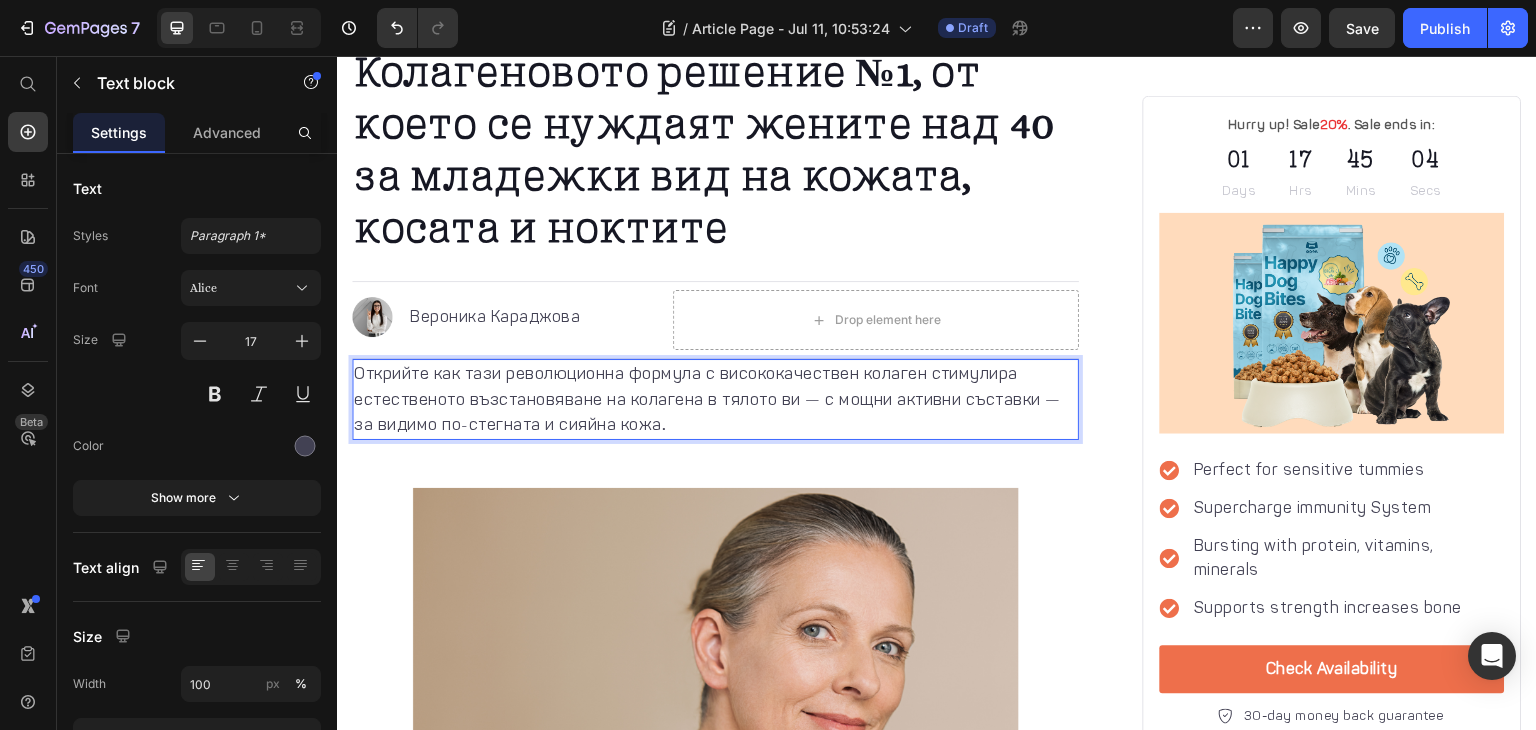 click on "Открийте как тази революционна формула с висококачествен колаген стимулира естественото възстановяване на колагена в тялото ви — с мощни активни съставки — за видимо по-стегната и сияйна кожа." at bounding box center (715, 399) 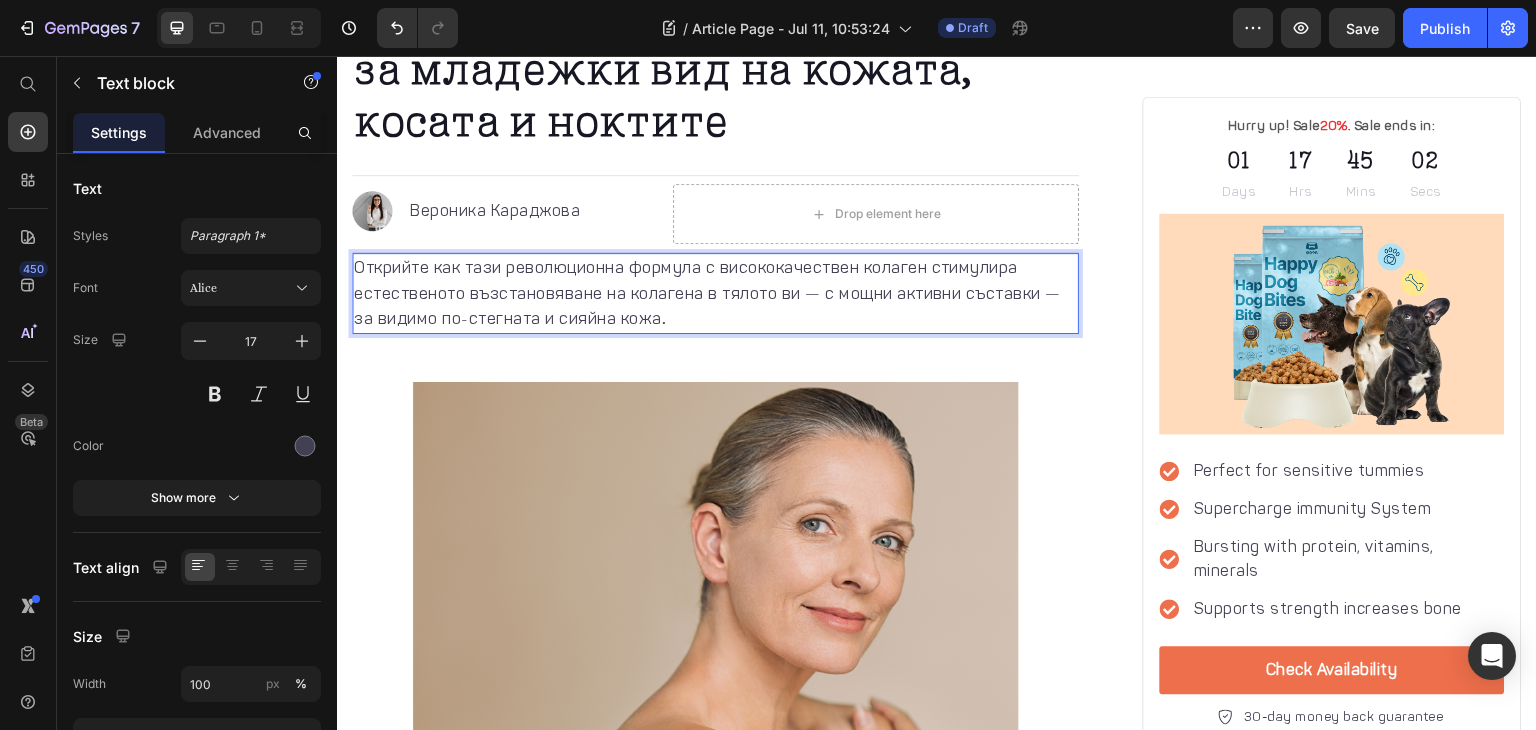 scroll, scrollTop: 332, scrollLeft: 0, axis: vertical 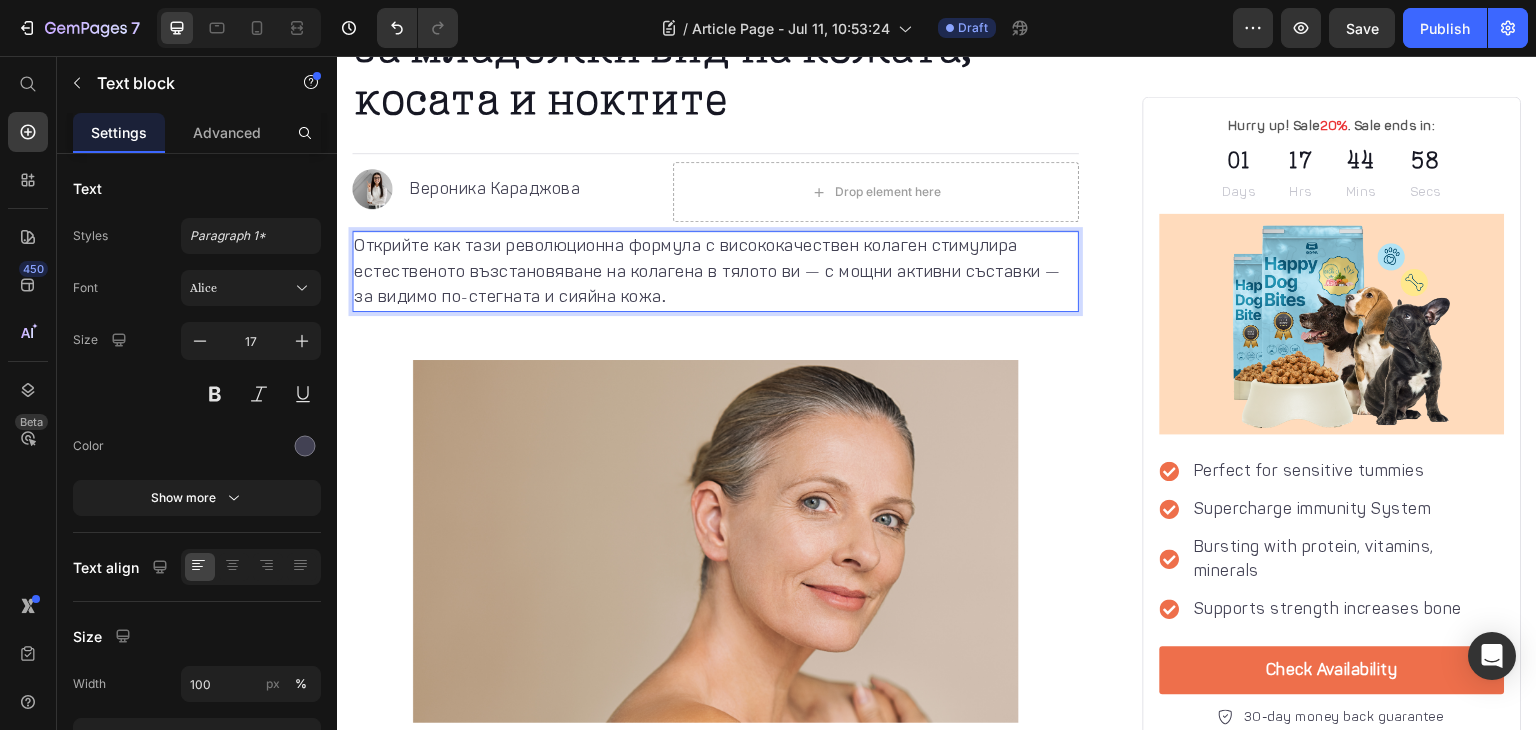 click on "Открийте как тази революционна формула с висококачествен колаген стимулира естественото възстановяване на колагена в тялото ви — с мощни активни съставки — за видимо по-стегната и сияйна кожа." at bounding box center (715, 271) 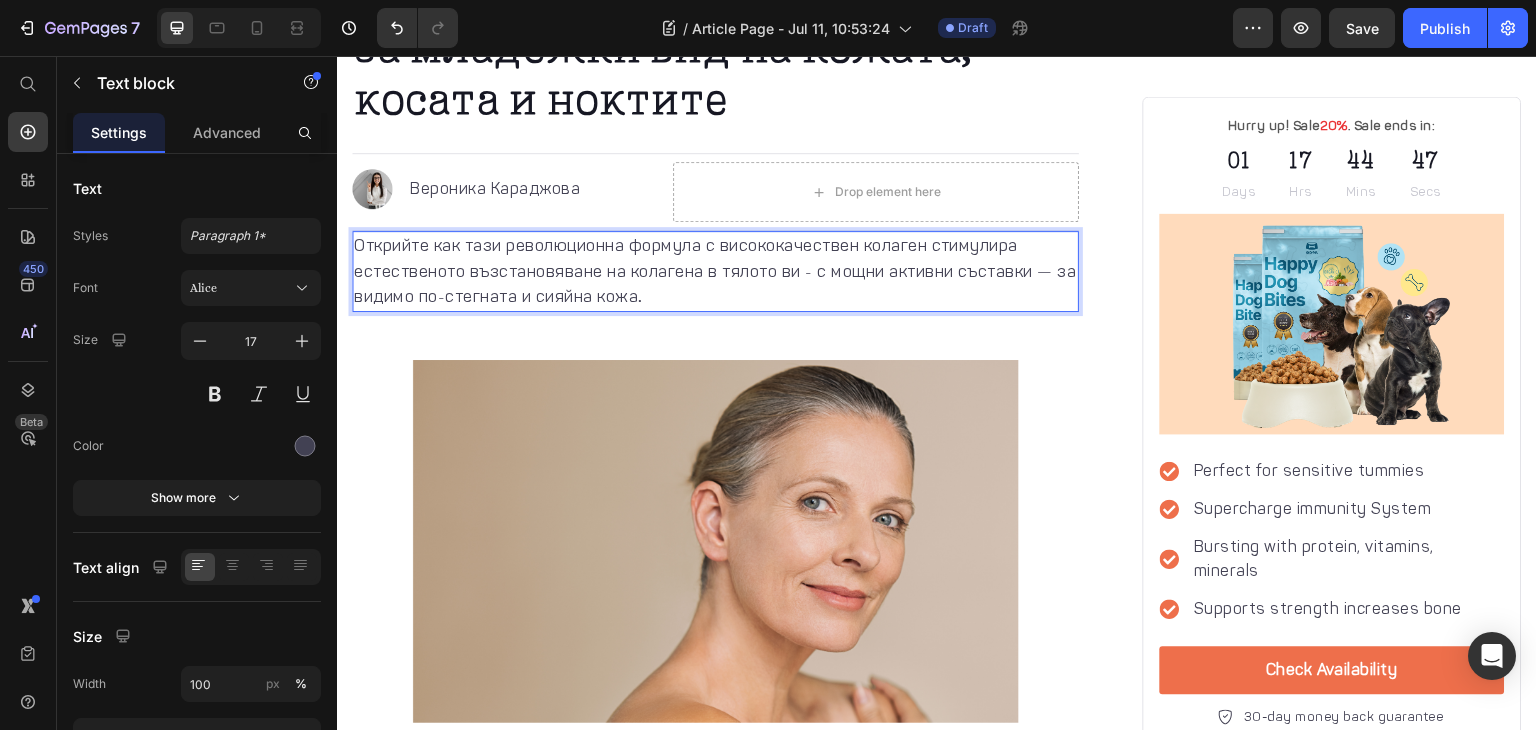click on "Открийте как тази революционна формула с висококачествен колаген стимулира естественото възстановяване на колагена в тялото ви - с мощни активни съставки — за видимо по-стегната и сияйна кожа." at bounding box center [715, 271] 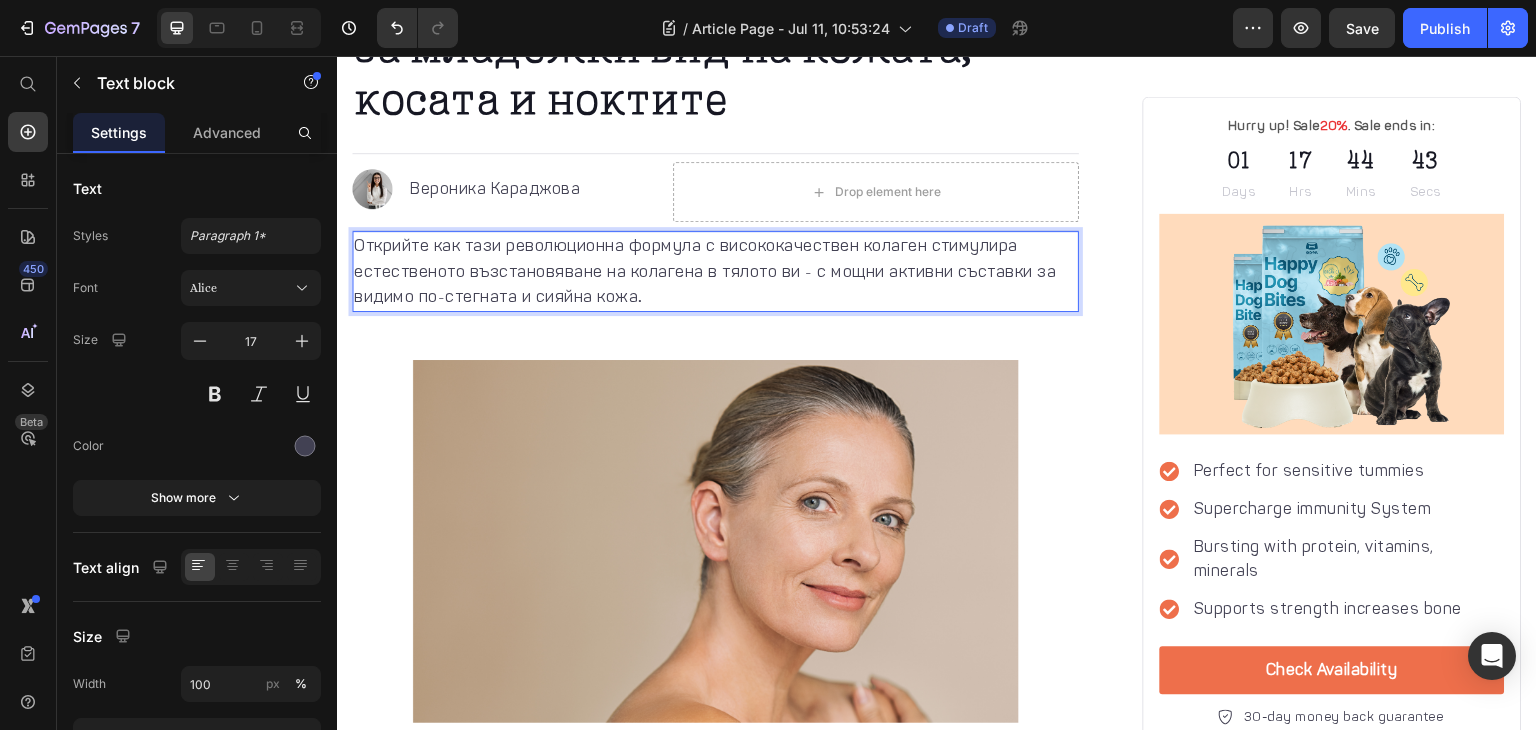 click on "Открийте как тази революционна формула с висококачествен колаген стимулира естественото възстановяване на колагена в тялото ви - с мощни активни съставки за видимо по-стегната и сияйна кожа." at bounding box center [715, 271] 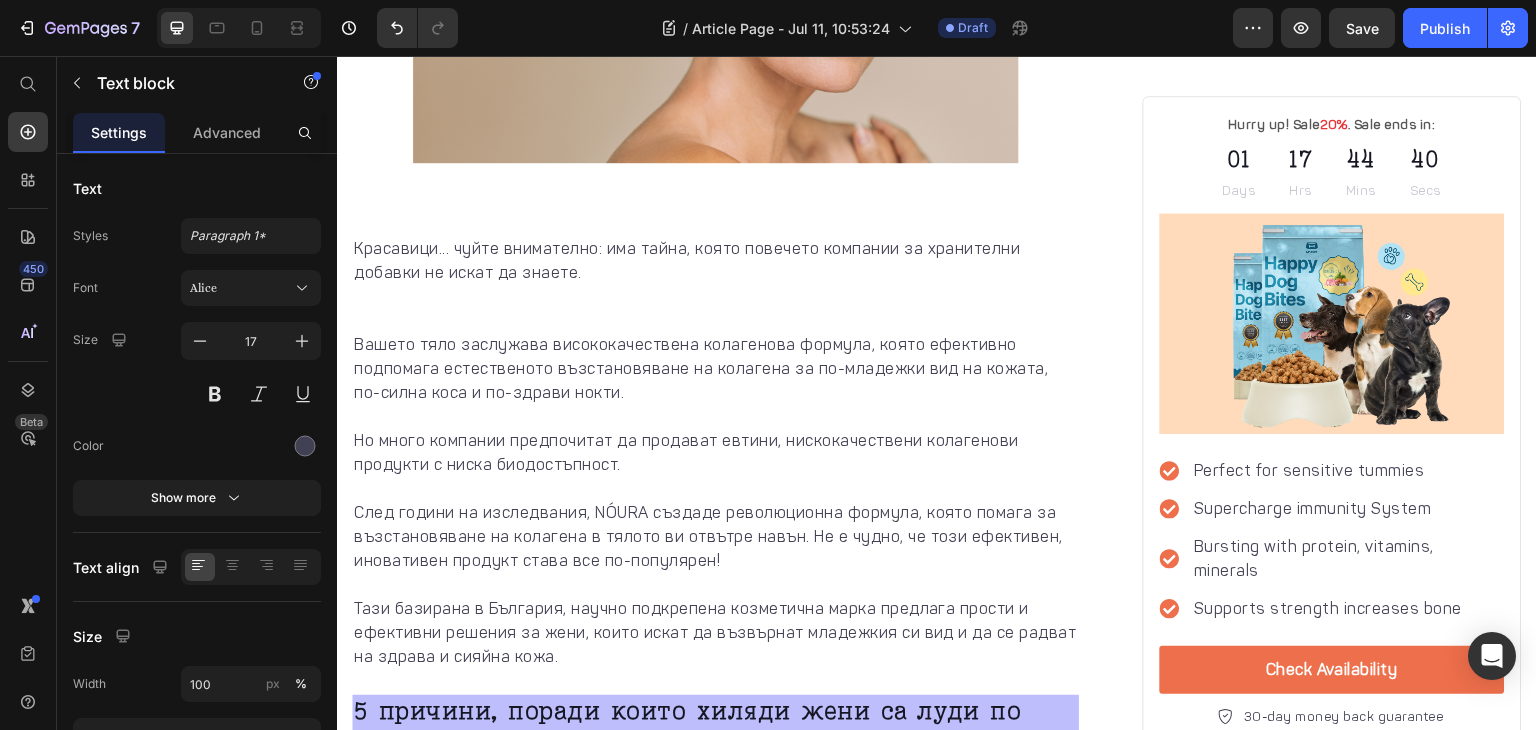 scroll, scrollTop: 896, scrollLeft: 0, axis: vertical 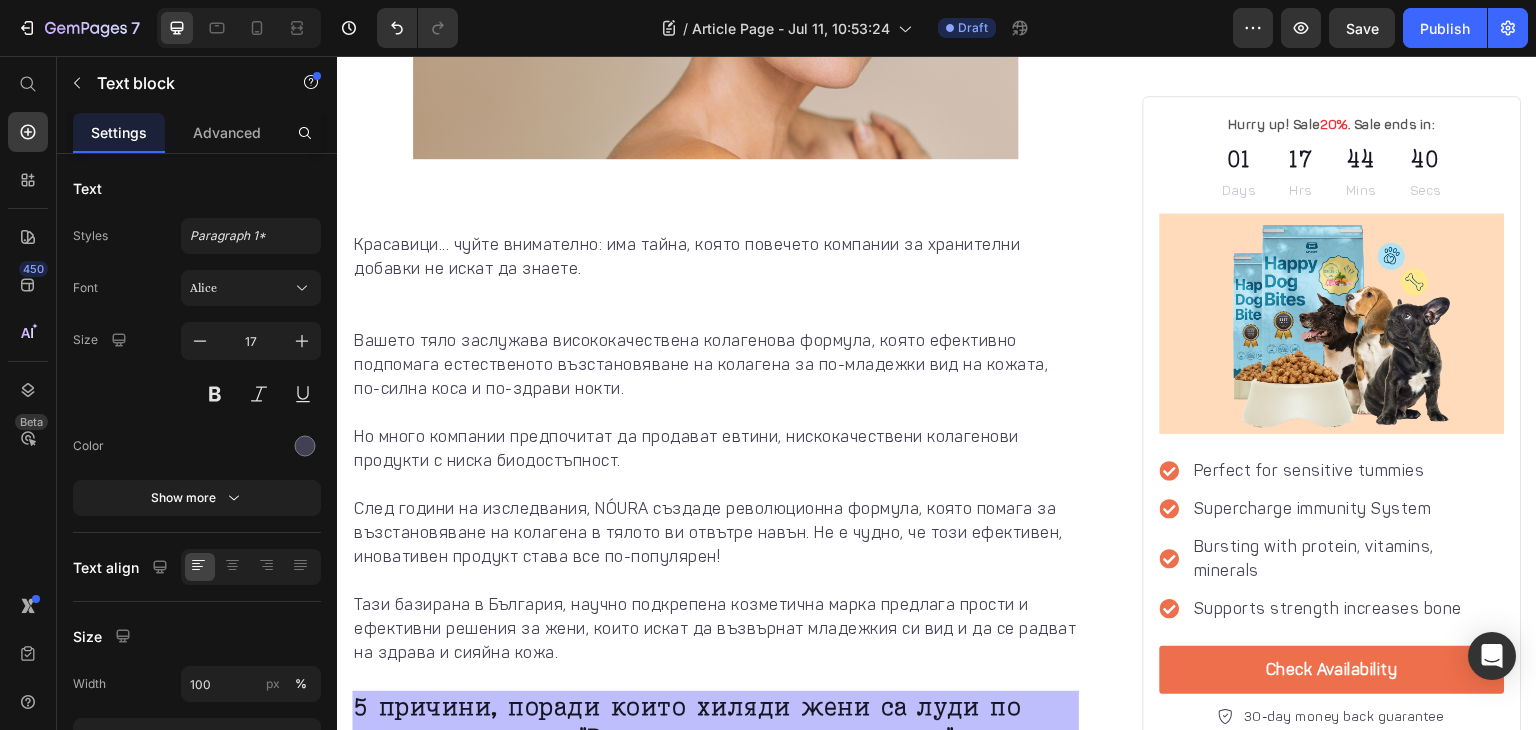 click on "Красавици... чуйте внимателно: има тайна, която повечето компании за хранителни добавки не искат да знаете. ⁠⁠⁠⁠⁠⁠⁠" at bounding box center [715, 281] 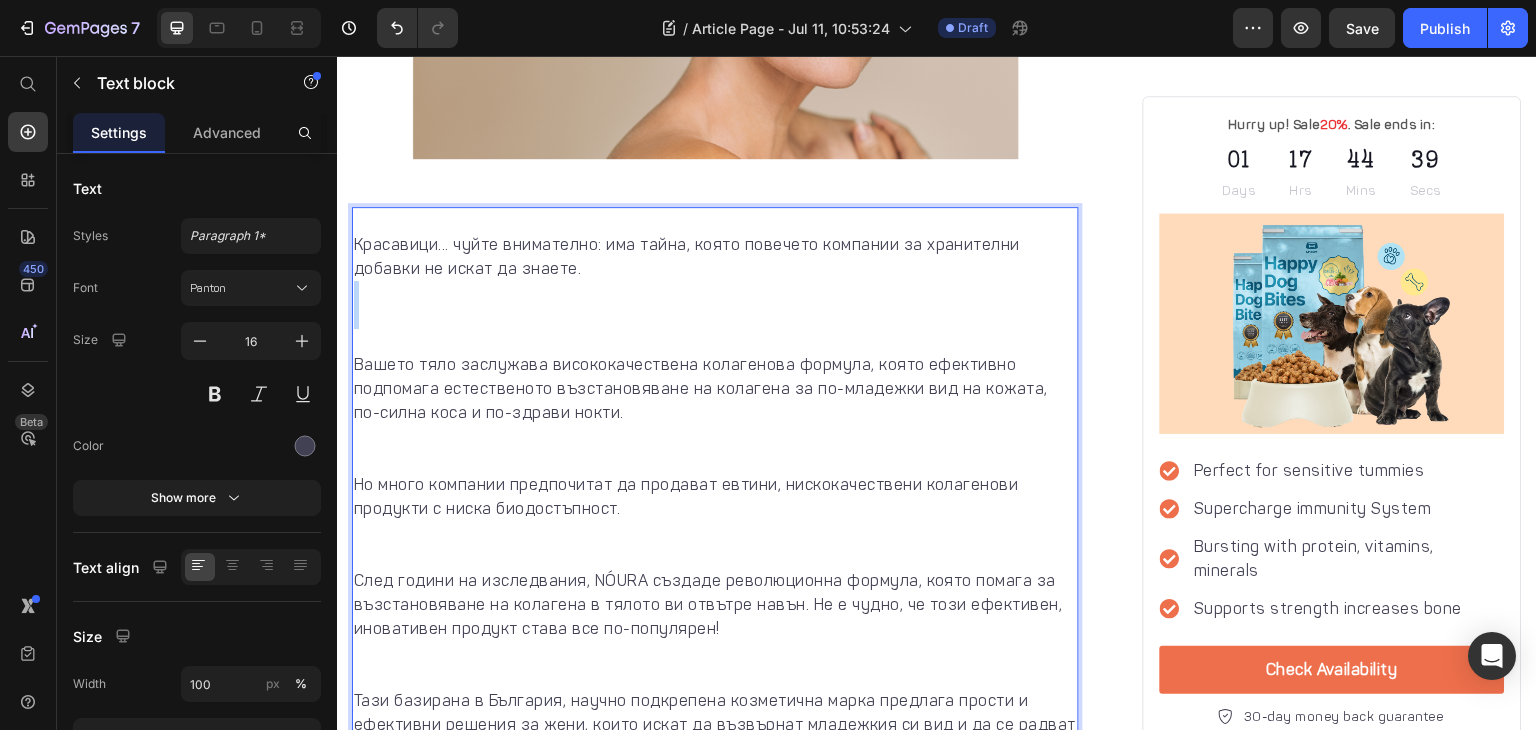 click on "Красавици... чуйте внимателно: има тайна, която повечето компании за хранителни добавки не искат да знаете." at bounding box center [715, 293] 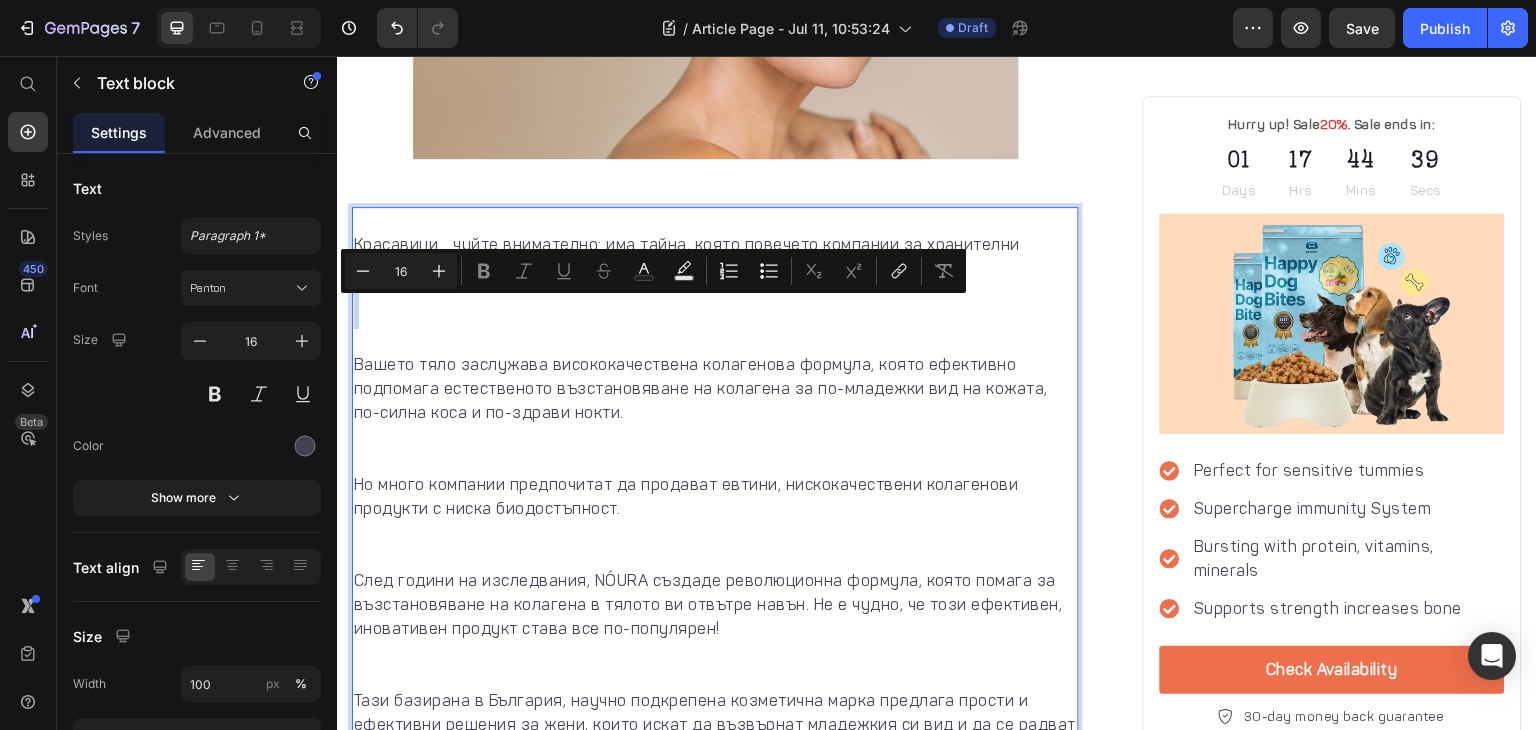 click on "Красавици... чуйте внимателно: има тайна, която повечето компании за хранителни добавки не искат да знаете." at bounding box center [715, 293] 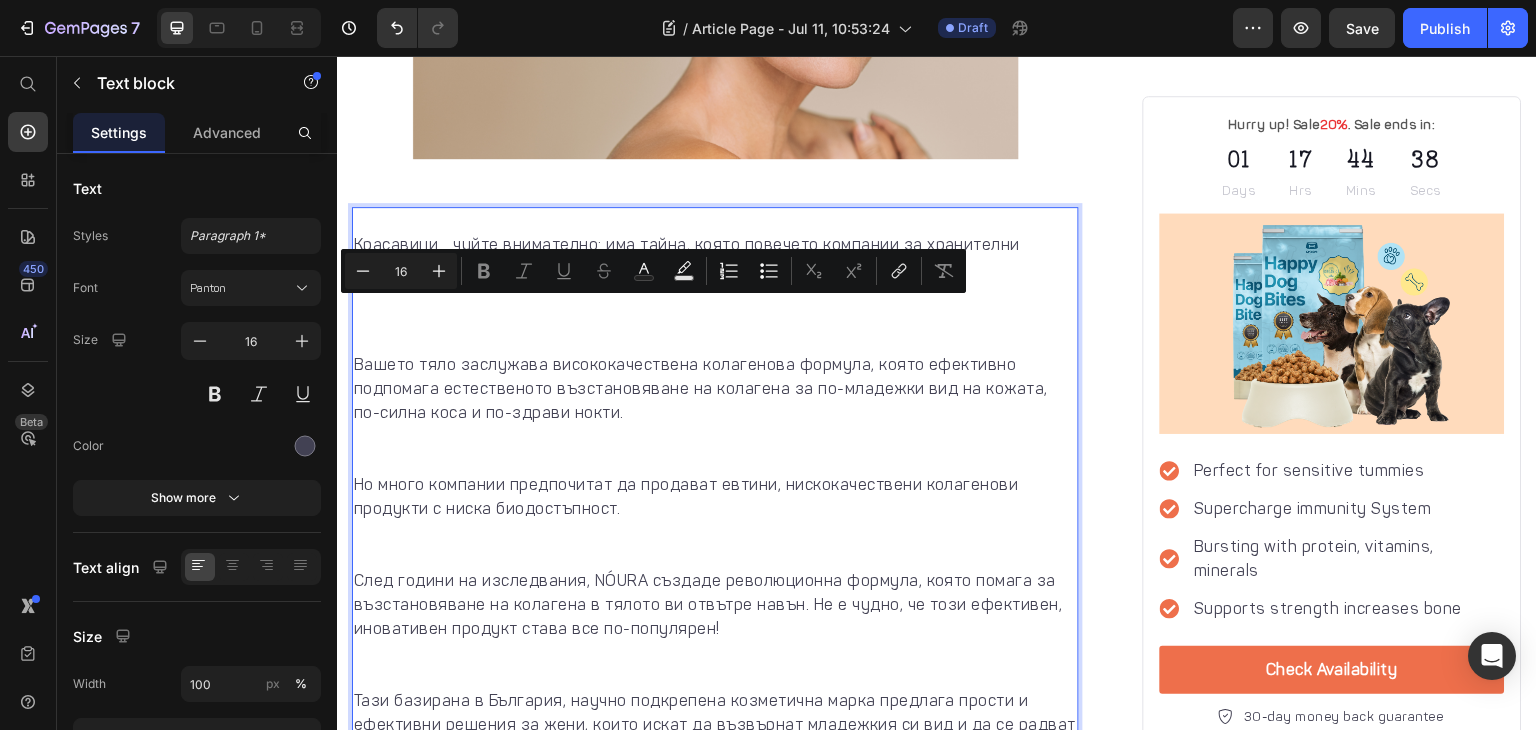click on "Красавици... чуйте внимателно: има тайна, която повечето компании за хранителни добавки не искат да знаете. ⁠⁠⁠⁠⁠⁠⁠" at bounding box center [715, 293] 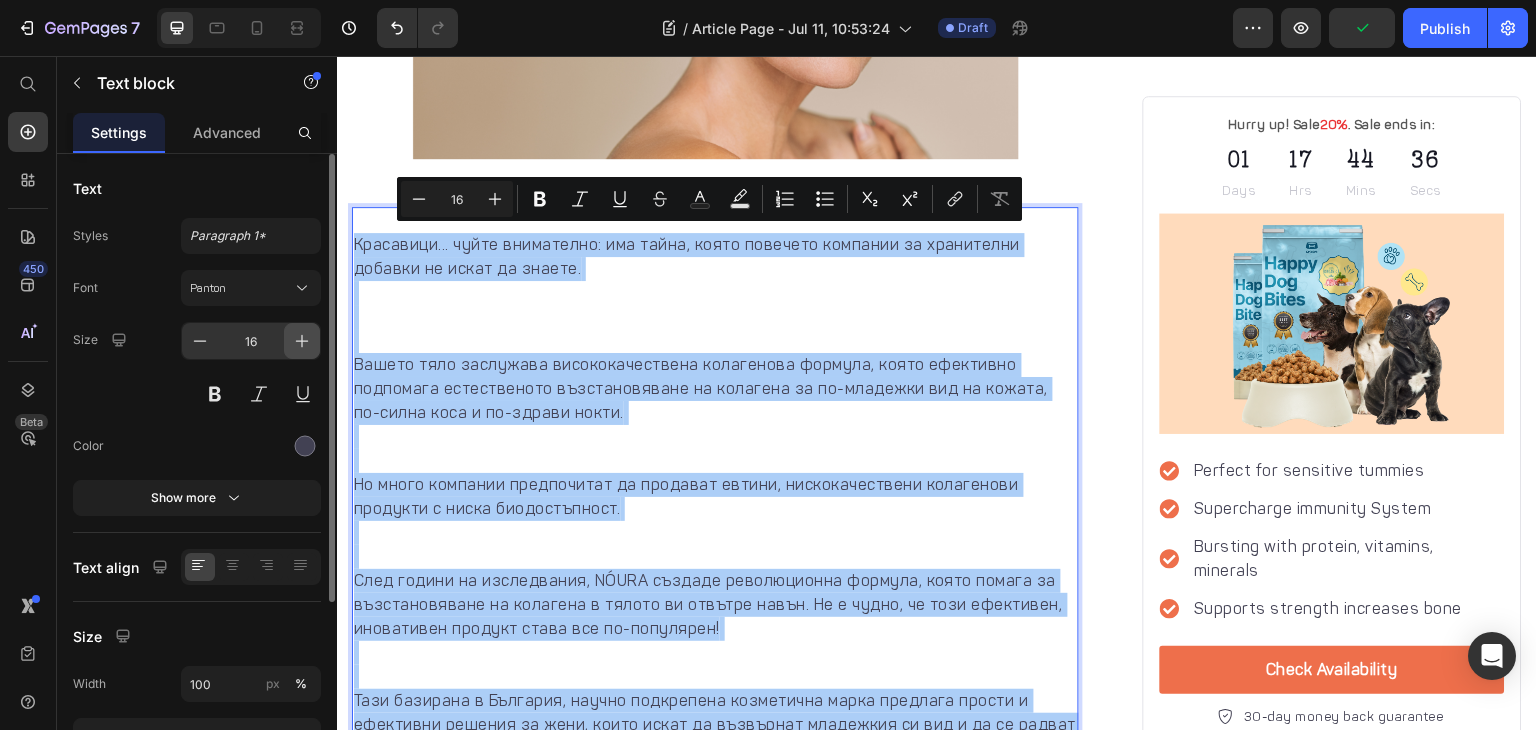 click 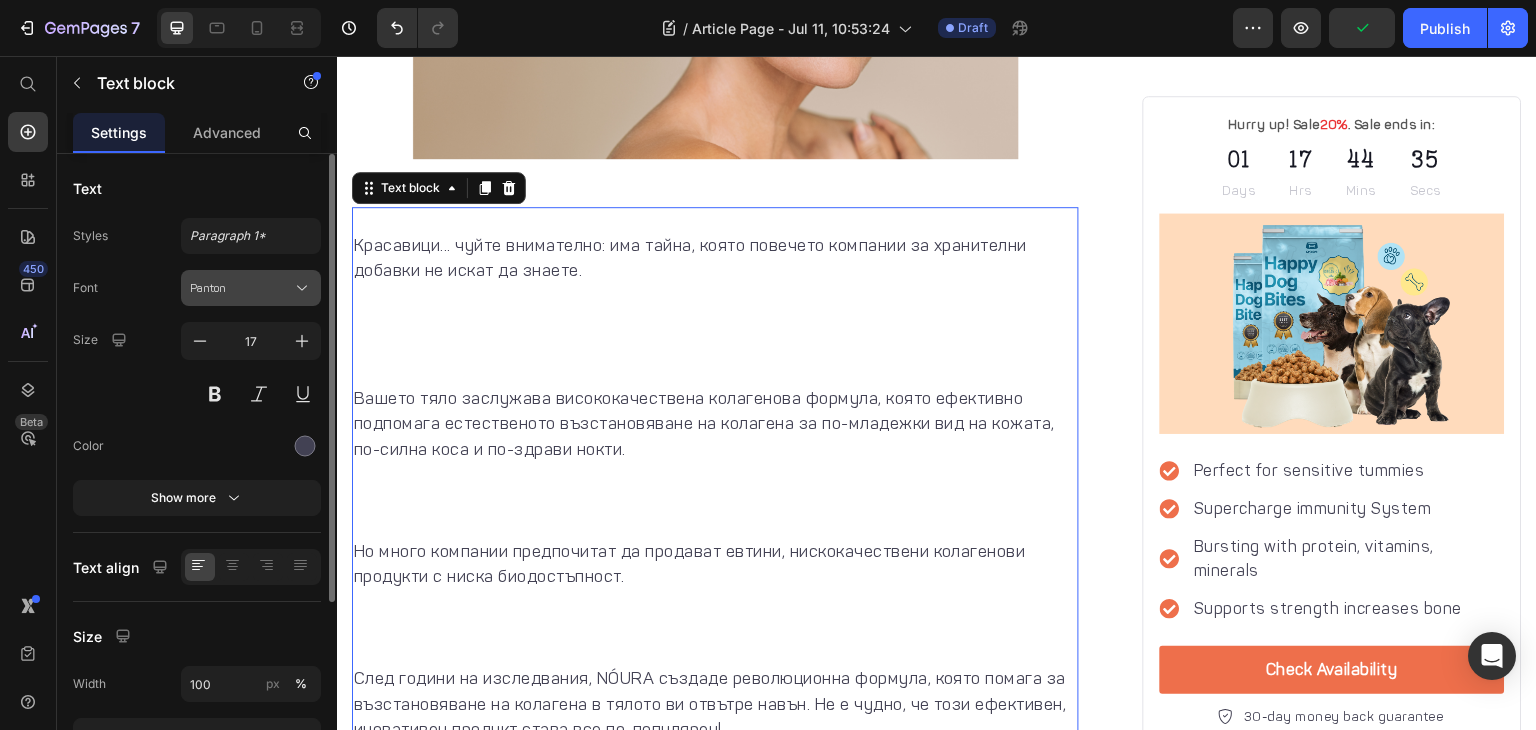click on "Panton" at bounding box center [241, 288] 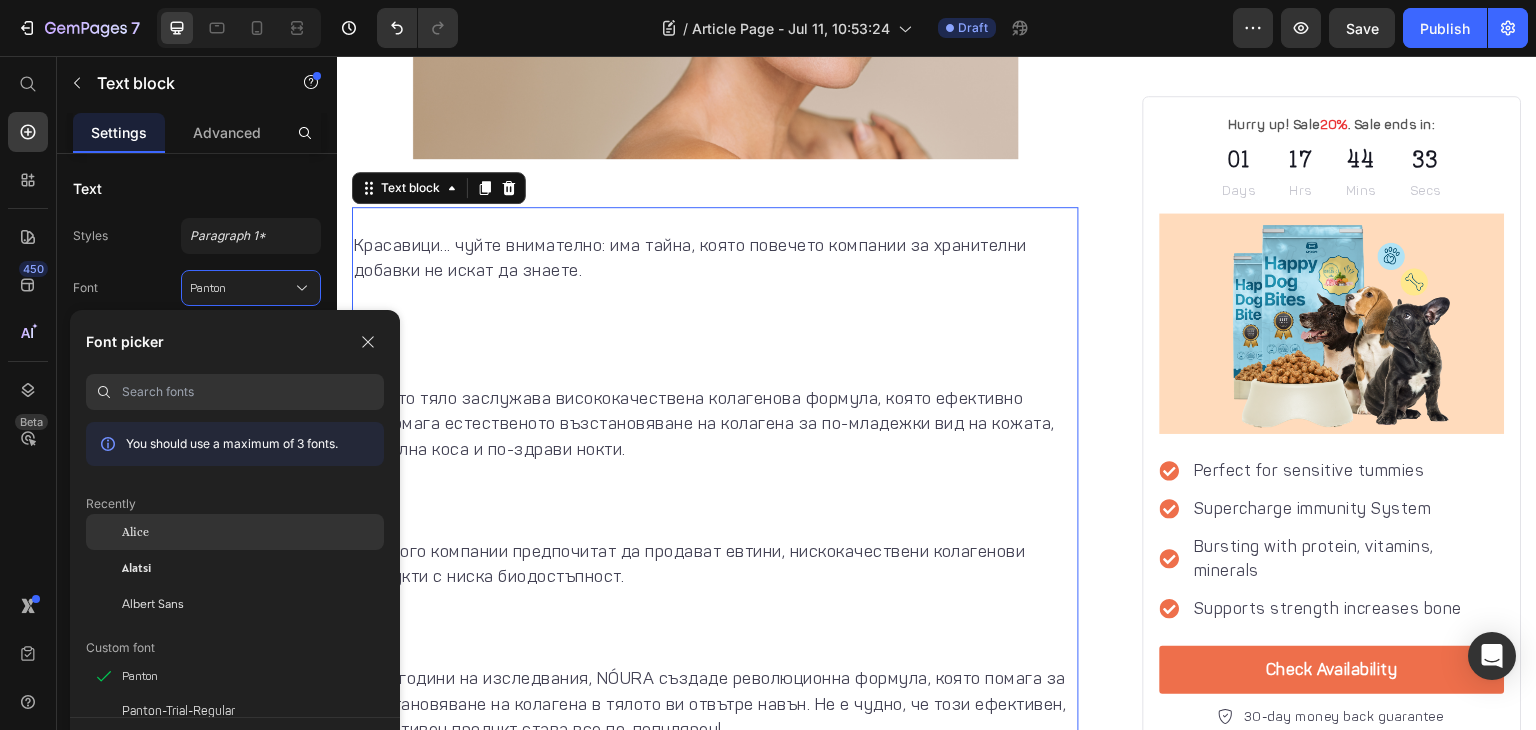 click on "Alice" 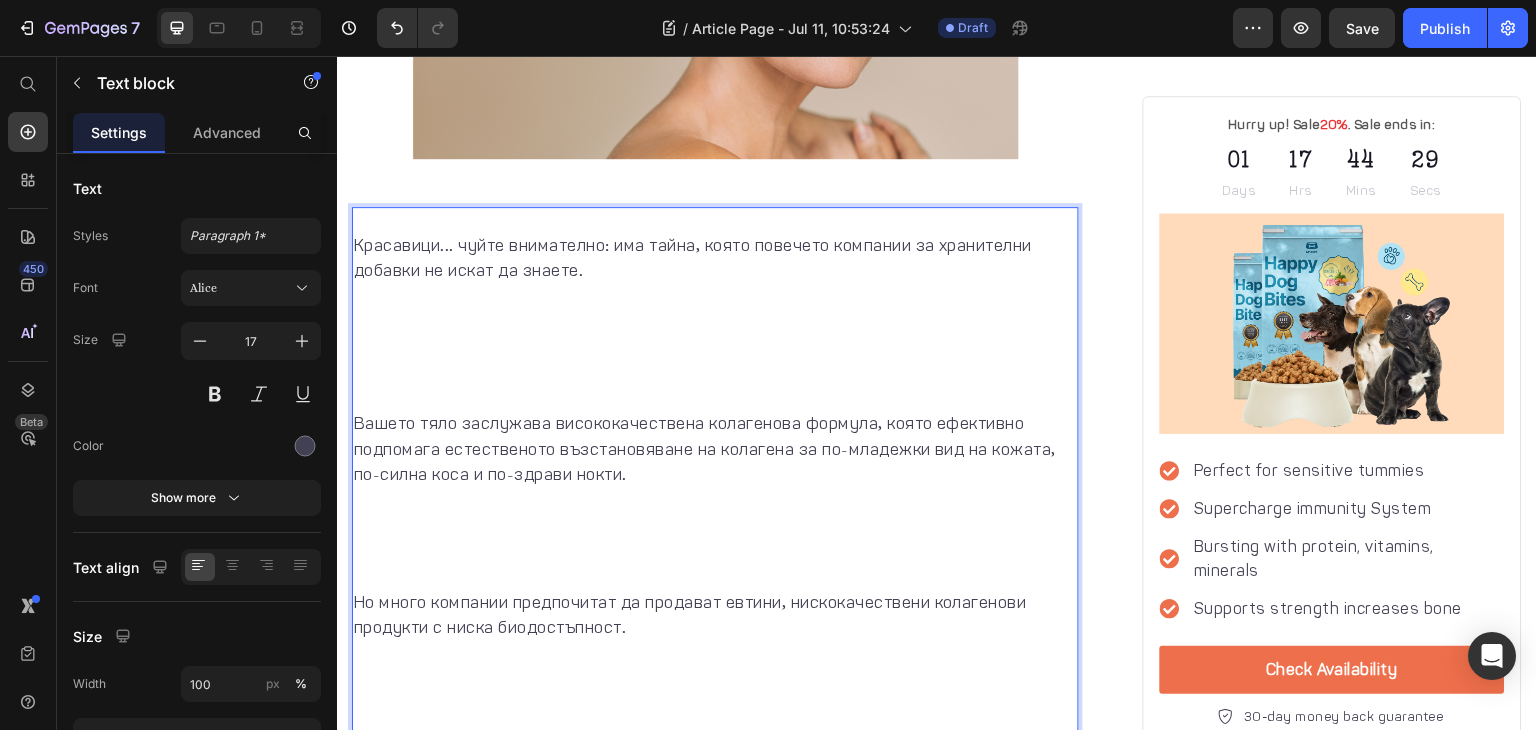 click on "Красавици... чуйте внимателно: има тайна, която повечето компании за хранителни добавки не искат да знаете. ⁠⁠⁠⁠⁠⁠⁠" at bounding box center (715, 322) 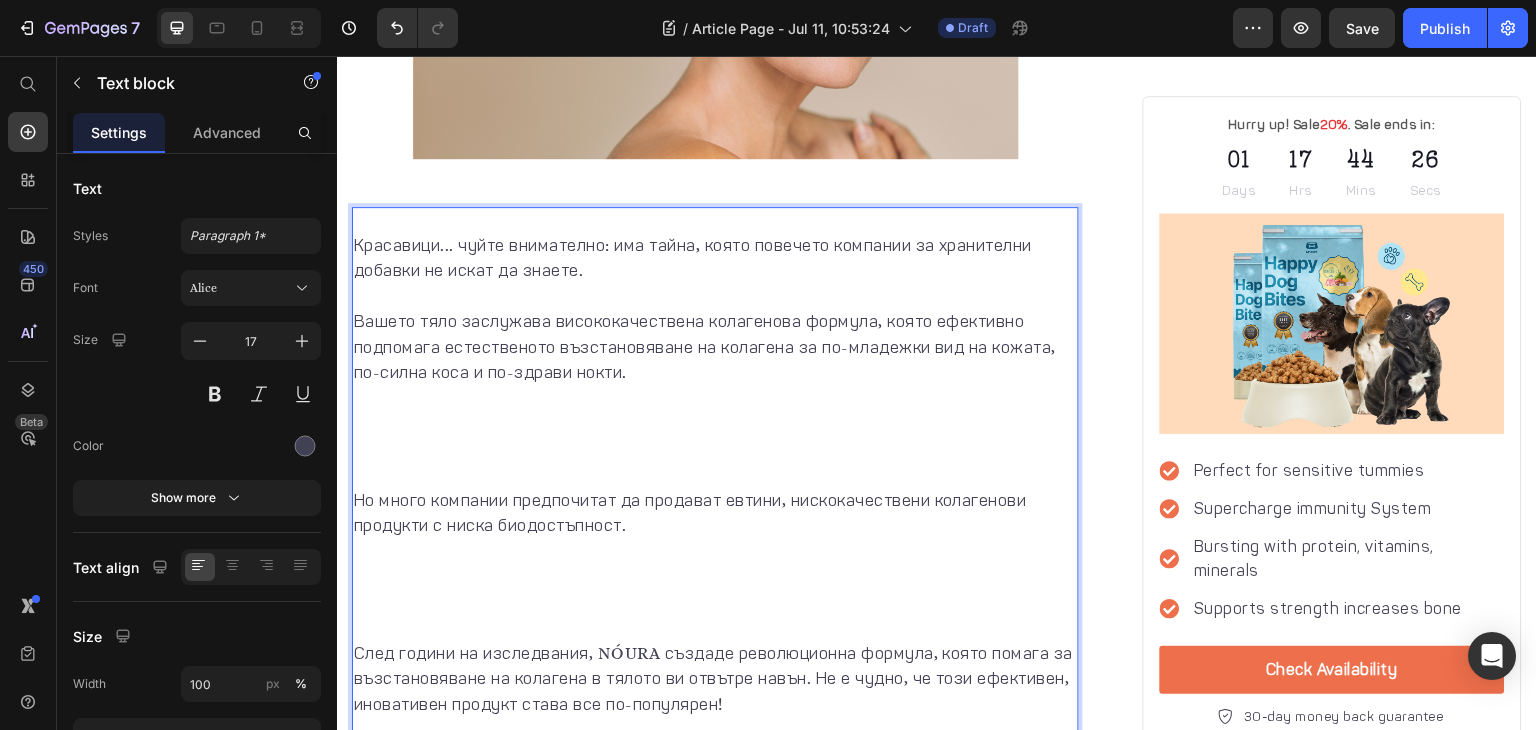 click on "Вашето тяло заслужава висококачествена колагенова формула, която ефективно подпомага естественото възстановяване на колагена за по-младежки вид на кожата, по-силна коса и по-здрави нокти." at bounding box center (715, 398) 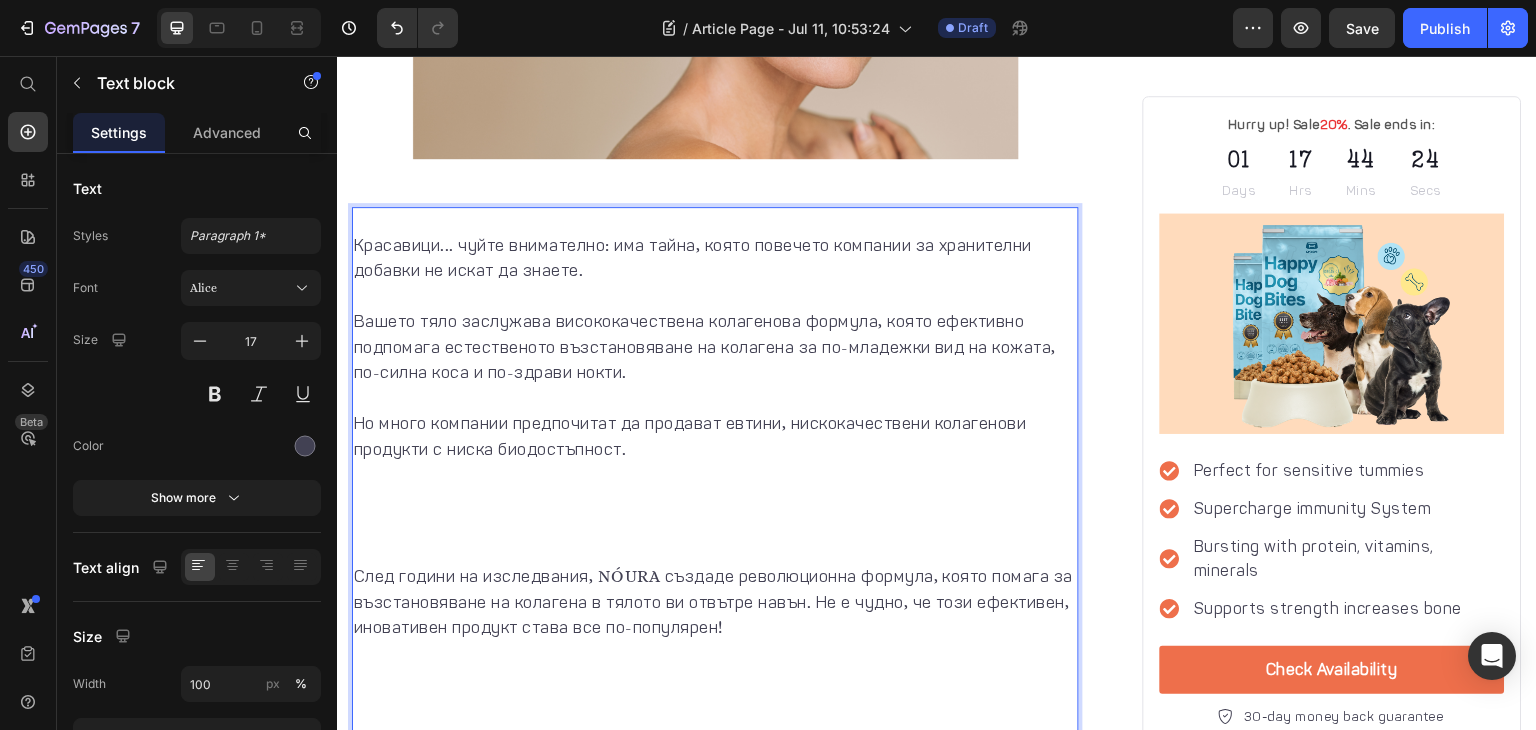 click on "Но много компании предпочитат да продават евтини, нискокачествени колагенови продукти с ниска биодостъпност." at bounding box center (715, 487) 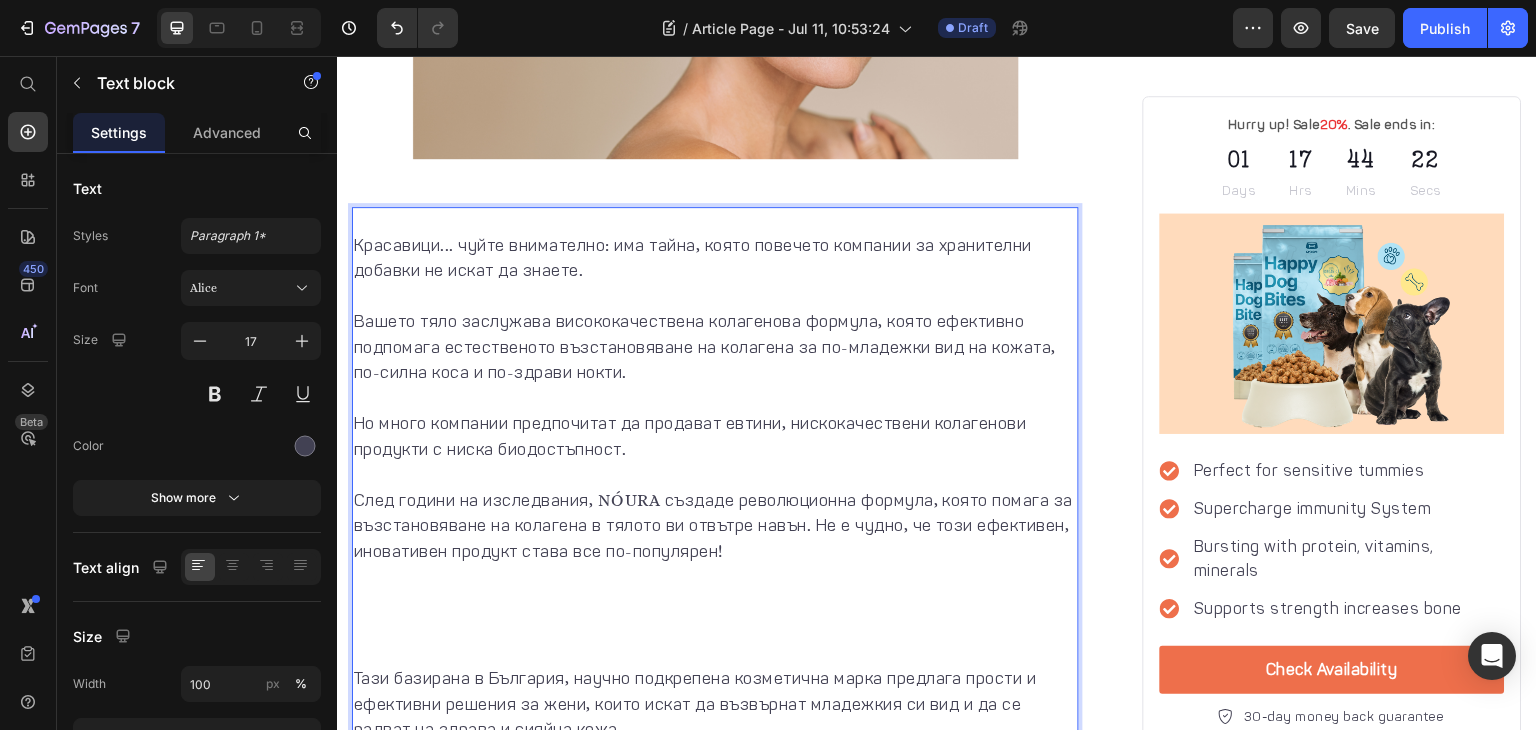 click on "След години на изследвания, NÓURA създаде революционна формула, която помага за възстановяване на колагена в тялото ви отвътре навън. Не е чудно, че този ефективен, иновативен продукт става все по-популярен!" at bounding box center (715, 577) 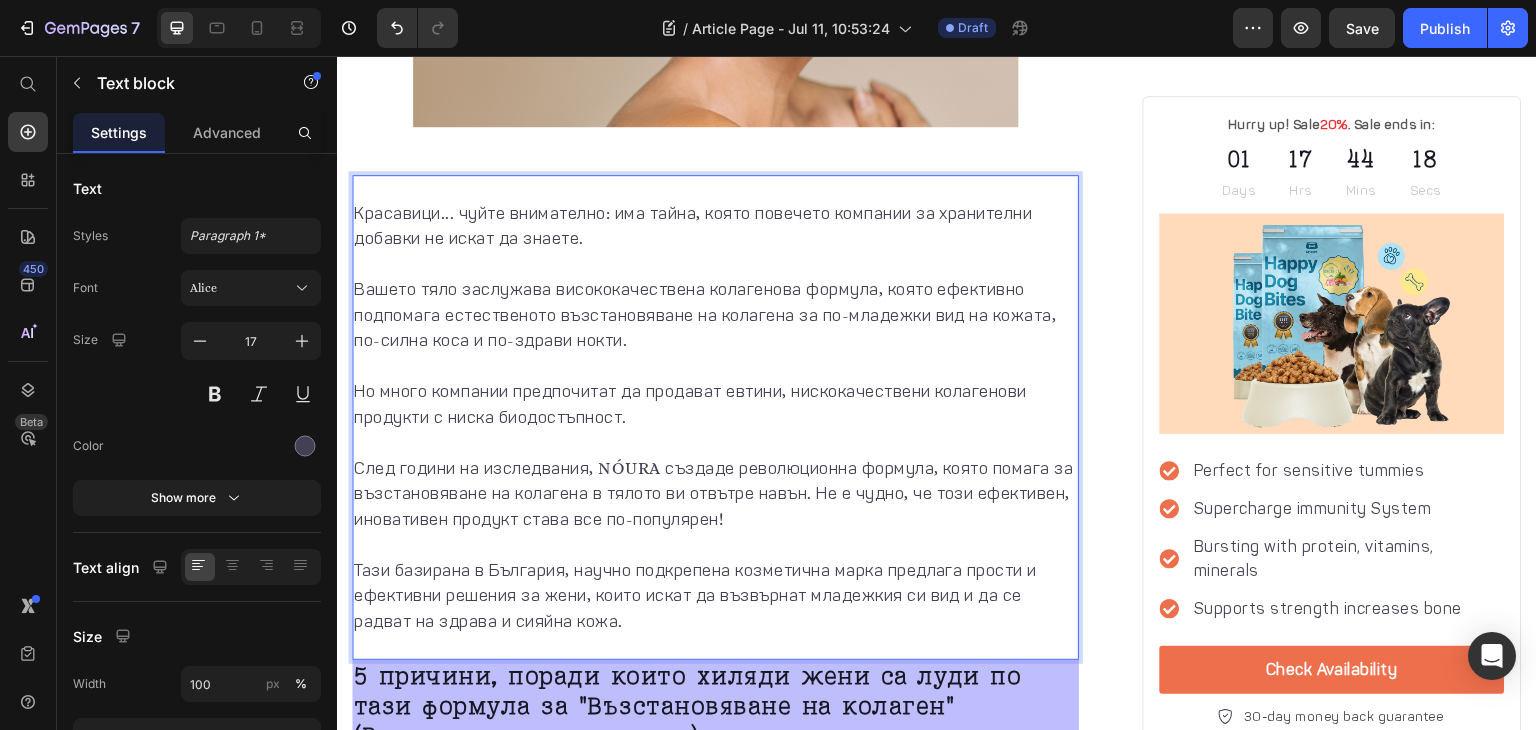 scroll, scrollTop: 927, scrollLeft: 0, axis: vertical 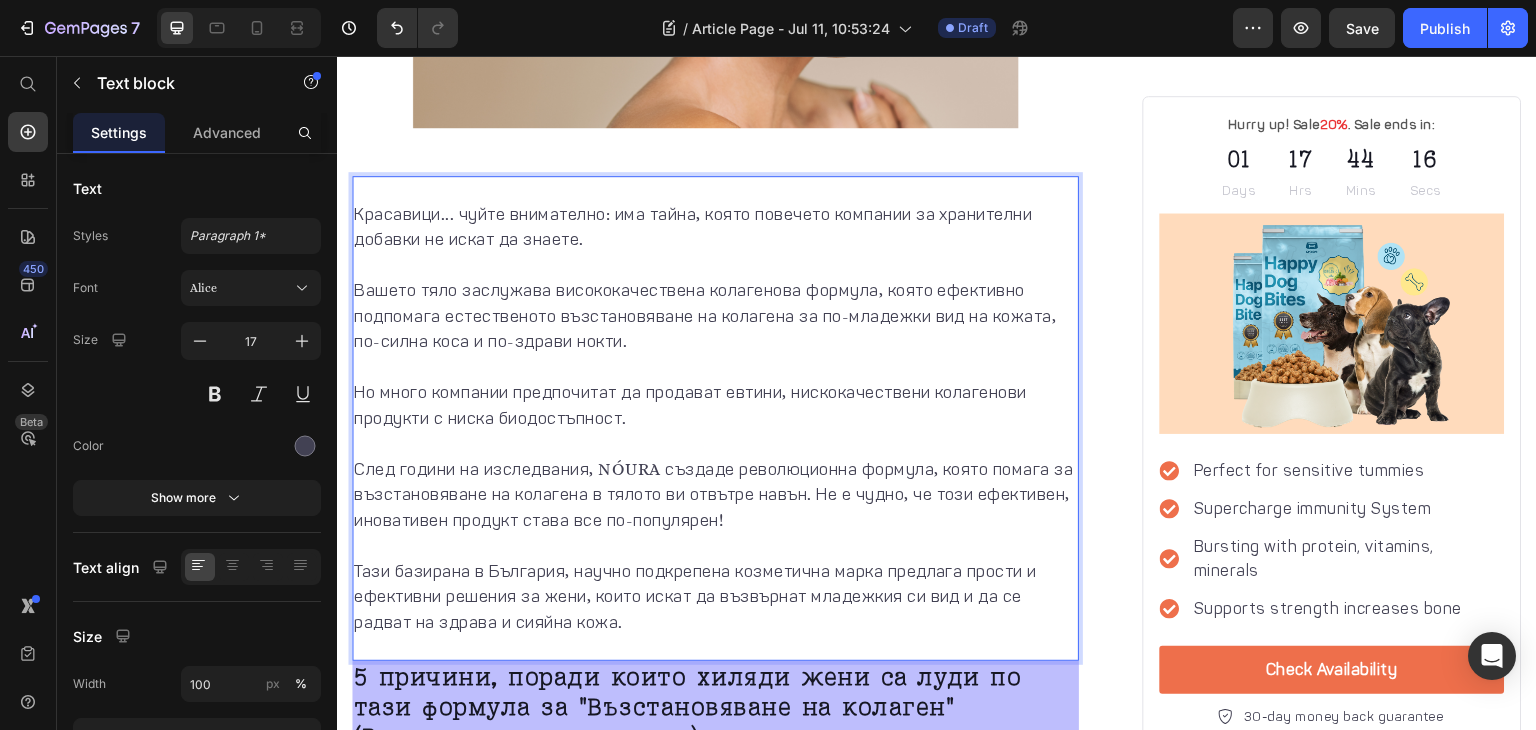 click on "Красавици... чуйте внимателно: има тайна, която повечето компании за хранителни добавки не искат да знаете." at bounding box center [715, 240] 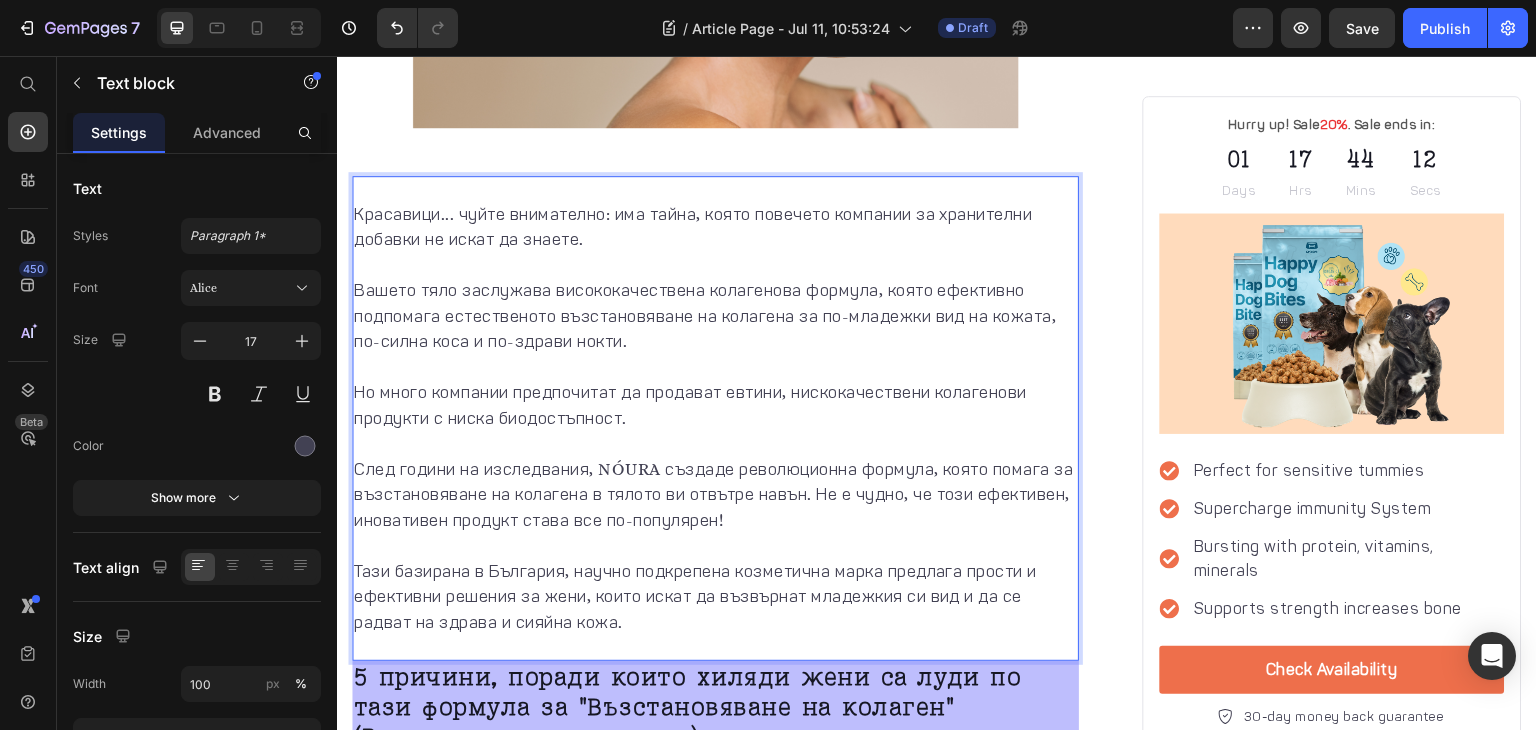 click on "Красавици... чуйте внимателно: има тайна, която повечето компании за хранителни добавки не искат да знаете." at bounding box center (715, 240) 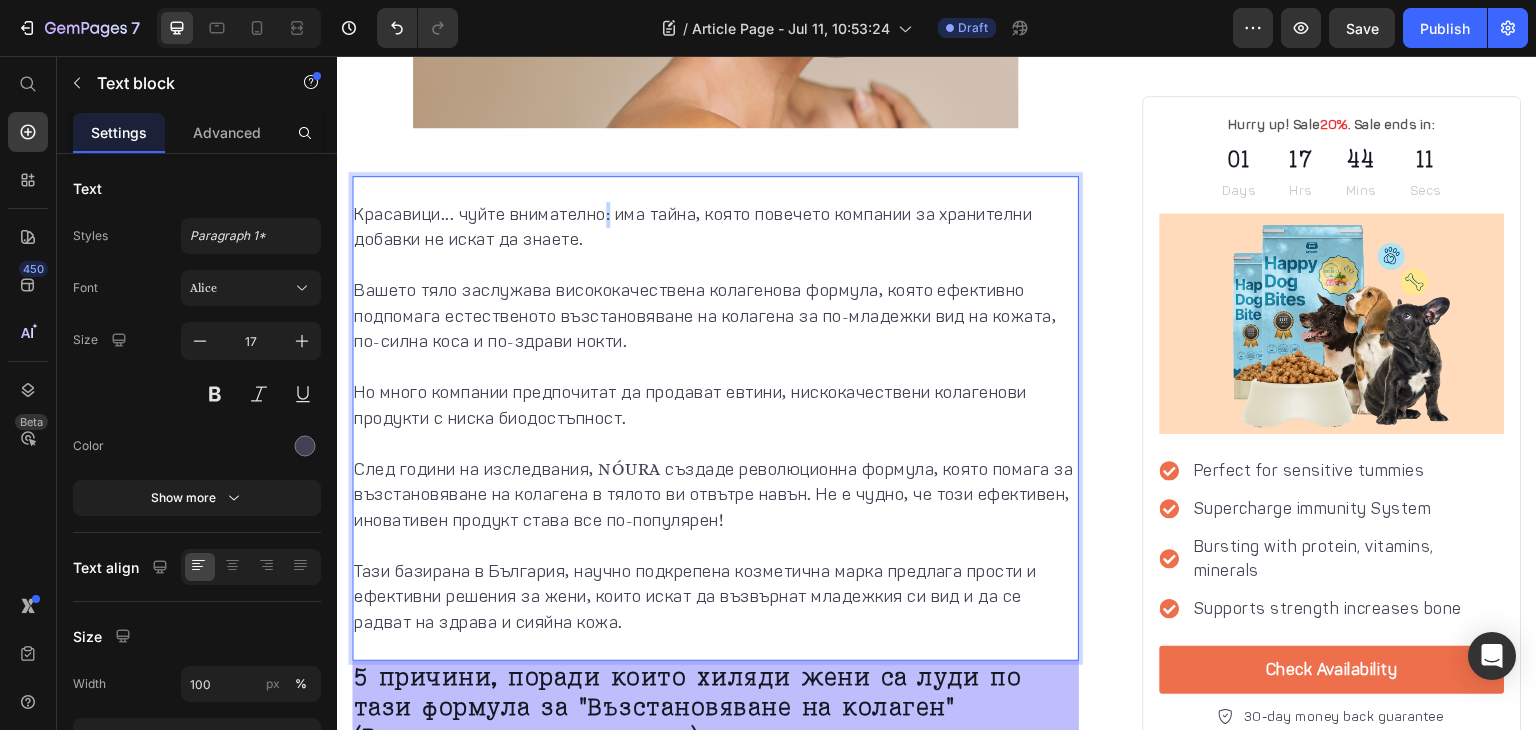 click on "Красавици... чуйте внимателно: има тайна, която повечето компании за хранителни добавки не искат да знаете." at bounding box center (715, 240) 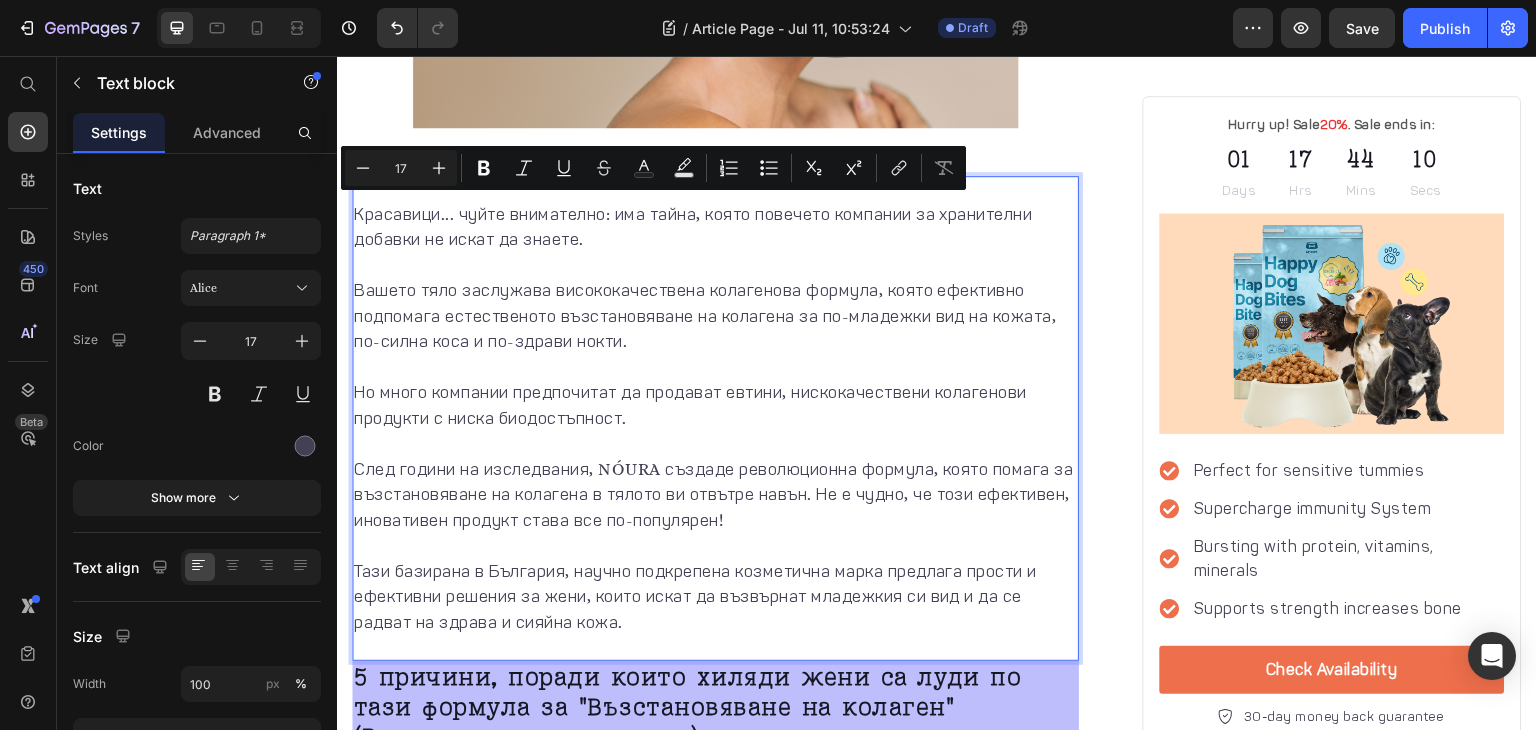click on "Красавици... чуйте внимателно: има тайна, която повечето компании за хранителни добавки не искат да знаете." at bounding box center (715, 240) 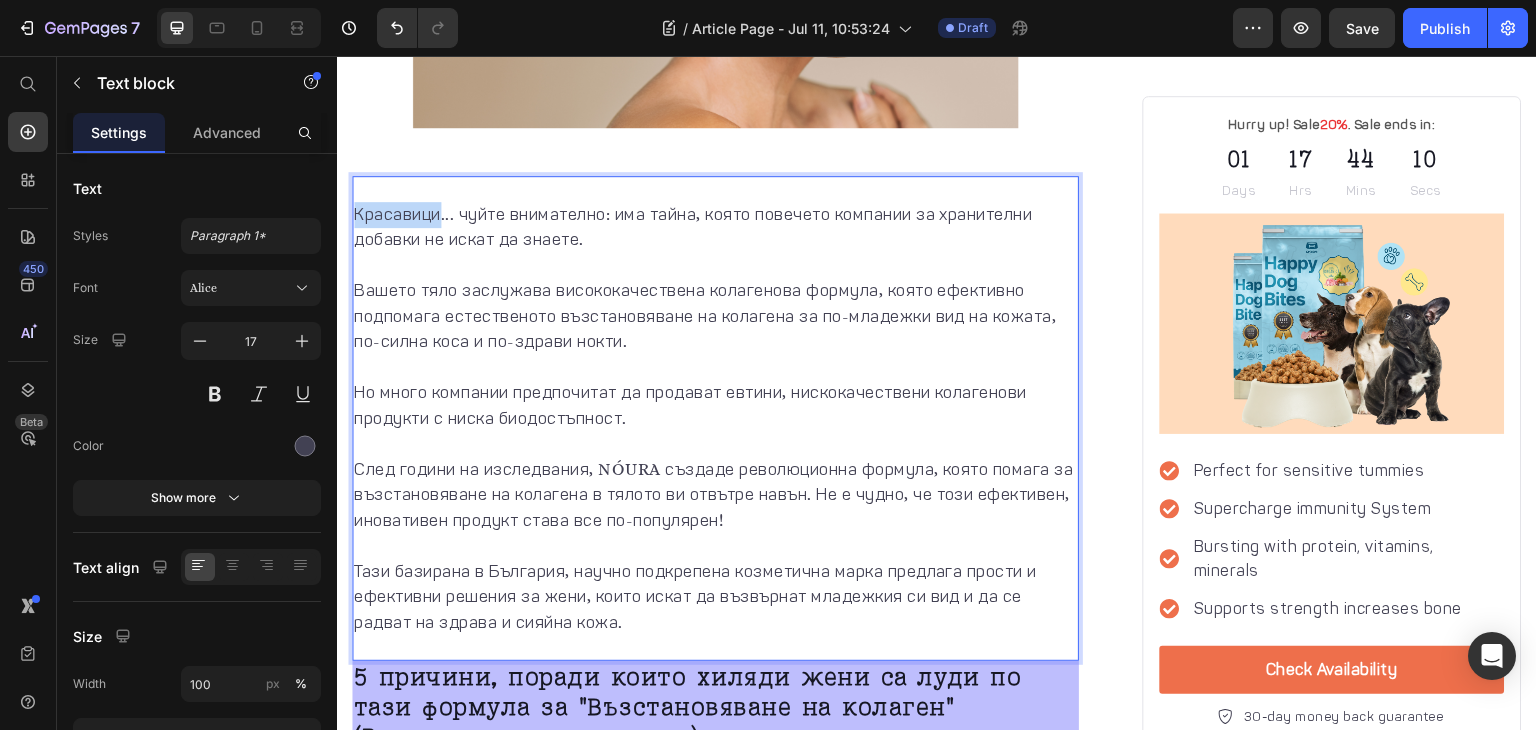click on "Красавици... чуйте внимателно: има тайна, която повечето компании за хранителни добавки не искат да знаете." at bounding box center (715, 240) 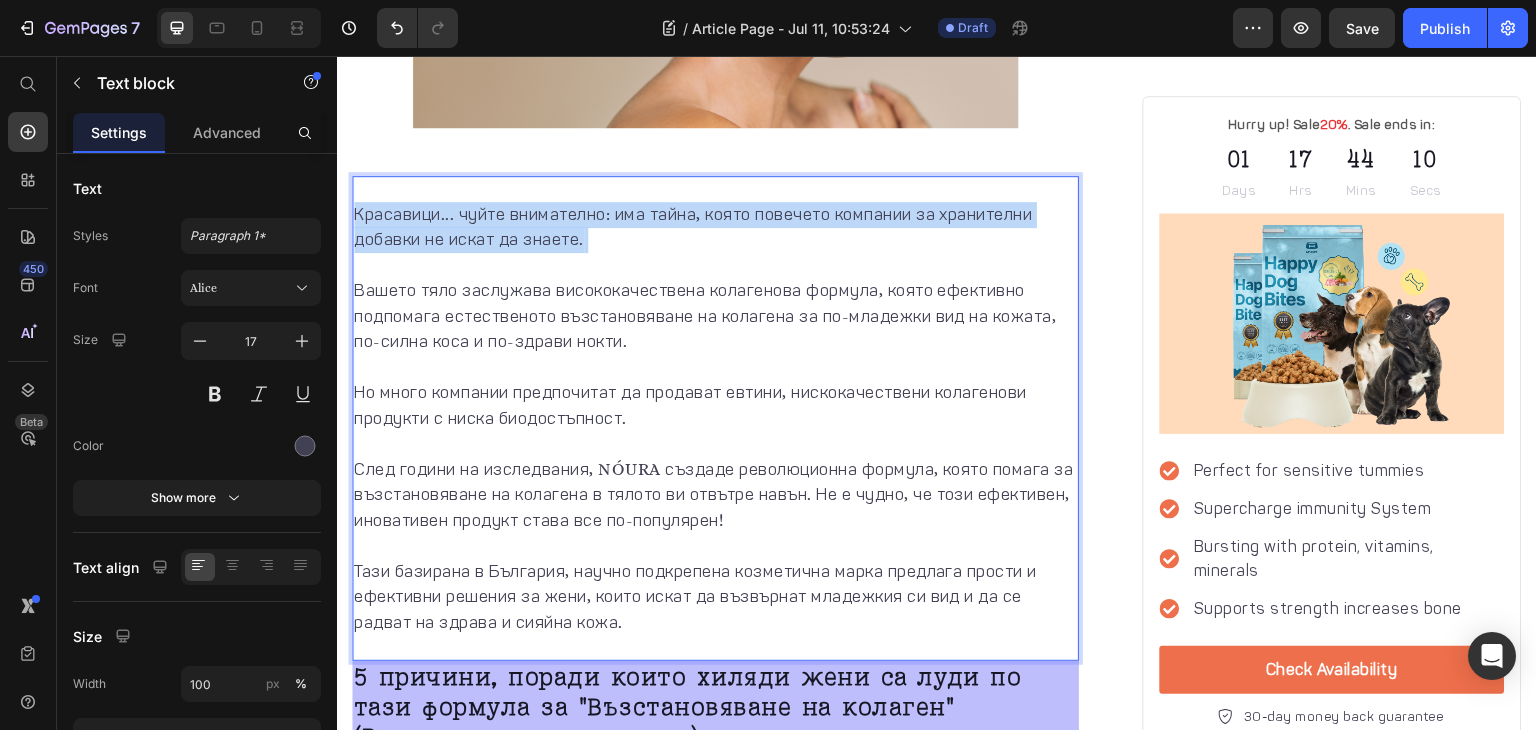 click on "Красавици... чуйте внимателно: има тайна, която повечето компании за хранителни добавки не искат да знаете." at bounding box center [715, 240] 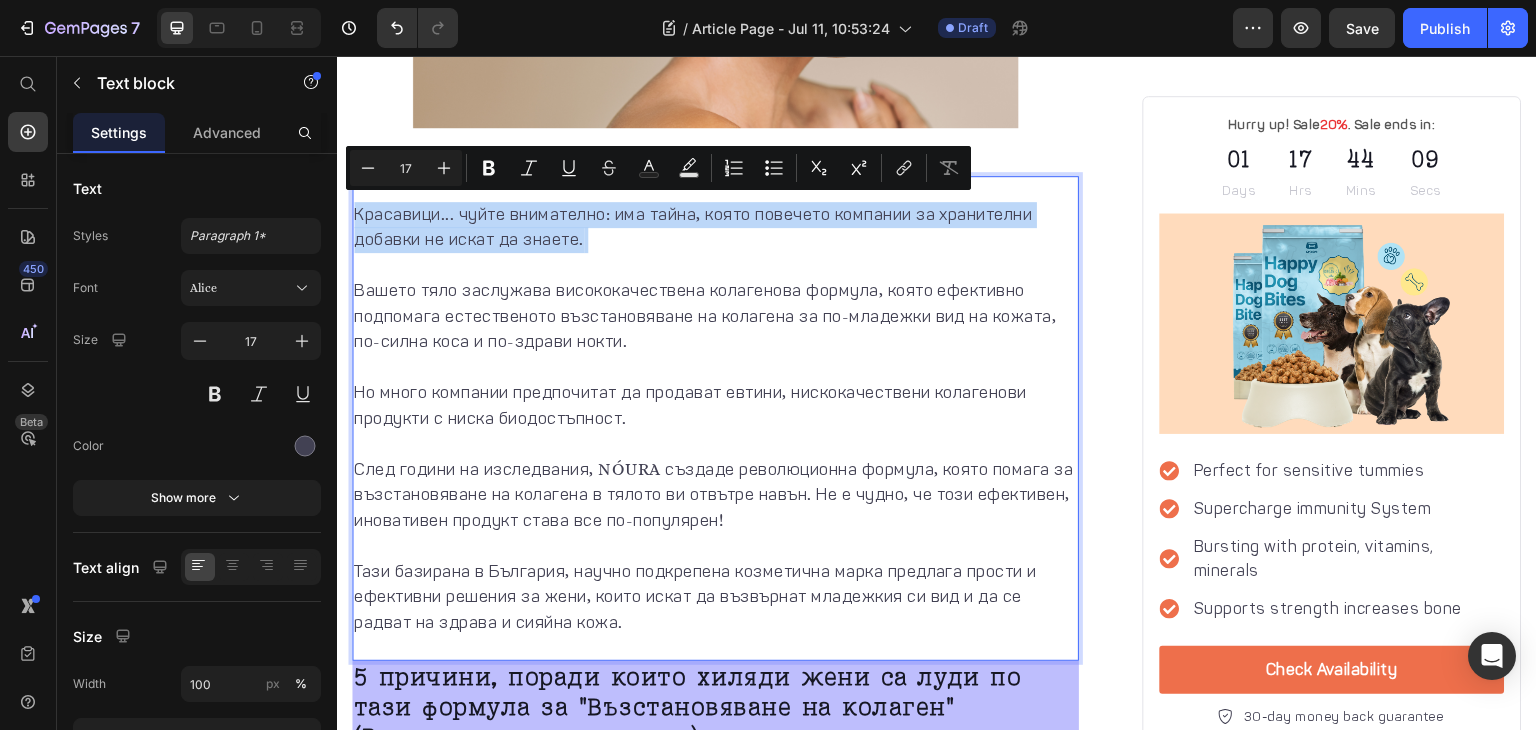 click on "Красавици... чуйте внимателно: има тайна, която повечето компании за хранителни добавки не искат да знаете." at bounding box center [715, 240] 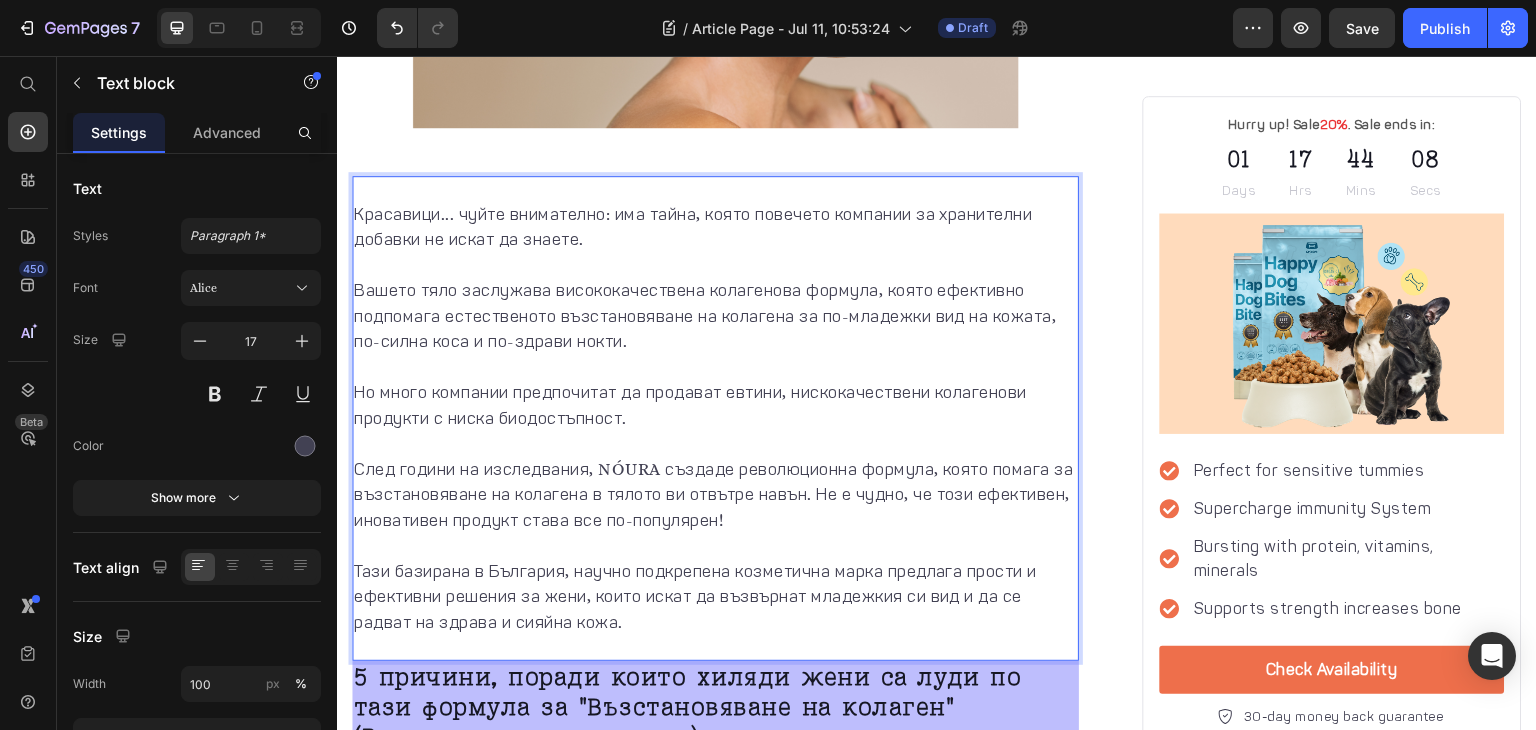 click on "Красавици... чуйте внимателно: има тайна, която повечето компании за хранителни добавки не искат да знаете." at bounding box center (715, 240) 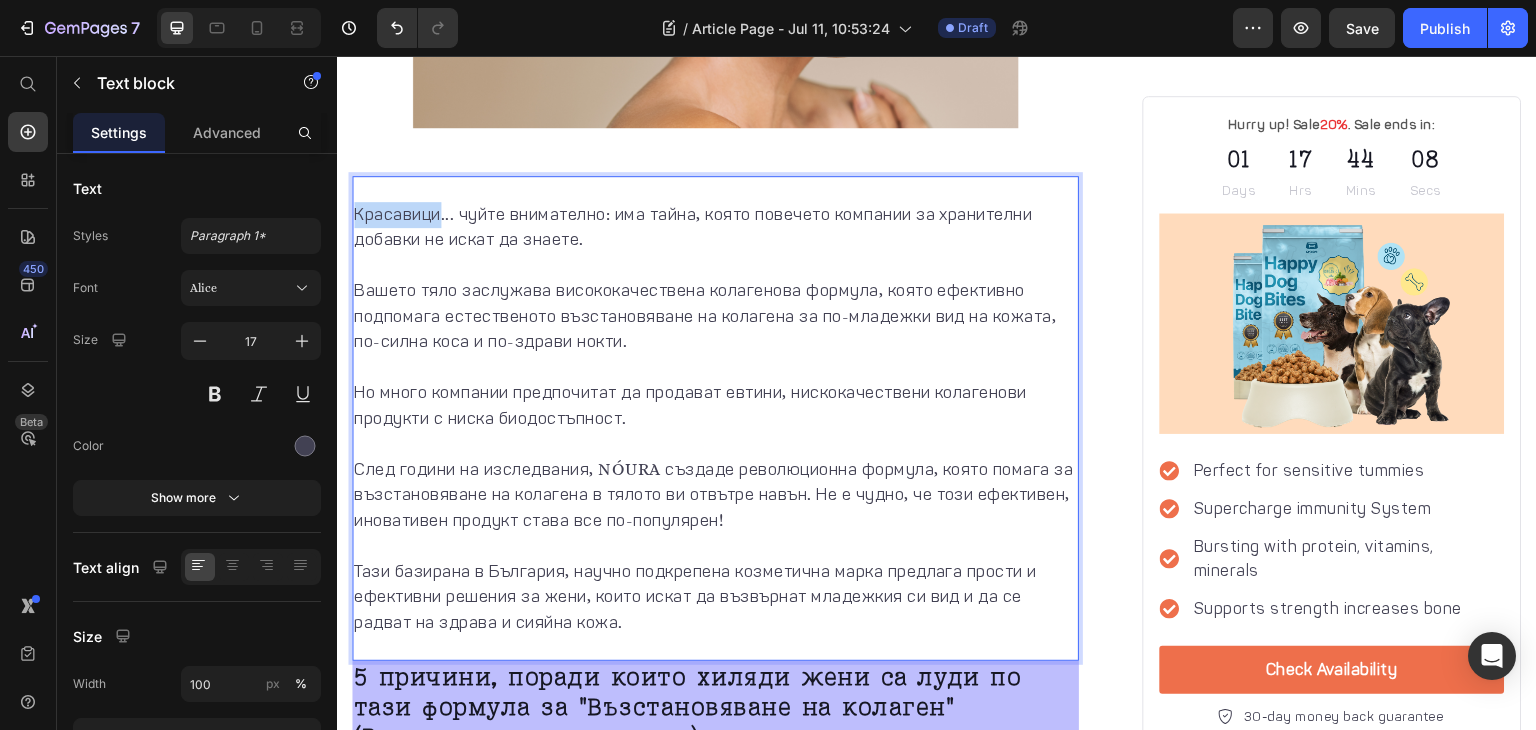 click on "Красавици... чуйте внимателно: има тайна, която повечето компании за хранителни добавки не искат да знаете." at bounding box center [715, 240] 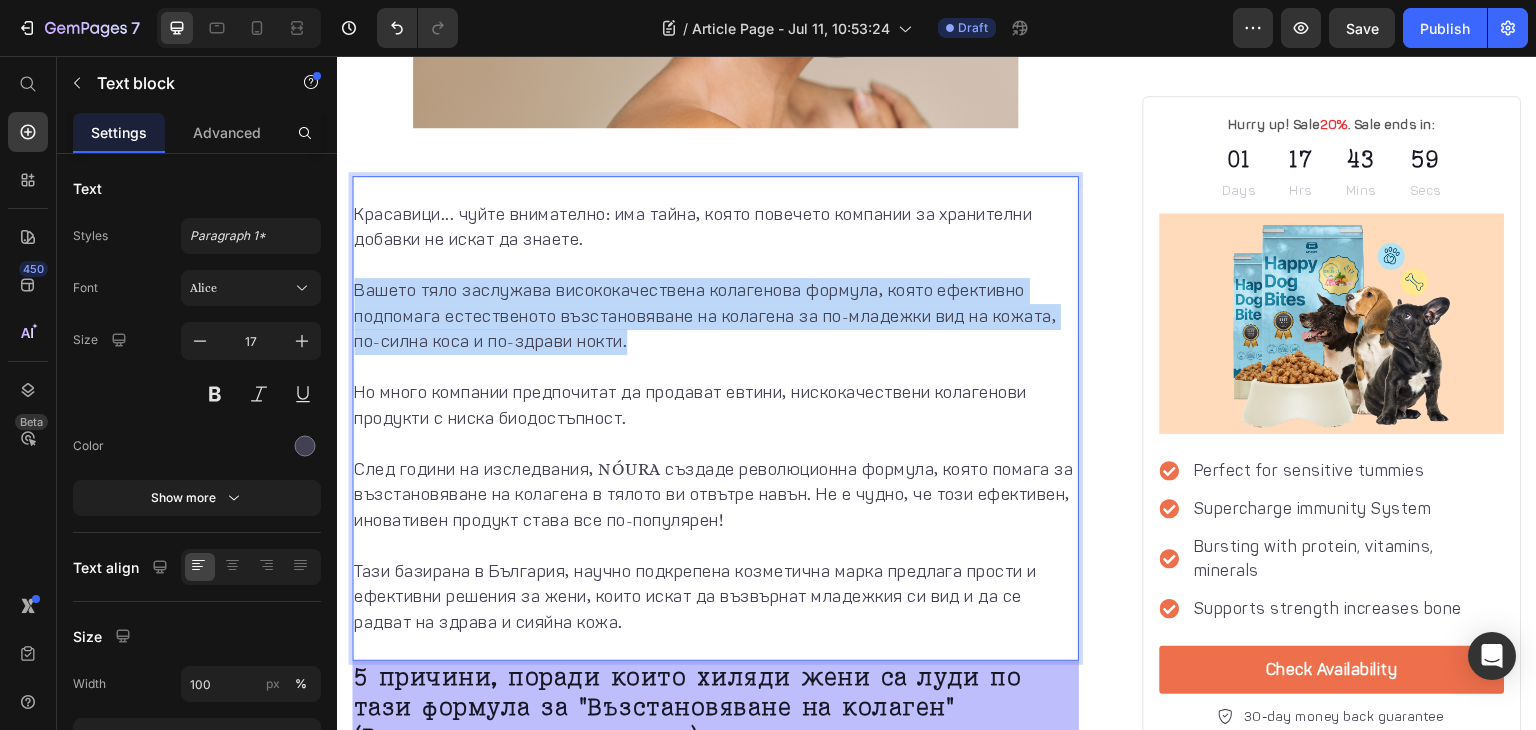 drag, startPoint x: 354, startPoint y: 282, endPoint x: 751, endPoint y: 329, distance: 399.77243 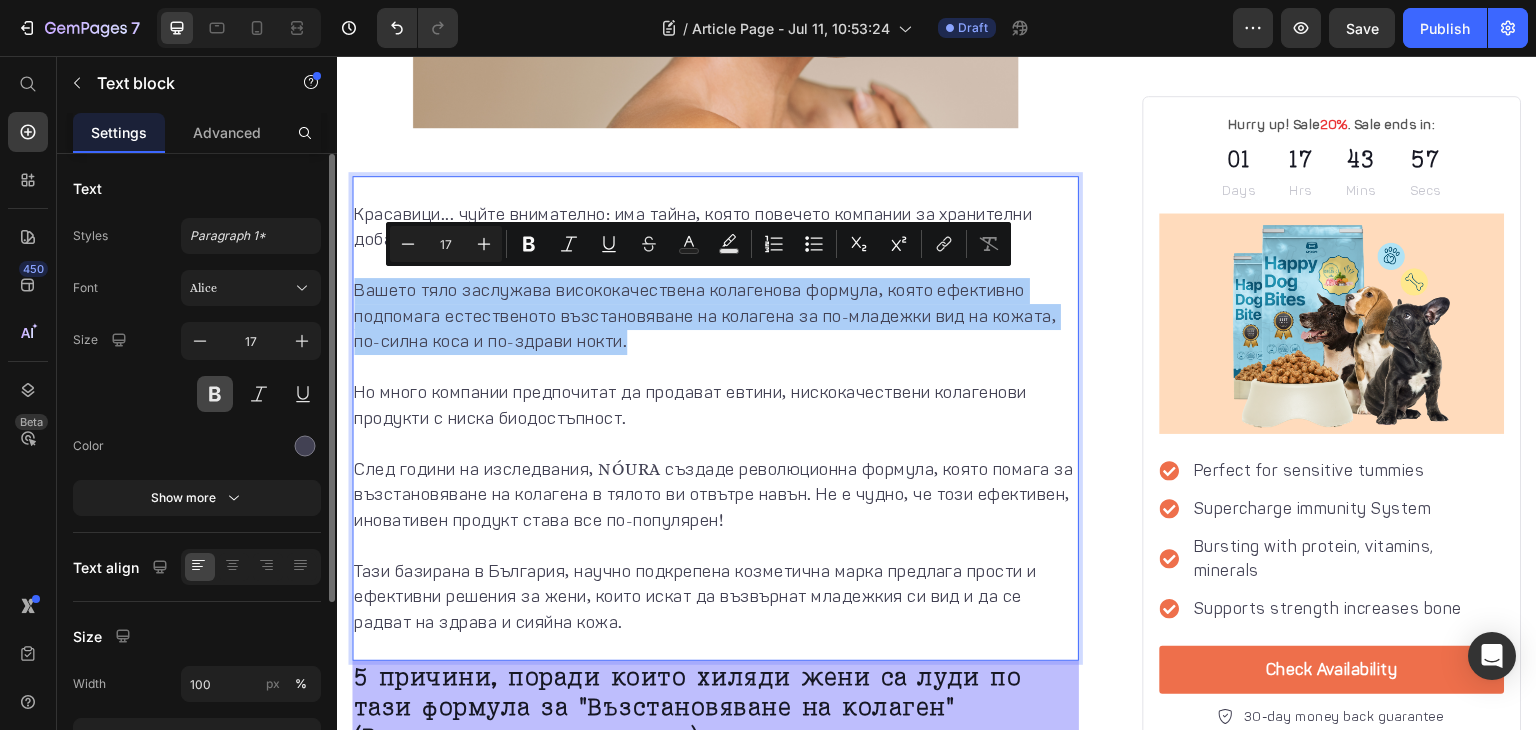 click at bounding box center (215, 394) 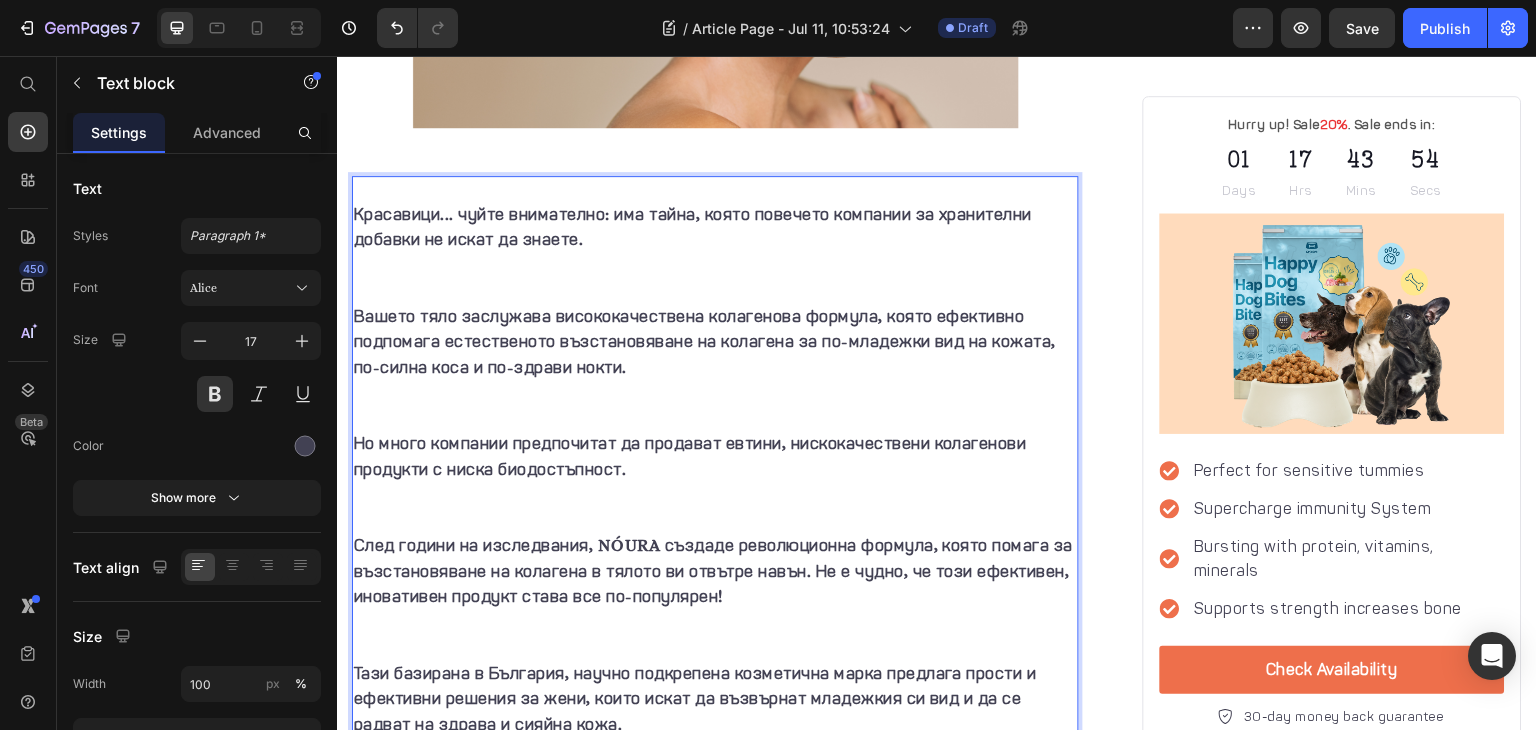 click on "Красавици... чуйте внимателно: има тайна, която повечето компании за хранителни добавки не искат да знаете." at bounding box center [715, 253] 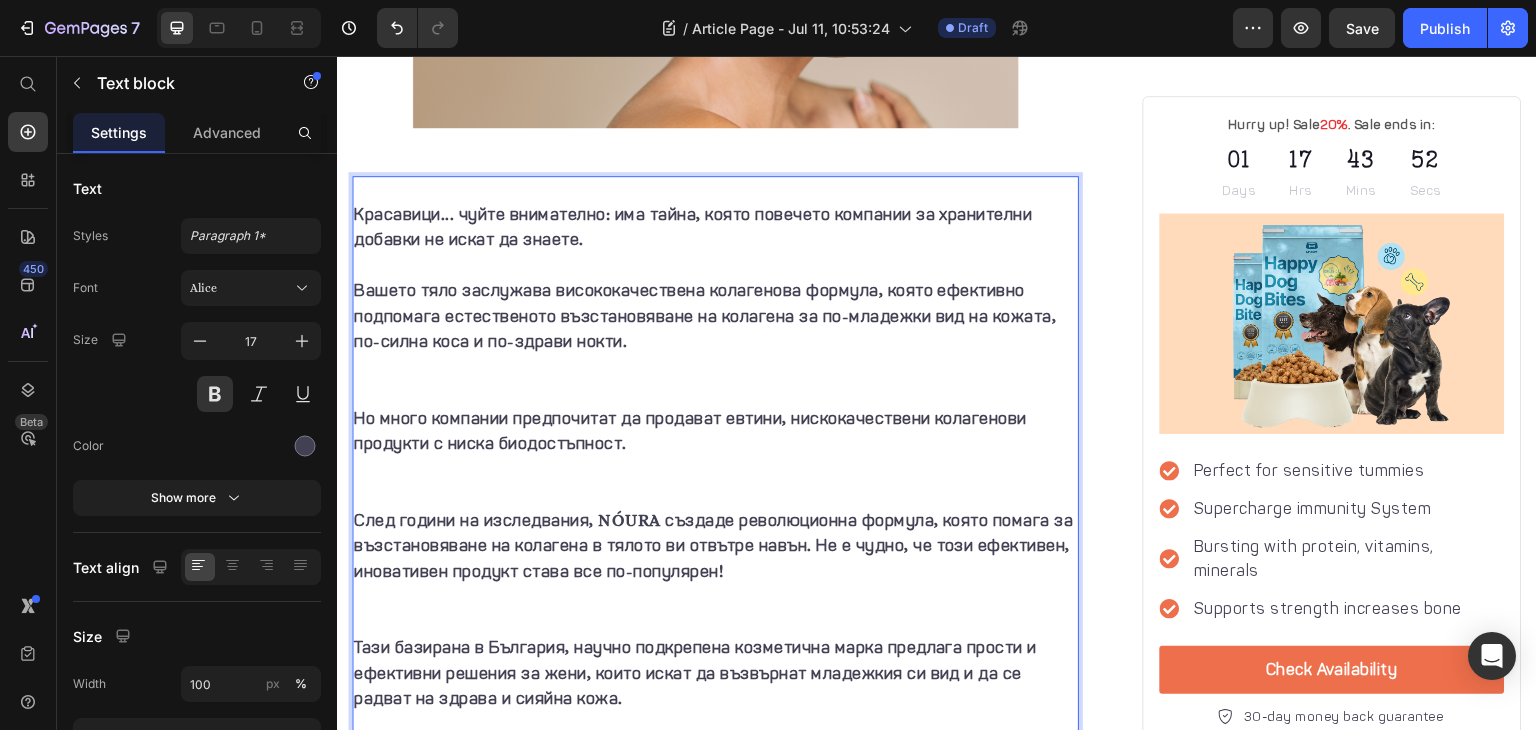 click on "Вашето тяло заслужава висококачествена колагенова формула, която ефективно подпомага естественото възстановяване на колагена за по-младежки вид на кожата, по-силна коса и по-здрави нокти." at bounding box center (715, 342) 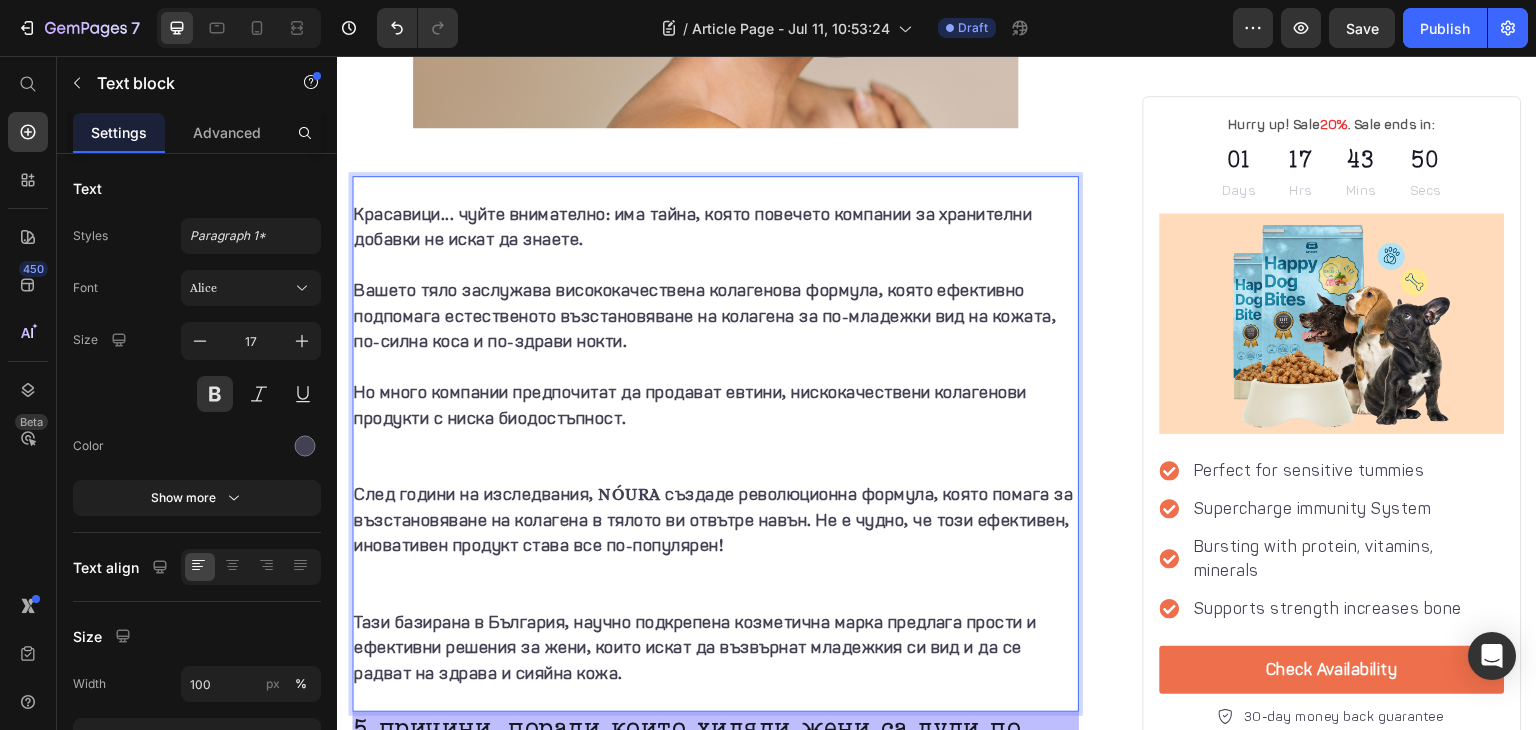 click on "Но много компании предпочитат да продават евтини, нискокачествени колагенови продукти с ниска биодостъпност." at bounding box center (715, 431) 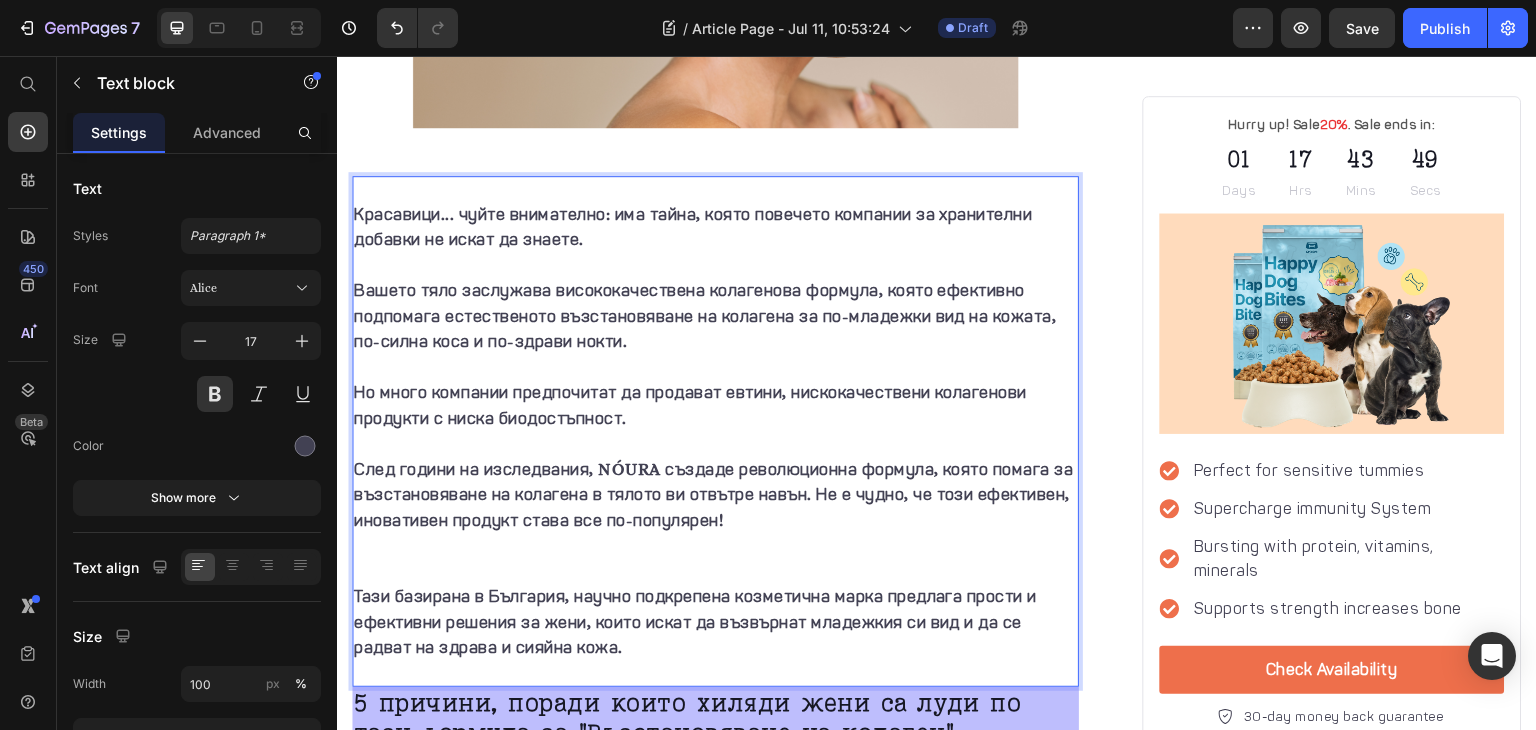 click on "След години на изследвания, NÓURA създаде революционна формула, която помага за възстановяване на колагена в тялото ви отвътре навън. Не е чудно, че този ефективен, иновативен продукт става все по-популярен!" at bounding box center [715, 521] 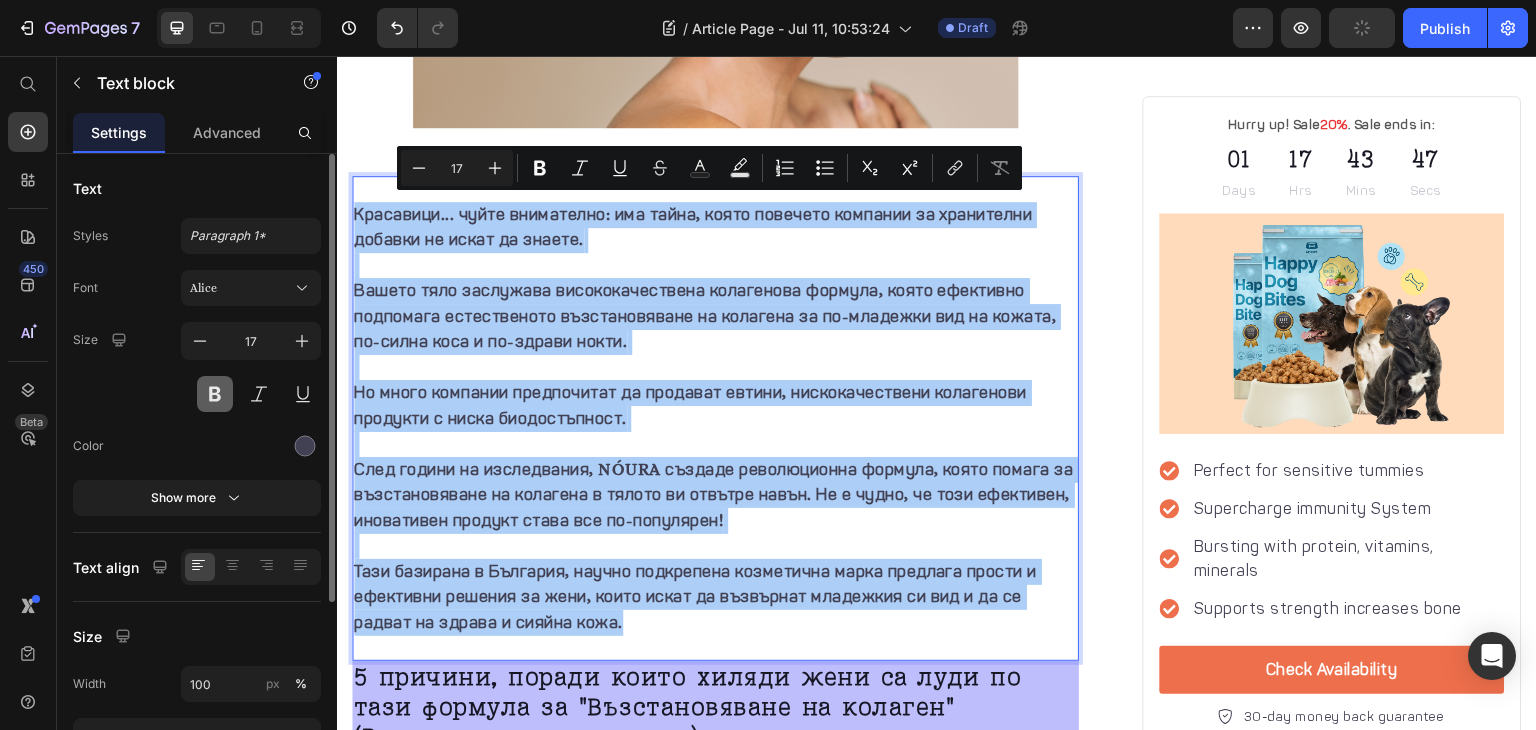 click at bounding box center [215, 394] 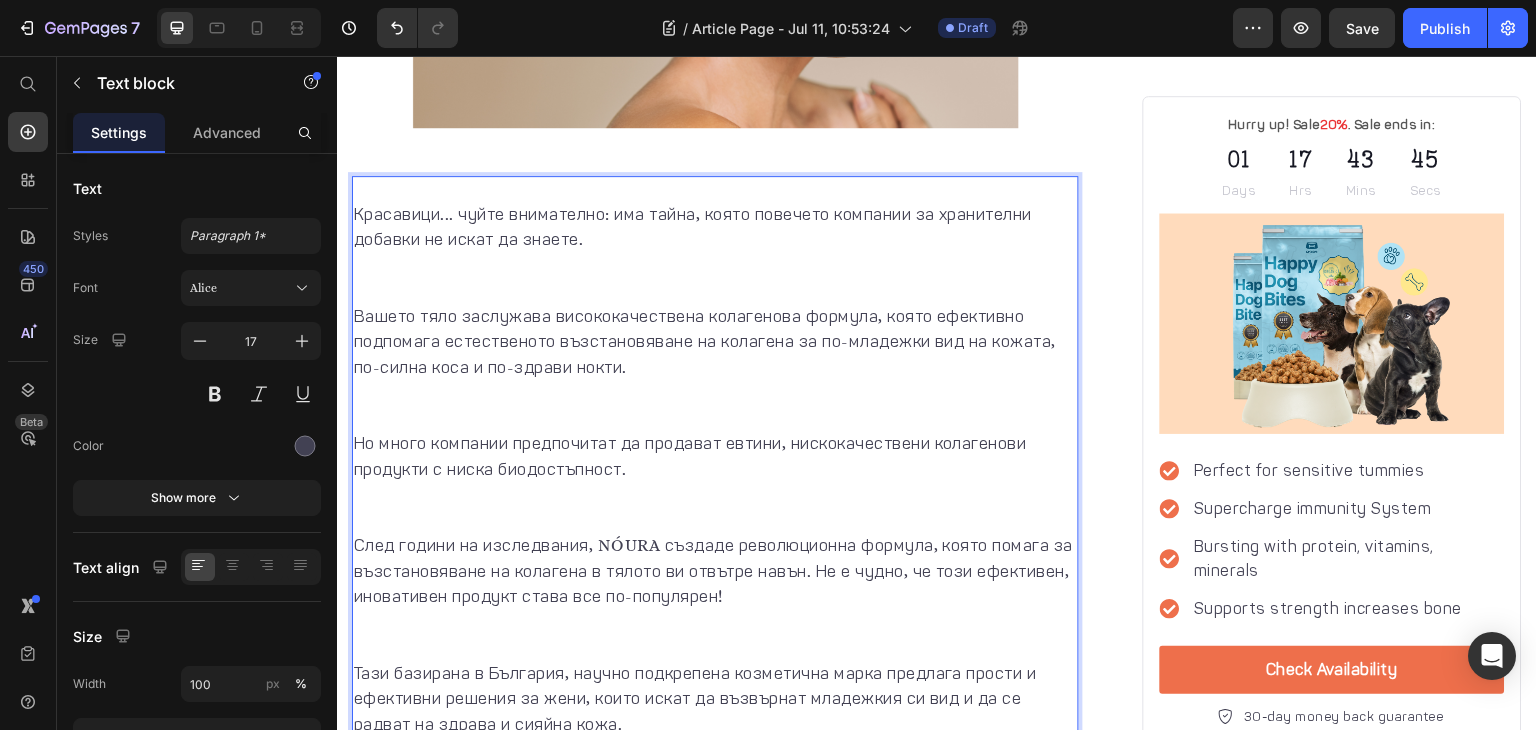 click on "Вашето тяло заслужава висококачествена колагенова формула, която ефективно подпомага естественото възстановяване на колагена за по-младежки вид на кожата, по-силна коса и по-здрави нокти." at bounding box center [715, 368] 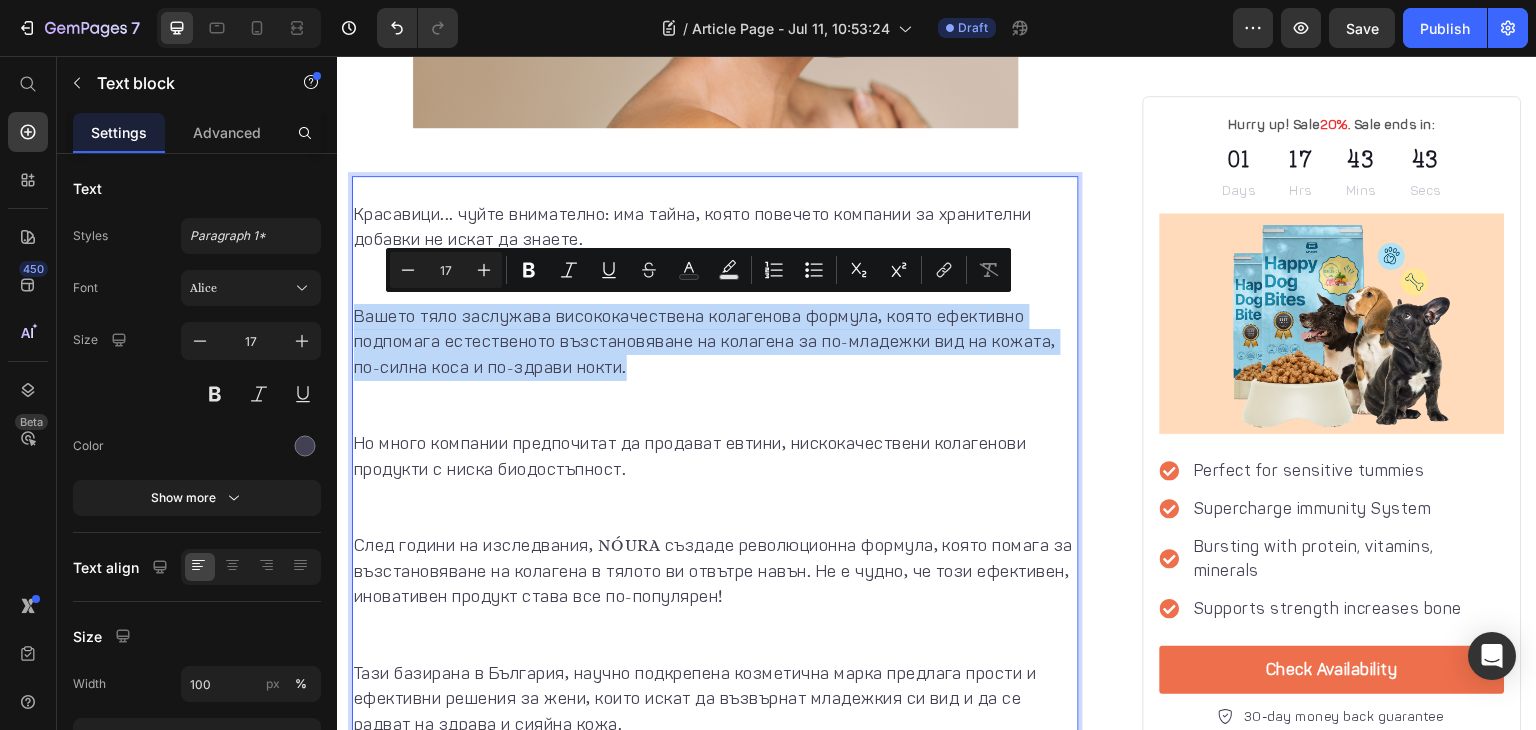 drag, startPoint x: 722, startPoint y: 366, endPoint x: 352, endPoint y: 314, distance: 373.6362 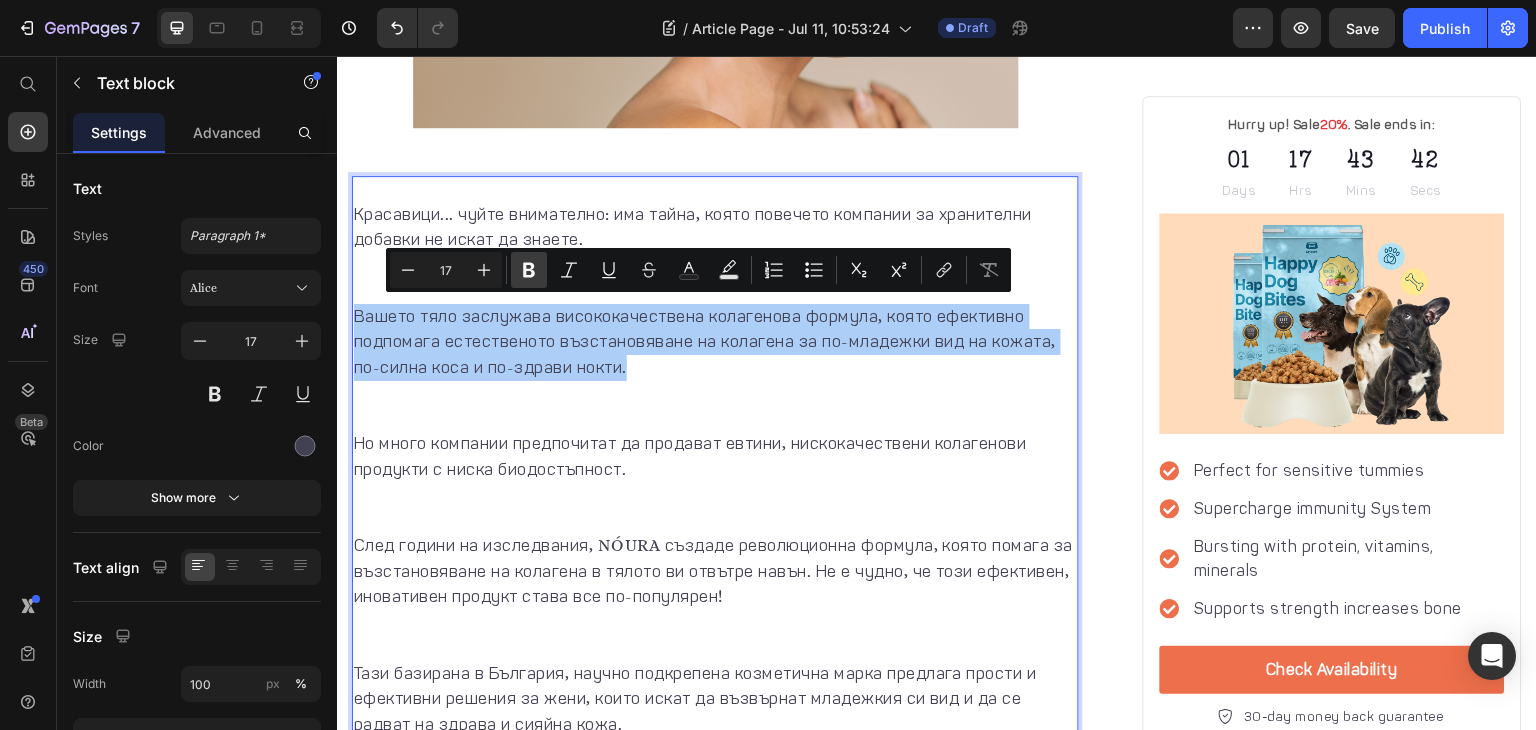click 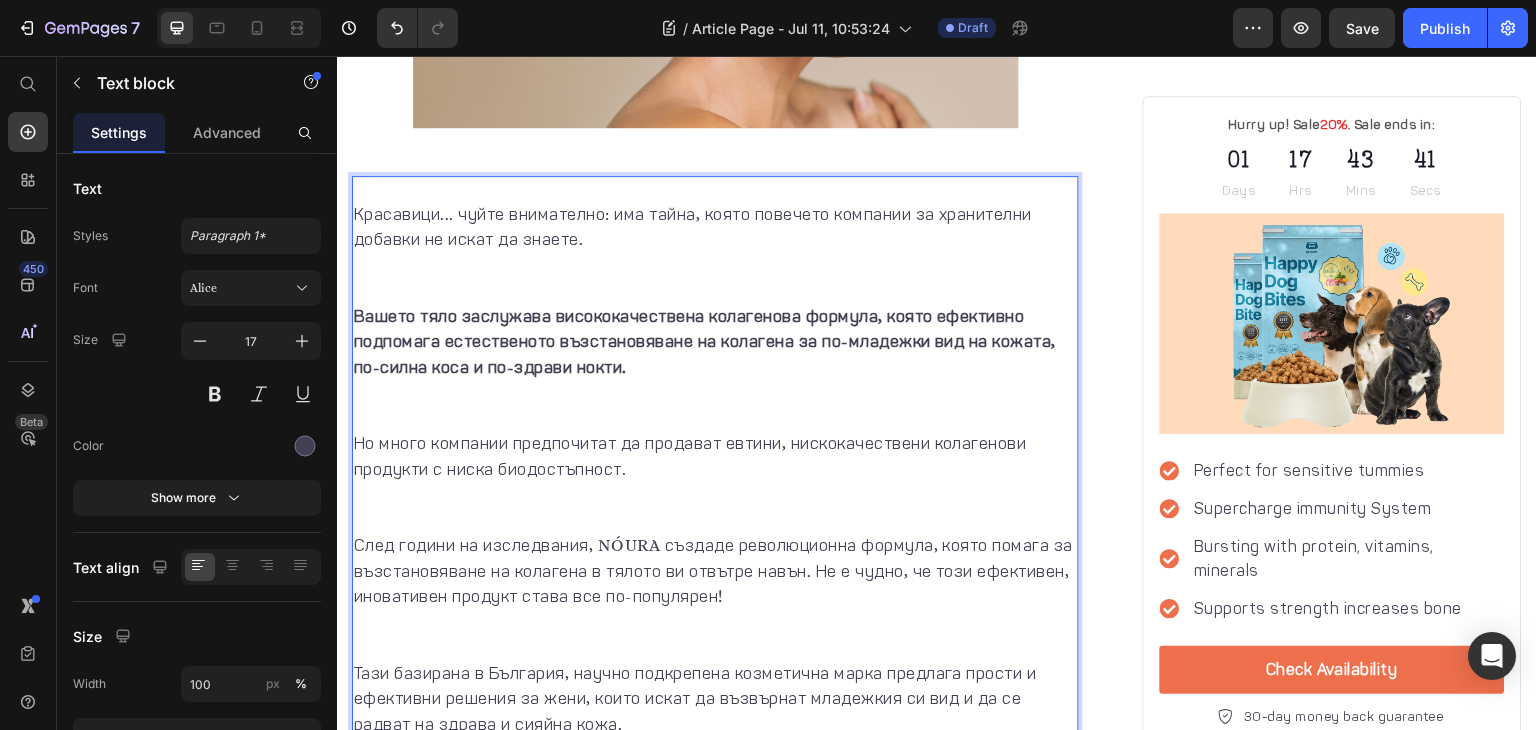 click on "Вашето тяло заслужава висококачествена колагенова формула, която ефективно подпомага естественото възстановяване на колагена за по-младежки вид на кожата, по-силна коса и по-здрави нокти." at bounding box center [715, 368] 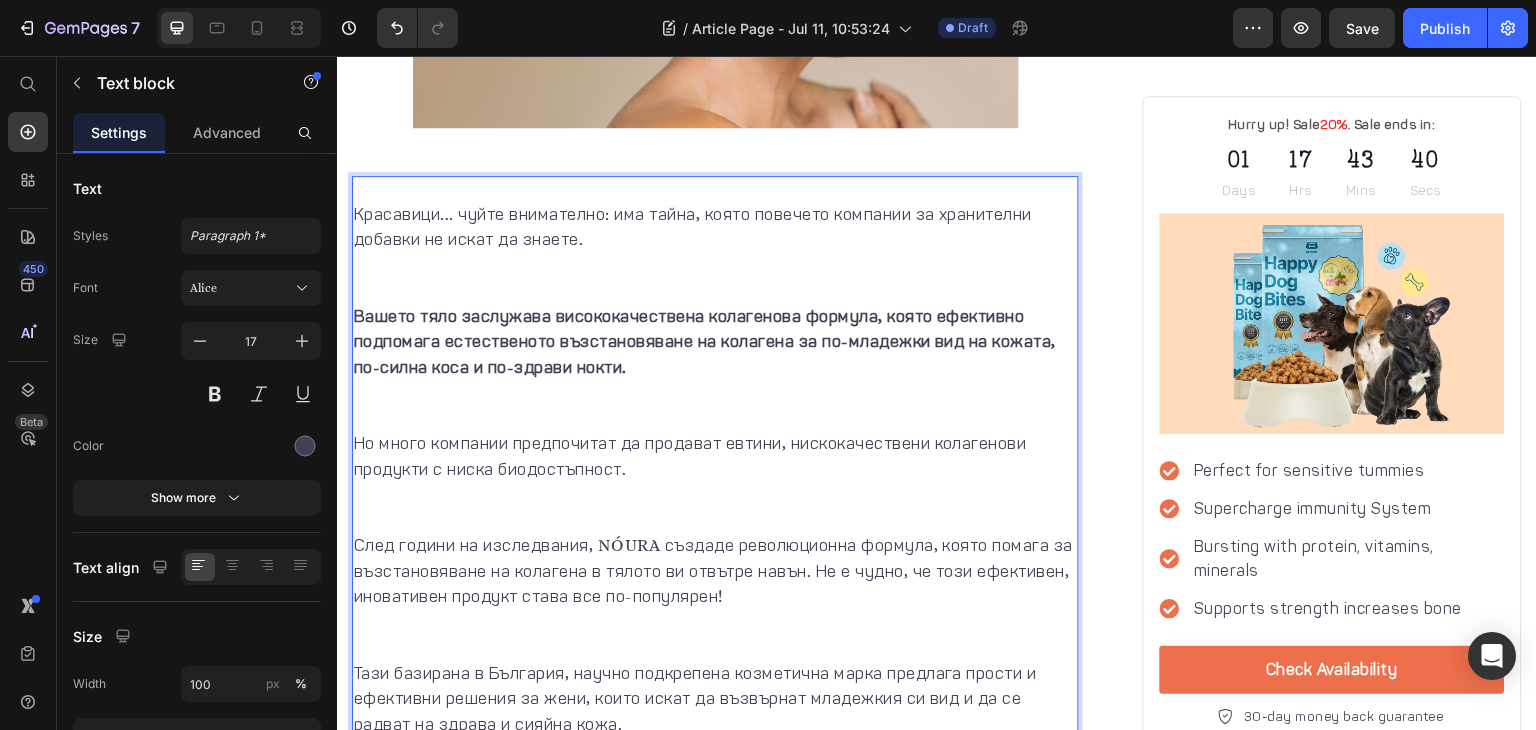 click on "Красавици... чуйте внимателно: има тайна, която повечето компании за хранителни добавки не искат да знаете." at bounding box center (715, 253) 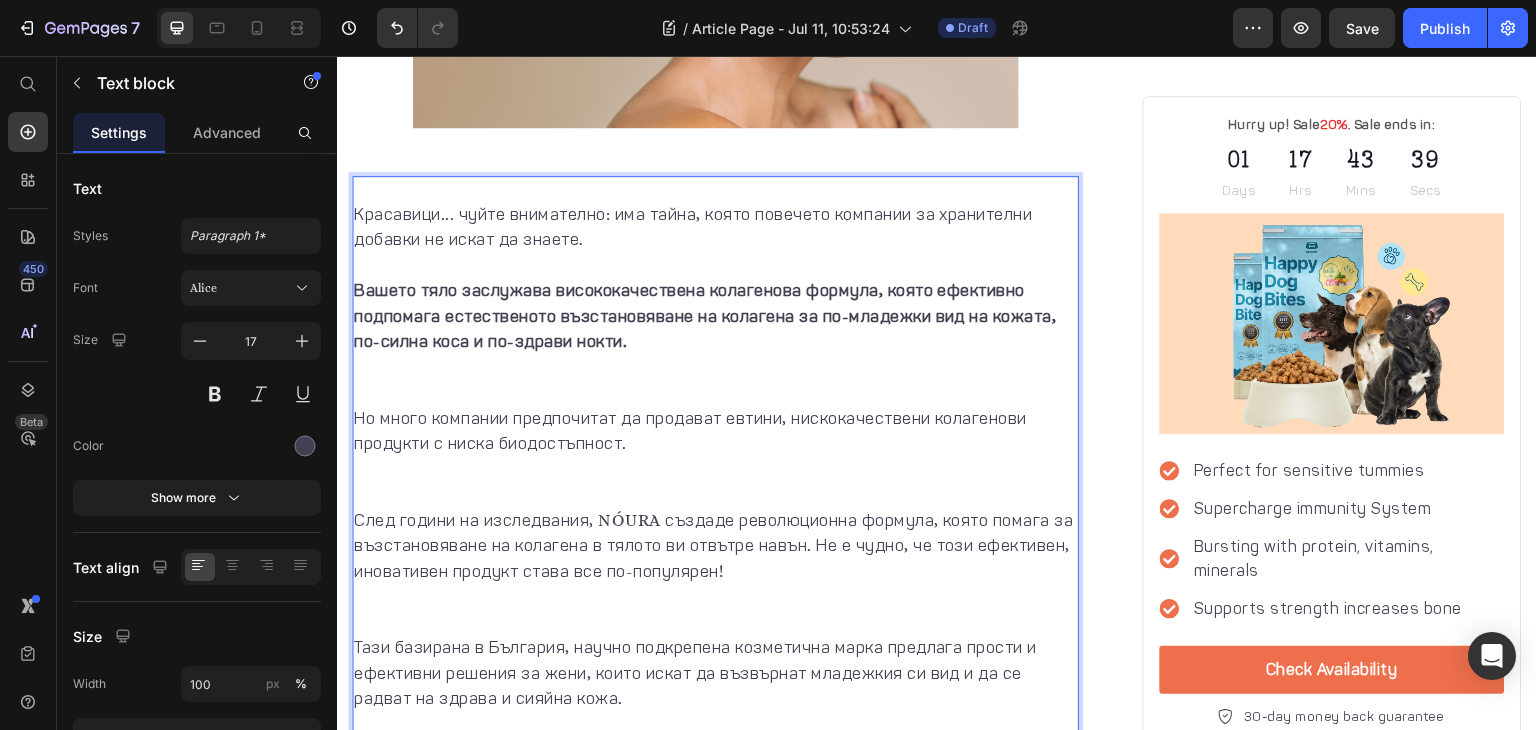 click on "Вашето тяло заслужава висококачествена колагенова формула, която ефективно подпомага естественото възстановяване на колагена за по-младежки вид на кожата, по-силна коса и по-здрави нокти." at bounding box center (715, 342) 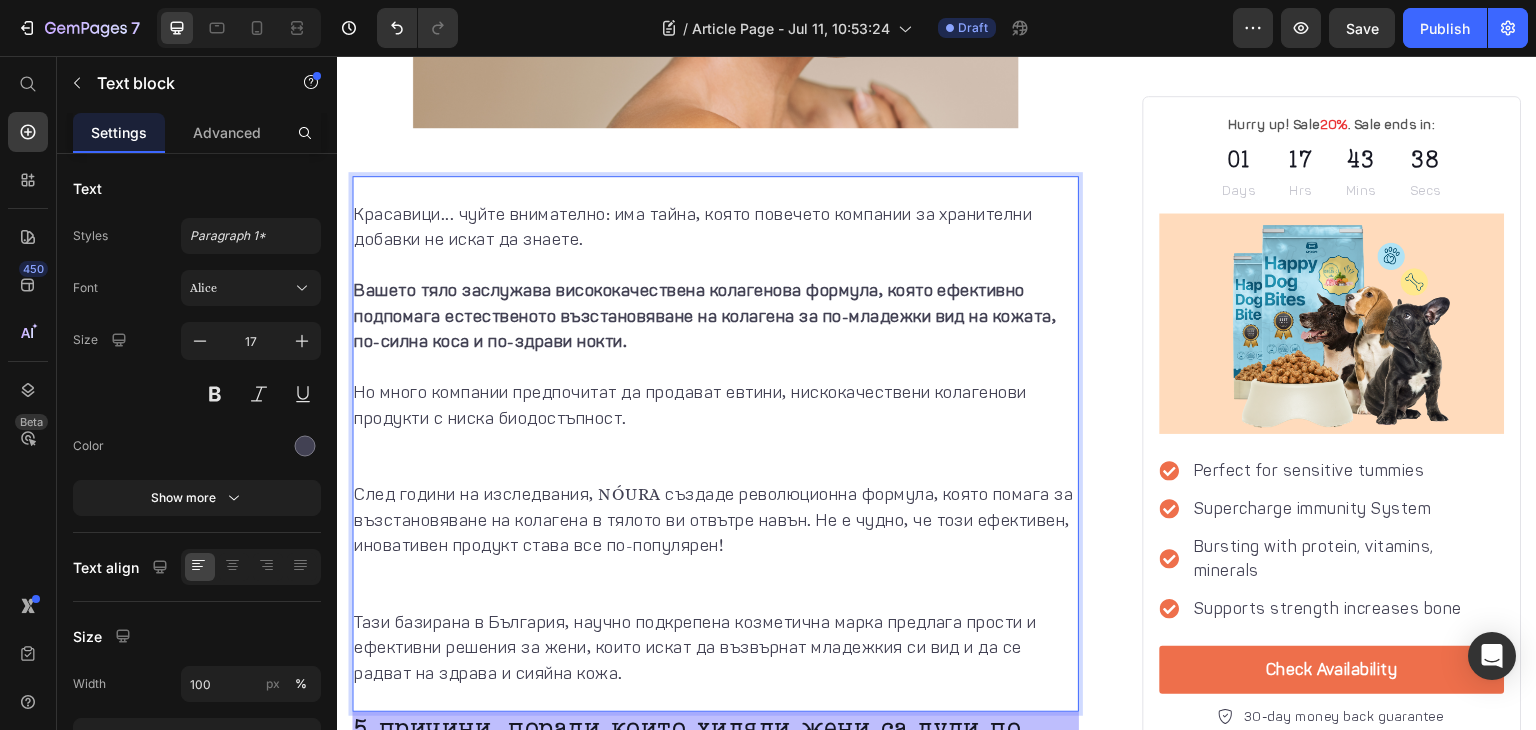 click on "Но много компании предпочитат да продават евтини, нискокачествени колагенови продукти с ниска биодостъпност." at bounding box center (715, 431) 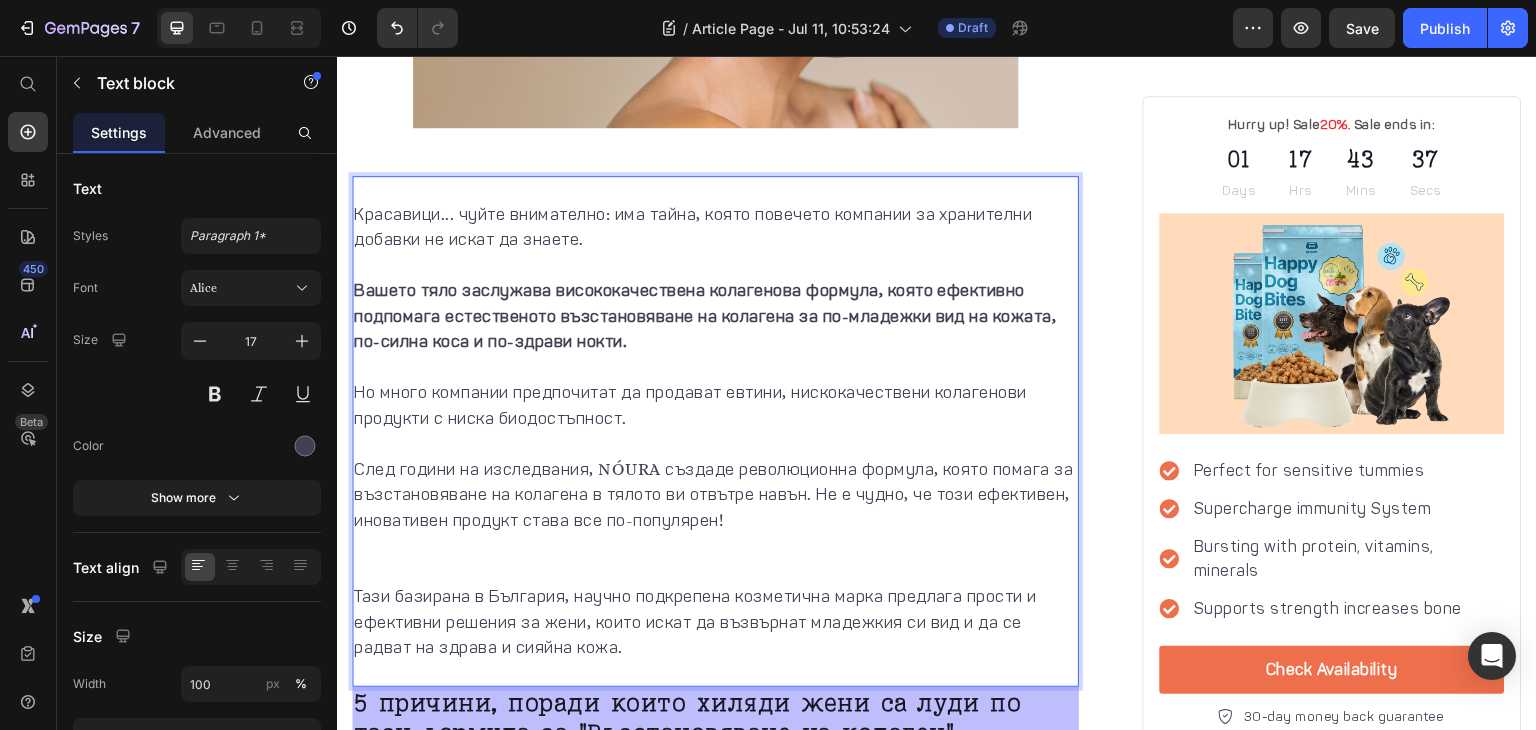 click on "След години на изследвания, NÓURA създаде революционна формула, която помага за възстановяване на колагена в тялото ви отвътре навън. Не е чудно, че този ефективен, иновативен продукт става все по-популярен!" at bounding box center [715, 521] 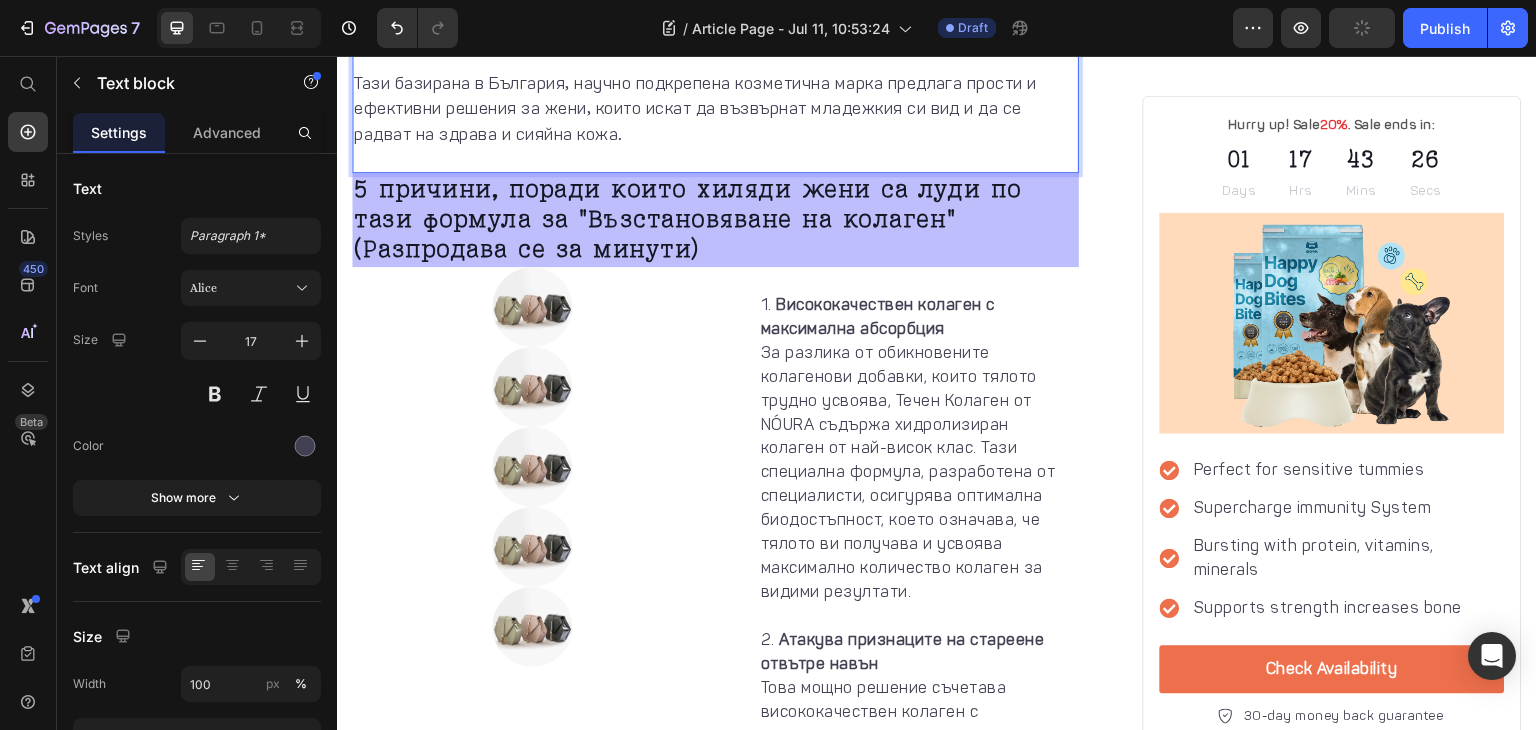 scroll, scrollTop: 1416, scrollLeft: 0, axis: vertical 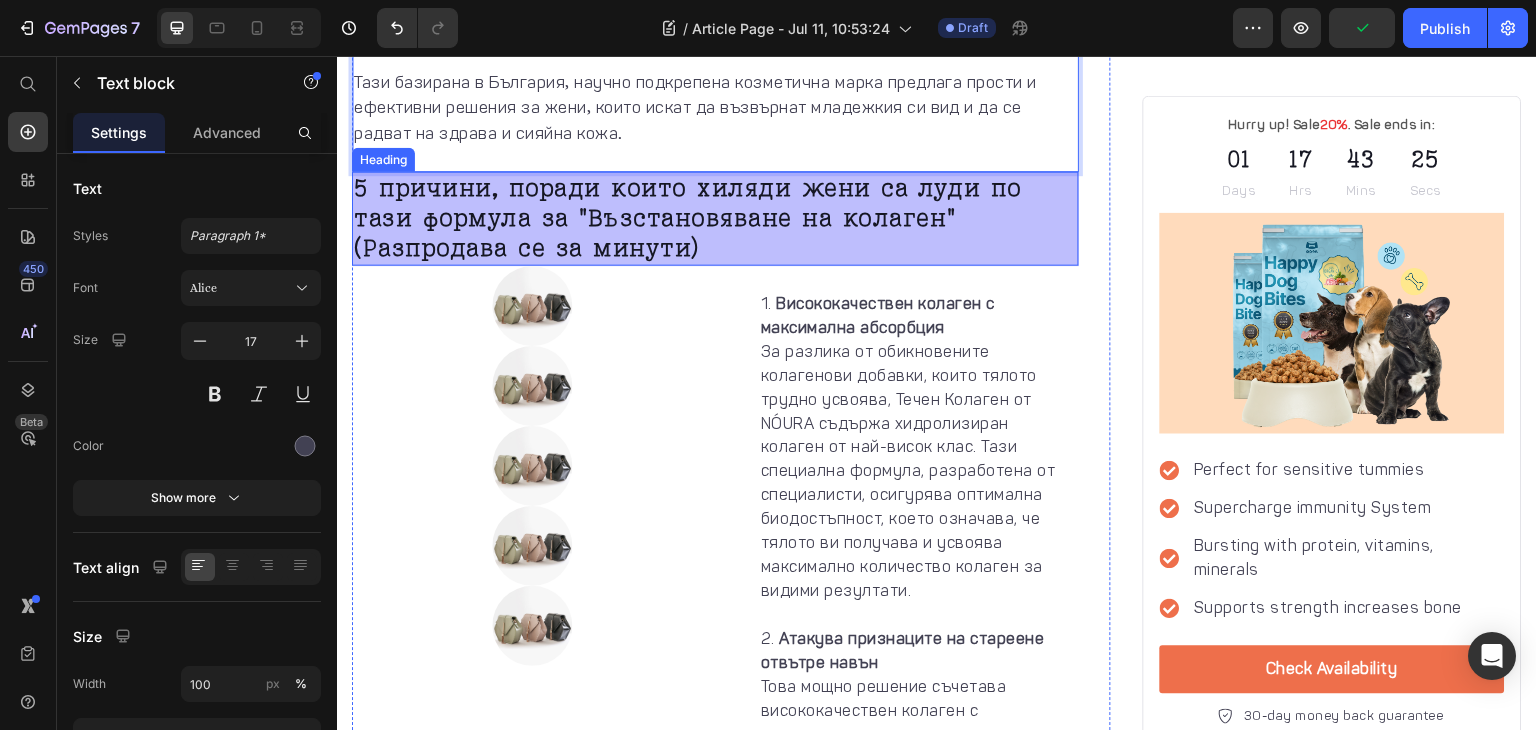 click on "5 причини, поради които хиляди жени са луди по тази формула за "Възстановяване на колаген" (Разпродава се за минути)" at bounding box center (715, 219) 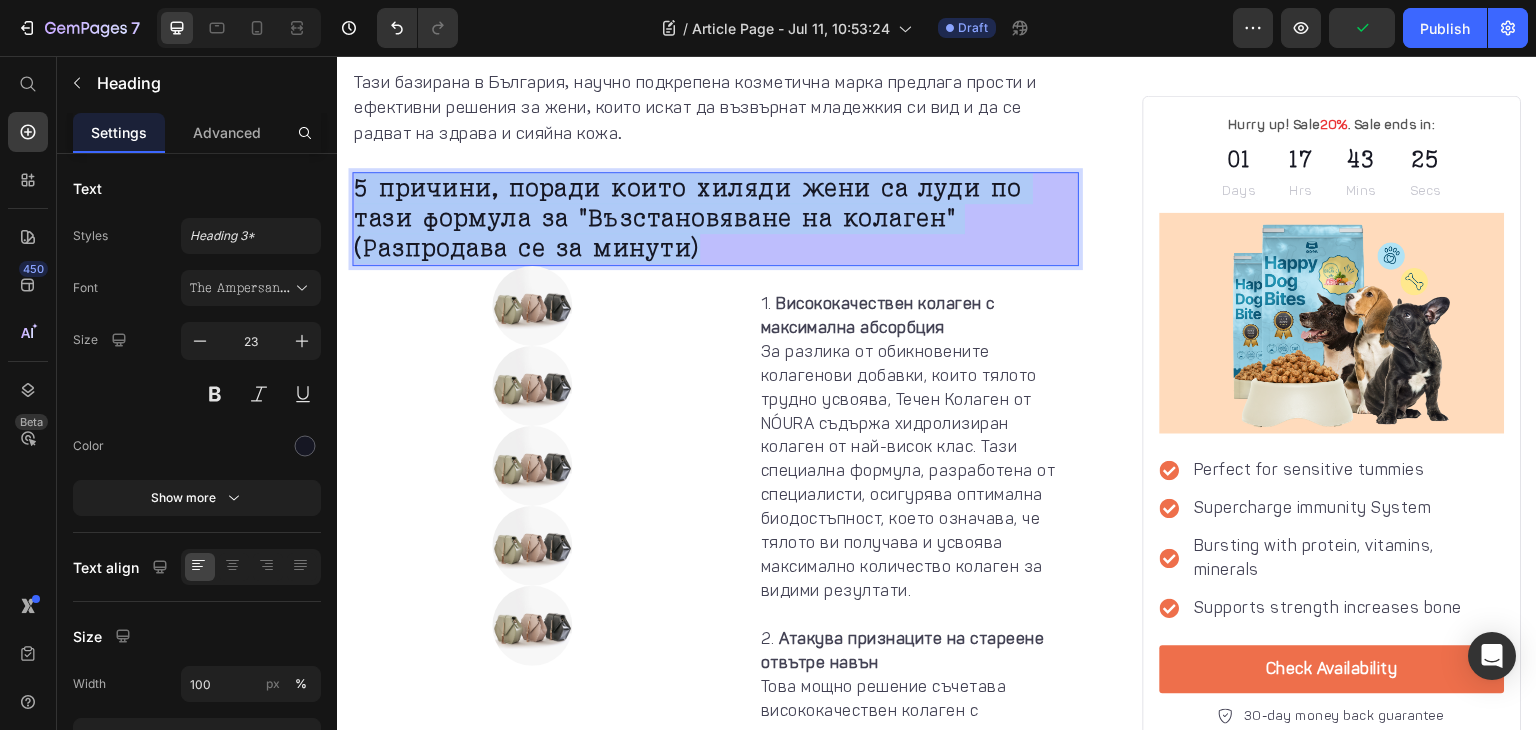 click on "5 причини, поради които хиляди жени са луди по тази формула за "Възстановяване на колаген" (Разпродава се за минути)" at bounding box center [715, 219] 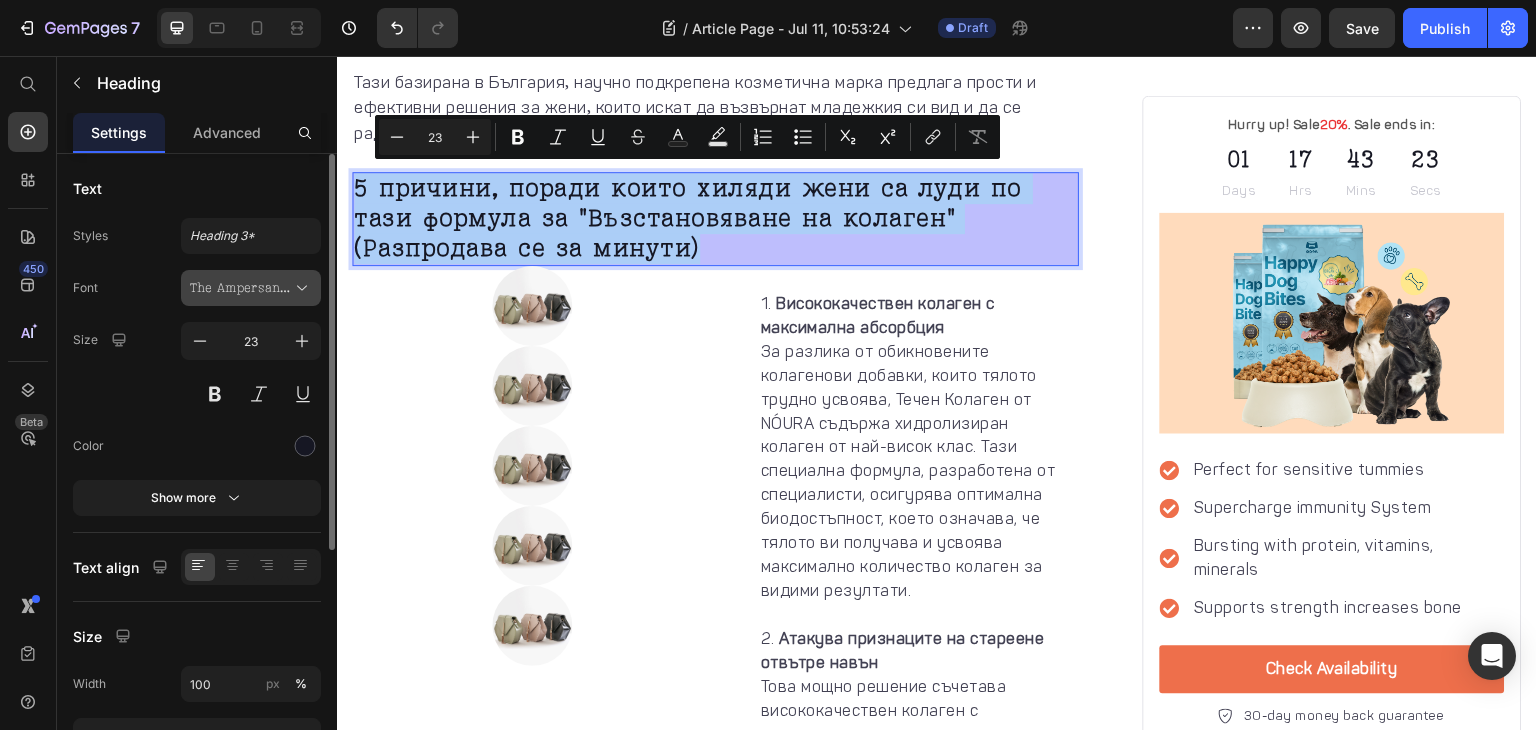 click on "The Ampersand Forest - Carollo Playscript Light" at bounding box center [241, 288] 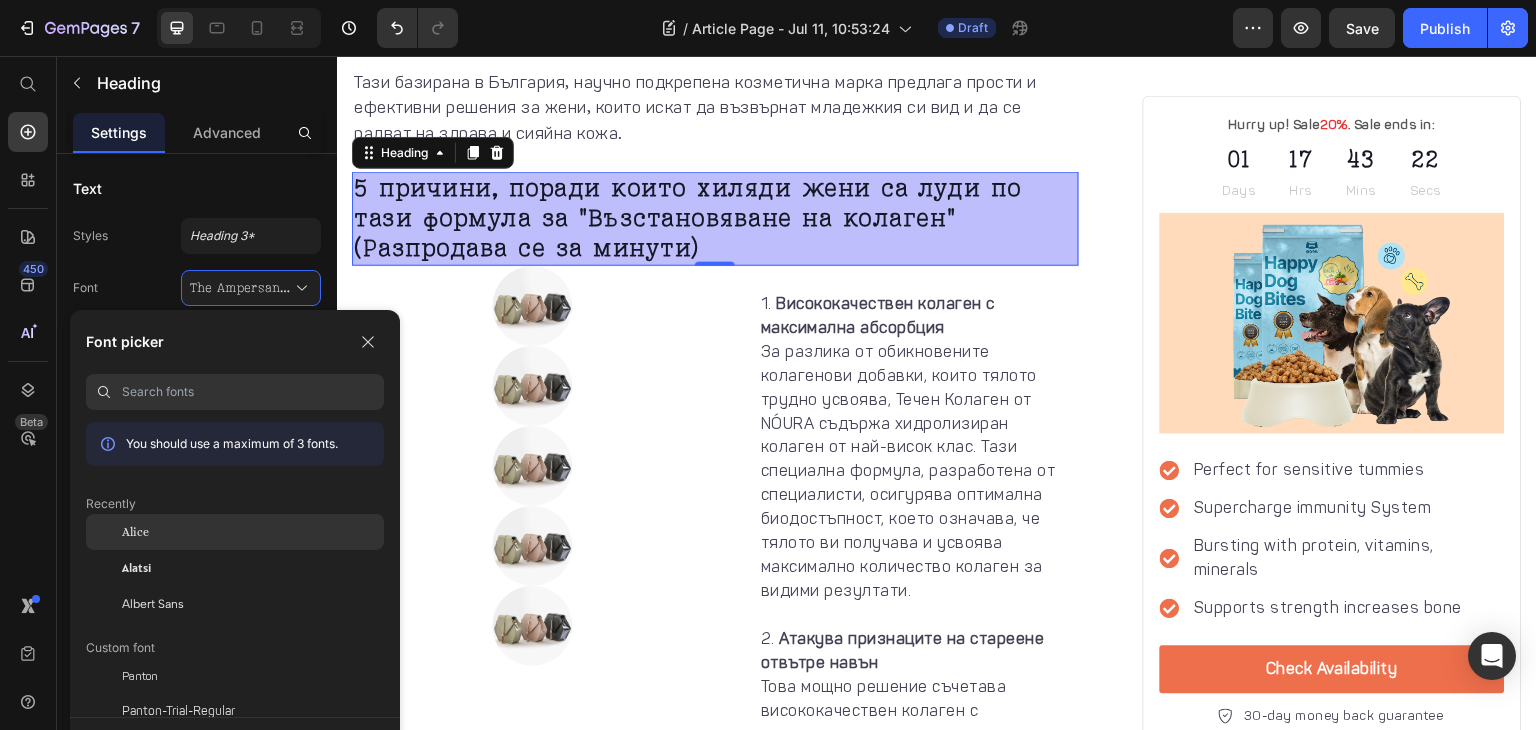 click on "Alice" at bounding box center (135, 532) 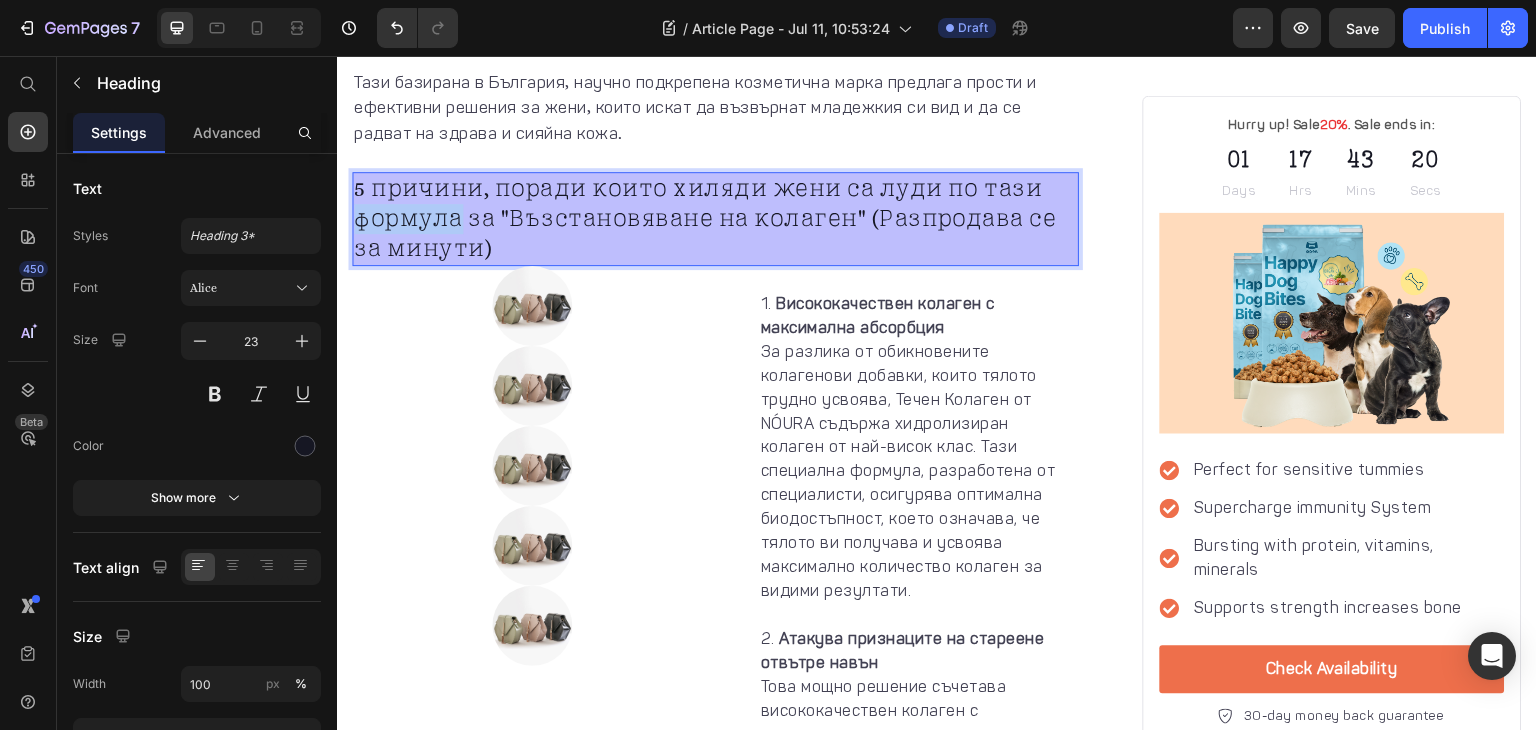 click on "5 причини, поради които хиляди жени са луди по тази формула за "Възстановяване на колаген" (Разпродава се за минути)" at bounding box center (715, 219) 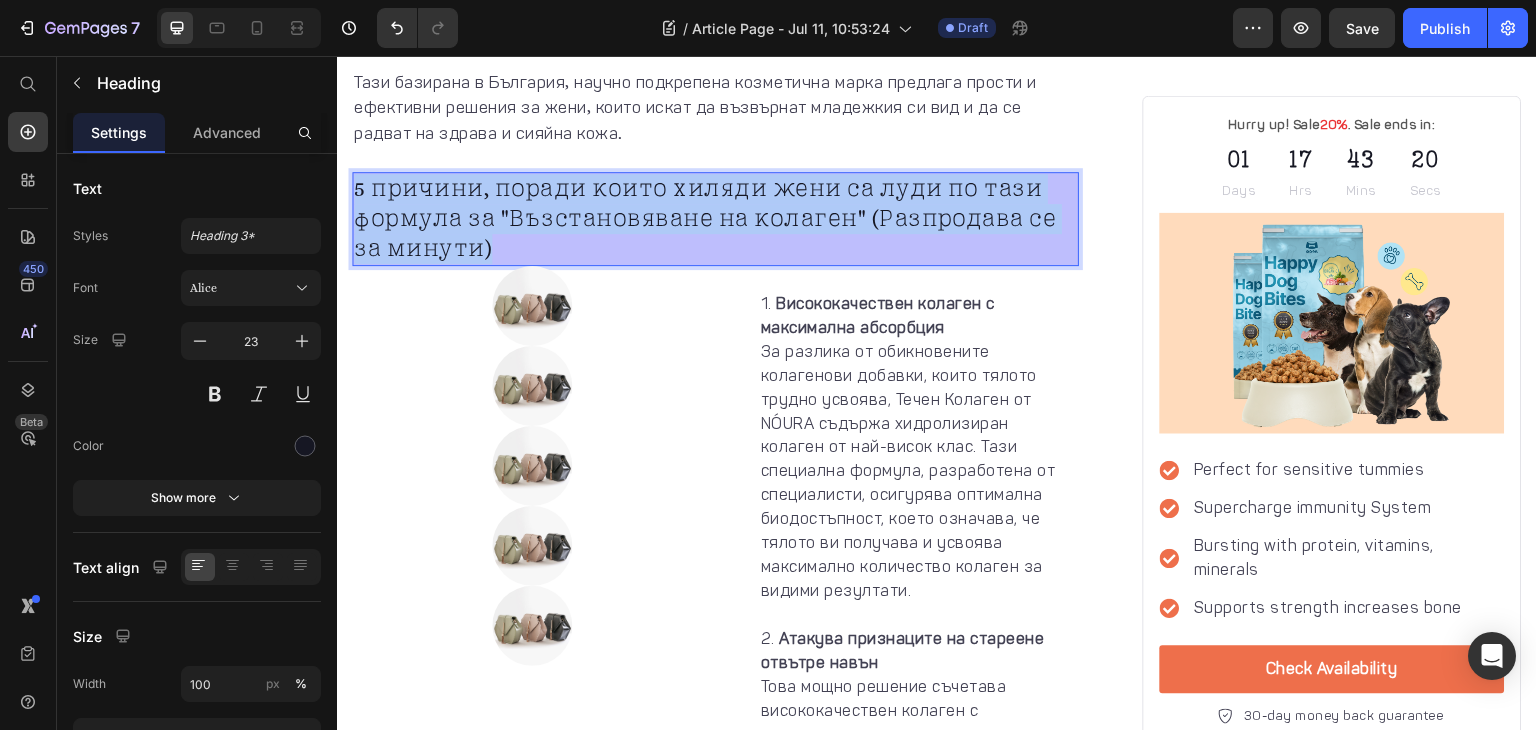 click on "5 причини, поради които хиляди жени са луди по тази формула за "Възстановяване на колаген" (Разпродава се за минути)" at bounding box center [715, 219] 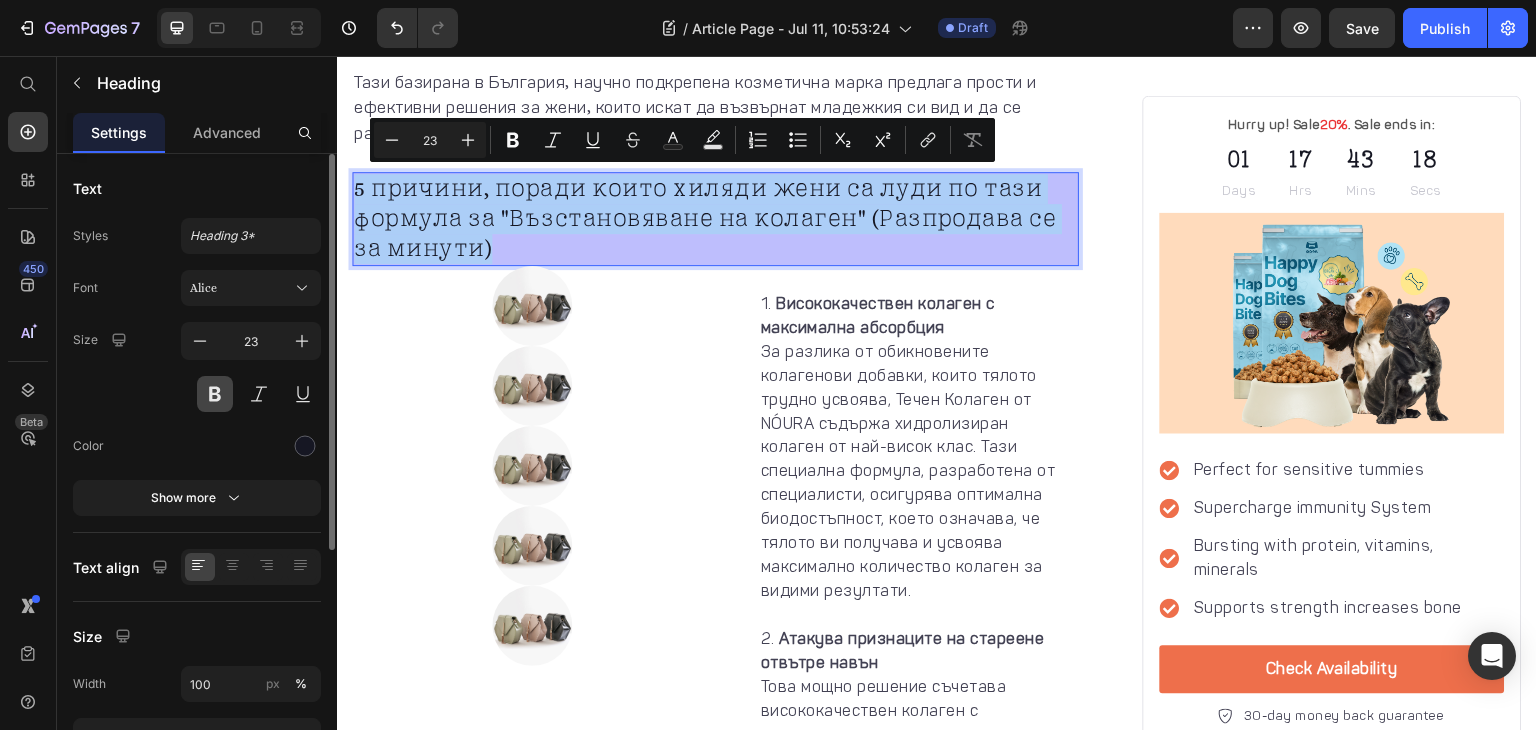 click at bounding box center [215, 394] 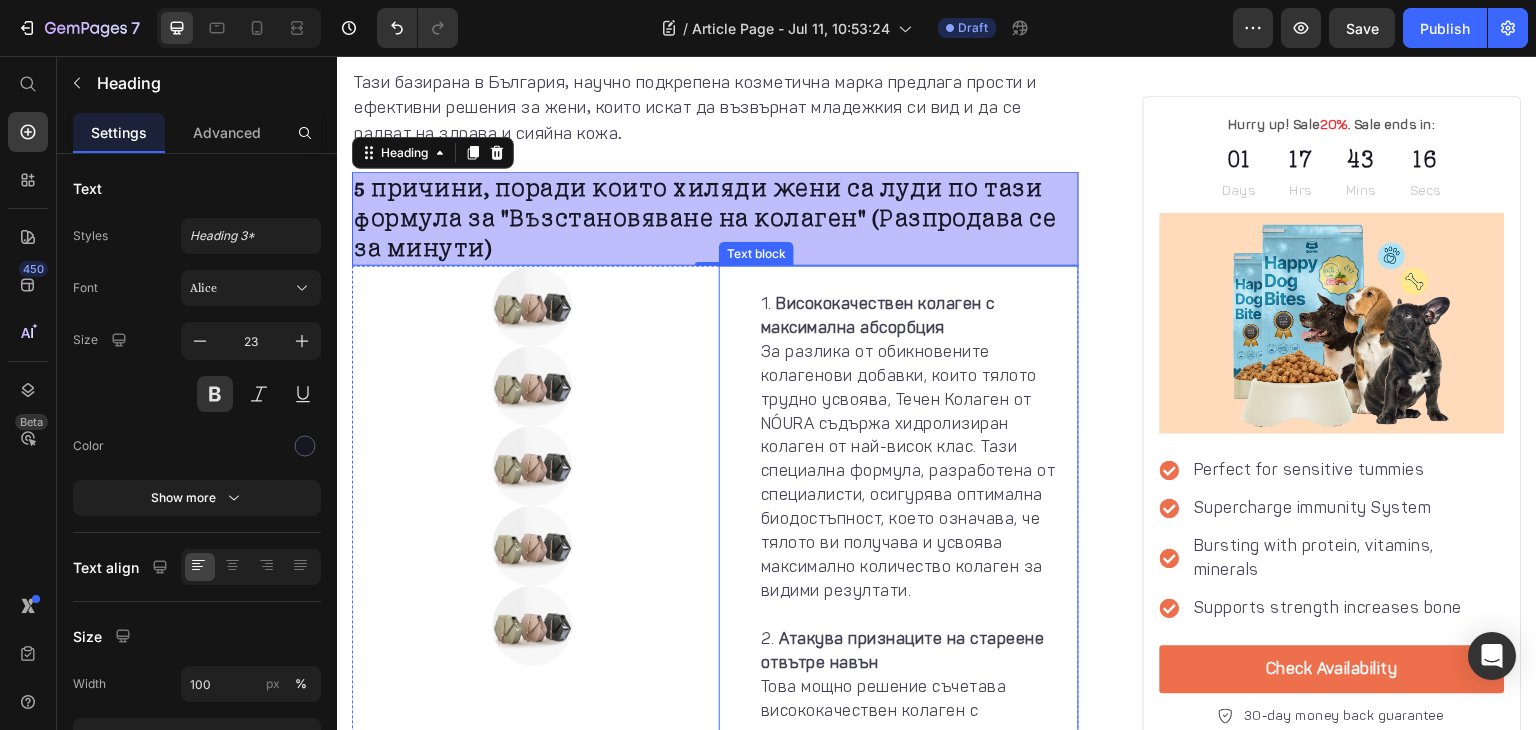 click on "Висококачествен колаген с максимална абсорбция За разлика от обикновените колагенови добавки, които тялото трудно усвоява, Течен Колаген от NÓURA съдържа хидролизиран колаген от най-висок клас. Тази специална формула, разработена от специалисти, осигурява оптимална биодостъпност, което означава, че тялото ви получава и усвоява максимално количество колаген за видими резултати." at bounding box center (918, 460) 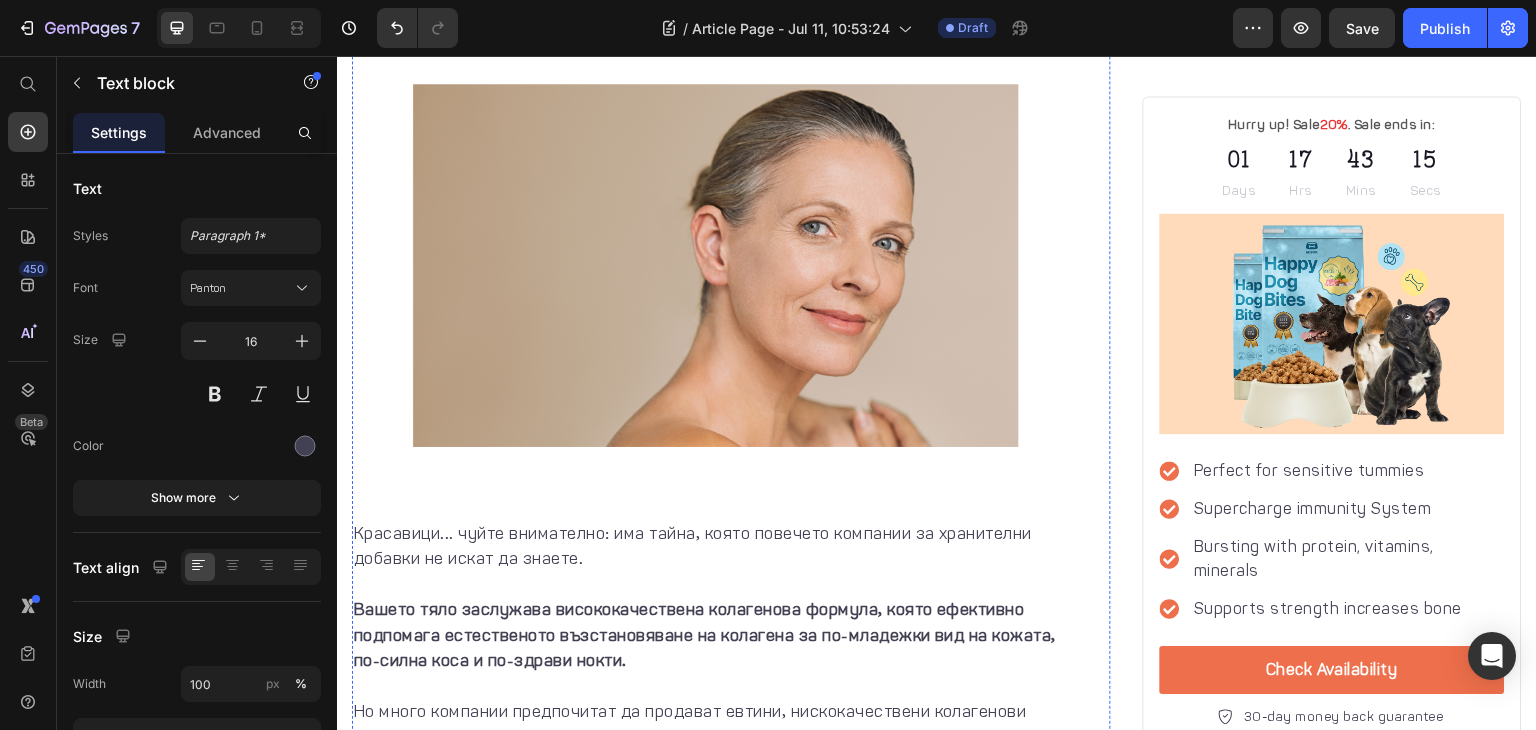 scroll, scrollTop: 0, scrollLeft: 0, axis: both 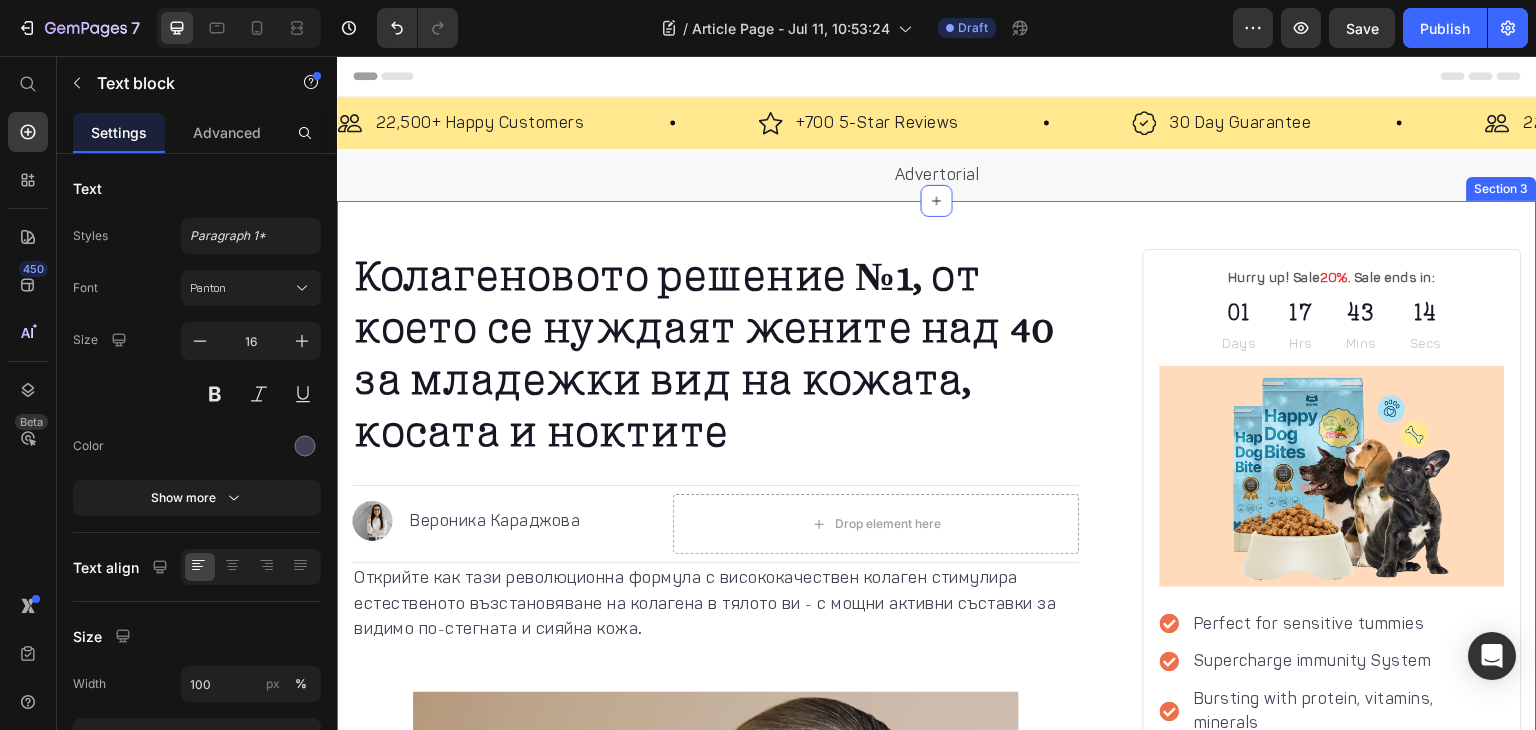click on "Колагеновото решение №1, от което се нуждаят жените над 40 за младежки вид на кожата, косата и ноктите" at bounding box center (704, 354) 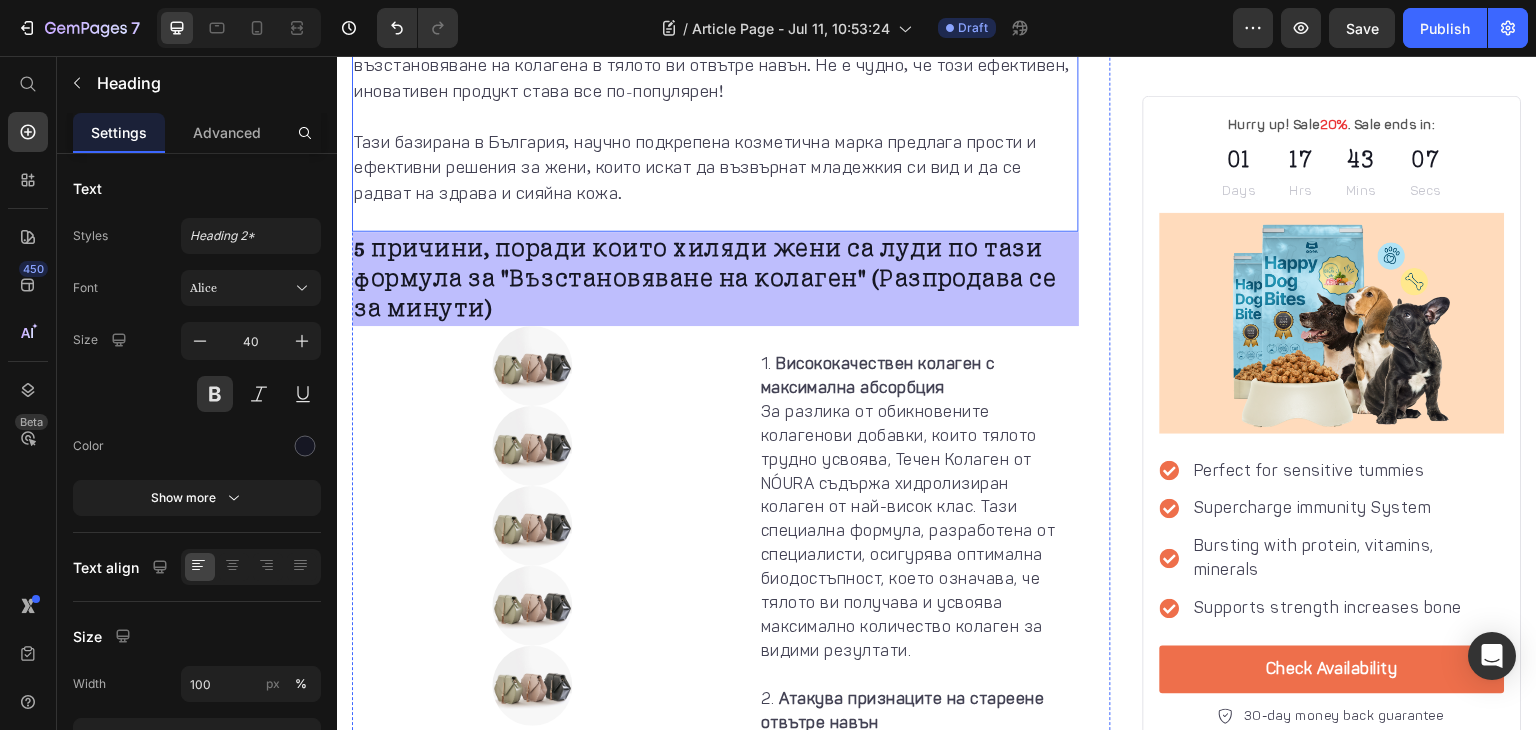 scroll, scrollTop: 1358, scrollLeft: 0, axis: vertical 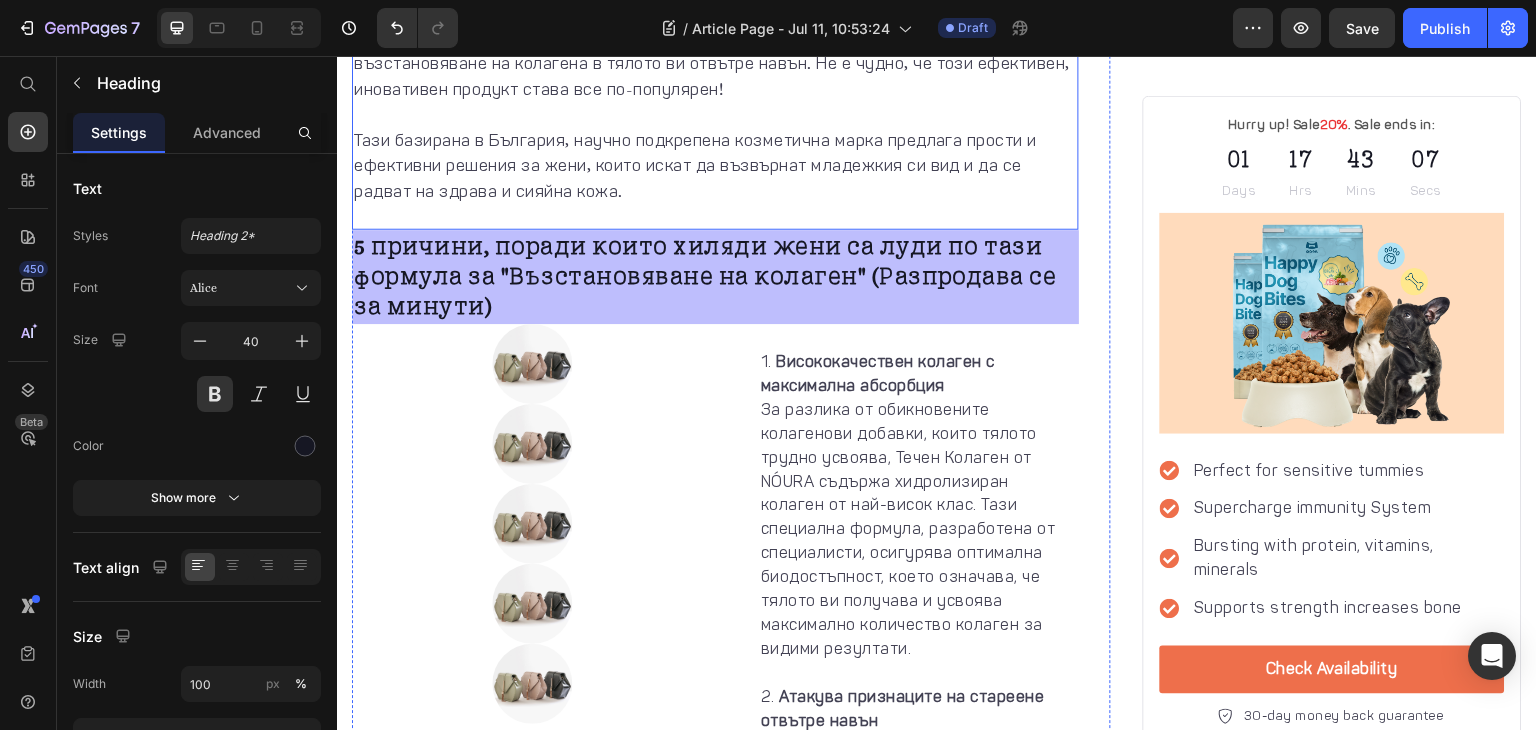 click on "5 причини, поради които хиляди жени са луди по тази формула за "Възстановяване на колаген" (Разпродава се за минути)" at bounding box center [715, 277] 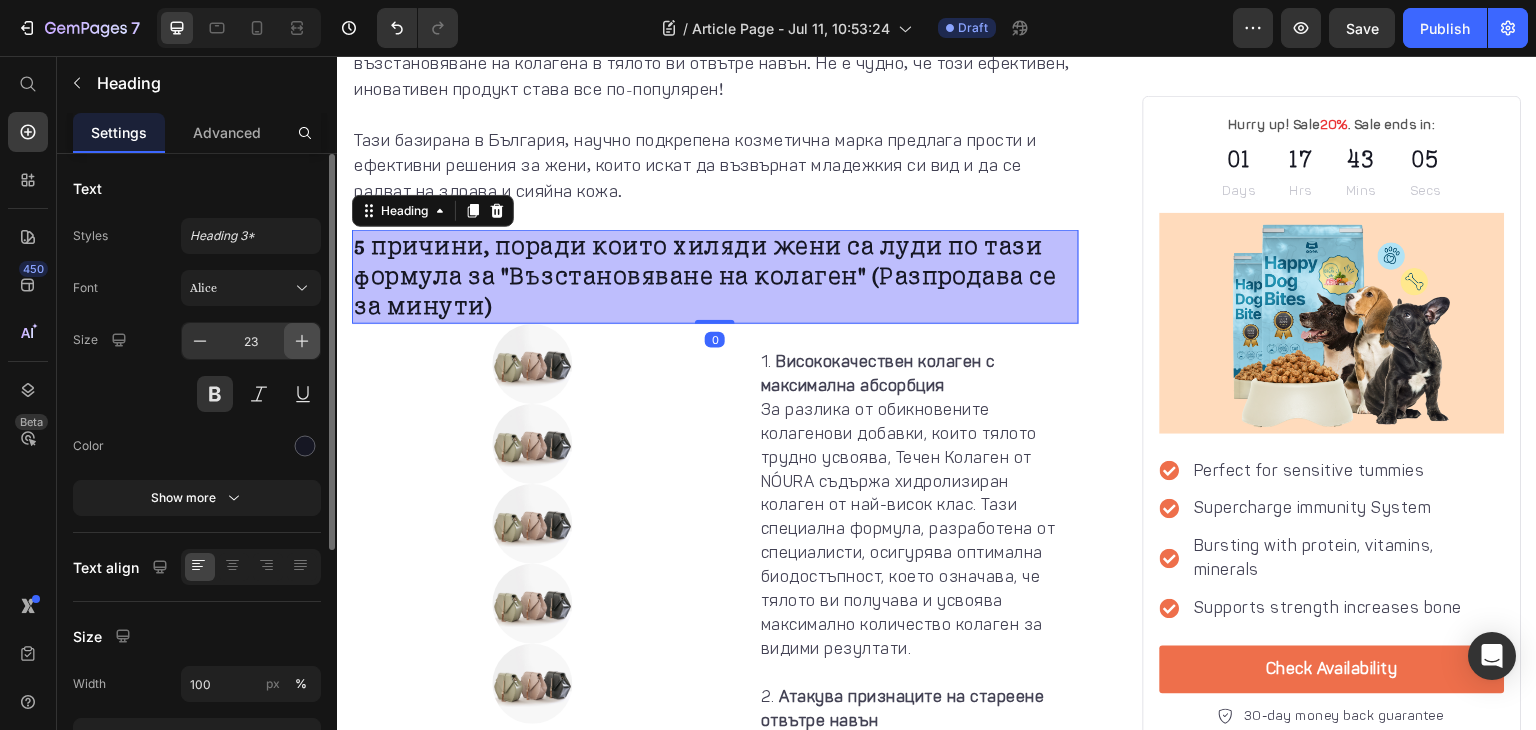 click 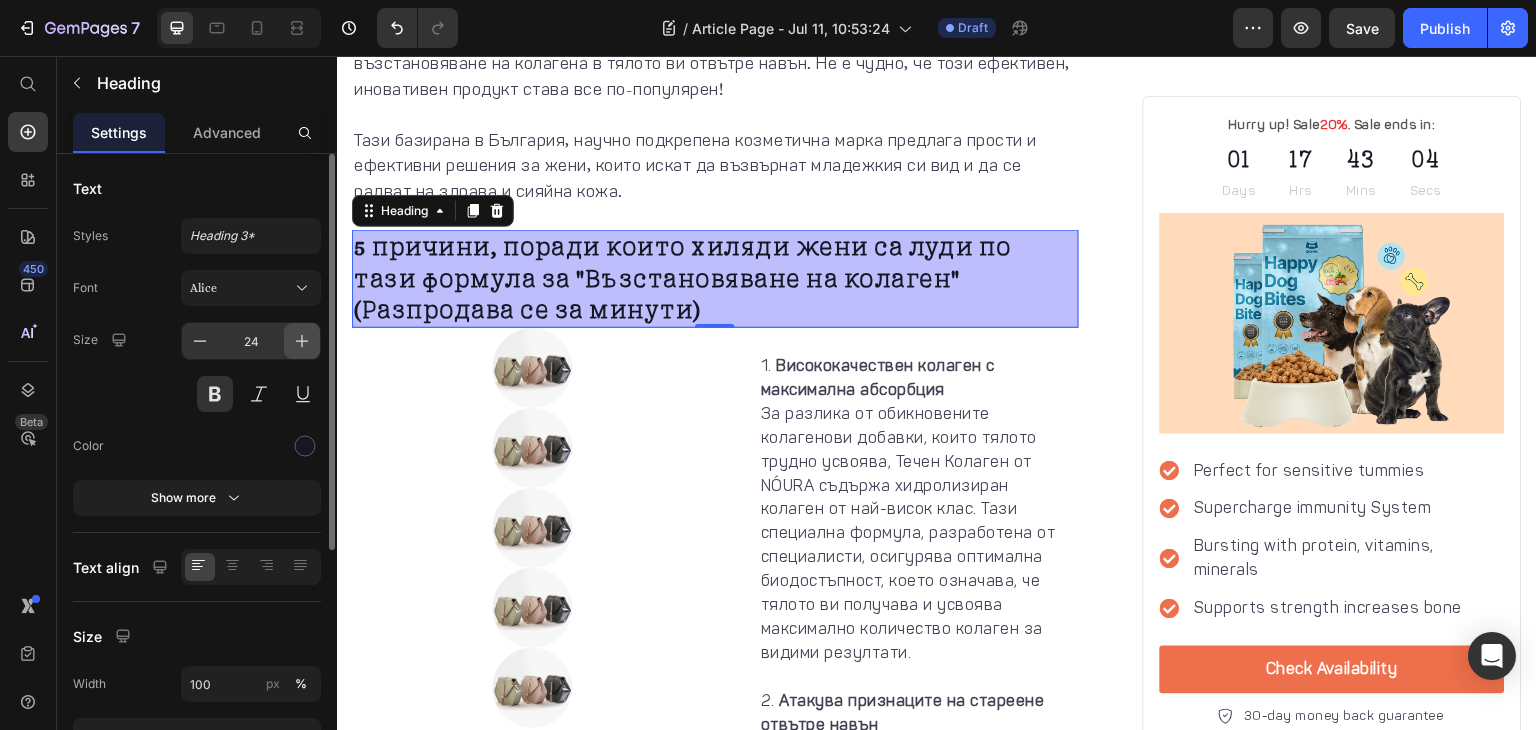 click 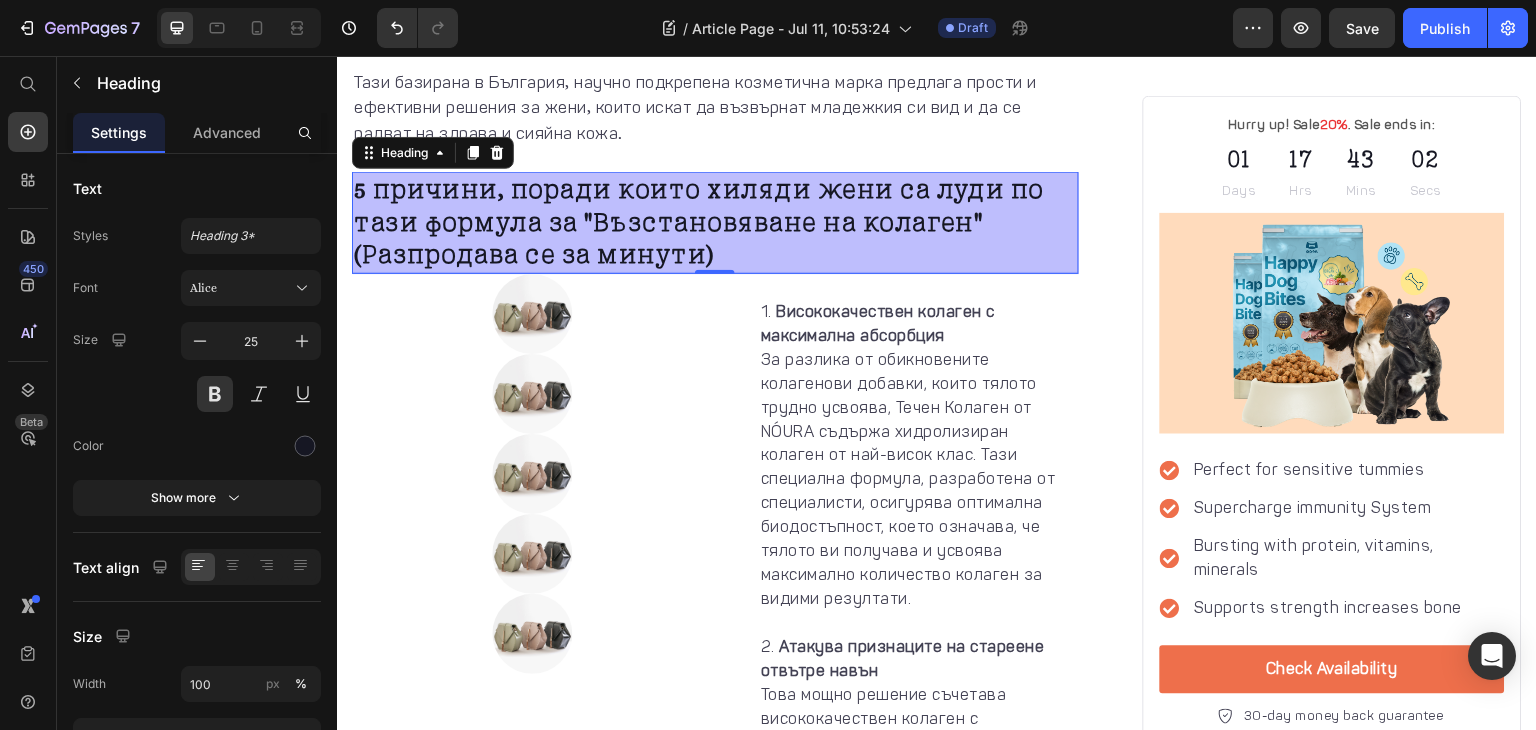 scroll, scrollTop: 1418, scrollLeft: 0, axis: vertical 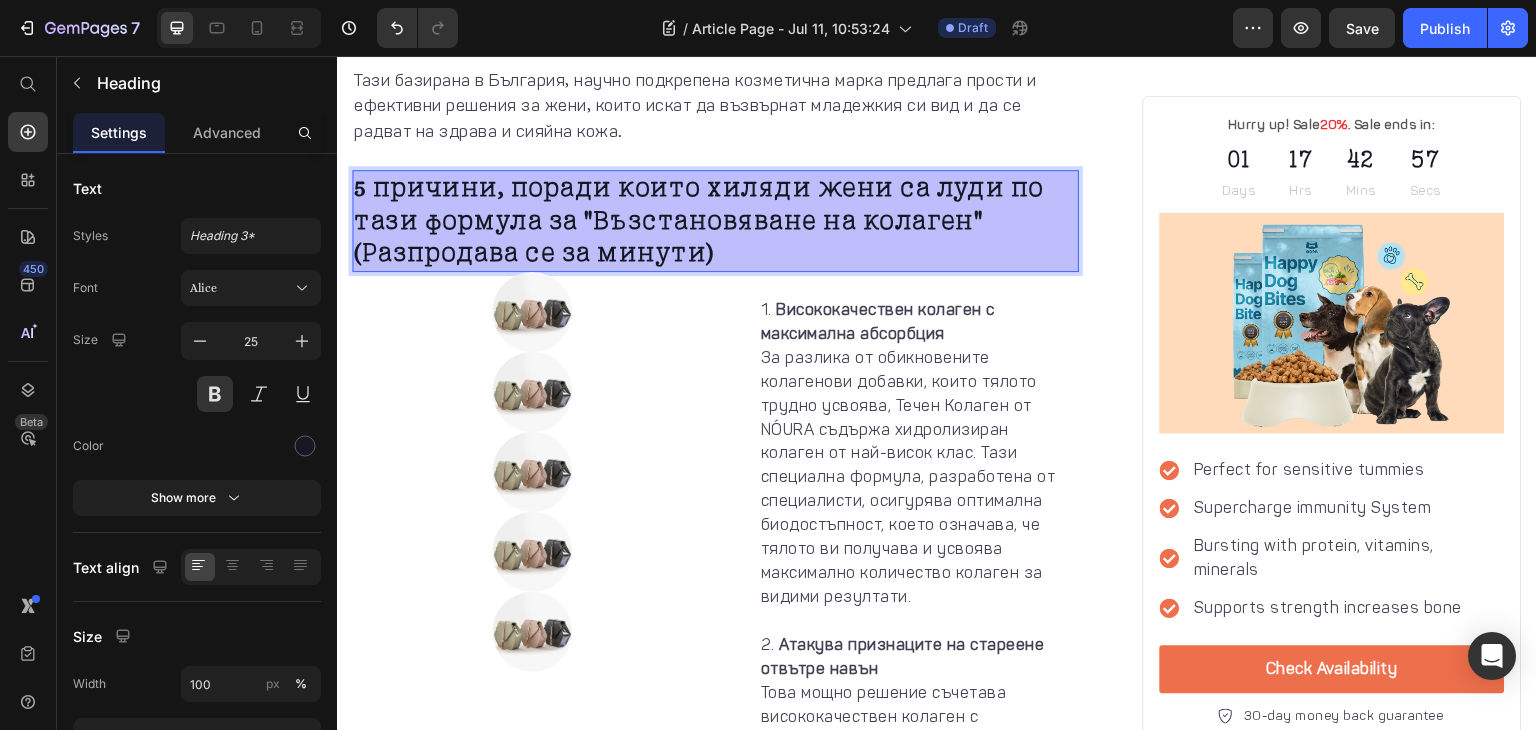 click on "5 причини, поради които хиляди жени са луди по тази формула за "Възстановяване на колаген" (Разпродава се за минути)" at bounding box center (715, 221) 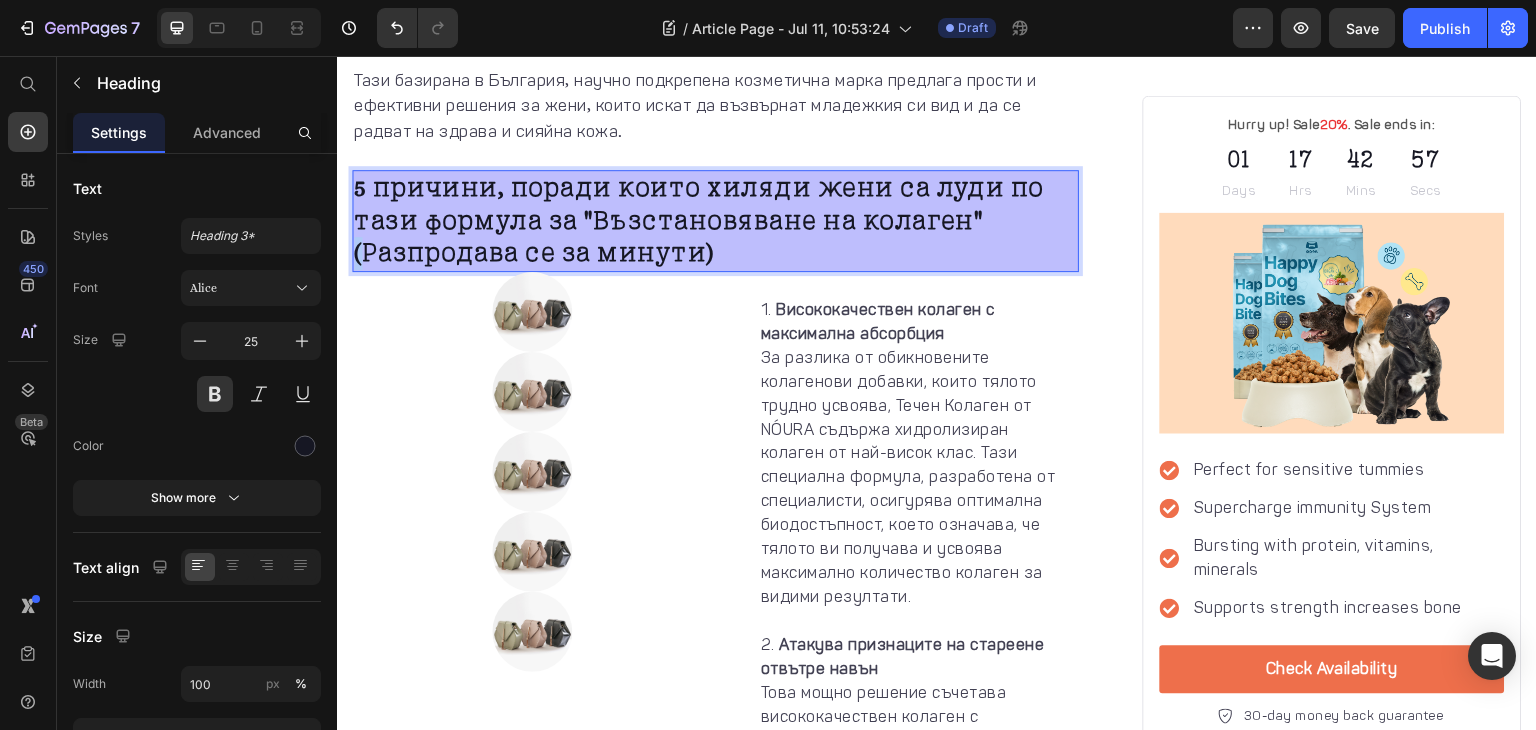click on "5 причини, поради които хиляди жени са луди по тази формула за "Възстановяване на колаген" (Разпродава се за минути)" at bounding box center (715, 221) 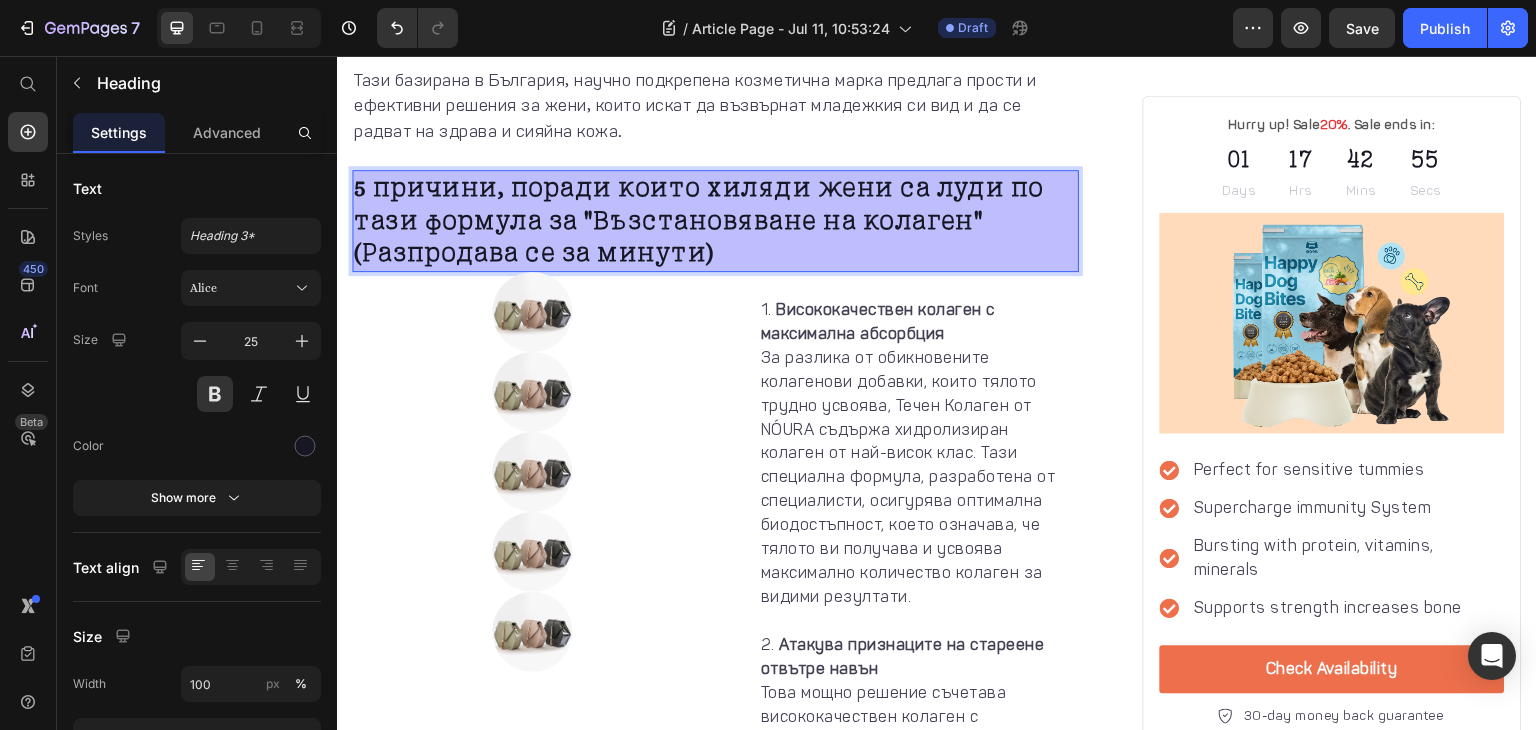 click on "5 причини, поради които хиляди жени са луди по тази формула за "Възстановяване на колаген" (Разпродава се за минути)" at bounding box center (715, 221) 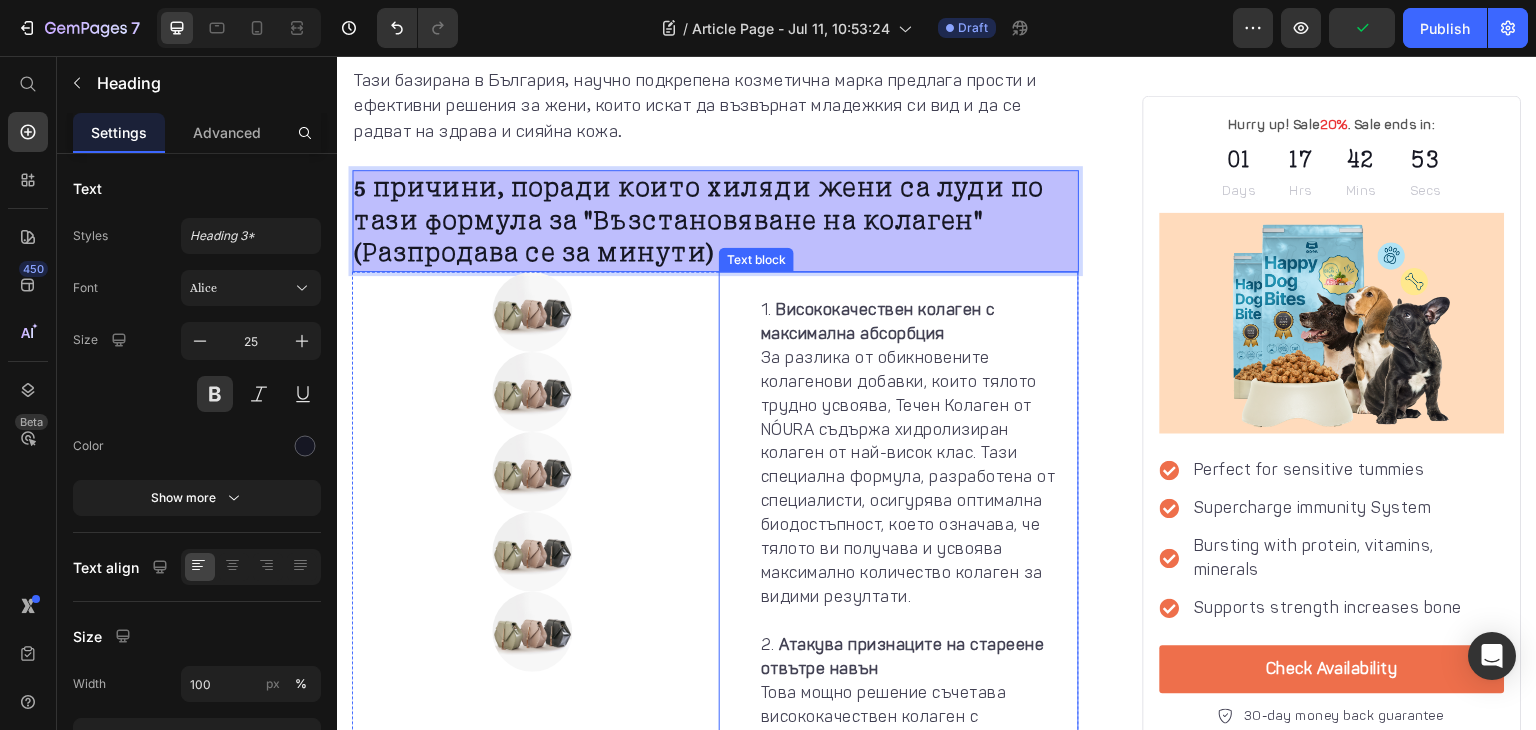 click on "Висококачествен колаген с максимална абсорбция За разлика от обикновените колагенови добавки, които тялото трудно усвоява, Течен Колаген от NÓURA съдържа хидролизиран колаген от най-висок клас. Тази специална формула, разработена от специалисти, осигурява оптимална биодостъпност, което означава, че тялото ви получава и усвоява максимално количество колаген за видими резултати." at bounding box center [918, 466] 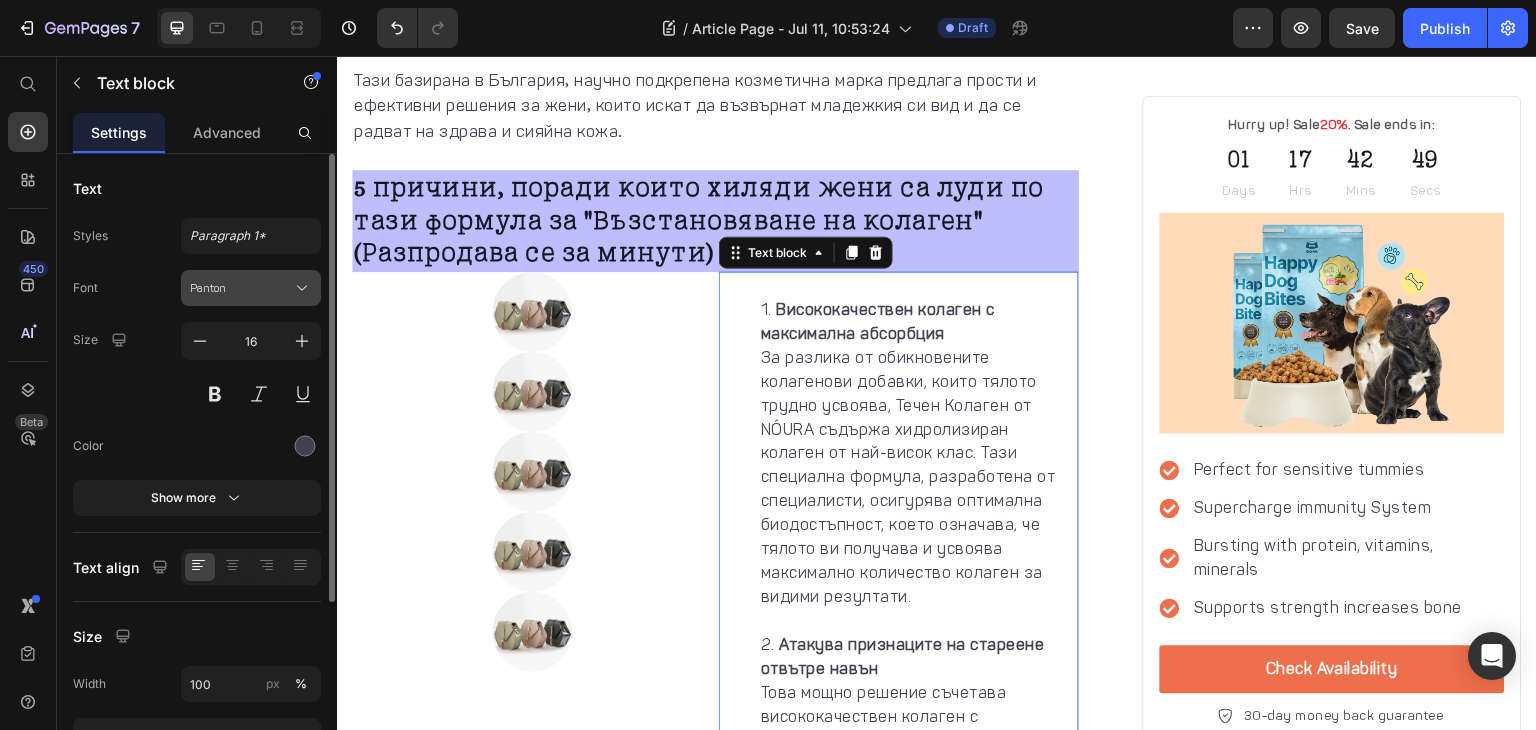 click 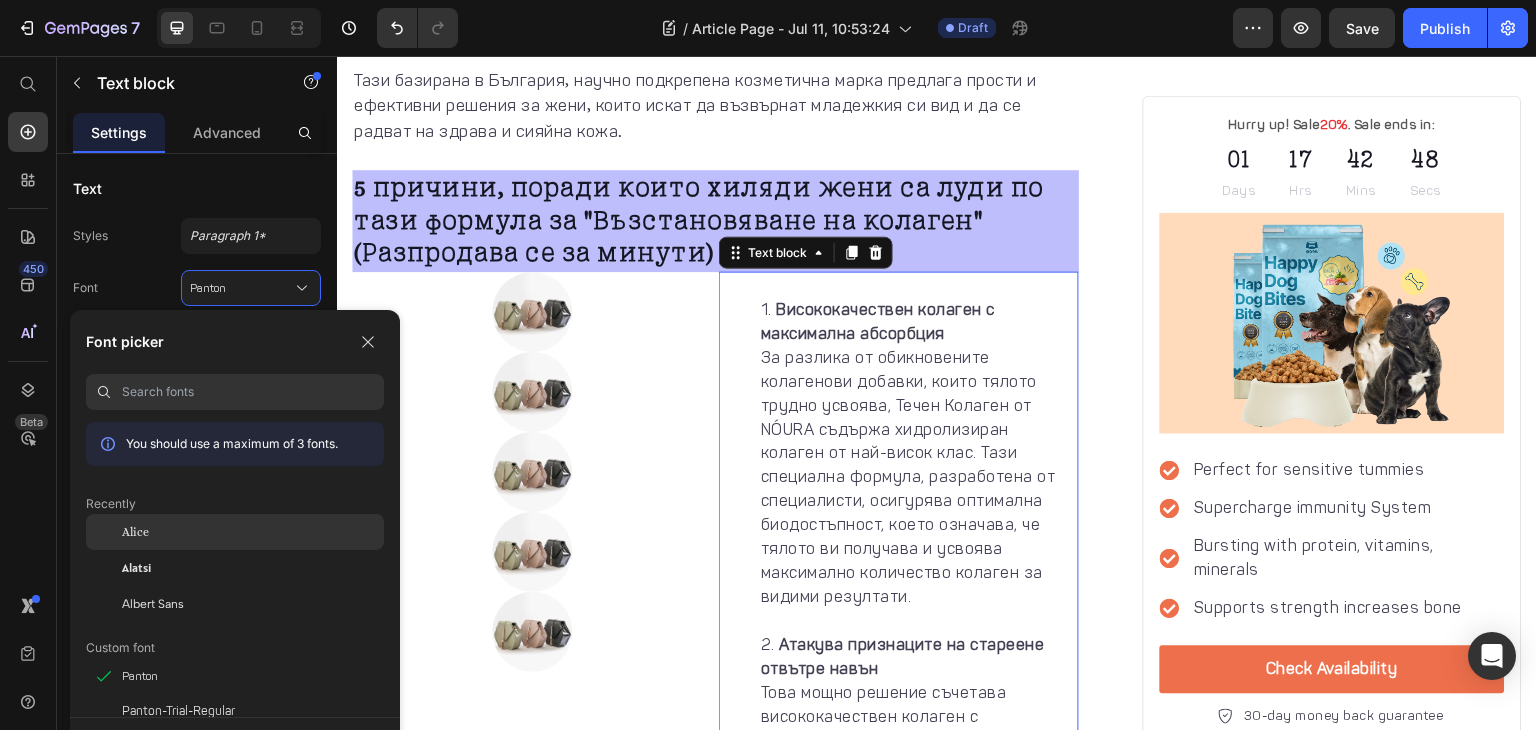 click on "Alice" 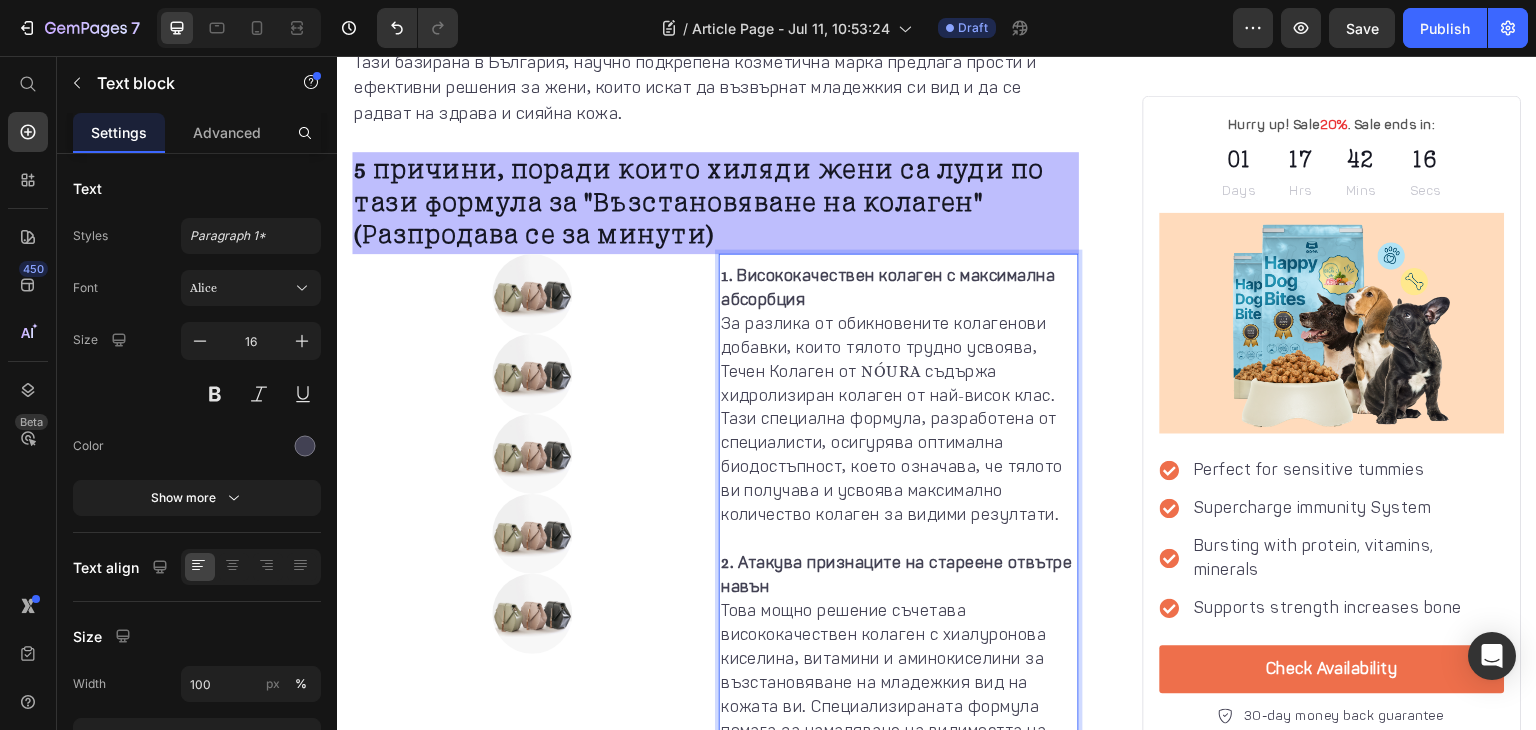 scroll, scrollTop: 1435, scrollLeft: 0, axis: vertical 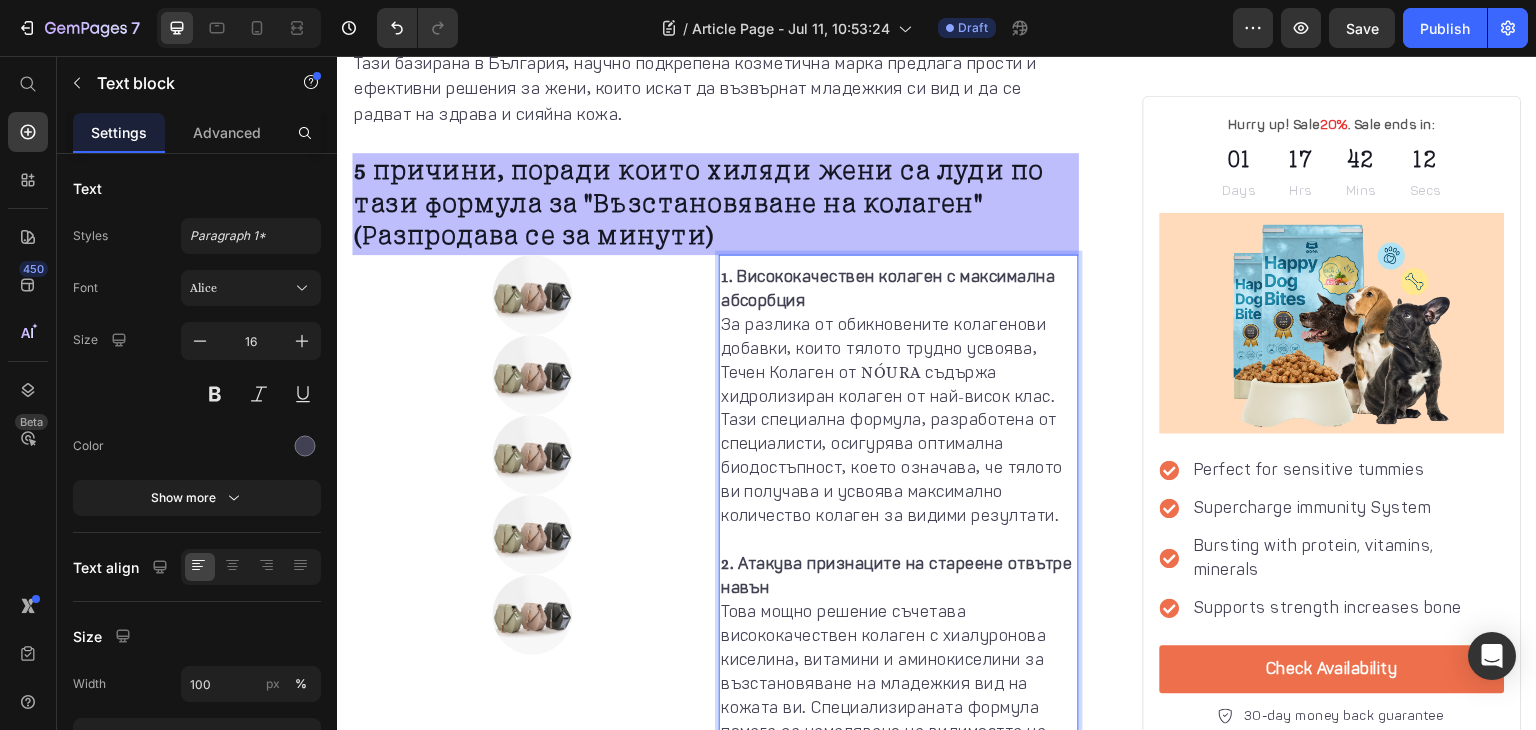 click on "1. Висококачествен колаген с максимална абсорбция За разлика от обикновените колагенови добавки, които тялото трудно усвоява, Течен Колаген от NÓURA съдържа хидролизиран колаген от най-висок клас. Тази специална формула, разработена от специалисти, осигурява оптимална биодостъпност, което означава, че тялото ви получава и усвоява максимално количество колаген за видими резултати." at bounding box center [898, 409] 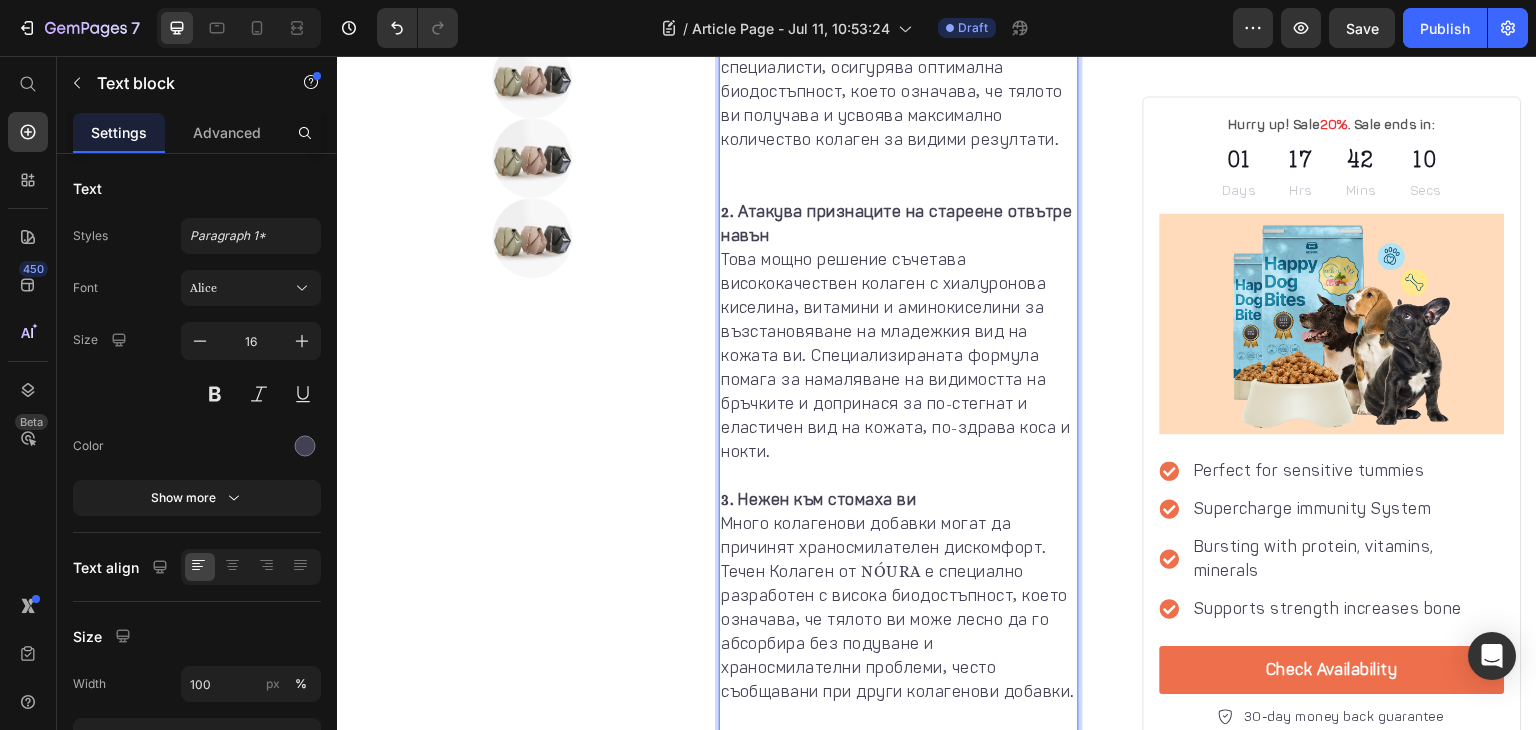 scroll, scrollTop: 1824, scrollLeft: 0, axis: vertical 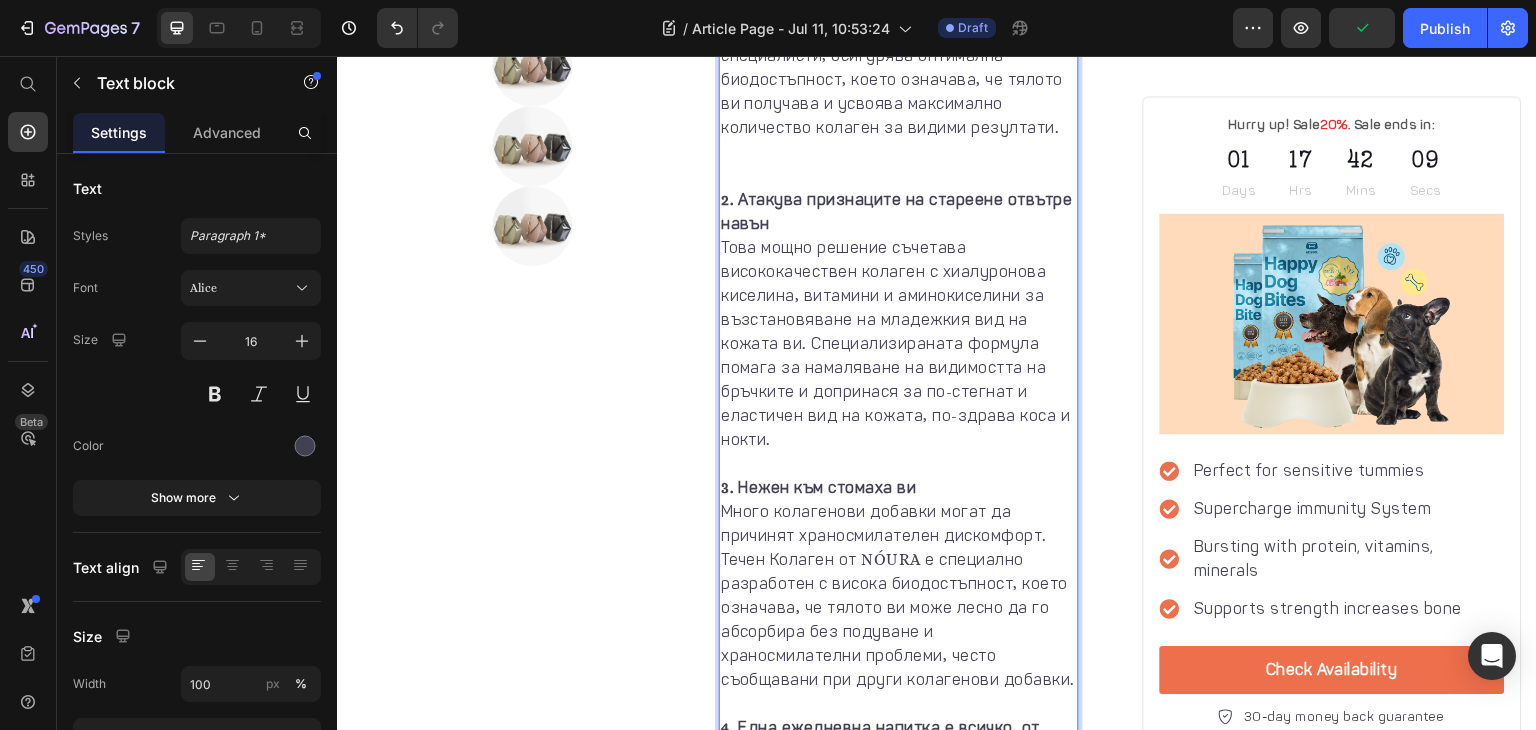 click on "2. Атакува признаците на стареене отвътре навън Това мощно решение съчетава висококачествен колаген с хиалуронова киселина, витамини и аминокиселини за възстановяване на младежкия вид на кожата ви. Специализираната формула помага за намаляване на видимостта на бръчките и допринася за по-стегнат и еластичен вид на кожата, по-здрава коса и нокти." at bounding box center (898, 332) 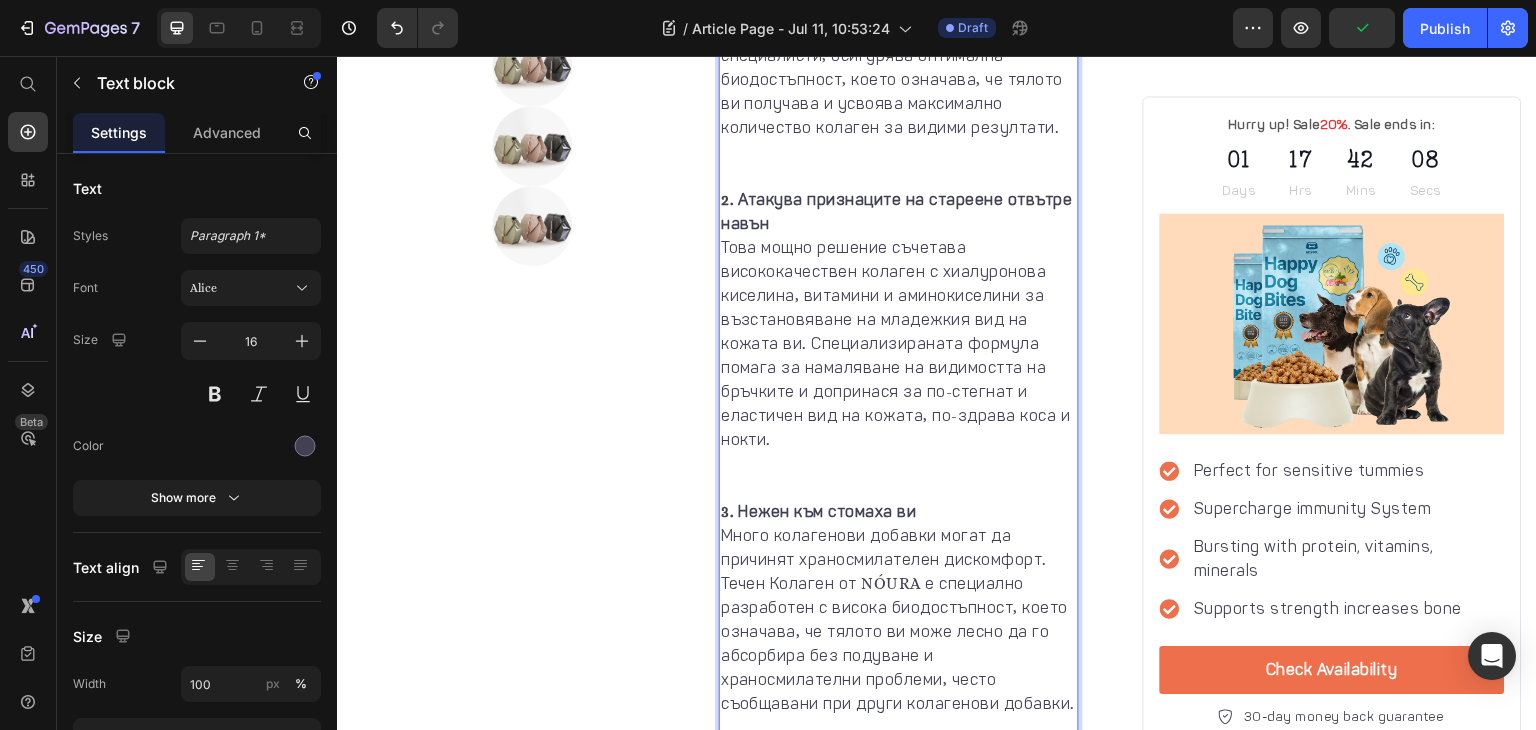 scroll, scrollTop: 2223, scrollLeft: 0, axis: vertical 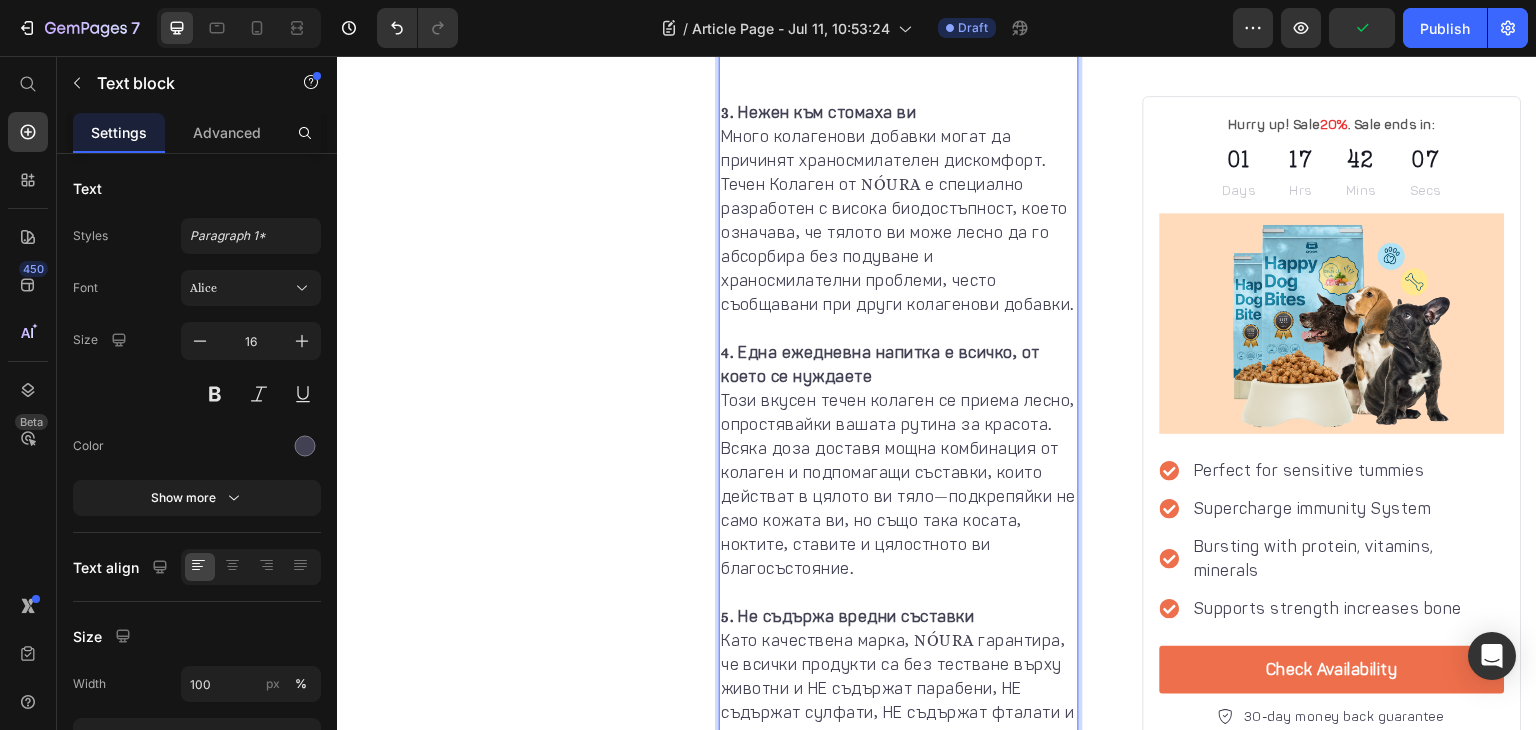 click on "3. Нежен към стомаха ви Много колагенови добавки могат да причинят храносмилателен дискомфорт. Течен Колаген от NÓURA е специално разработен с висока биодостъпност, което означава, че тялото ви може лесно да го абсорбира без подуване и храносмилателни проблеми, често съобщавани при други колагенови добавки." at bounding box center (898, 221) 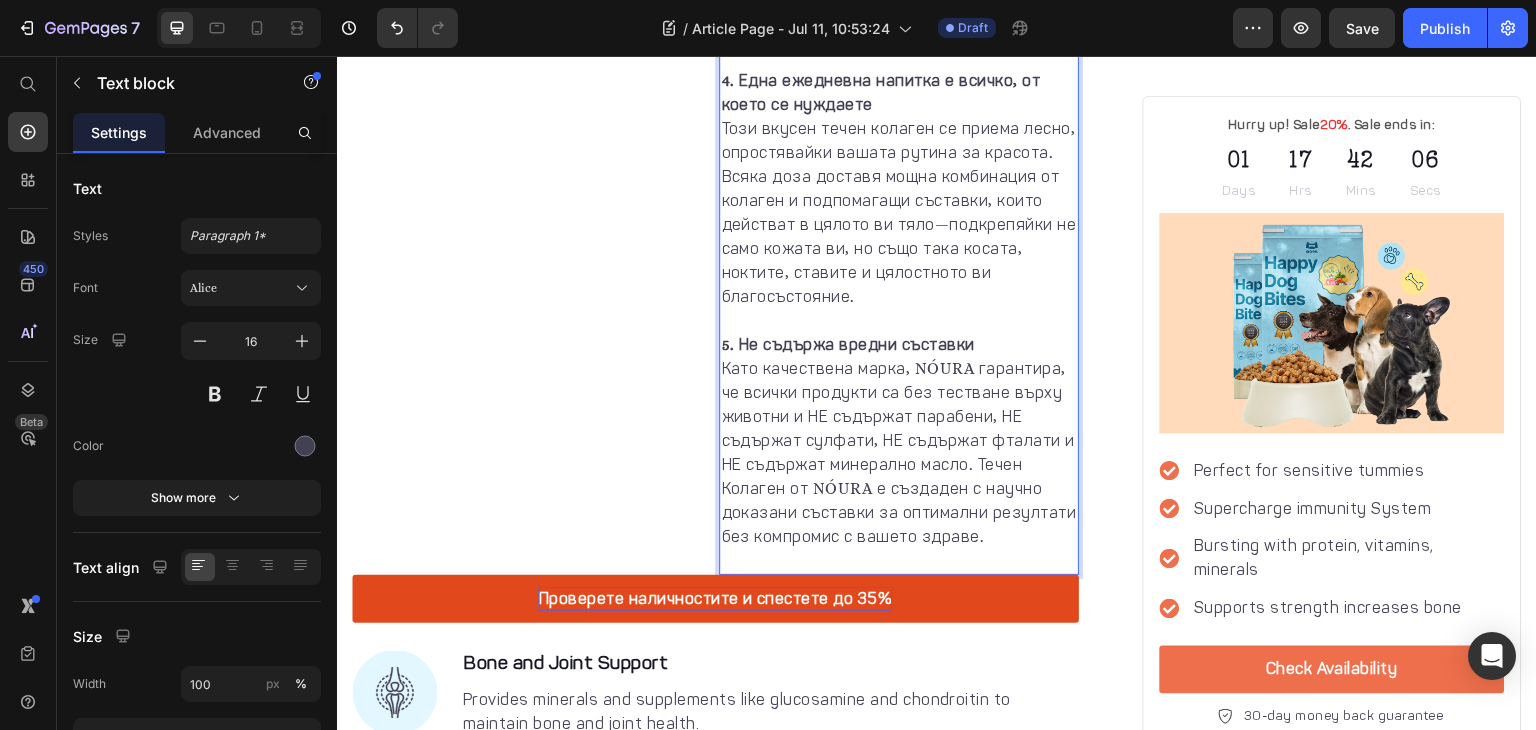 scroll, scrollTop: 2524, scrollLeft: 0, axis: vertical 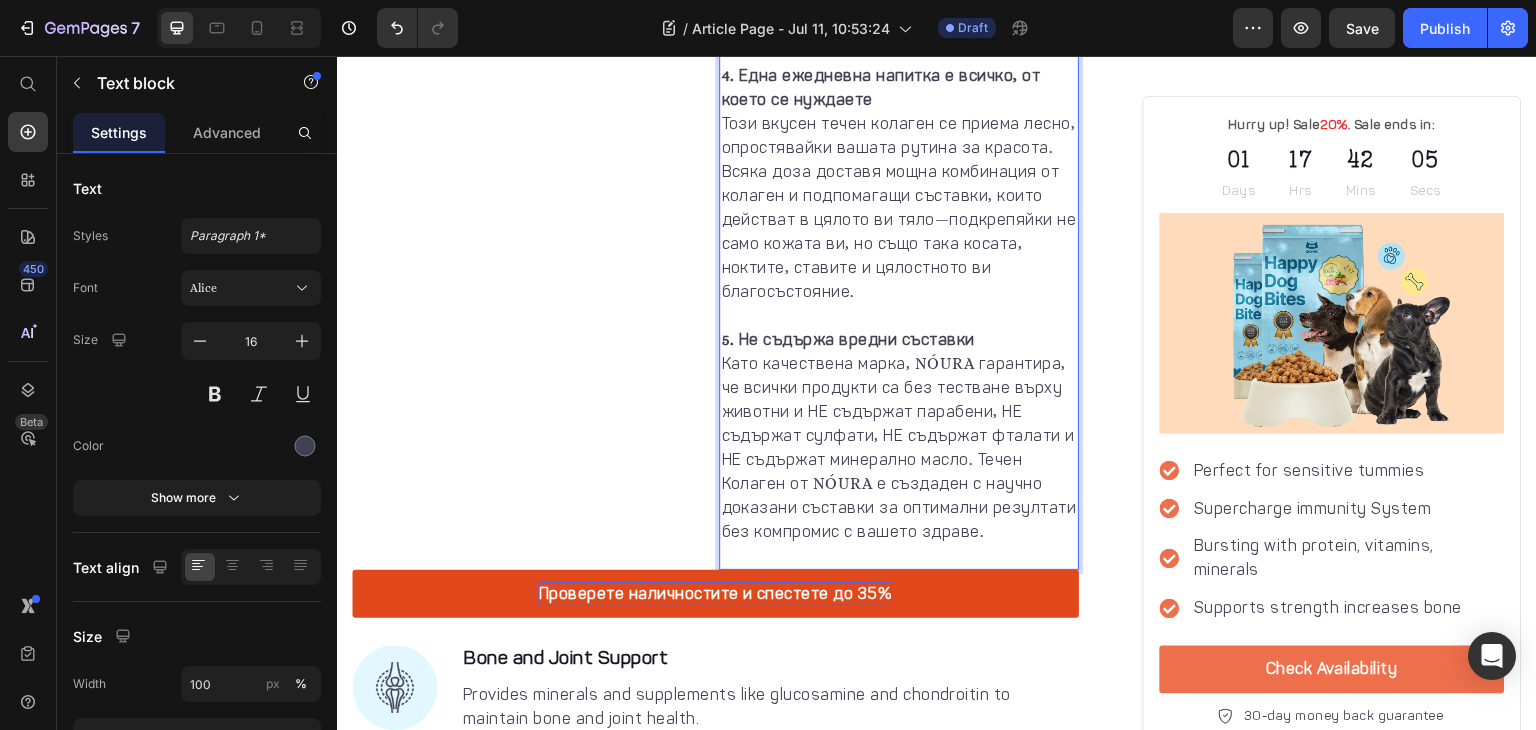 click on "4. Една ежедневна напитка е всичко, от което се нуждаете Този вкусен течен колаген се приема лесно, опростявайки вашата рутина за красота. Всяка доза доставя мощна комбинация от колаген и подпомагащи съставки, които действат в цялото ви тяло—подкрепяйки не само кожата ви, но също така косата, ноктите, ставите и цялостното ви благосъстояние." at bounding box center [898, 196] 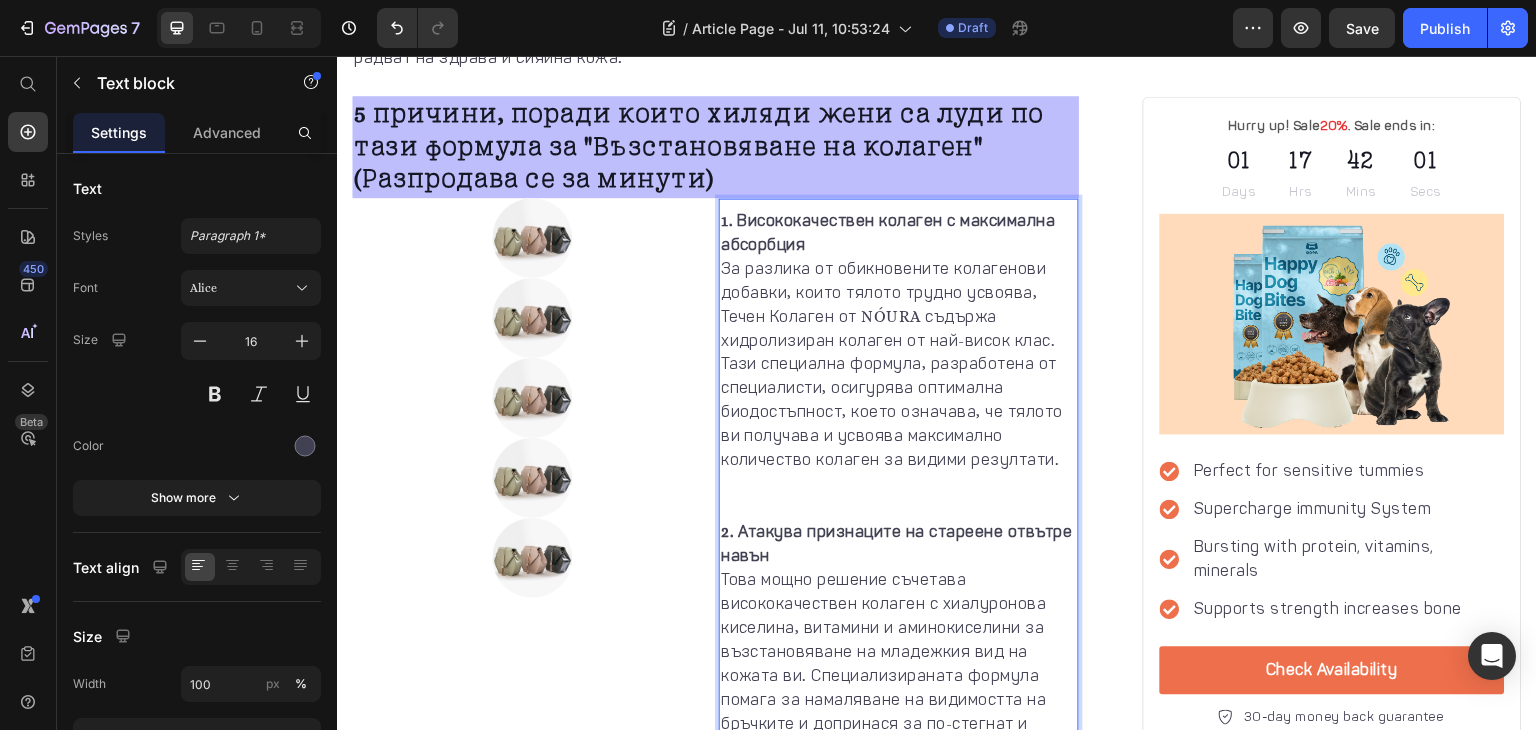 scroll, scrollTop: 1491, scrollLeft: 0, axis: vertical 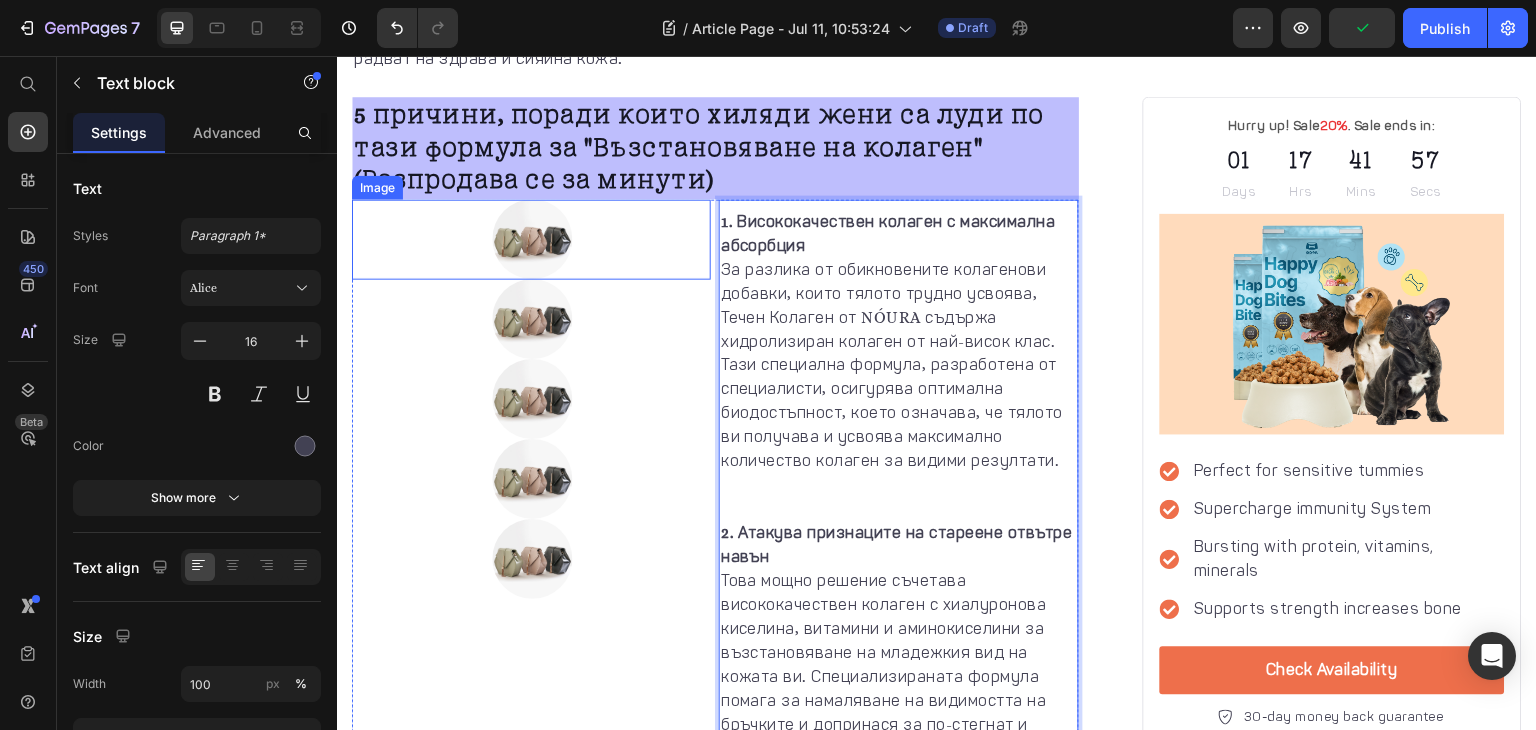 click at bounding box center (531, 239) 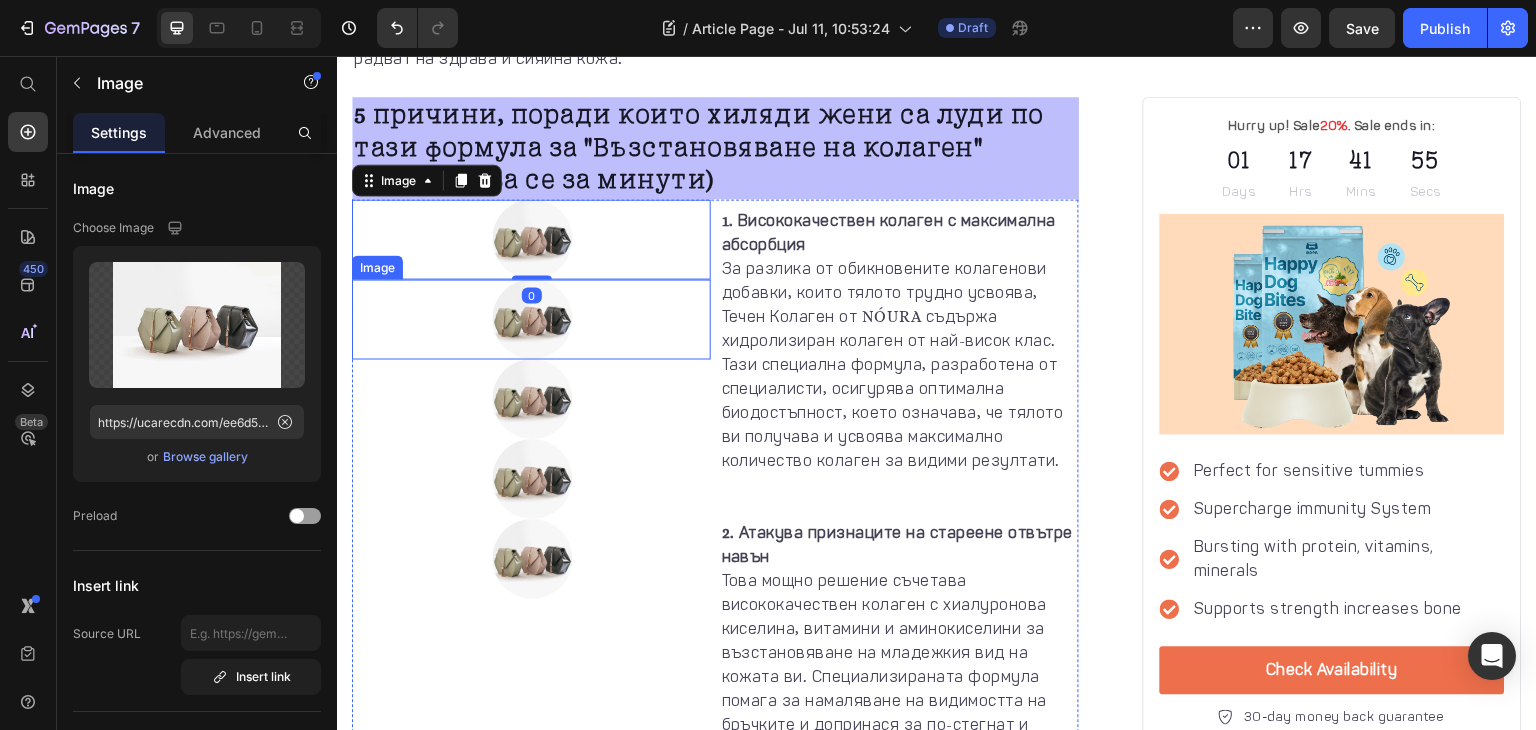 click at bounding box center (531, 319) 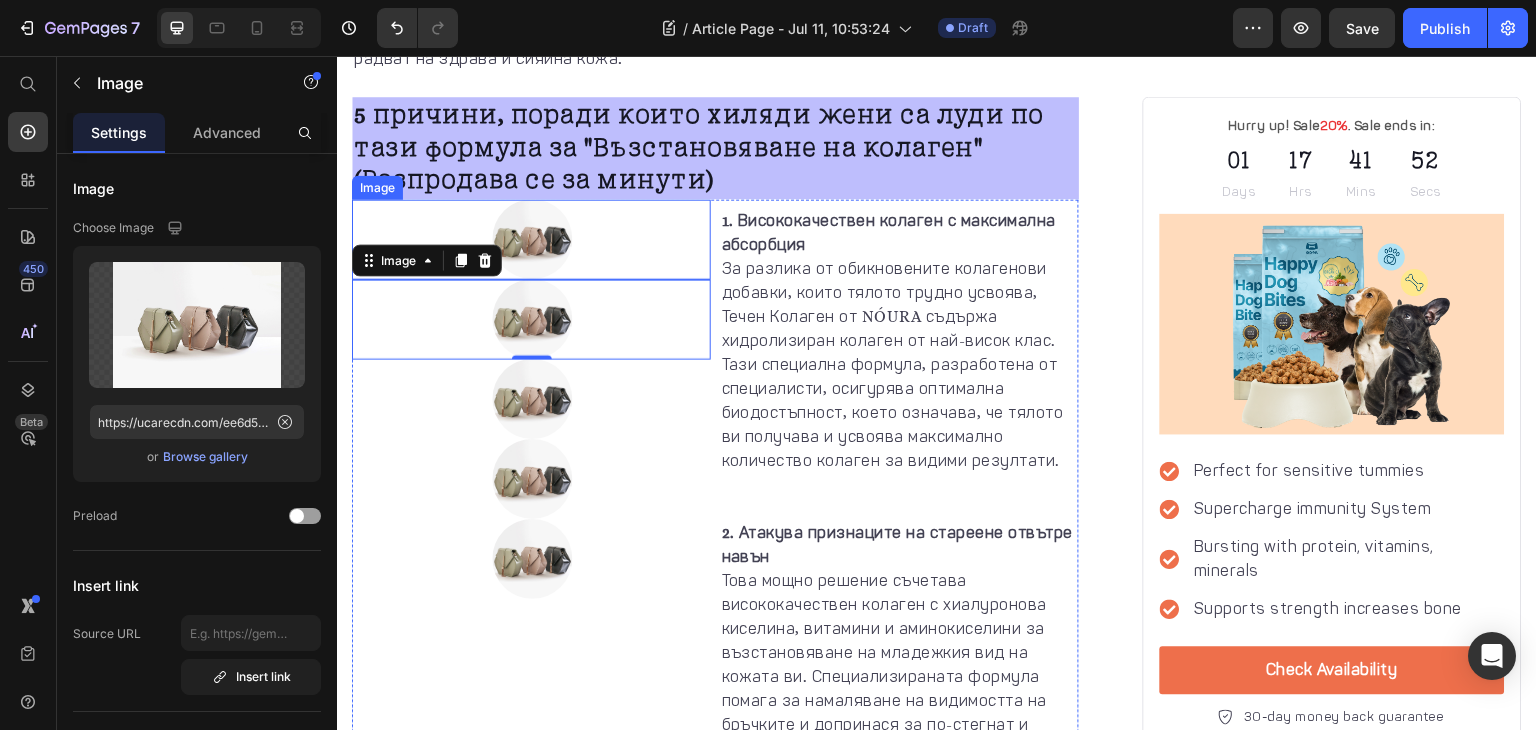click at bounding box center (531, 239) 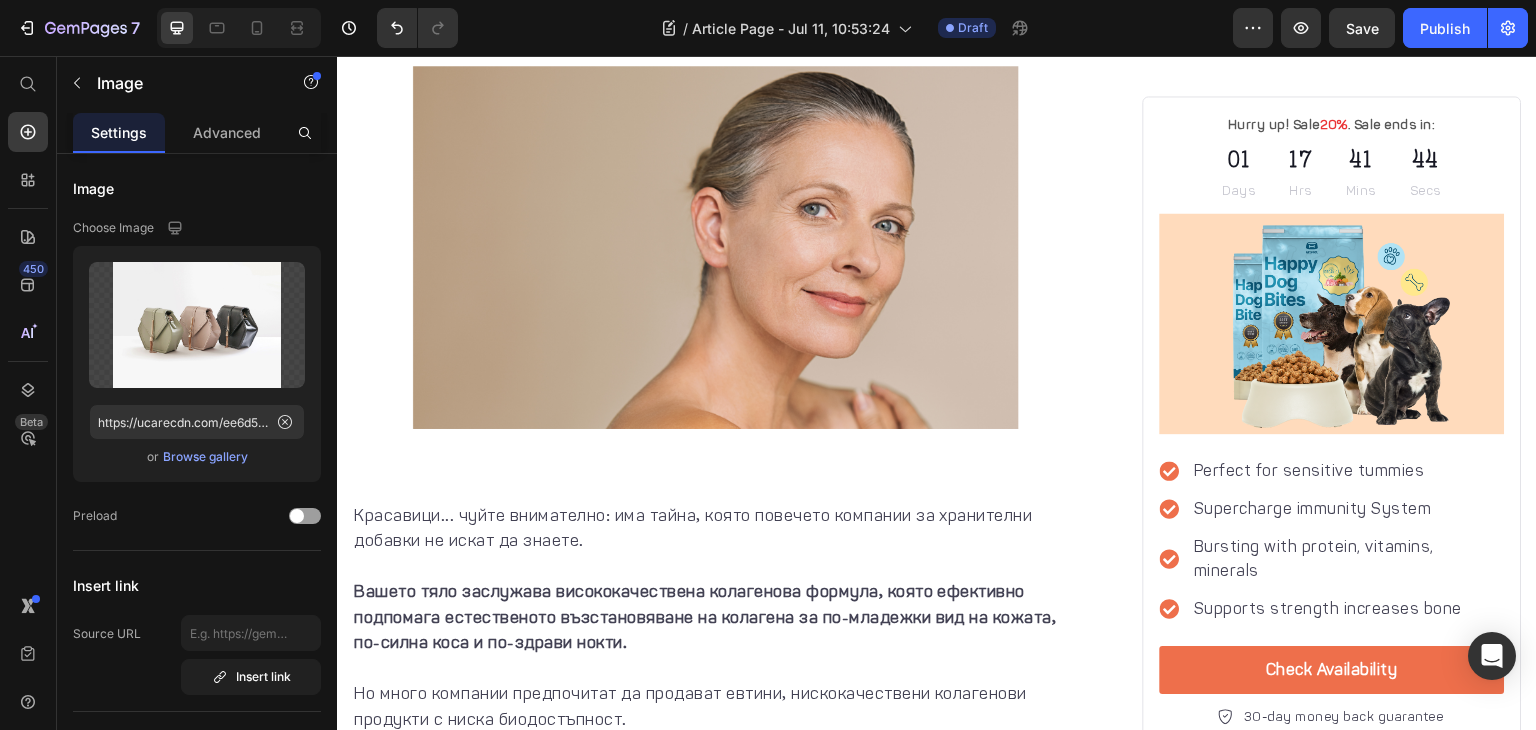 scroll, scrollTop: 346, scrollLeft: 0, axis: vertical 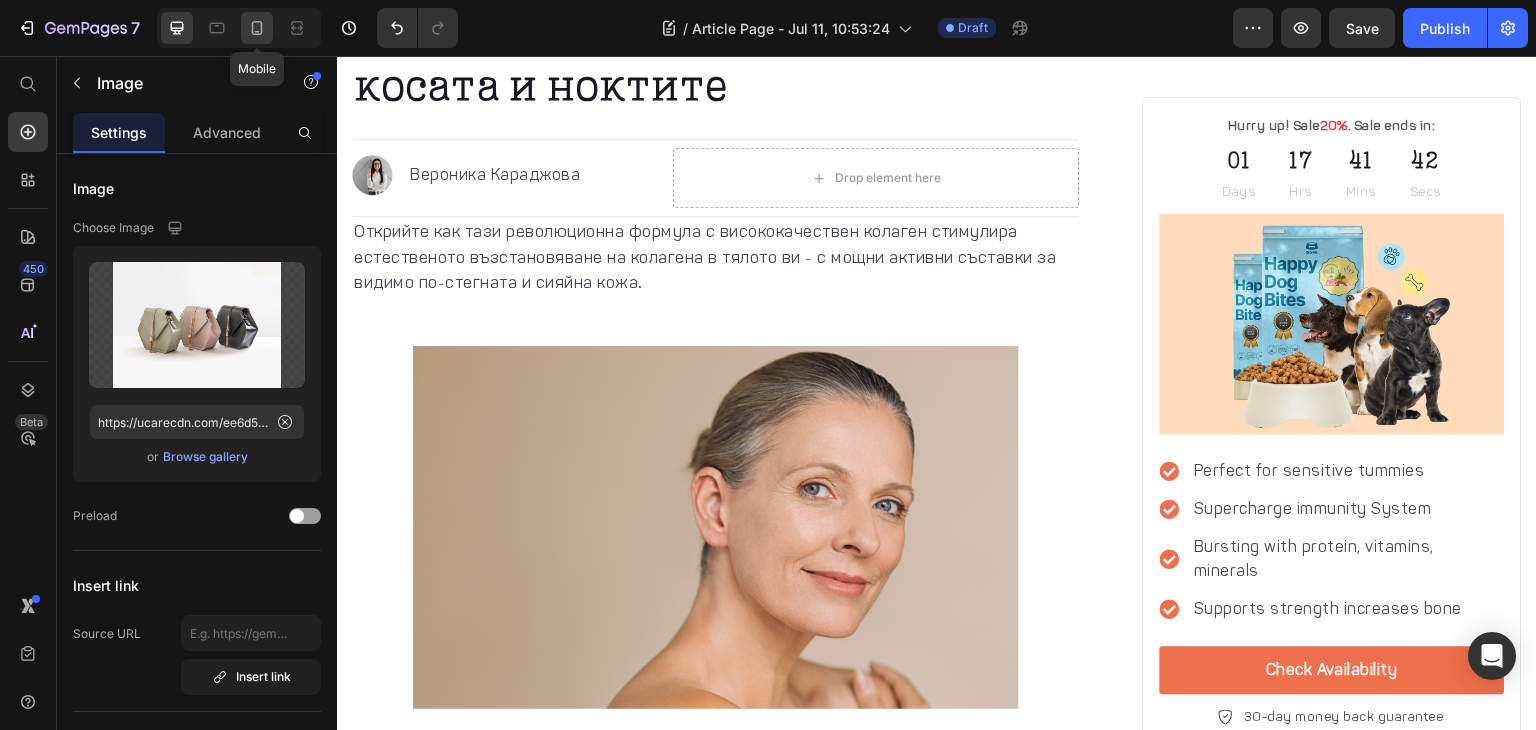 click 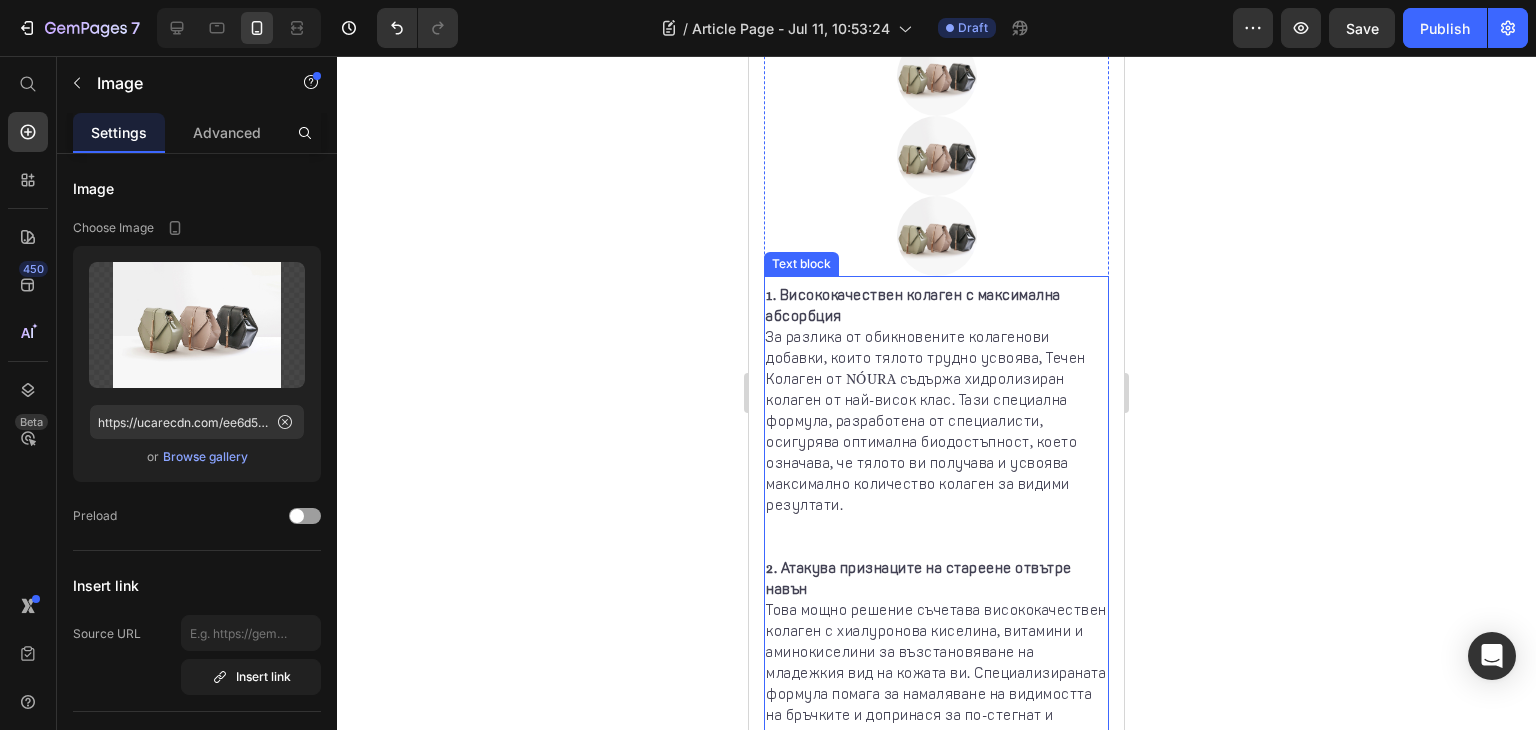 scroll, scrollTop: 1808, scrollLeft: 0, axis: vertical 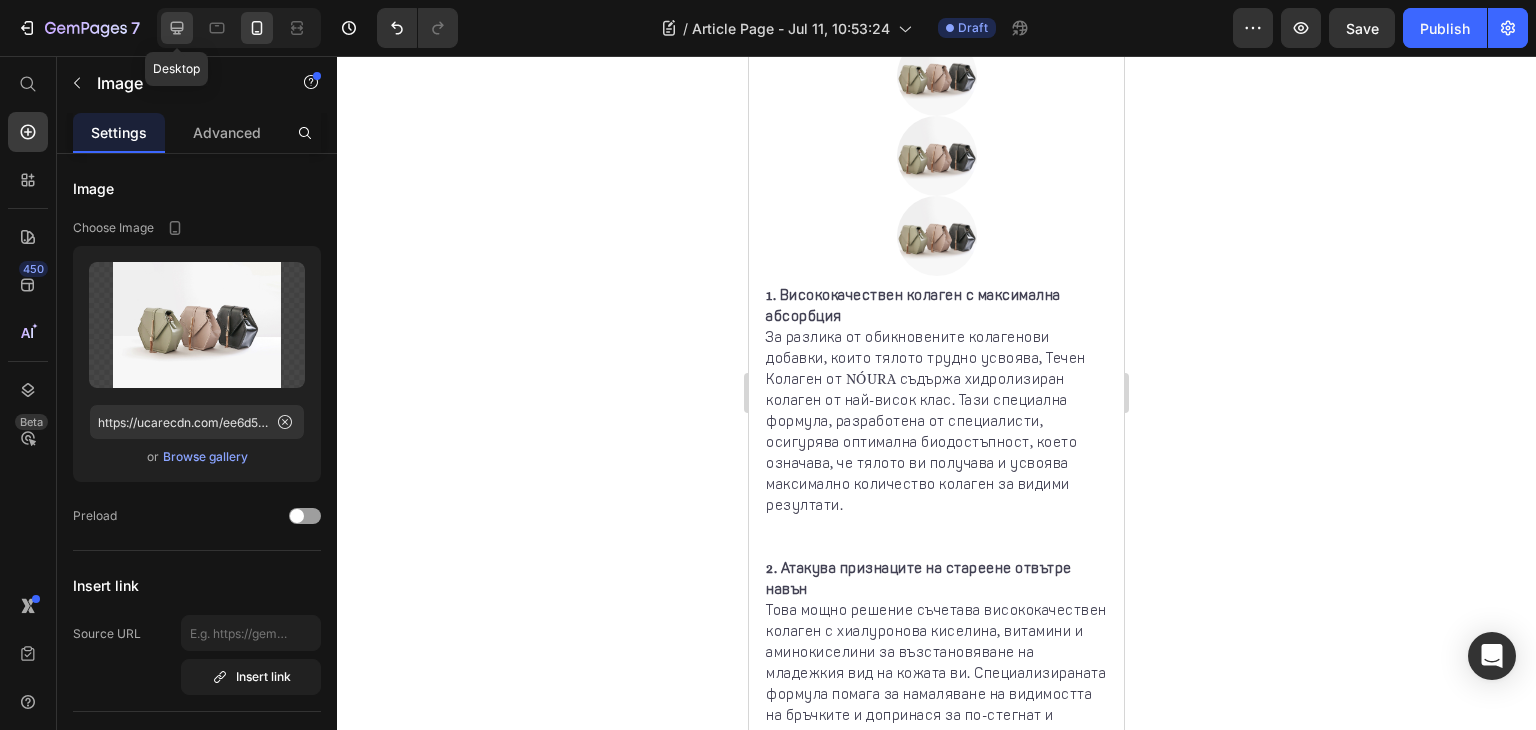 click 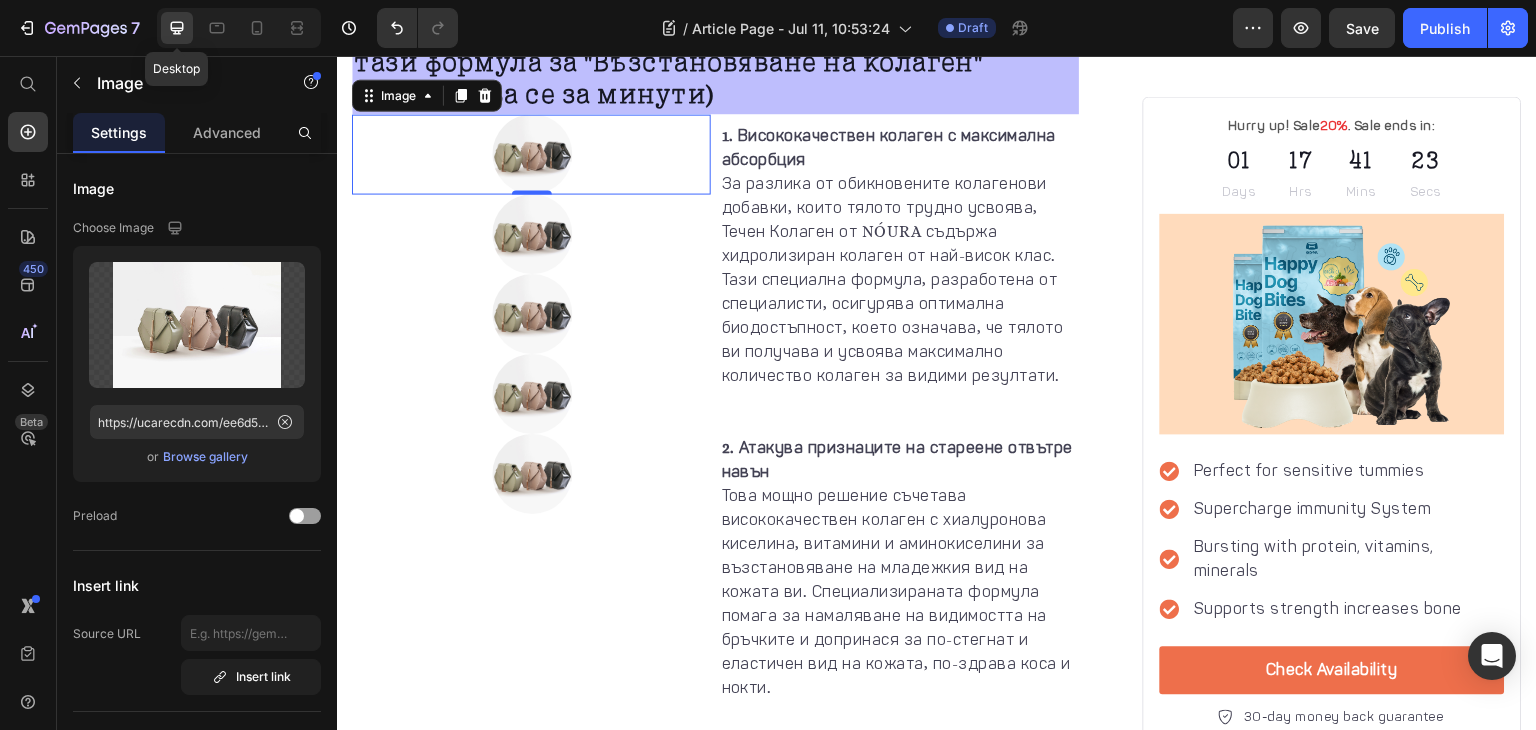 scroll, scrollTop: 1552, scrollLeft: 0, axis: vertical 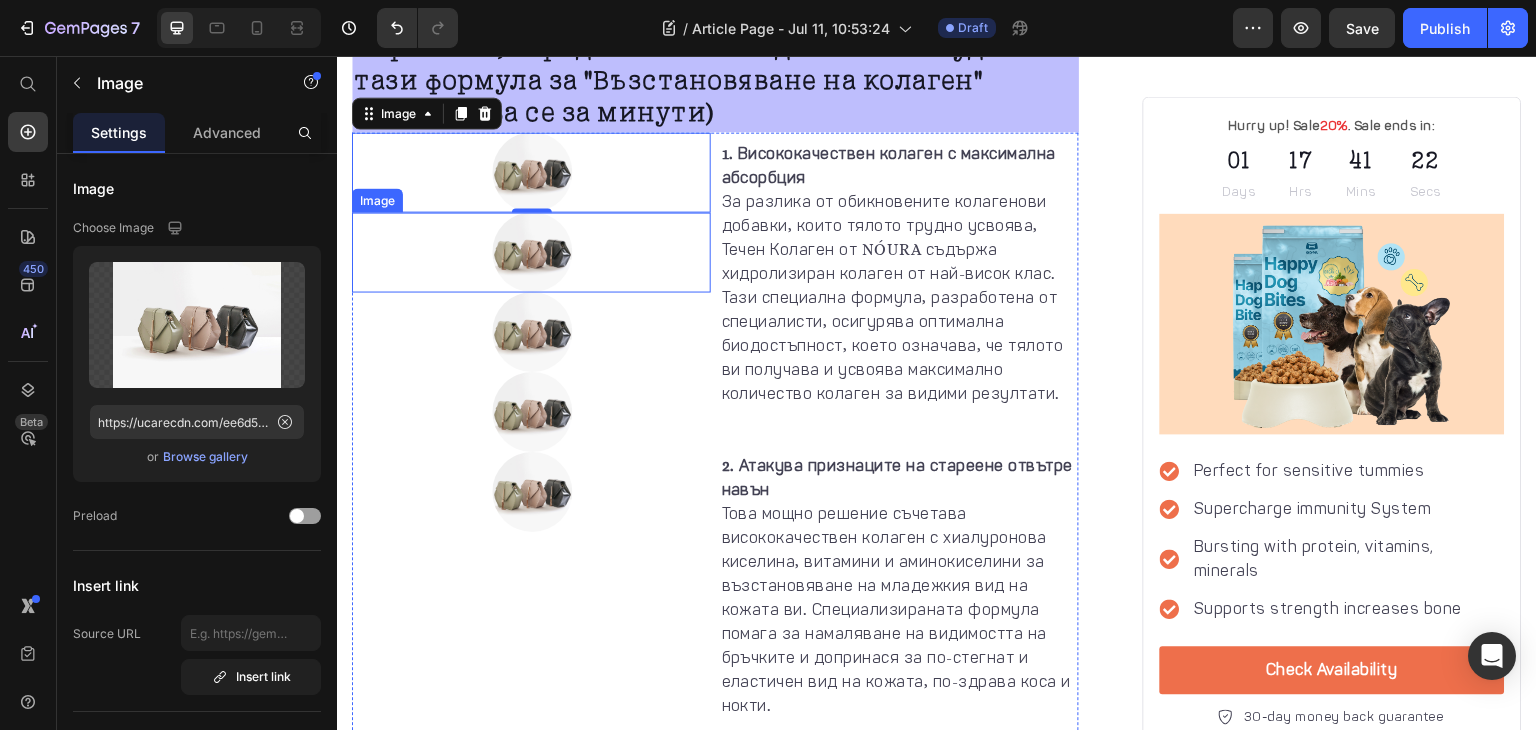 click at bounding box center (531, 252) 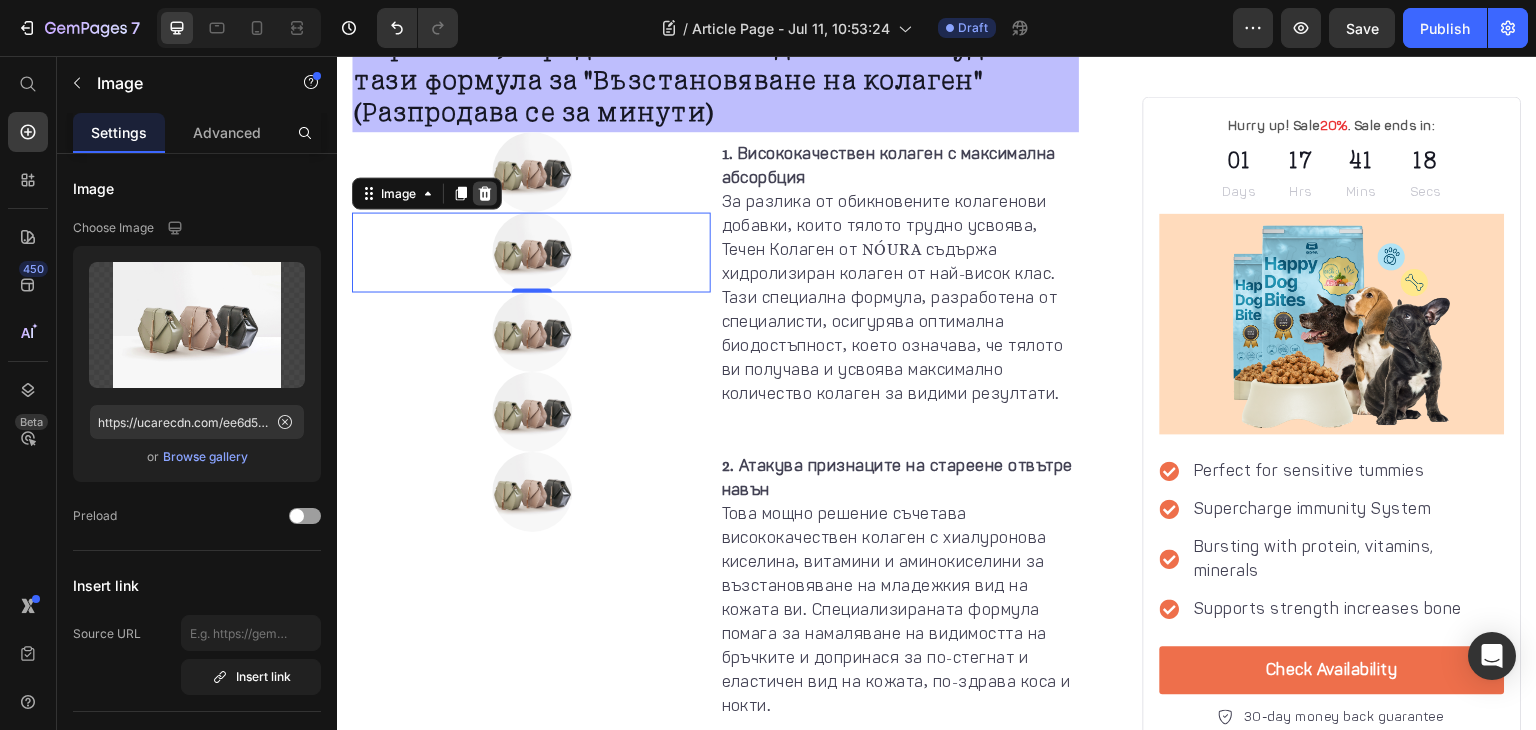 click 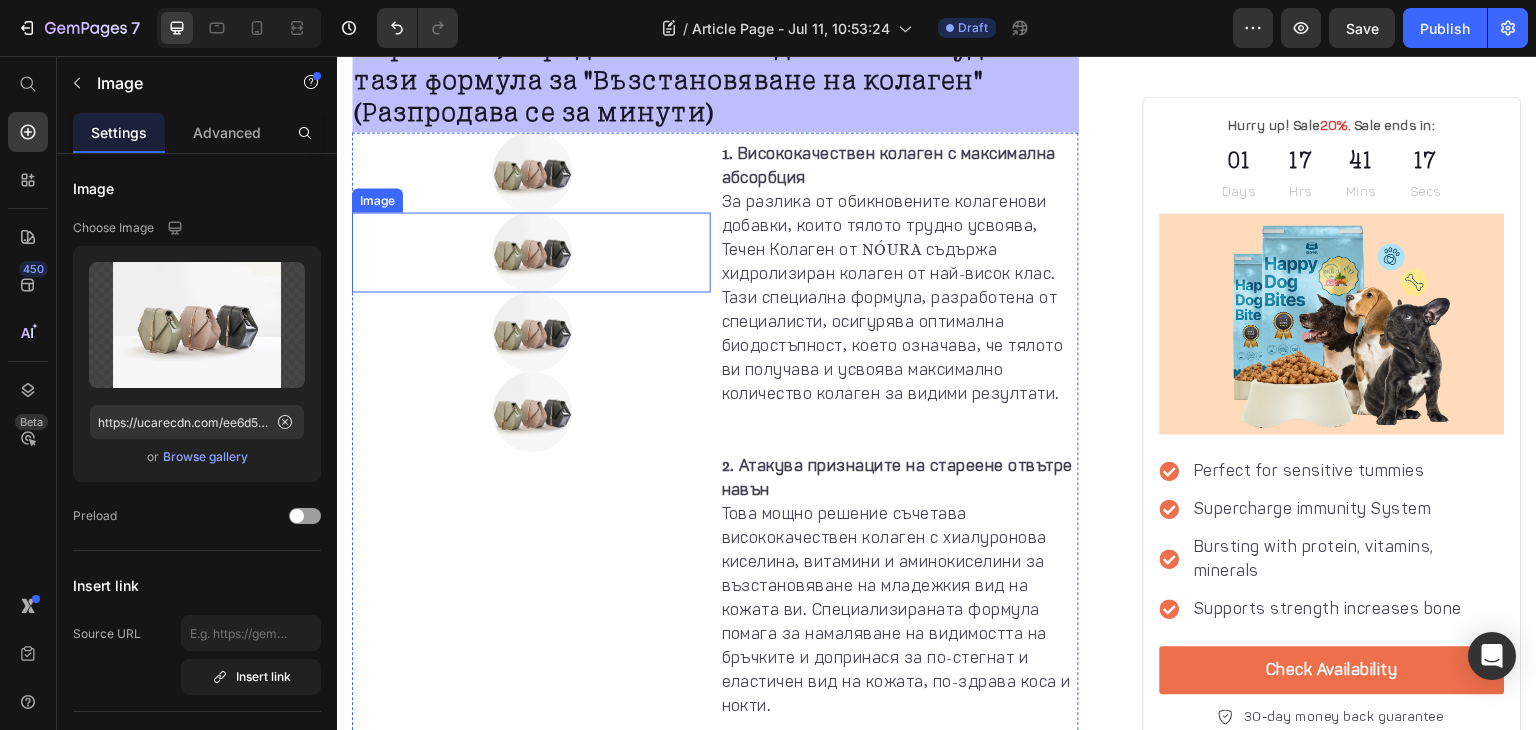 click at bounding box center [531, 252] 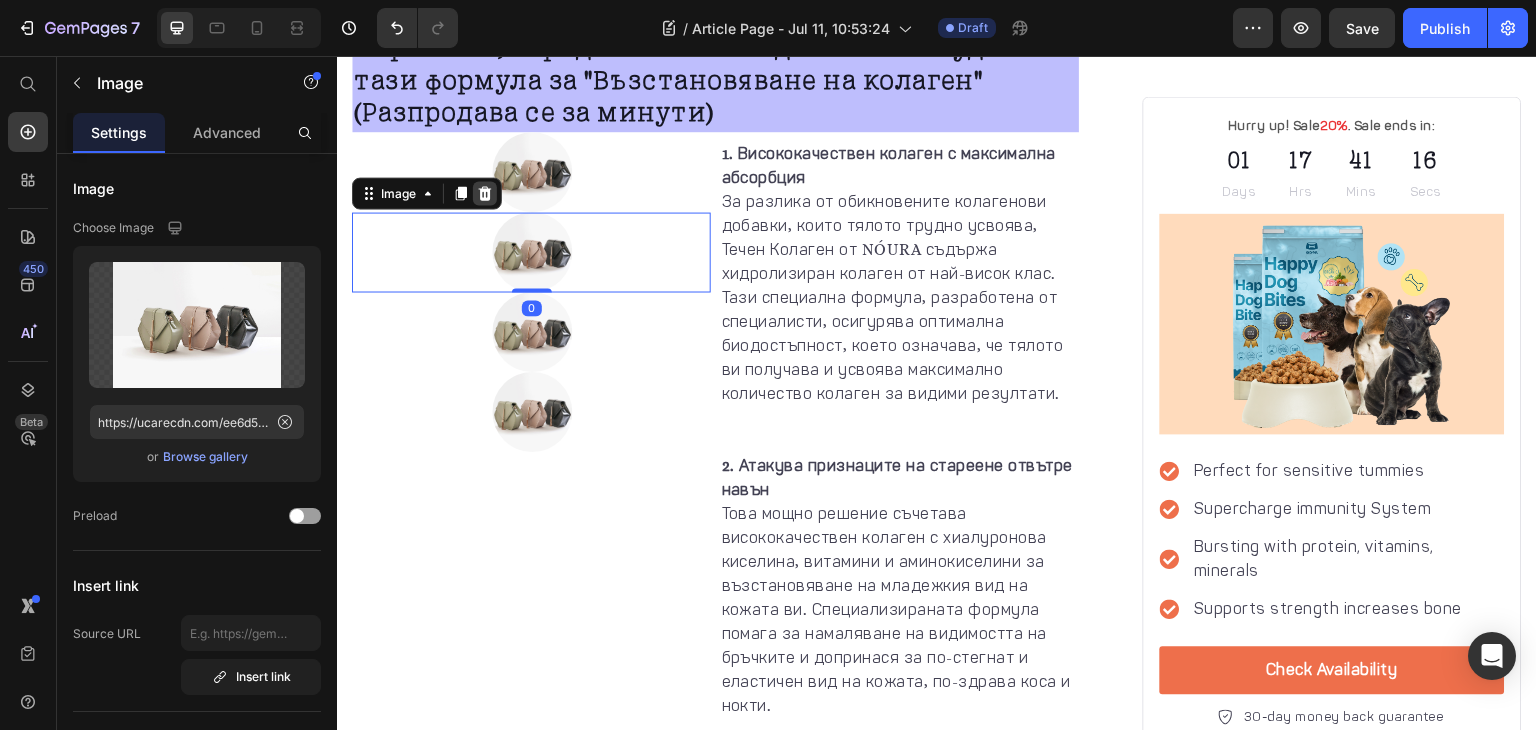 click 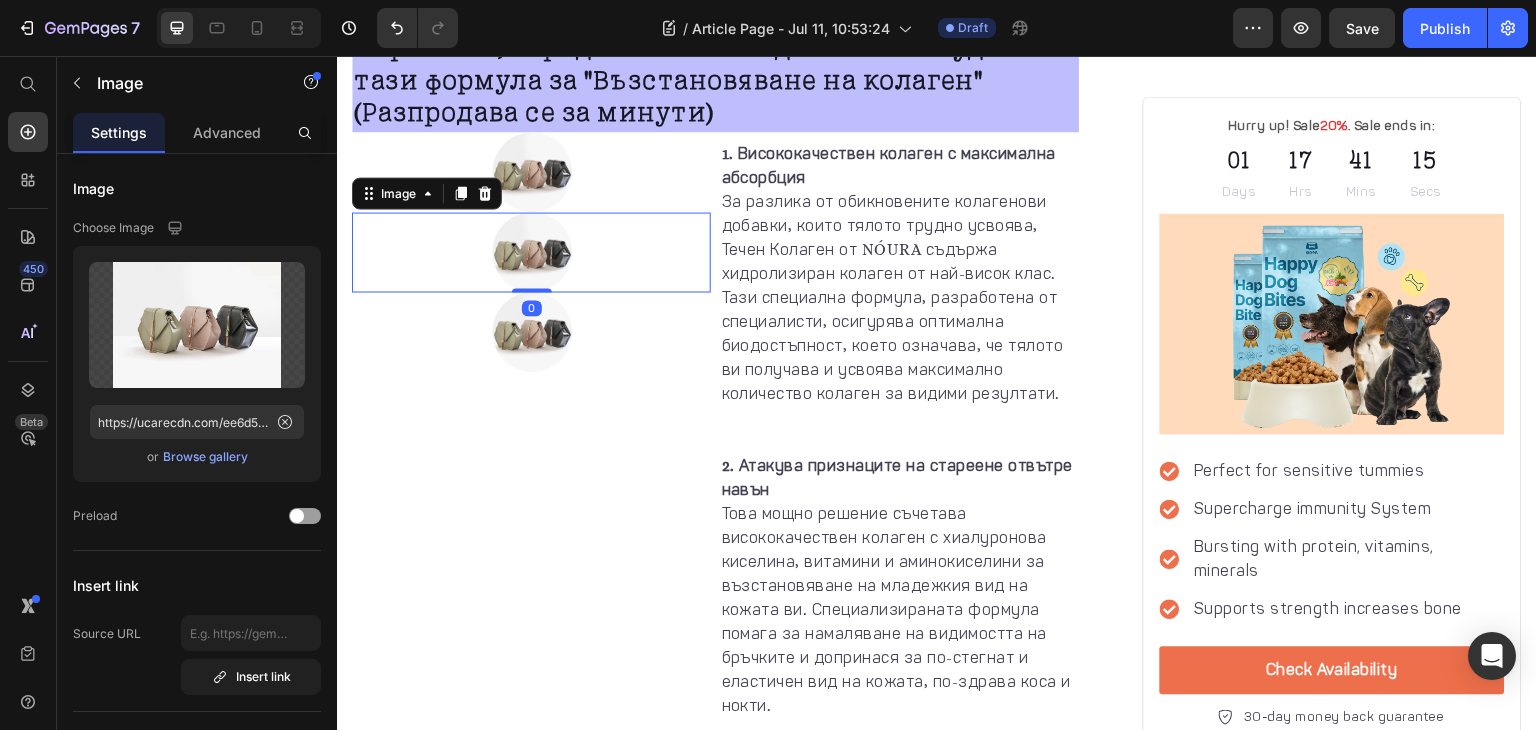 click at bounding box center (531, 252) 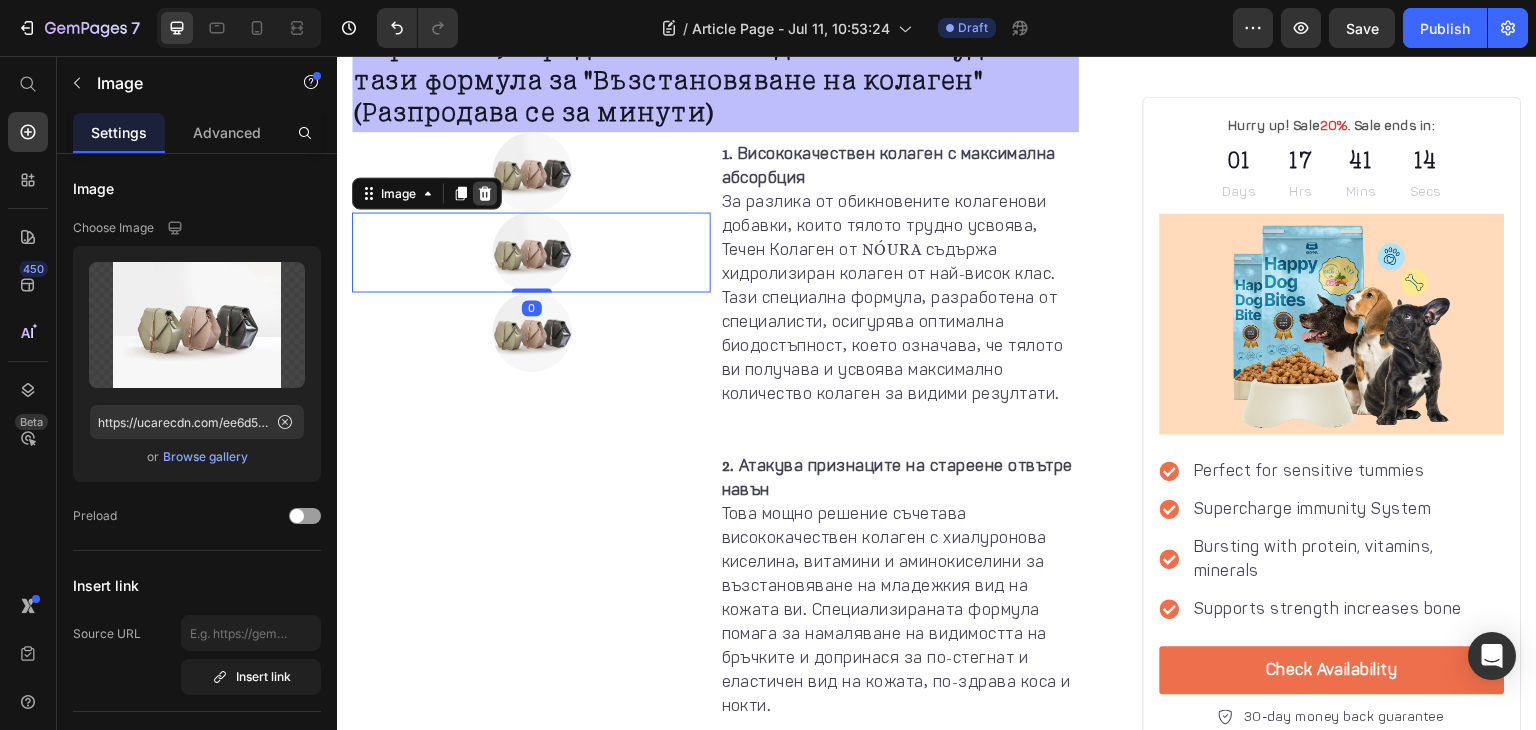click 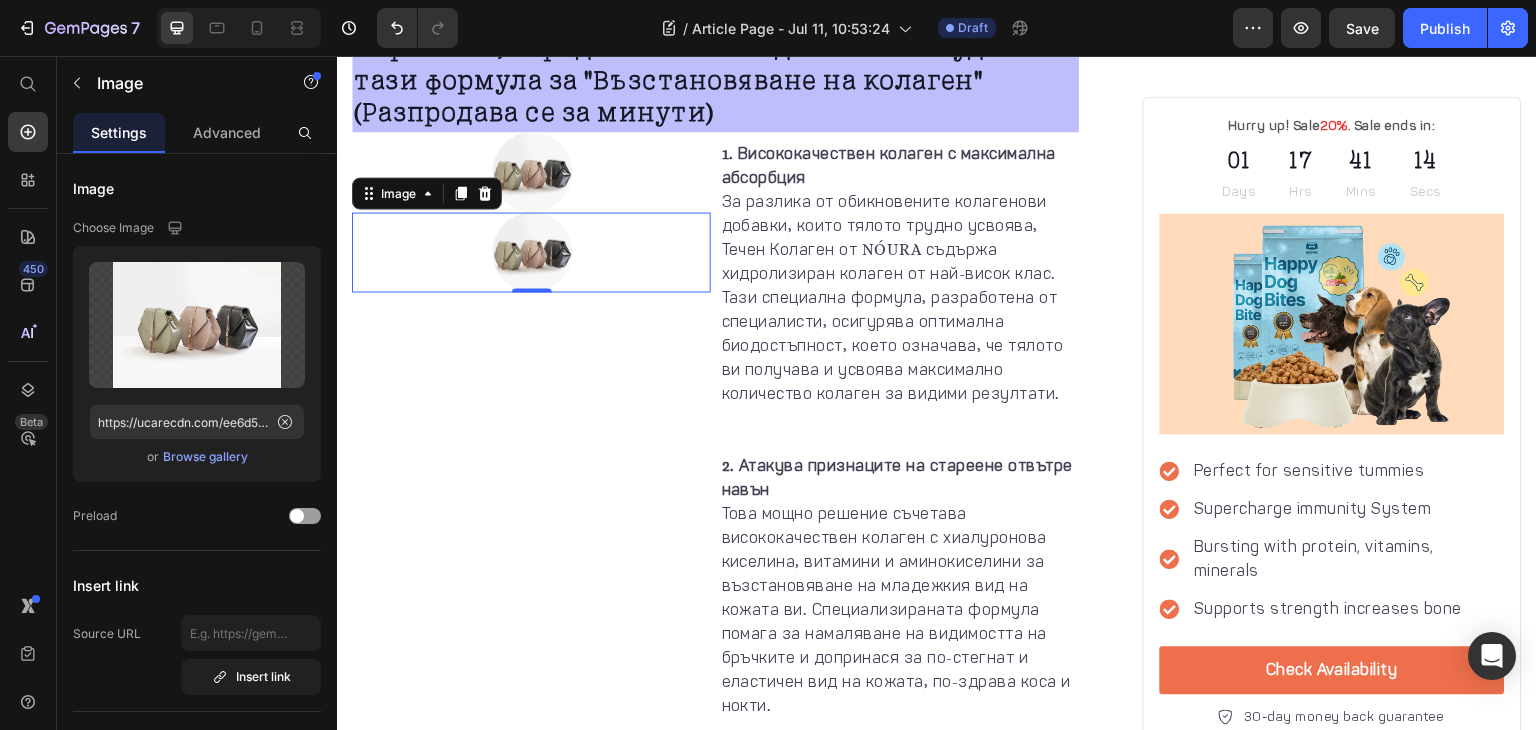 click at bounding box center [531, 252] 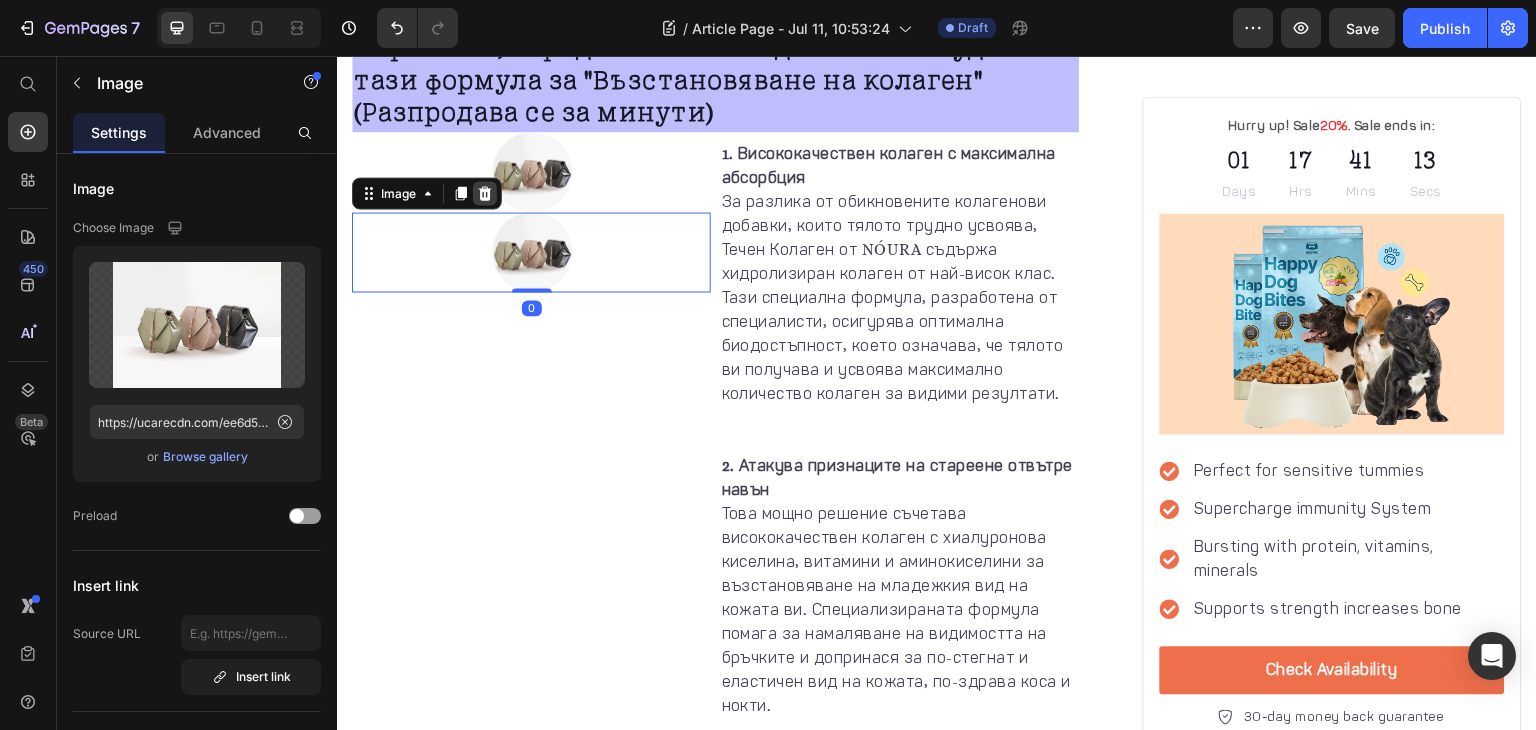 click at bounding box center [485, 193] 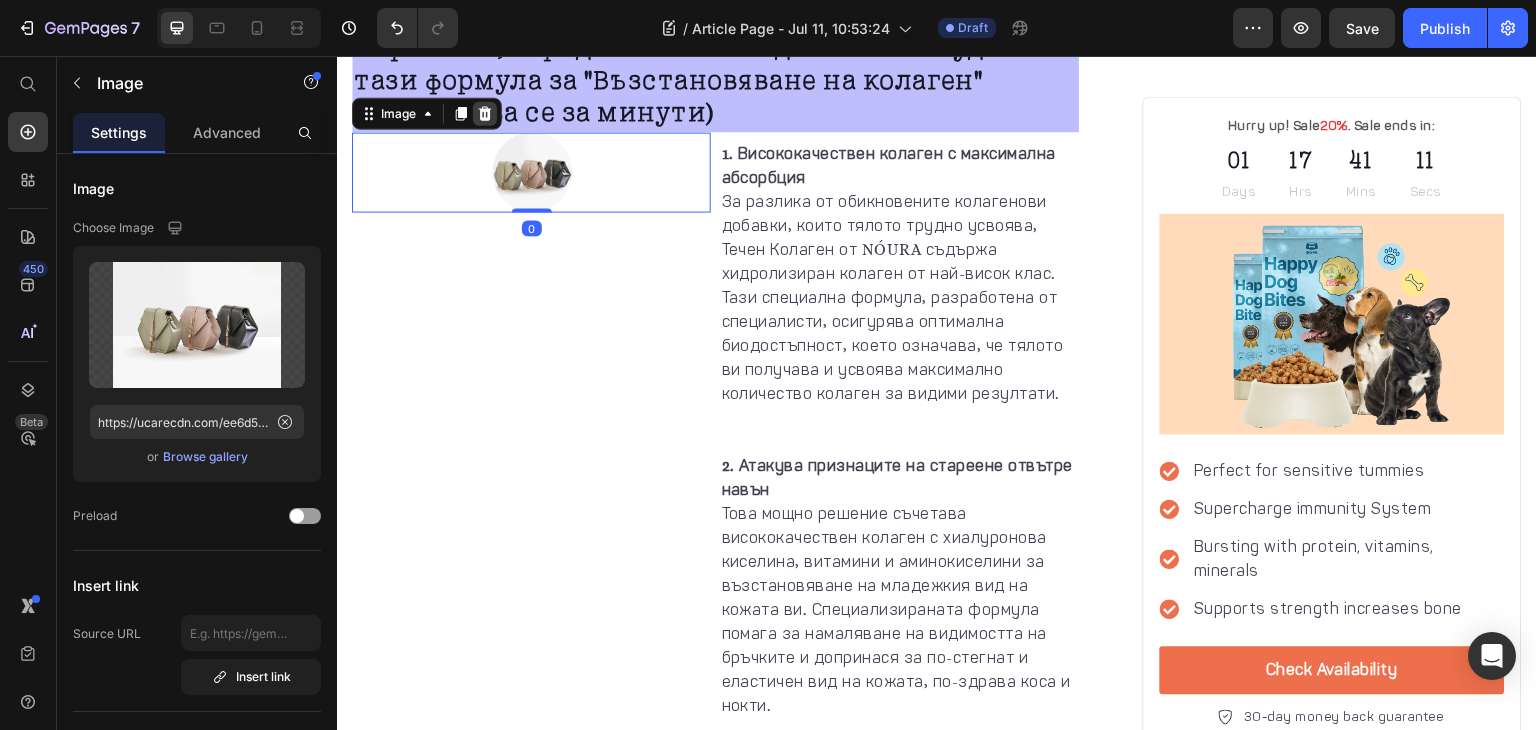 click at bounding box center (485, 113) 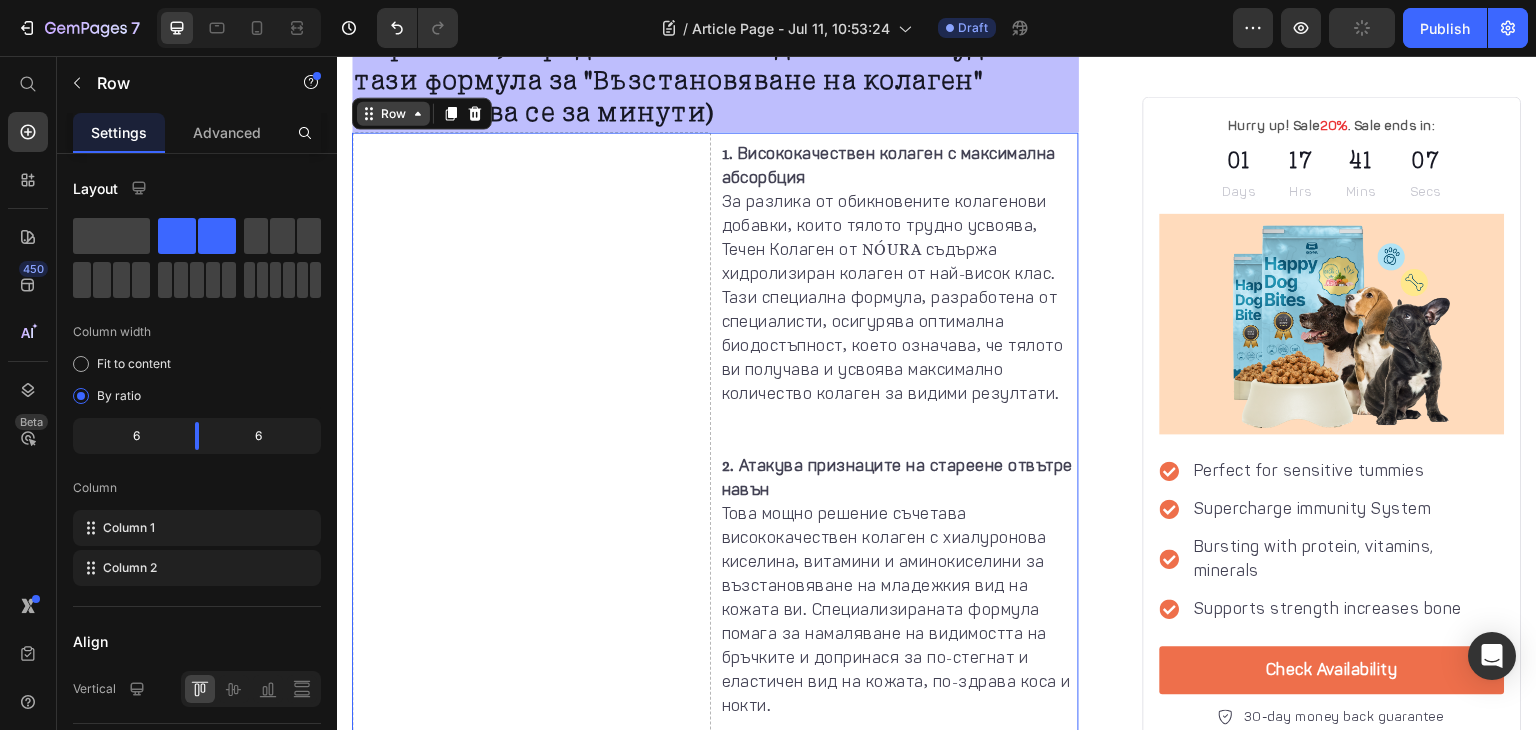 click 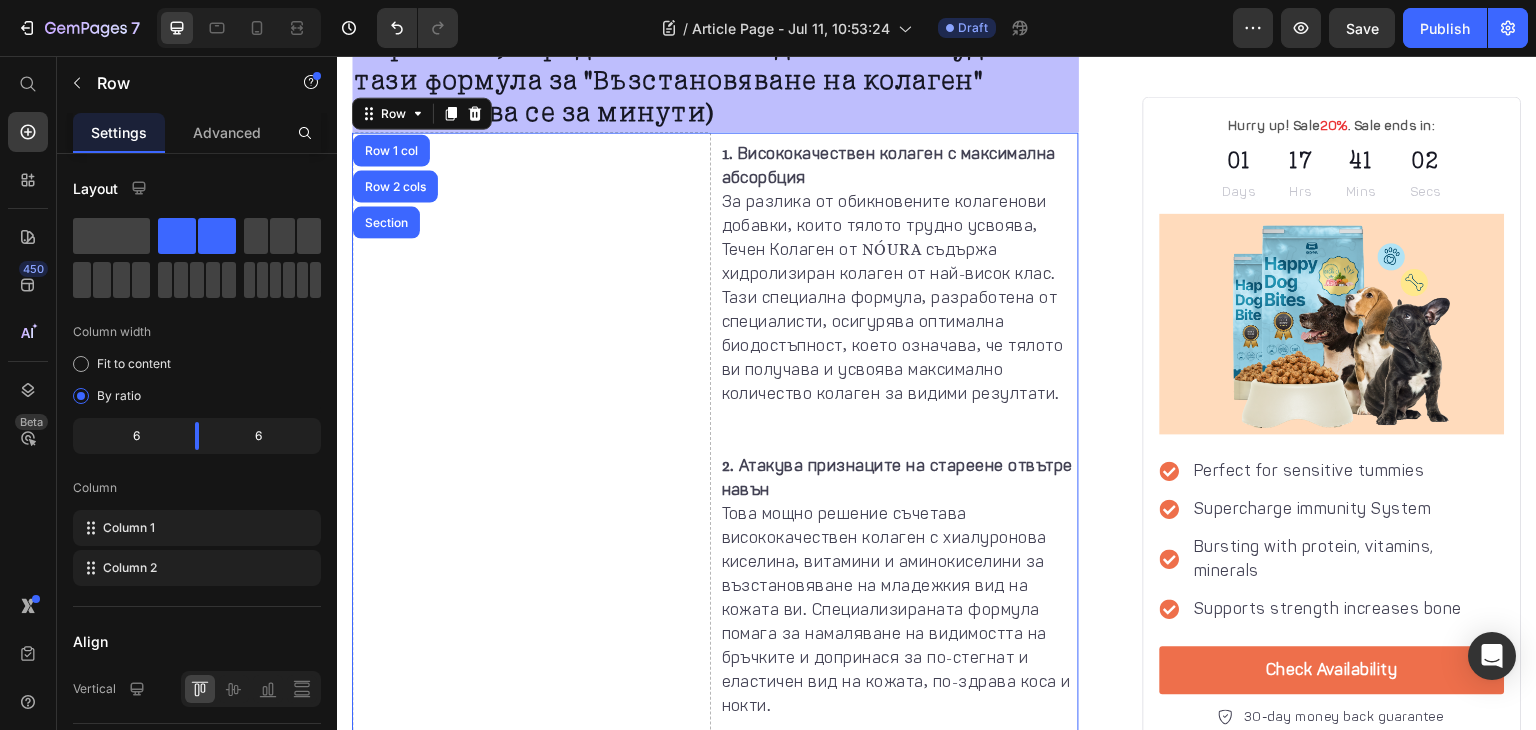 click on "Drop element here" at bounding box center (531, 846) 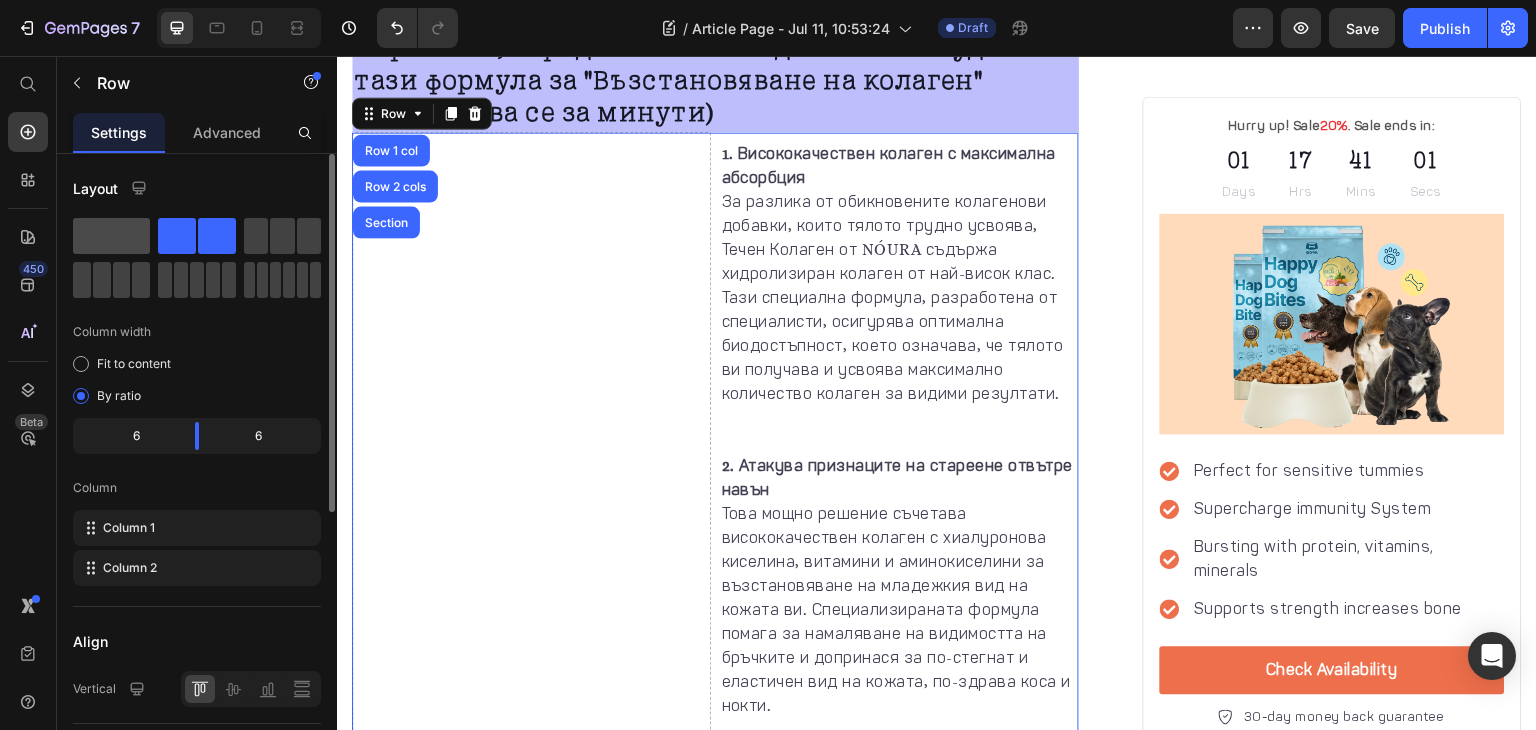 click 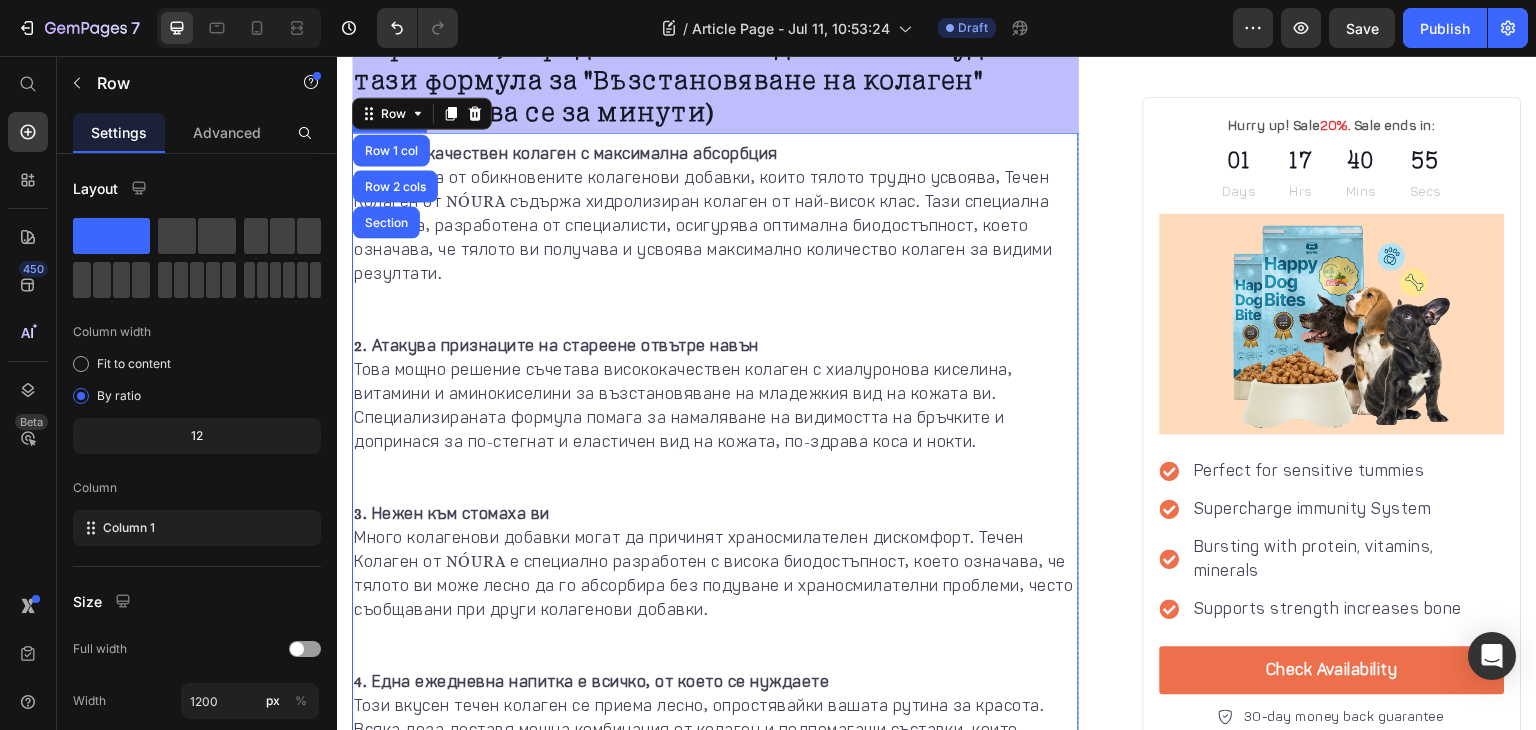 click at bounding box center [715, 310] 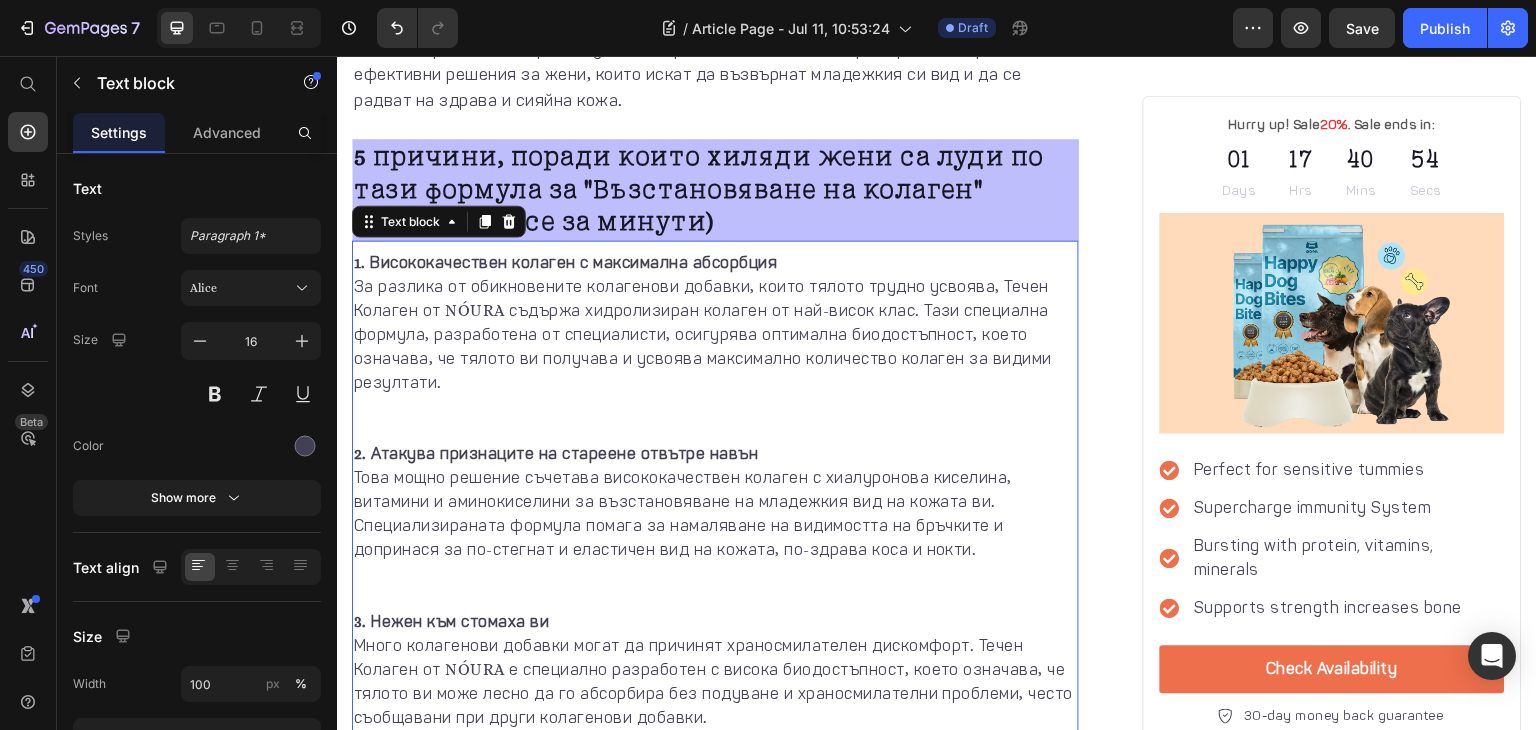 scroll, scrollTop: 1442, scrollLeft: 0, axis: vertical 